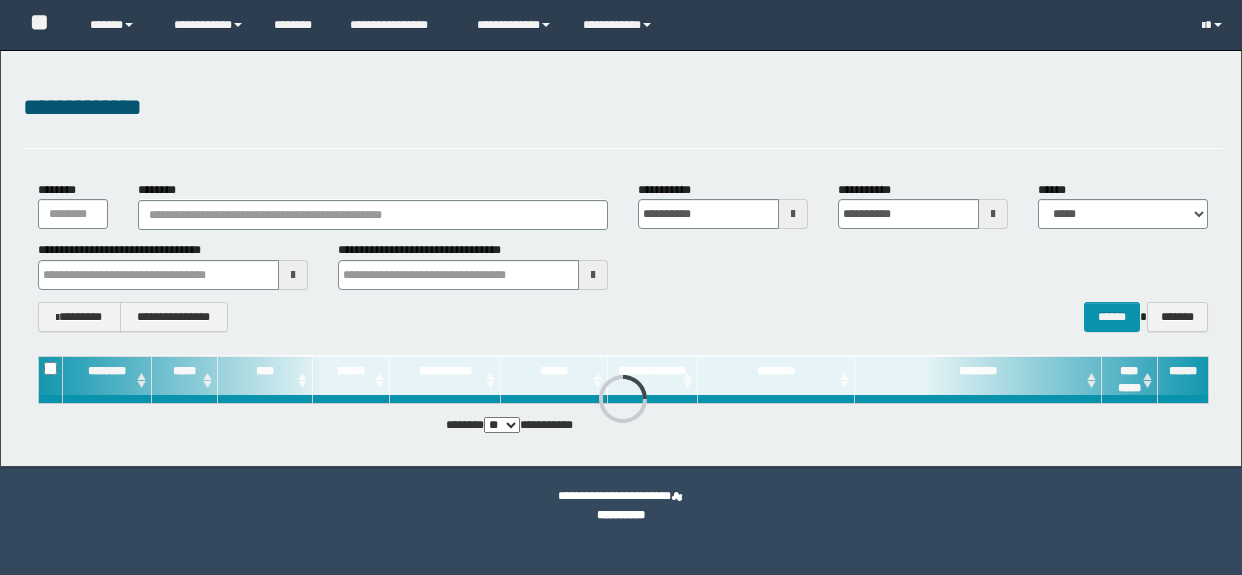 scroll, scrollTop: 0, scrollLeft: 0, axis: both 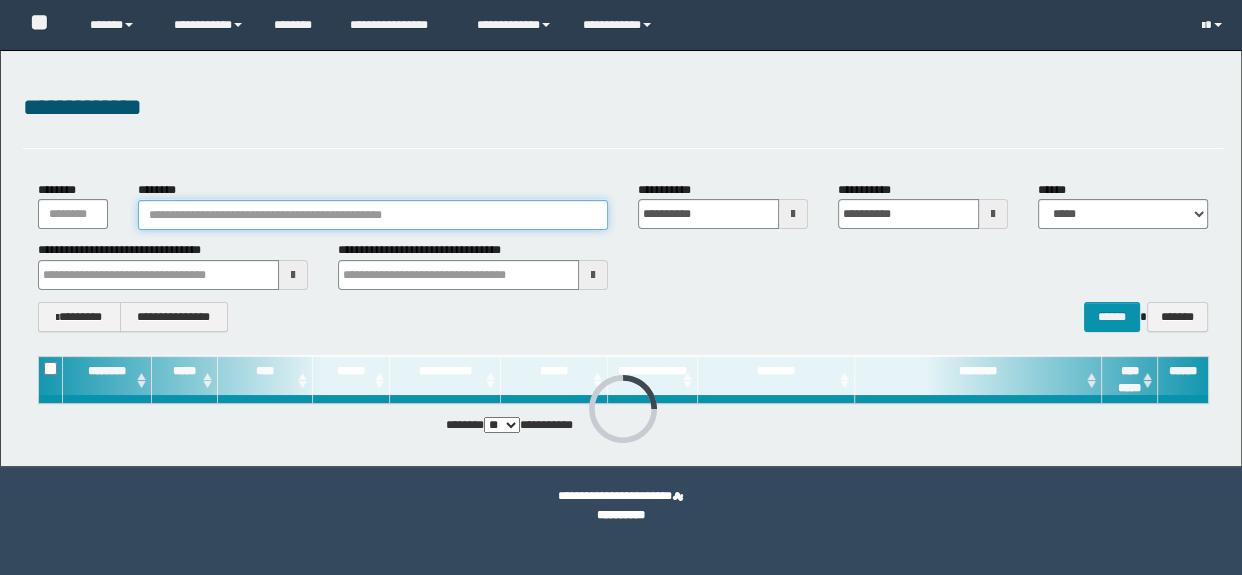 click on "********" at bounding box center (373, 215) 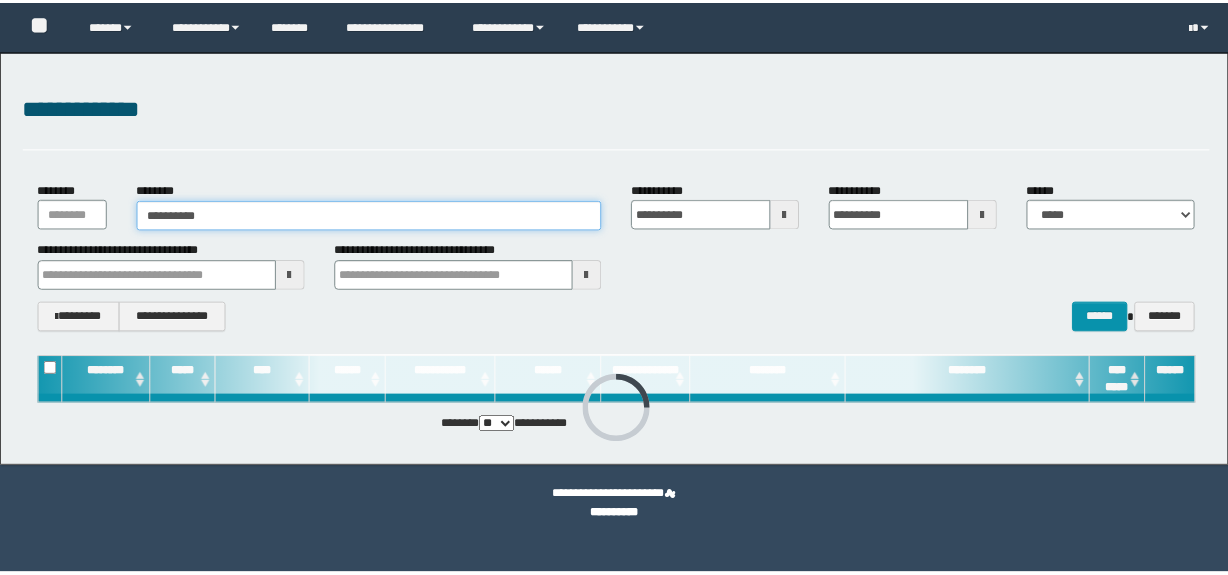 scroll, scrollTop: 0, scrollLeft: 0, axis: both 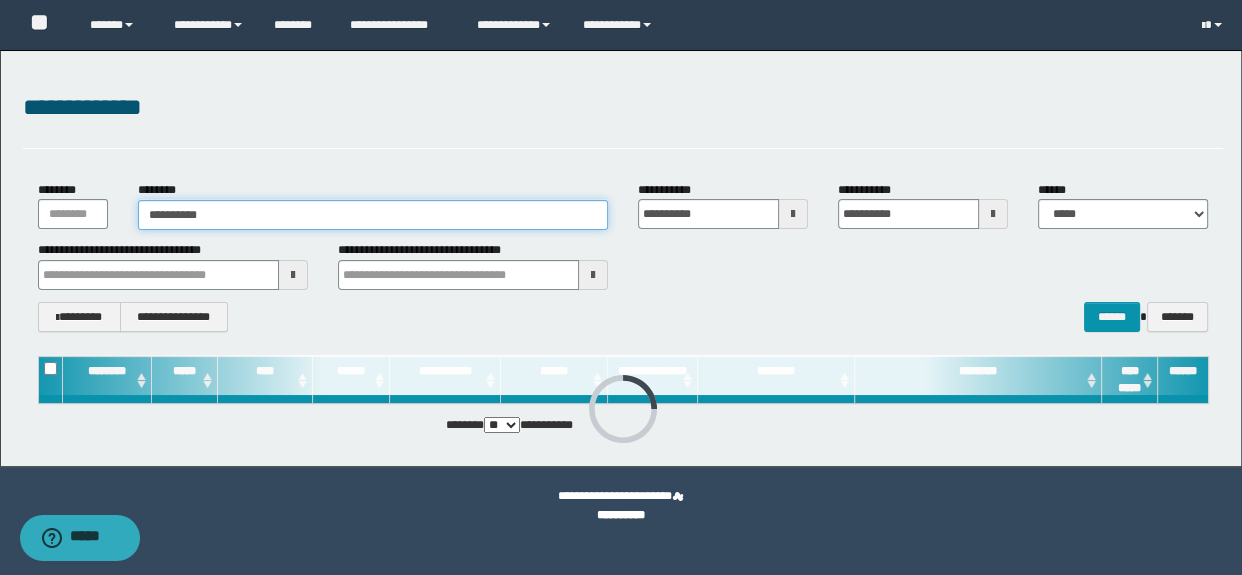 type on "**********" 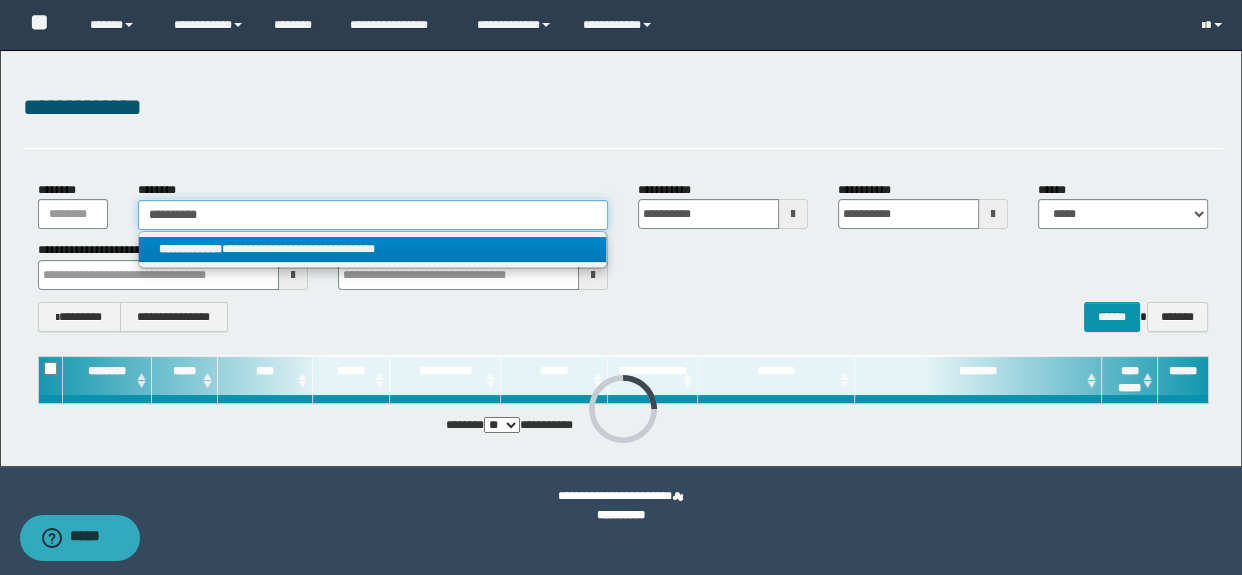 type on "**********" 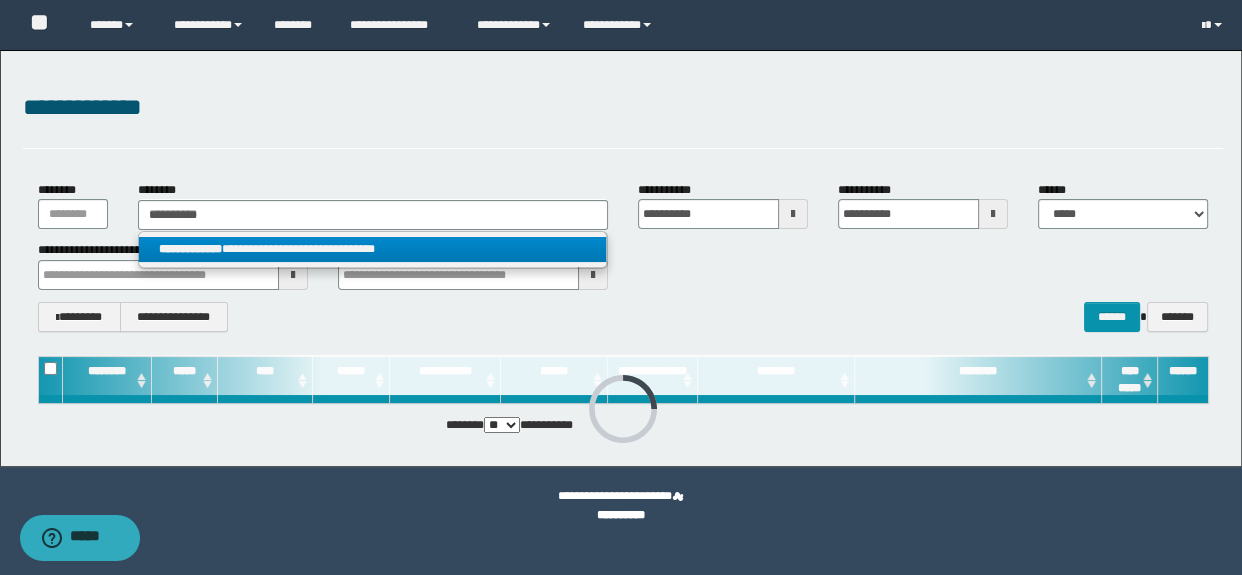 click on "**********" at bounding box center (190, 249) 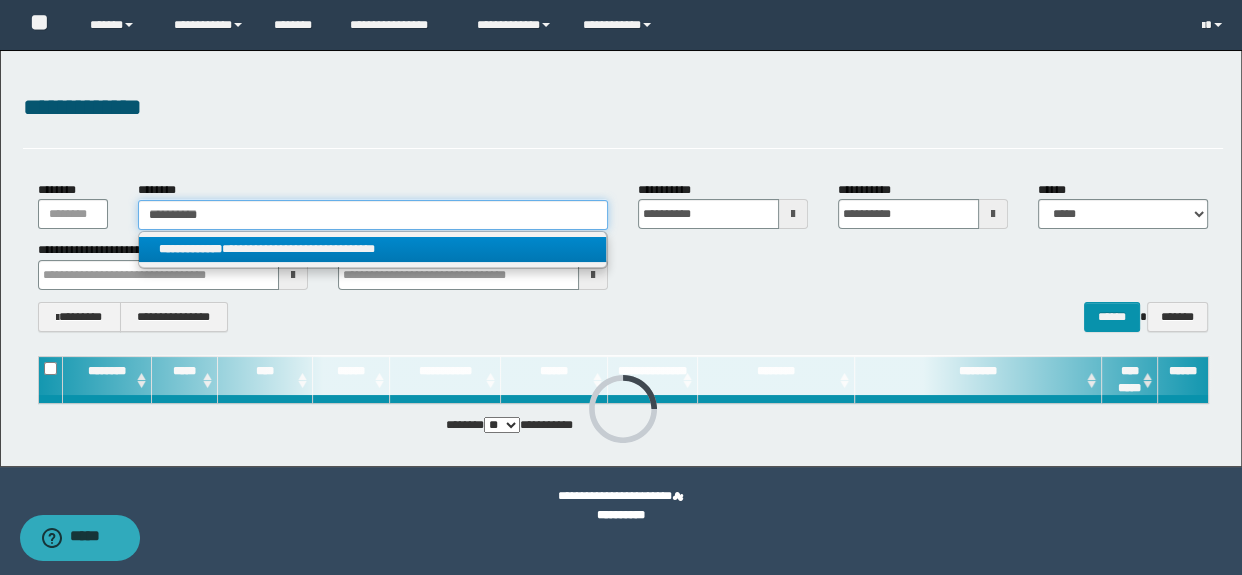 type 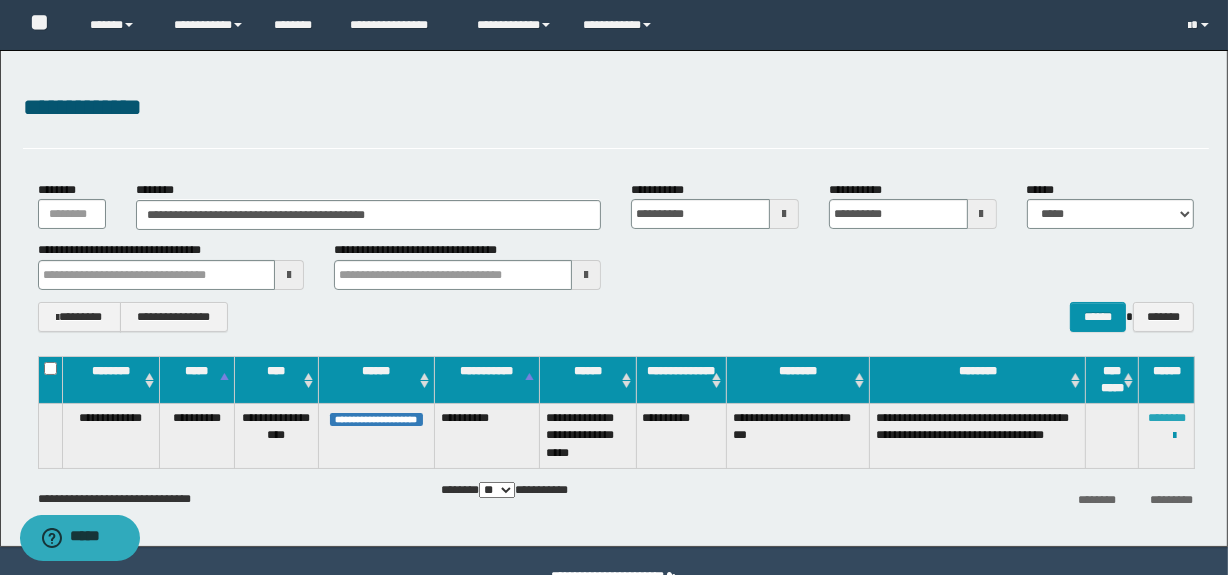 click on "********" at bounding box center [1167, 418] 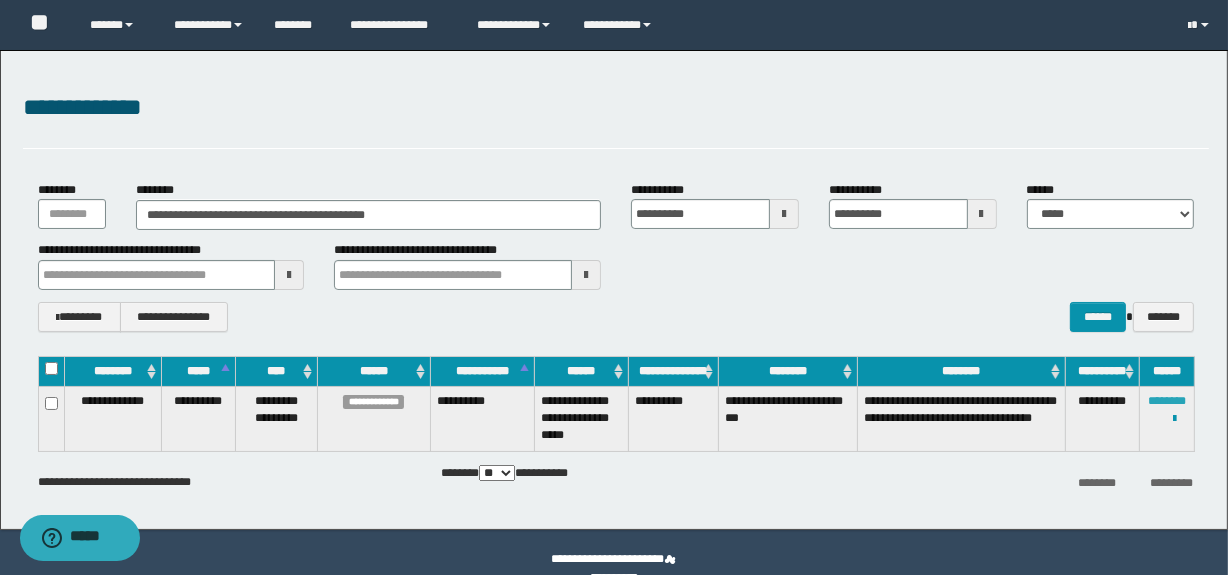 click on "********" at bounding box center [1167, 401] 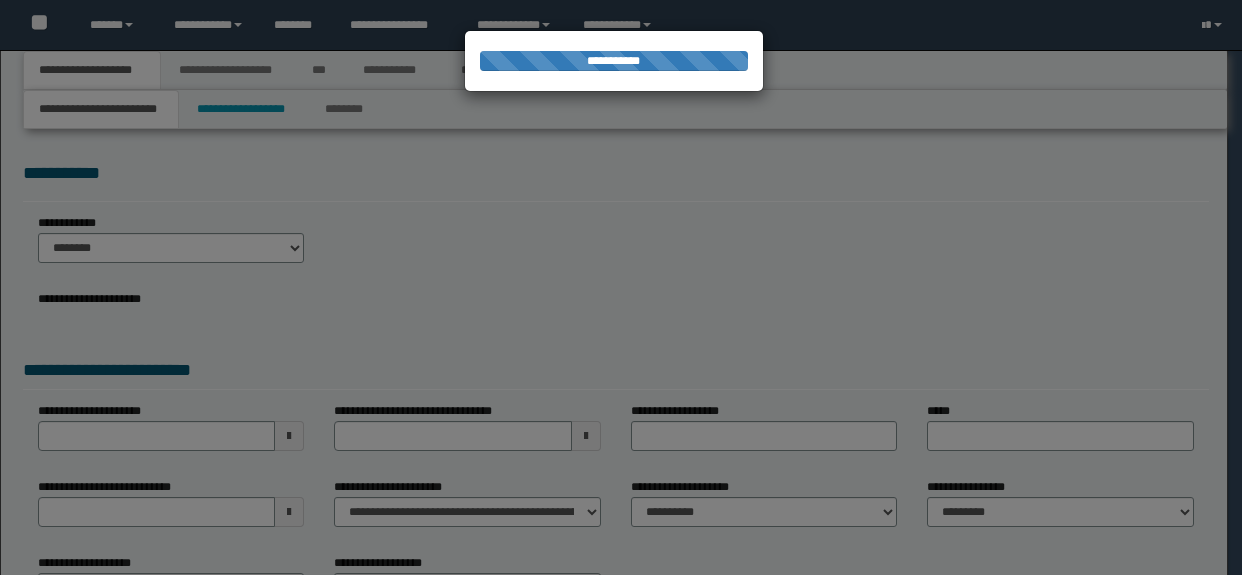 scroll, scrollTop: 0, scrollLeft: 0, axis: both 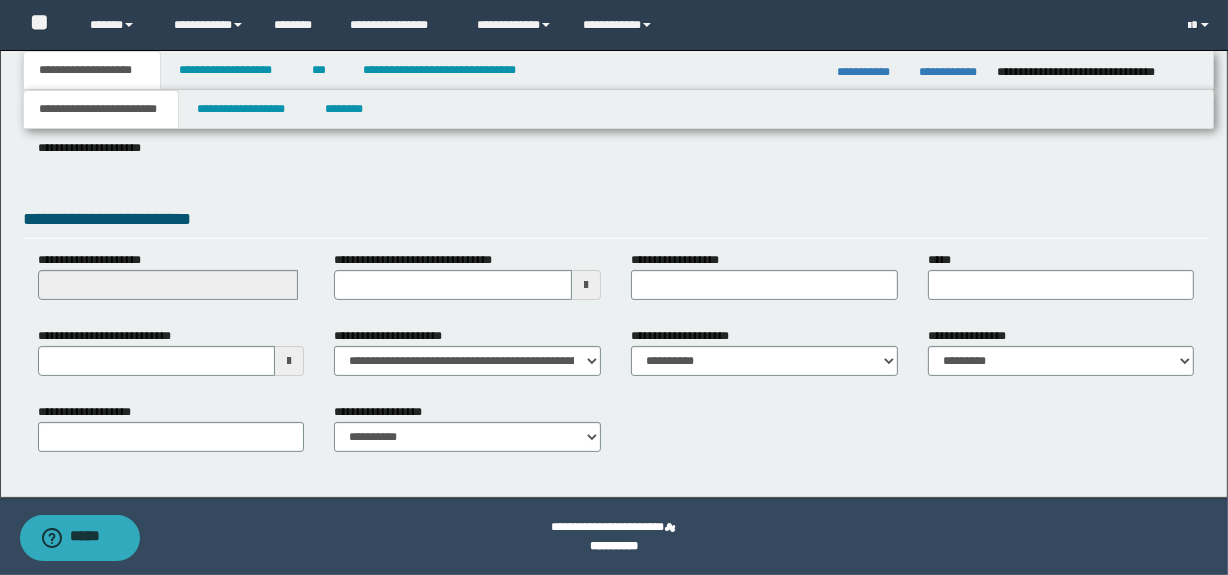 click at bounding box center (289, 361) 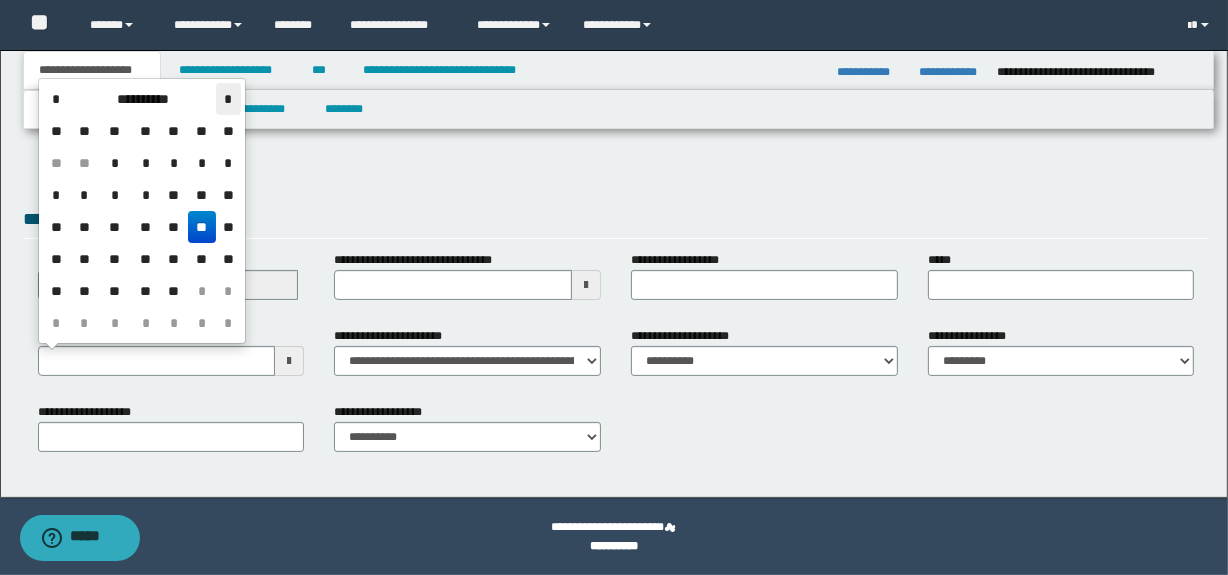 click on "*" at bounding box center [228, 99] 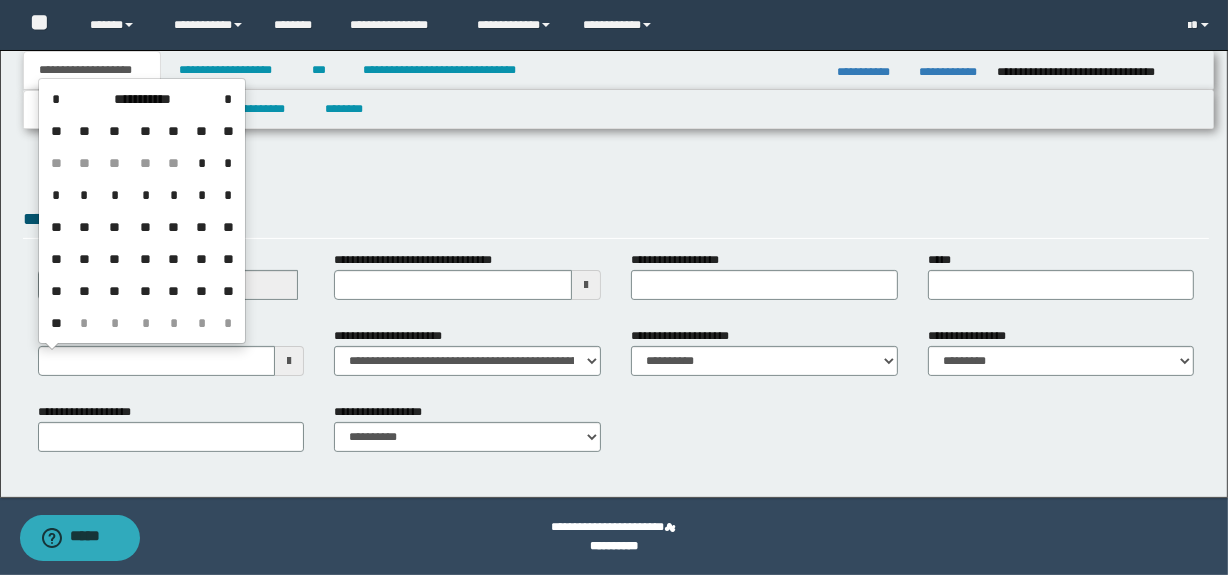 drag, startPoint x: 201, startPoint y: 197, endPoint x: 314, endPoint y: 222, distance: 115.73245 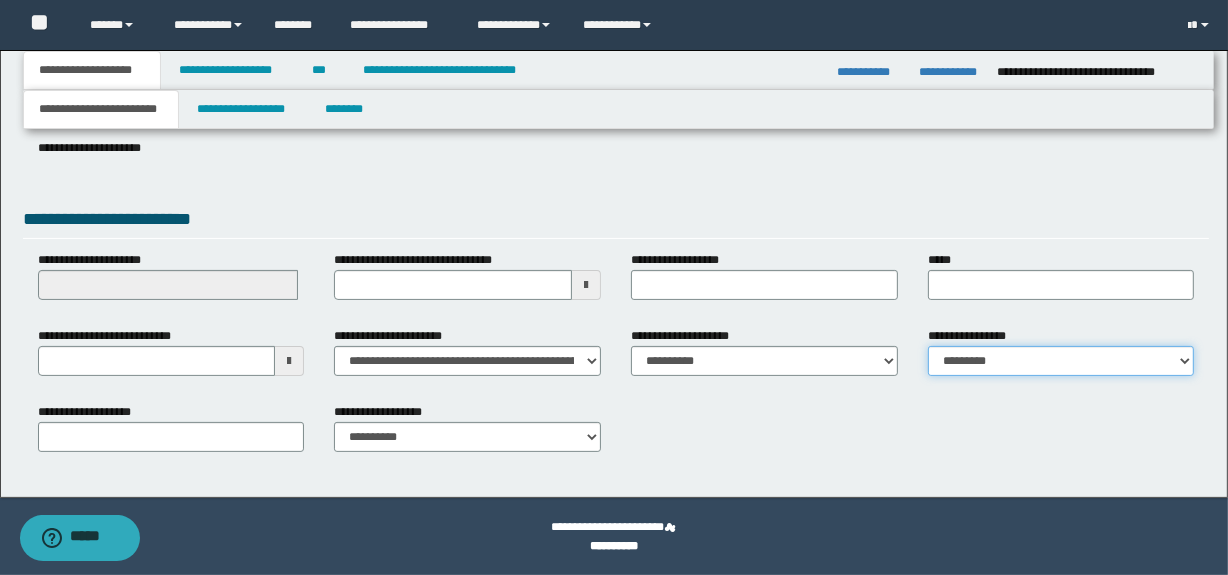 drag, startPoint x: 978, startPoint y: 356, endPoint x: 980, endPoint y: 373, distance: 17.117243 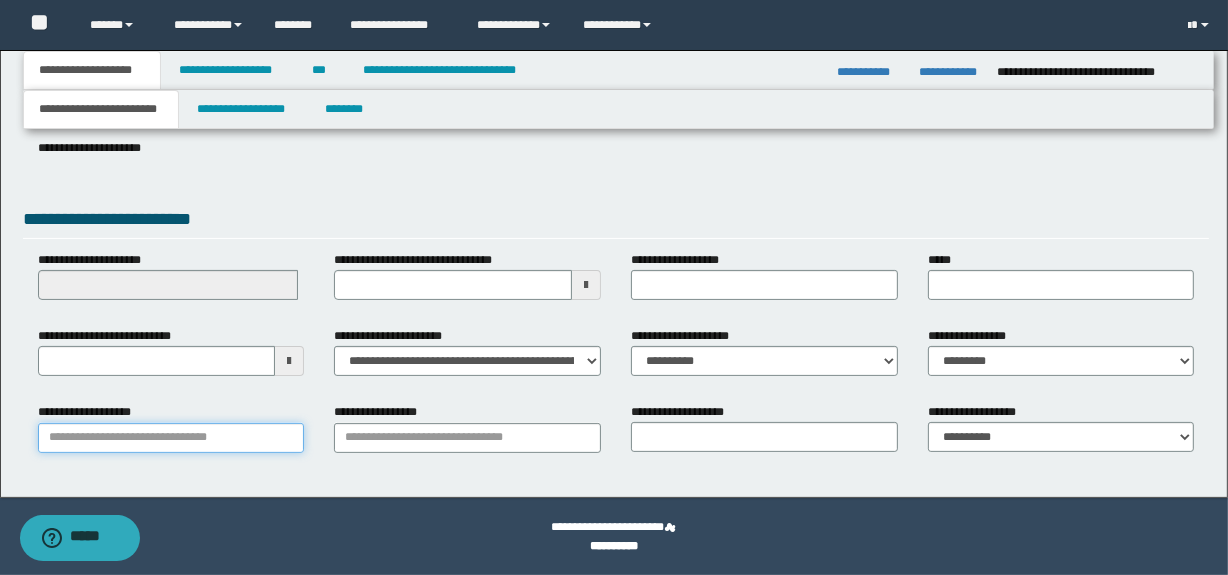 click on "**********" at bounding box center (171, 438) 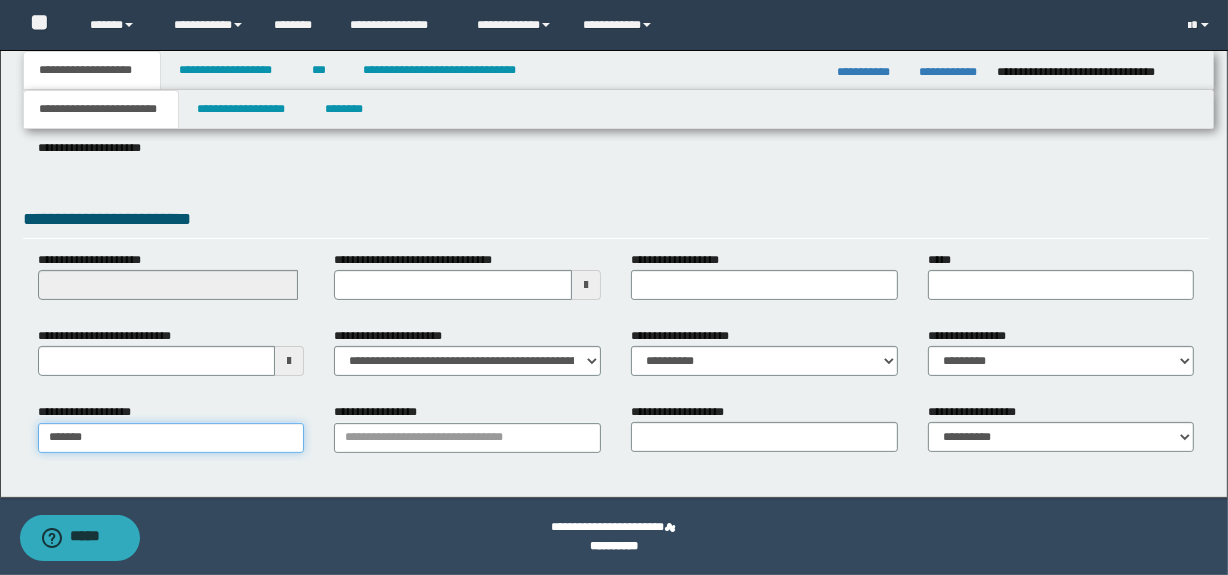 type on "********" 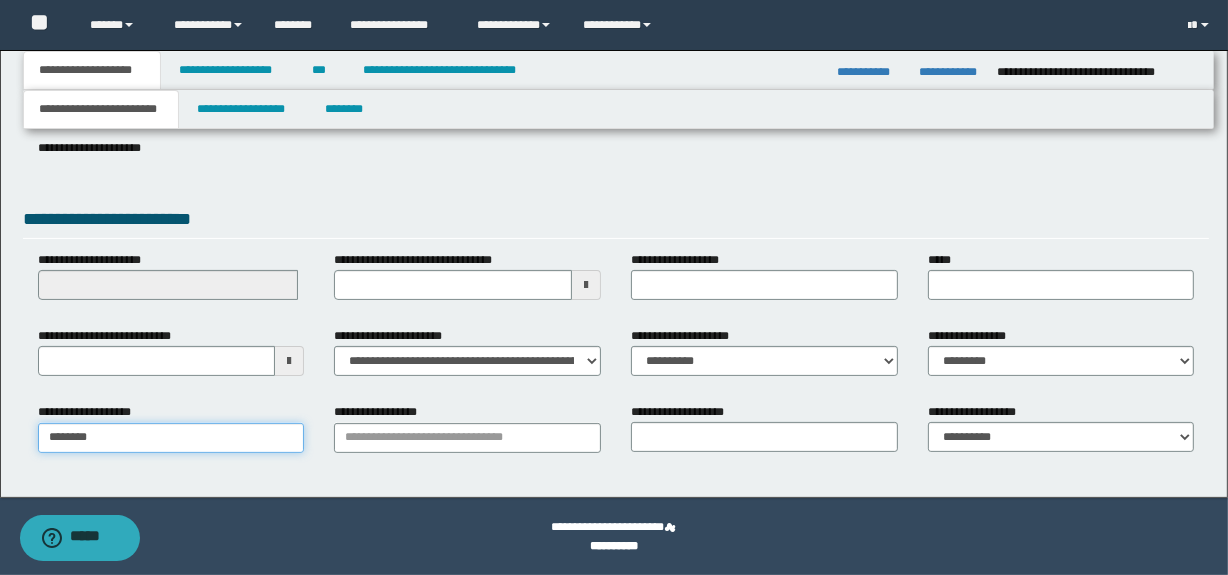 type on "**********" 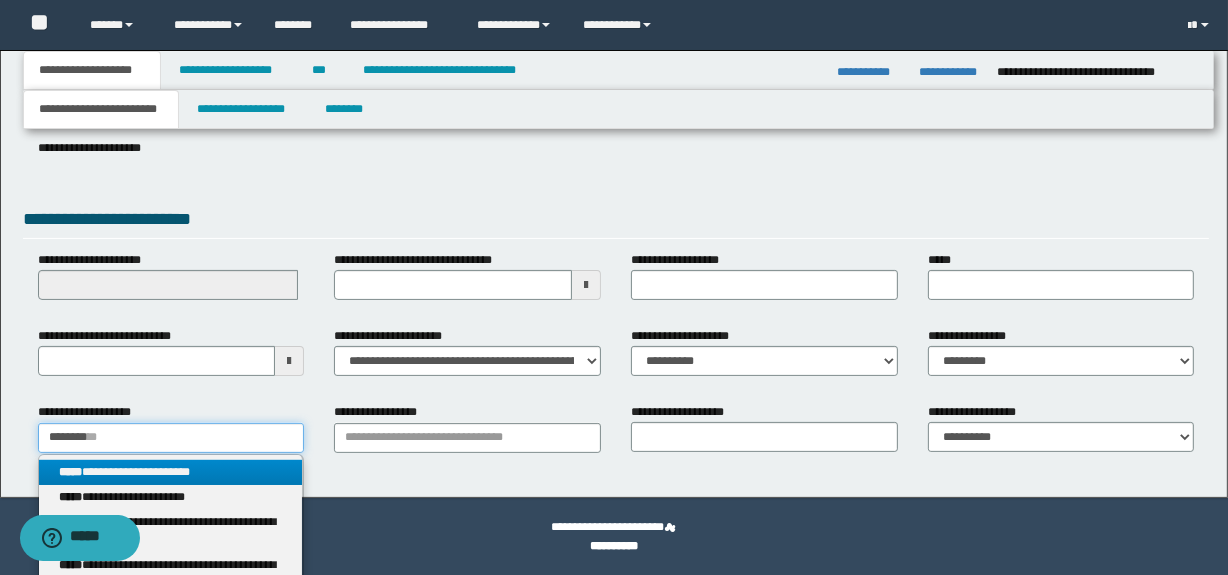type on "********" 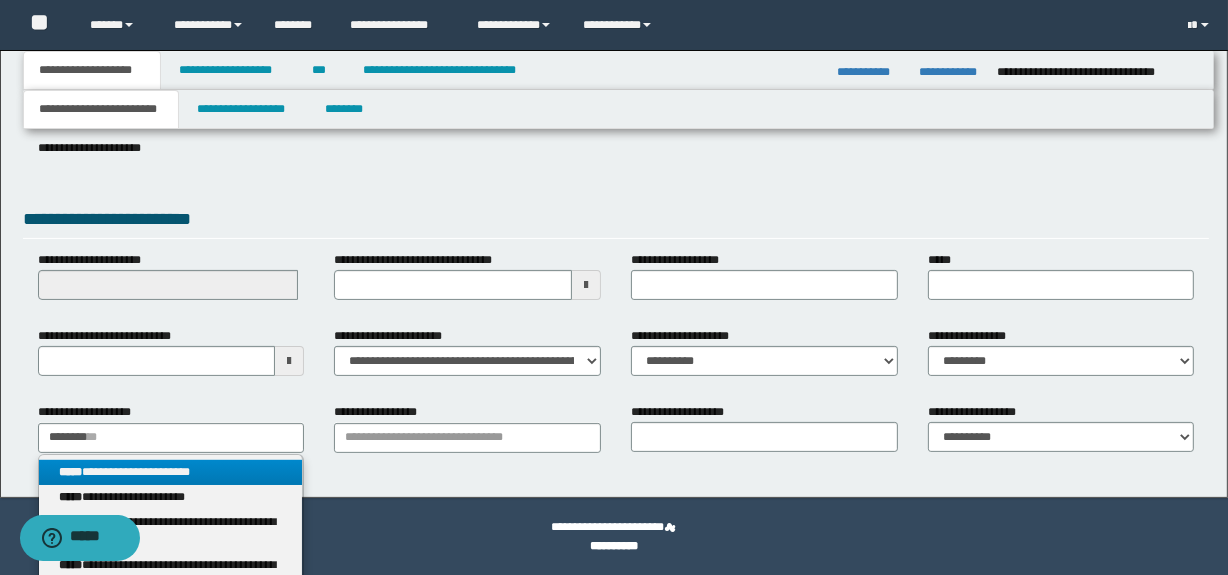 click on "**********" at bounding box center [171, 472] 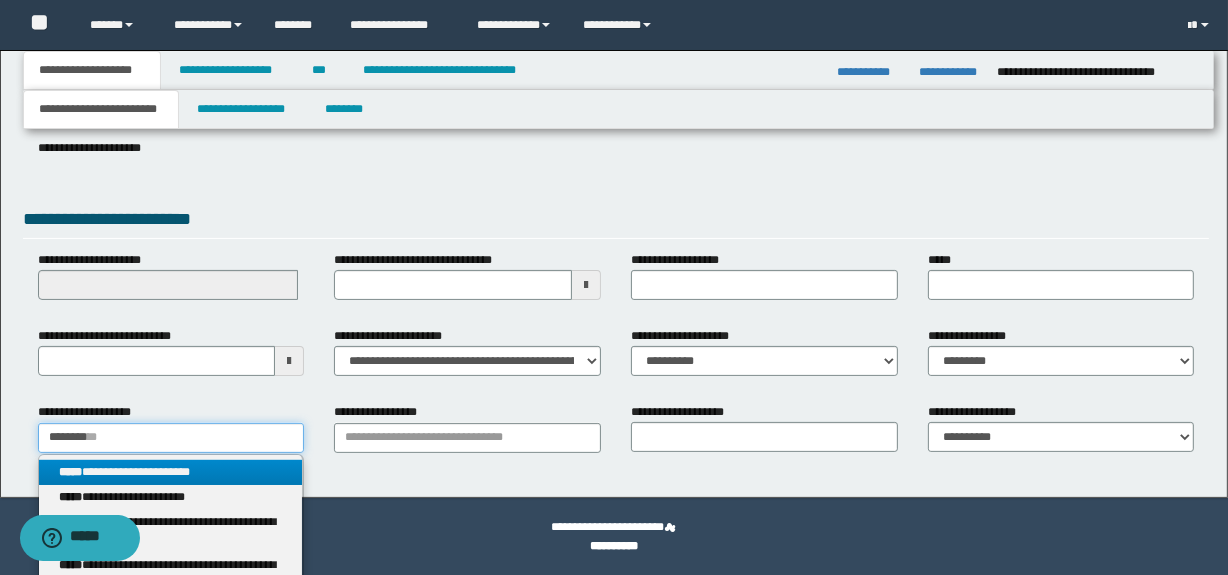 type 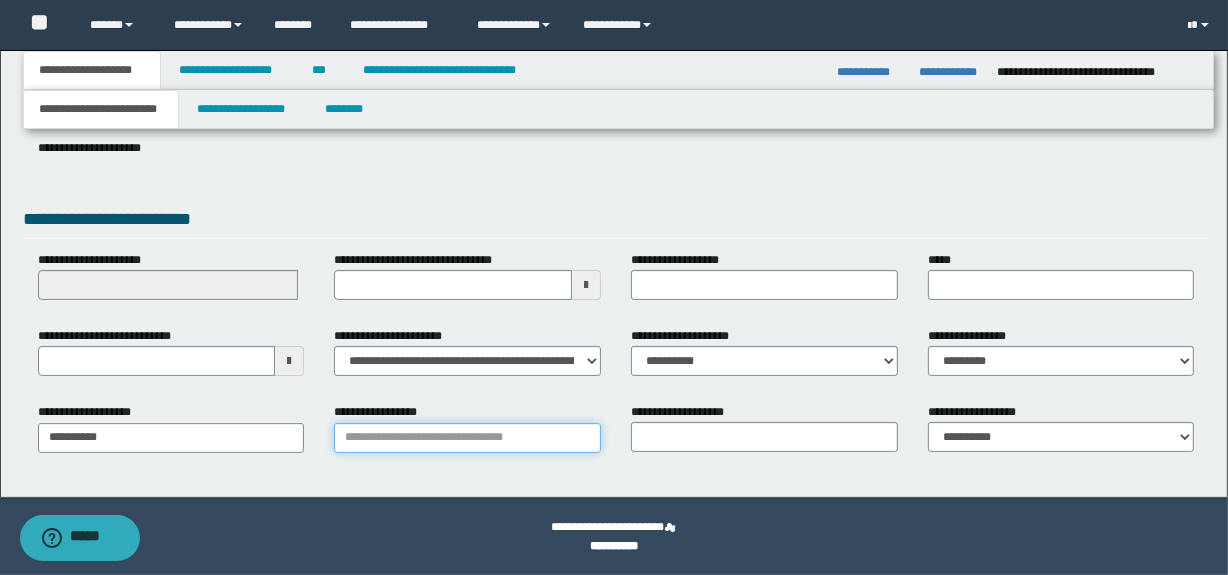 click on "**********" at bounding box center [467, 438] 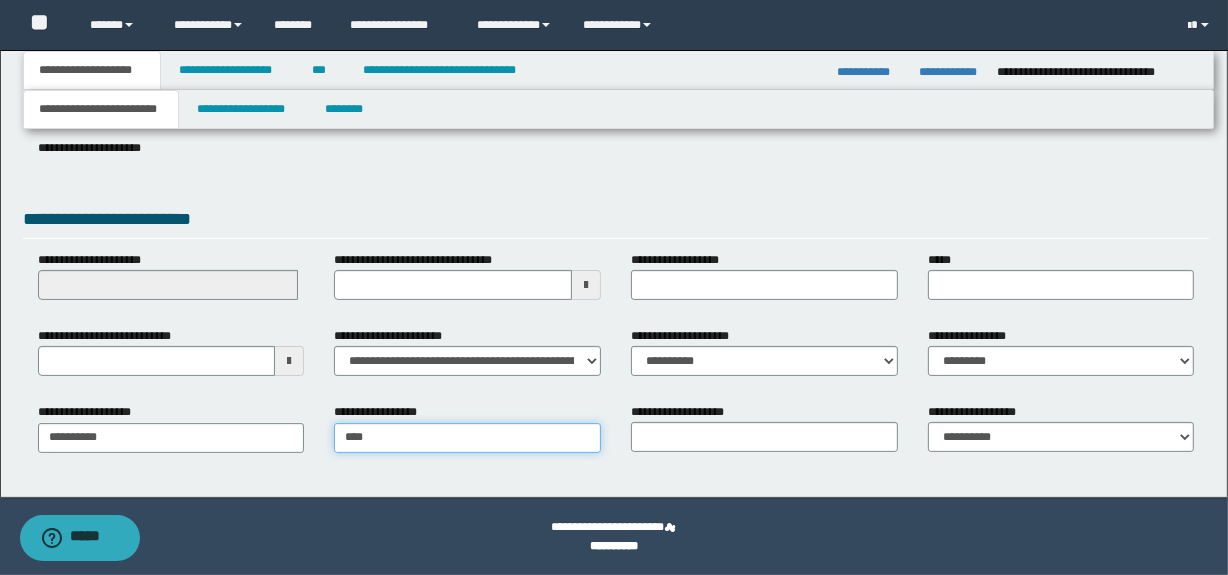 type on "***" 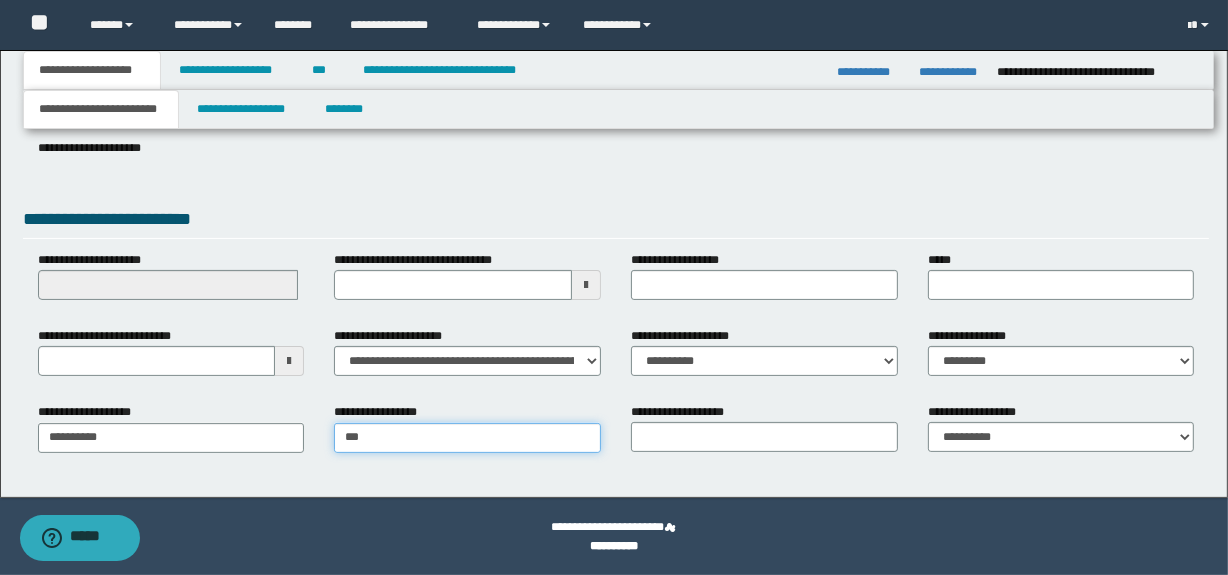 type on "*********" 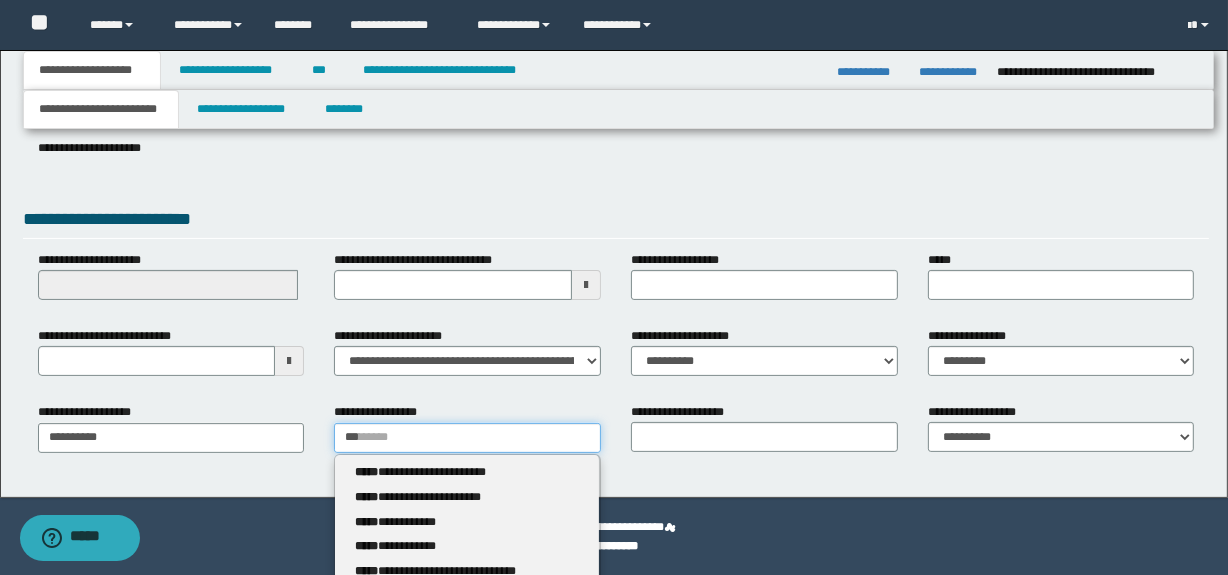 type 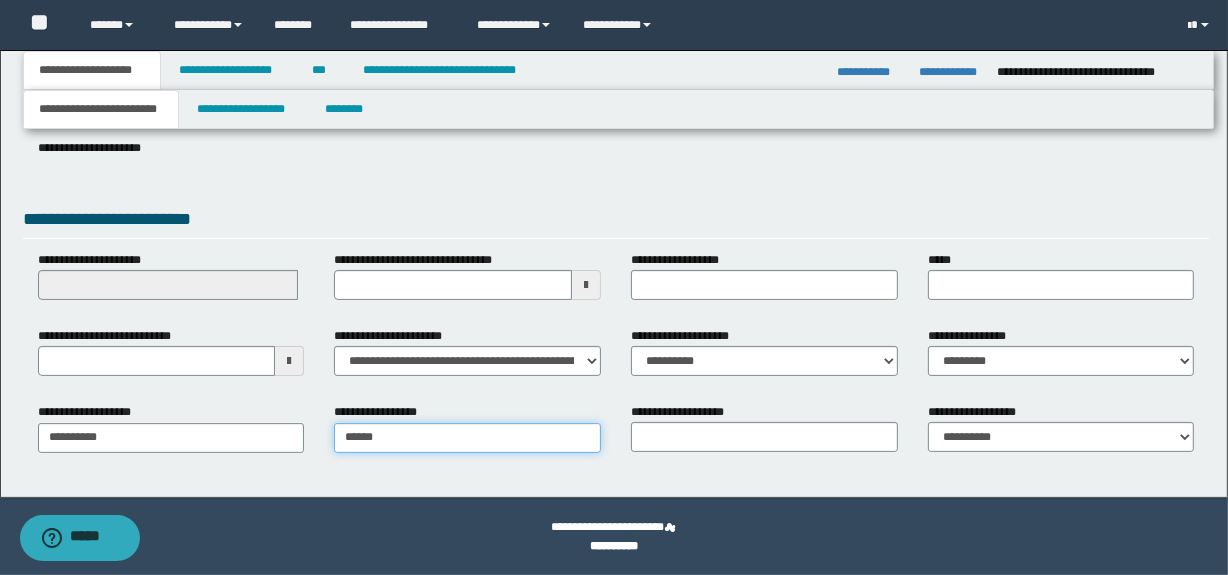 type on "*******" 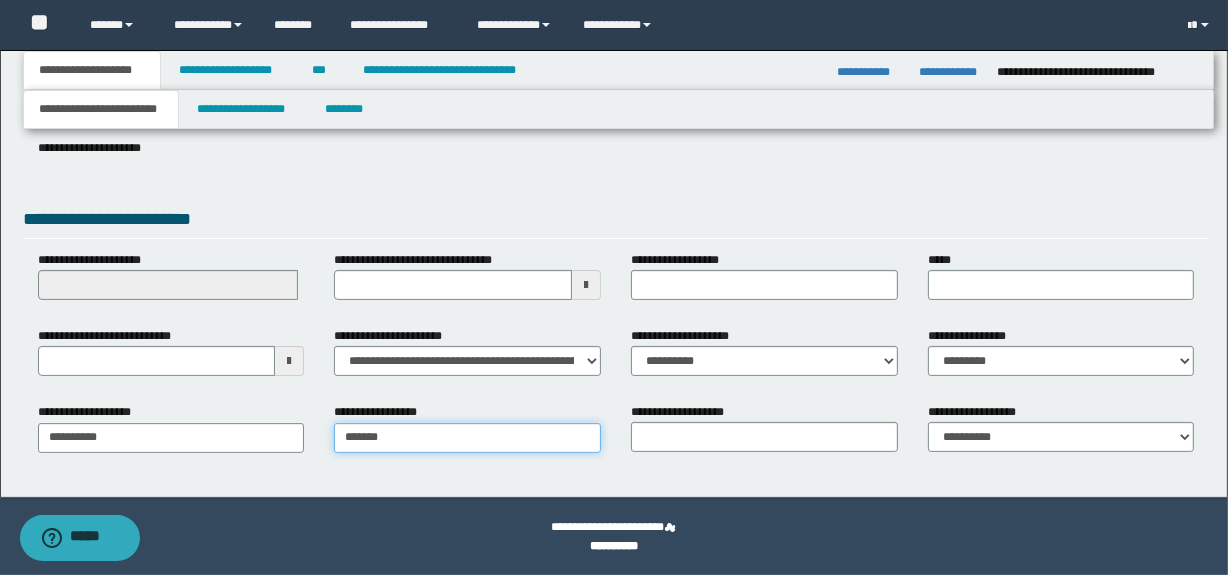 type on "**********" 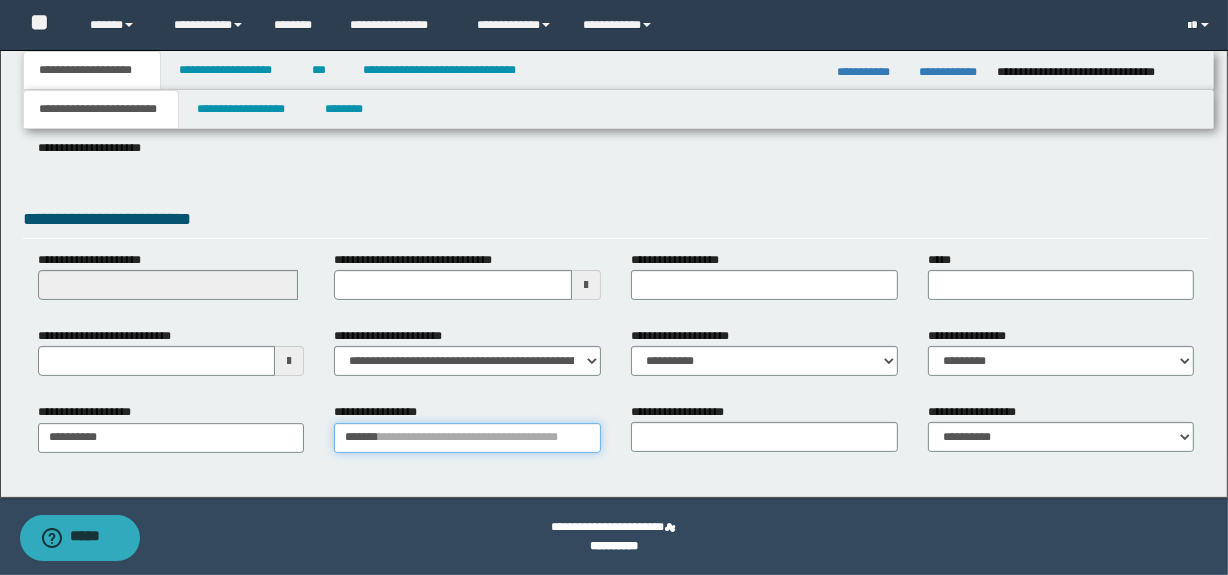 type 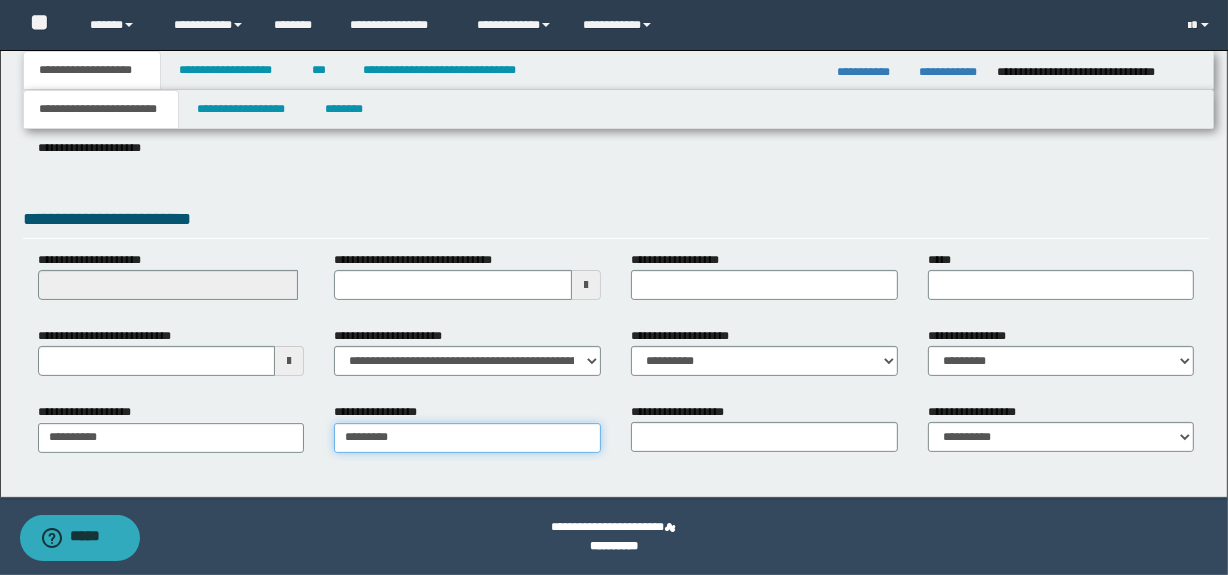 type on "**********" 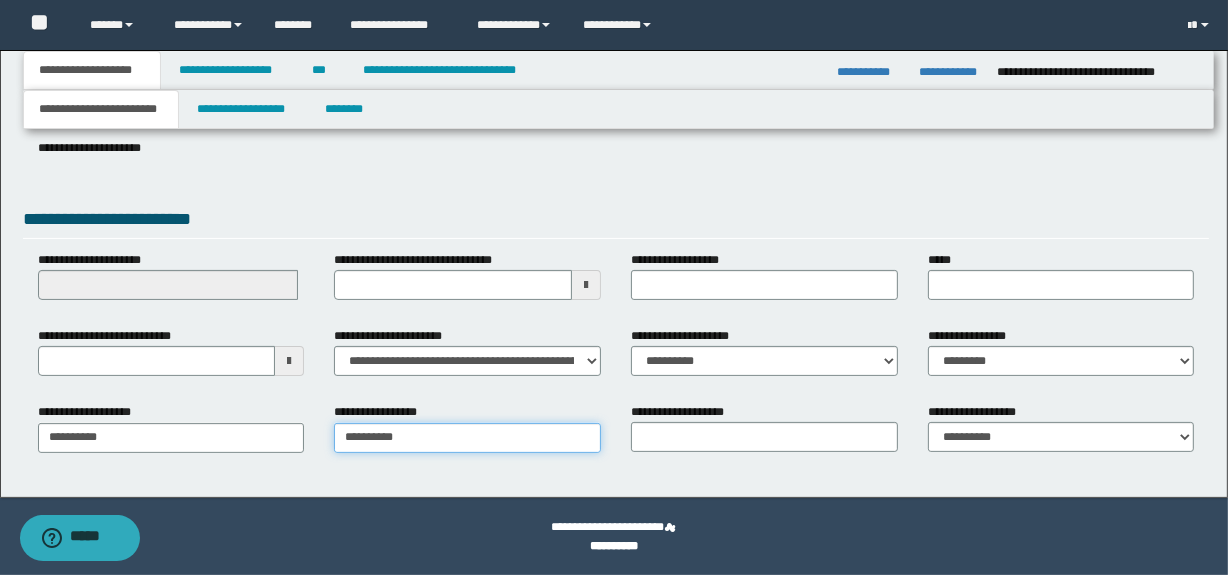 type on "**********" 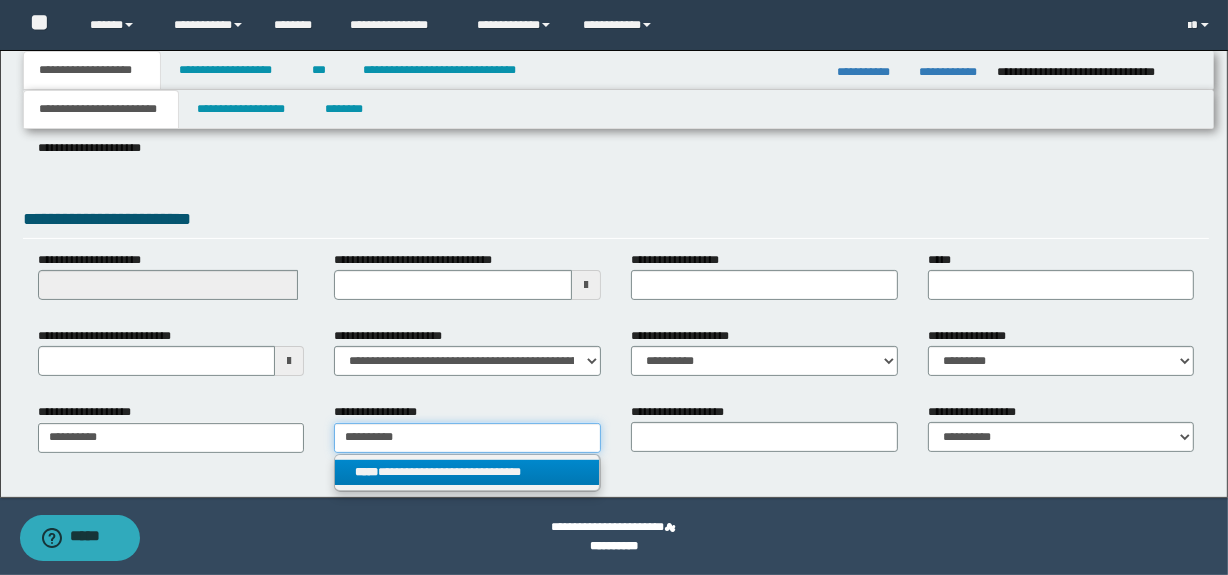 type on "**********" 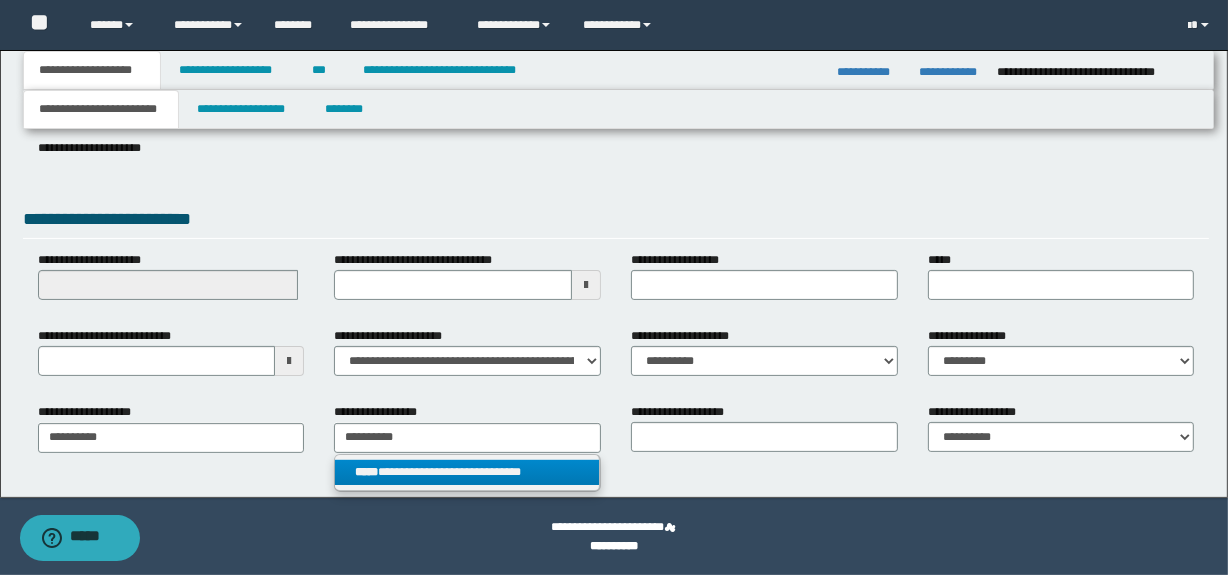 click on "**********" at bounding box center (467, 472) 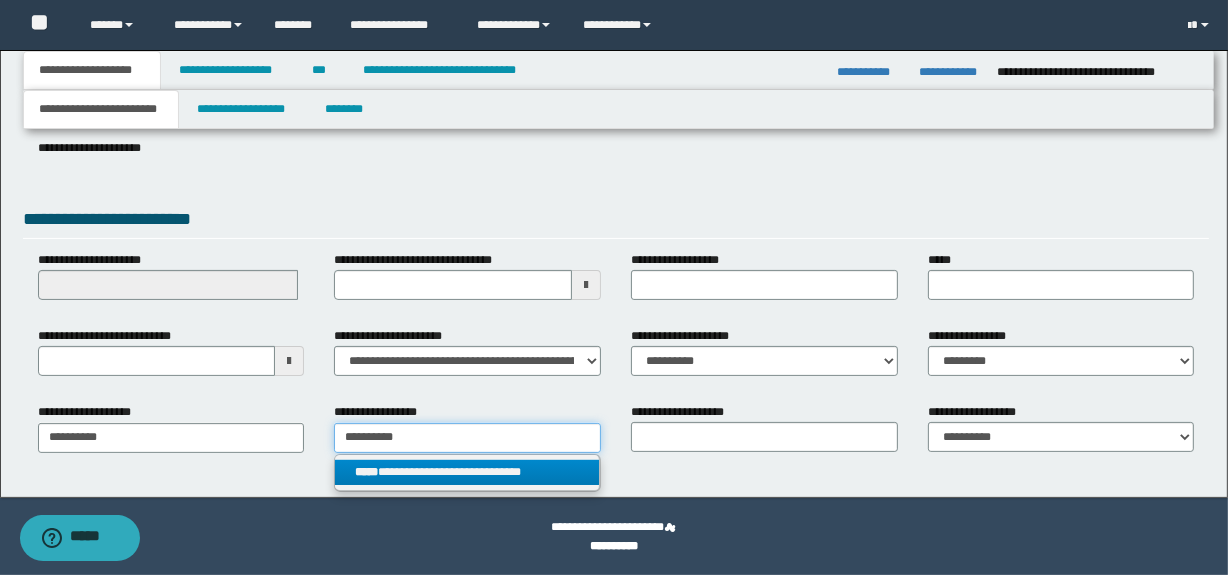 type 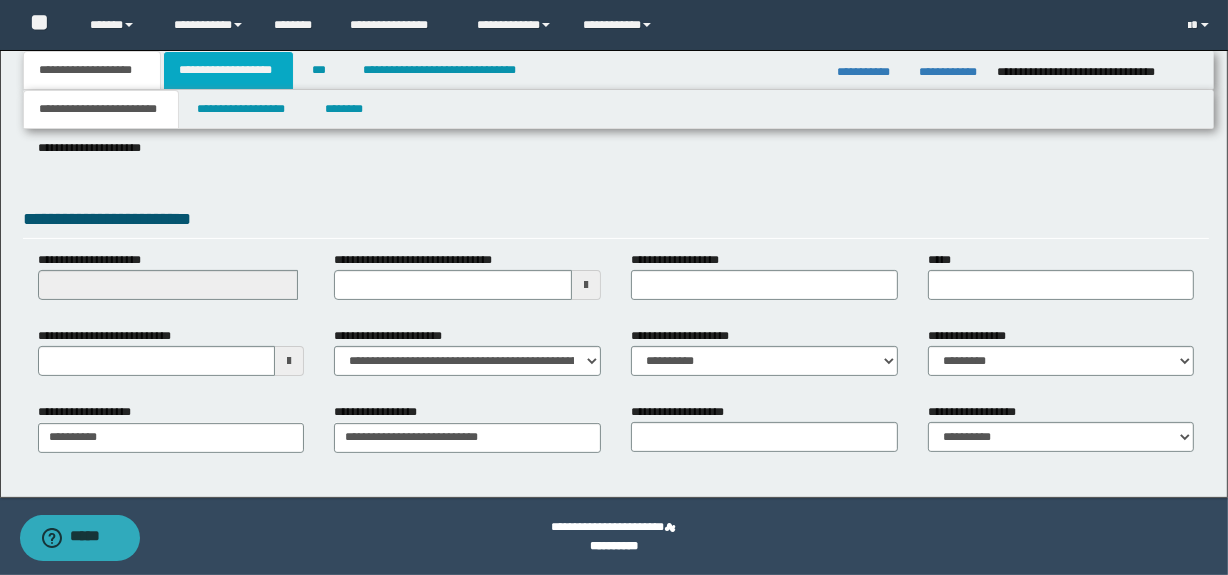 click on "**********" at bounding box center (228, 70) 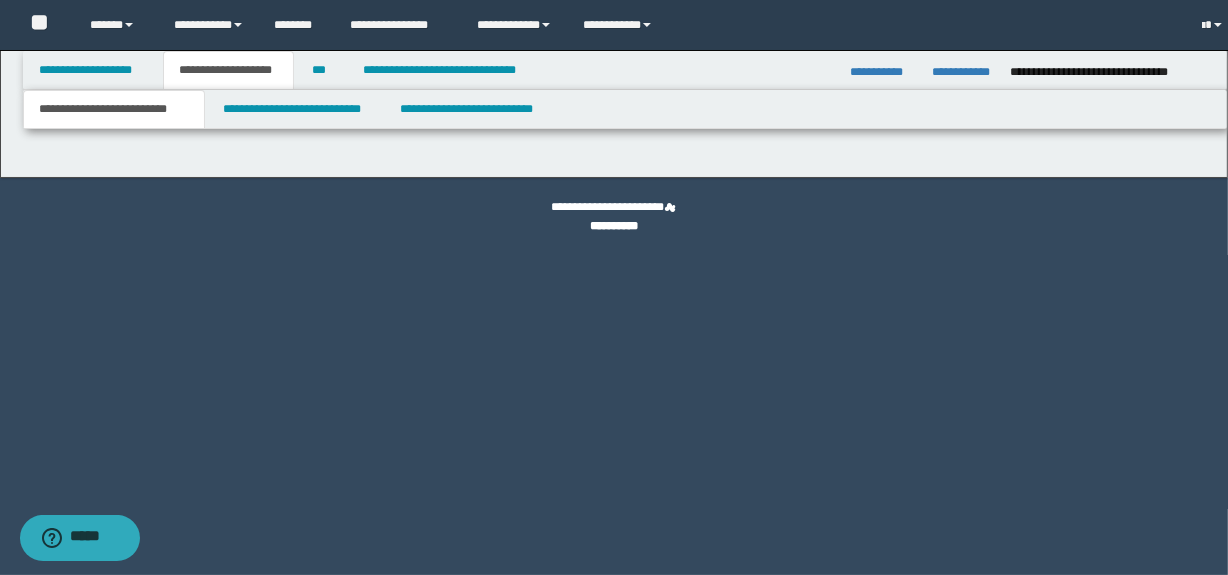 scroll, scrollTop: 0, scrollLeft: 0, axis: both 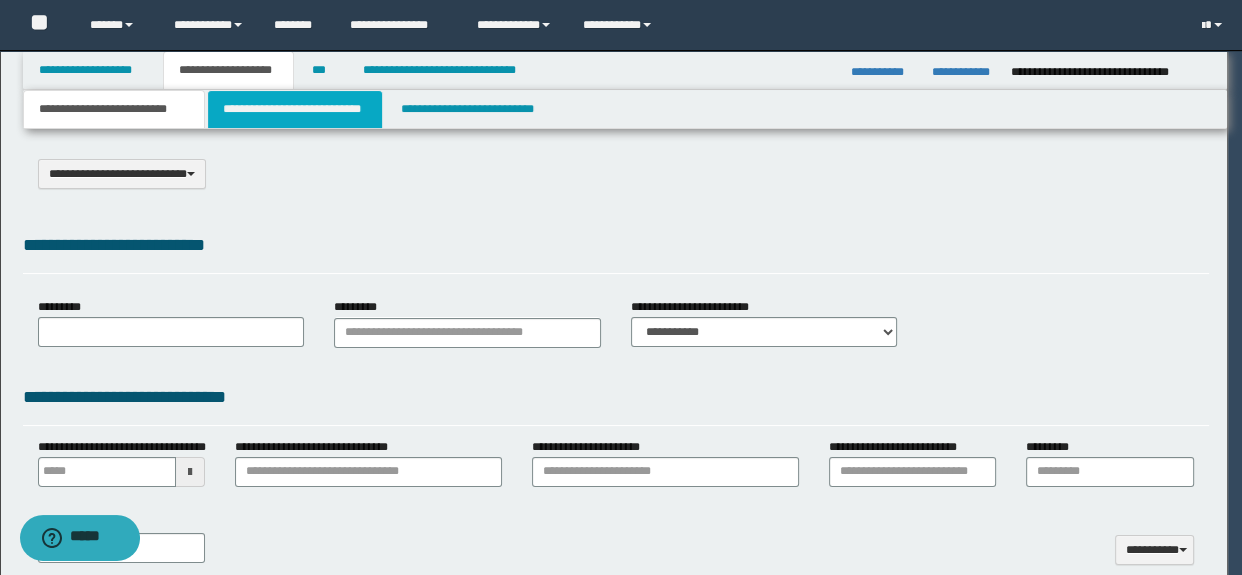 type on "********" 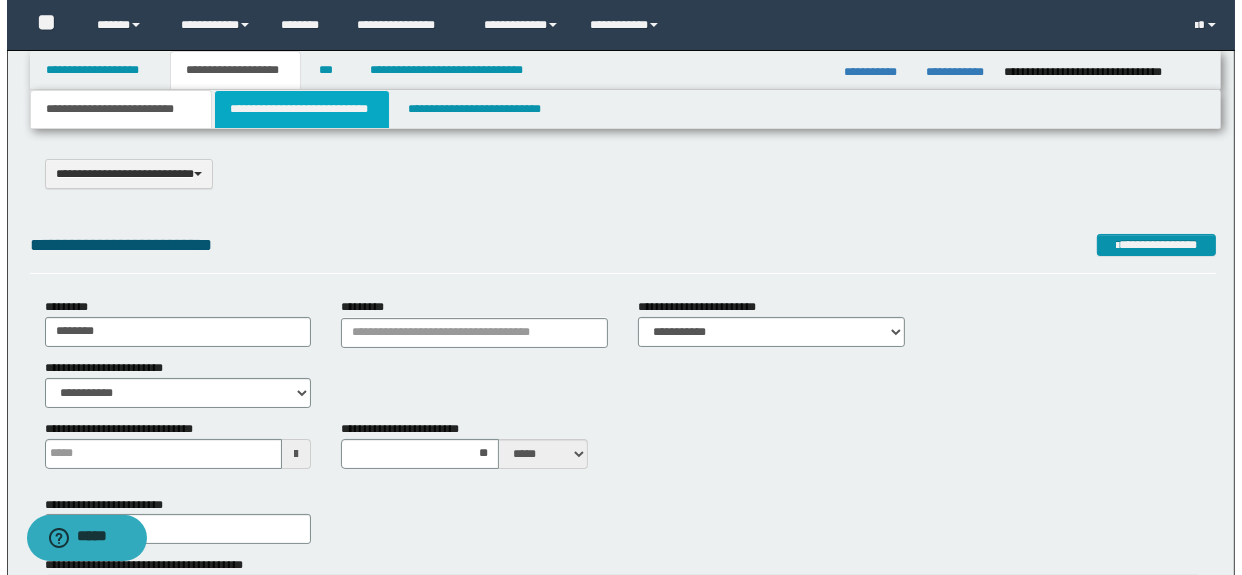 scroll, scrollTop: 0, scrollLeft: 0, axis: both 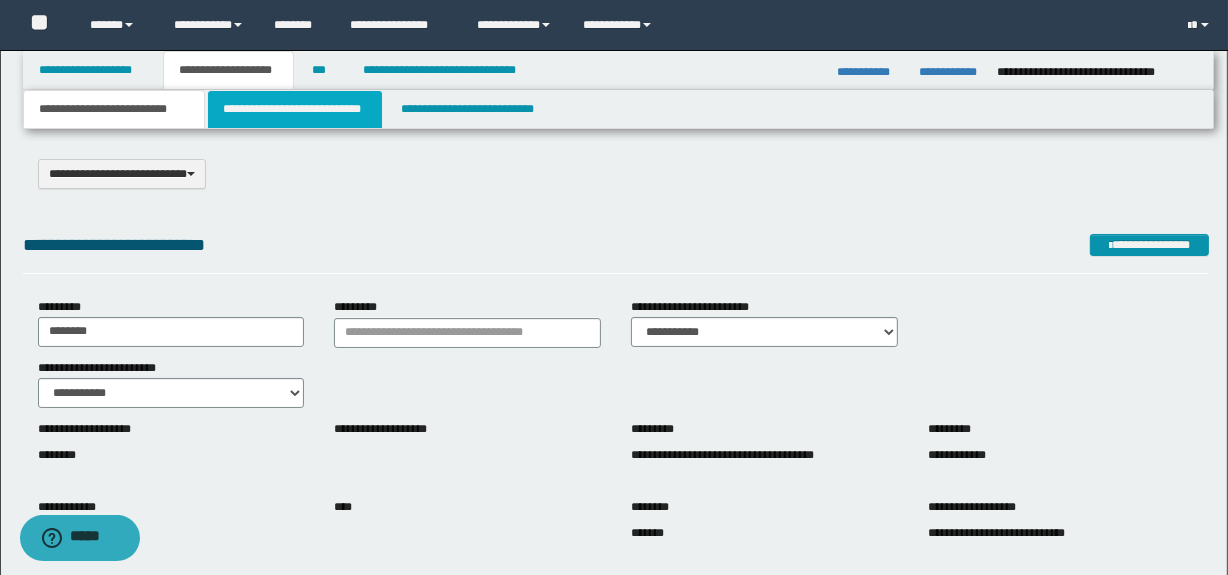 click on "**********" at bounding box center [294, 109] 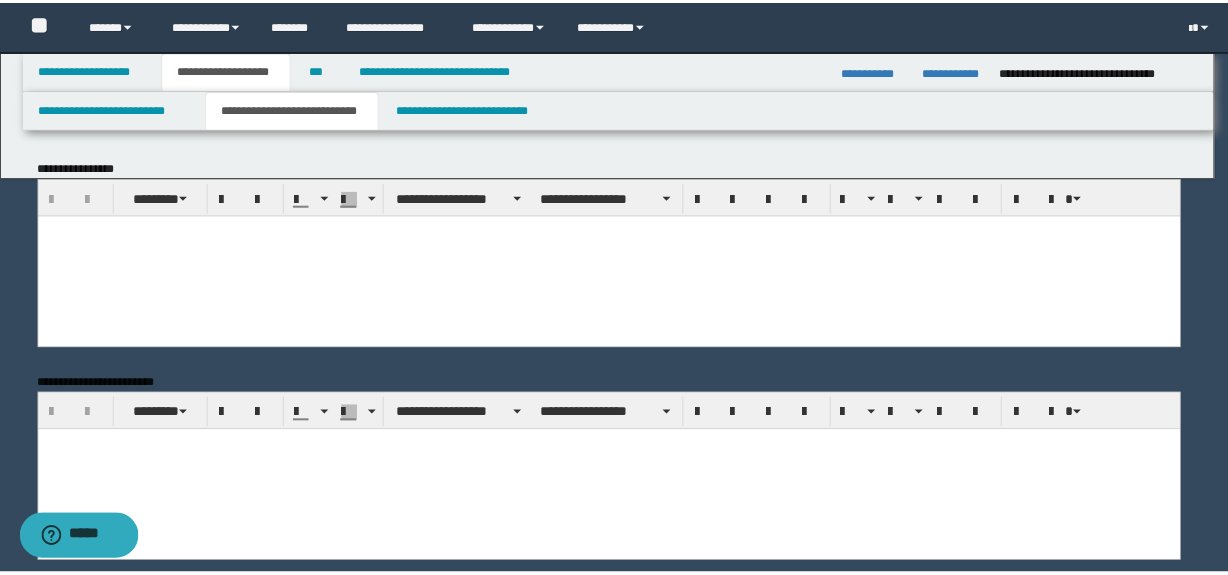 scroll, scrollTop: 0, scrollLeft: 0, axis: both 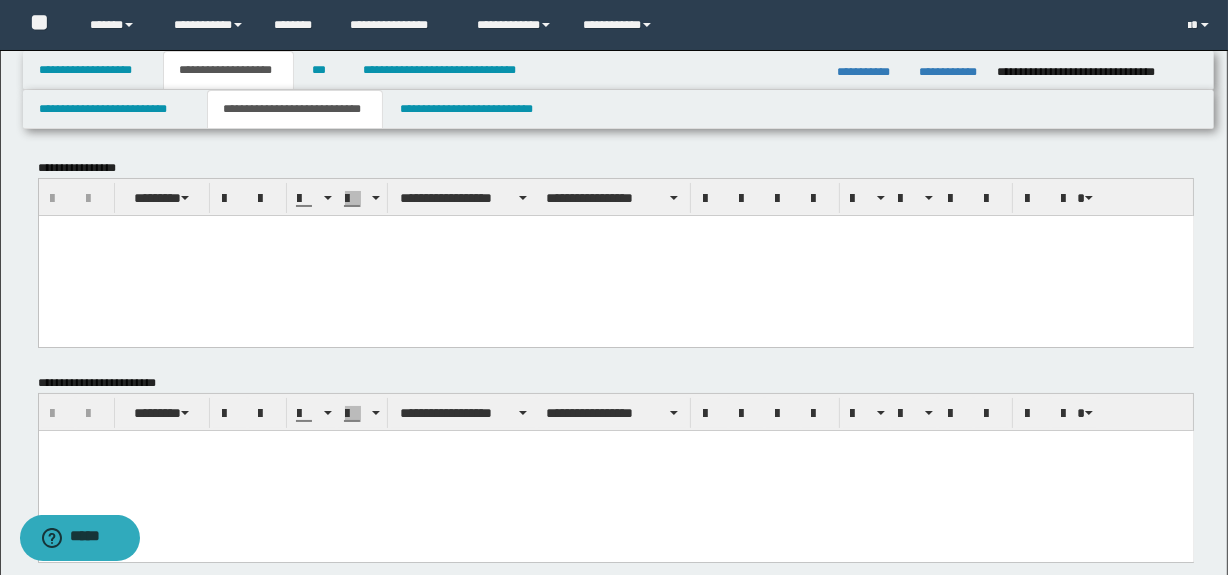 click at bounding box center [615, 255] 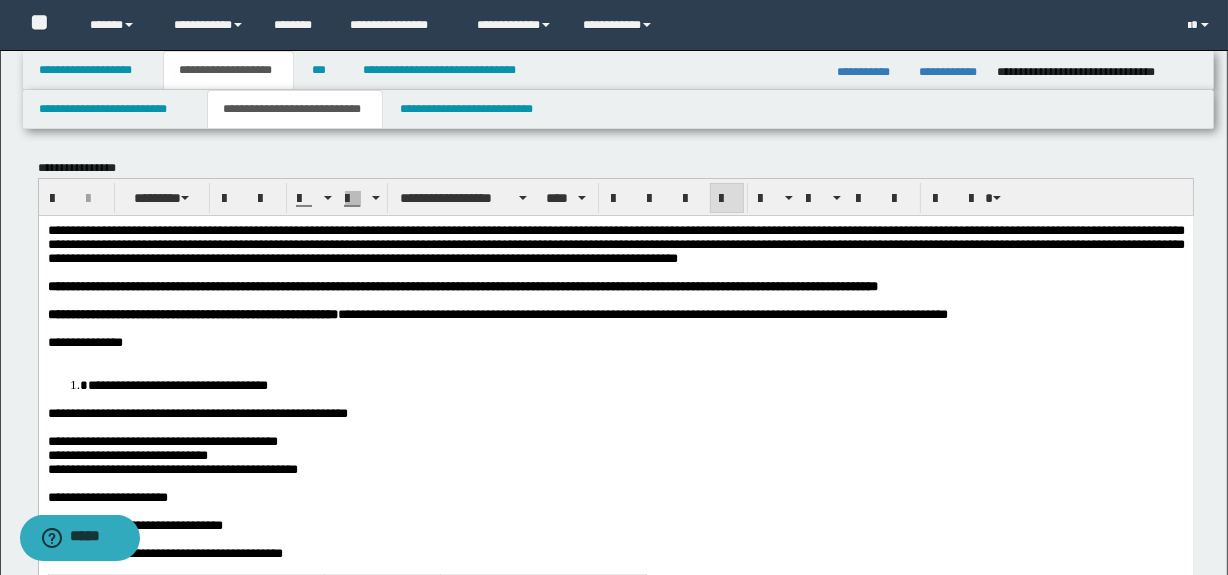 click at bounding box center (615, 356) 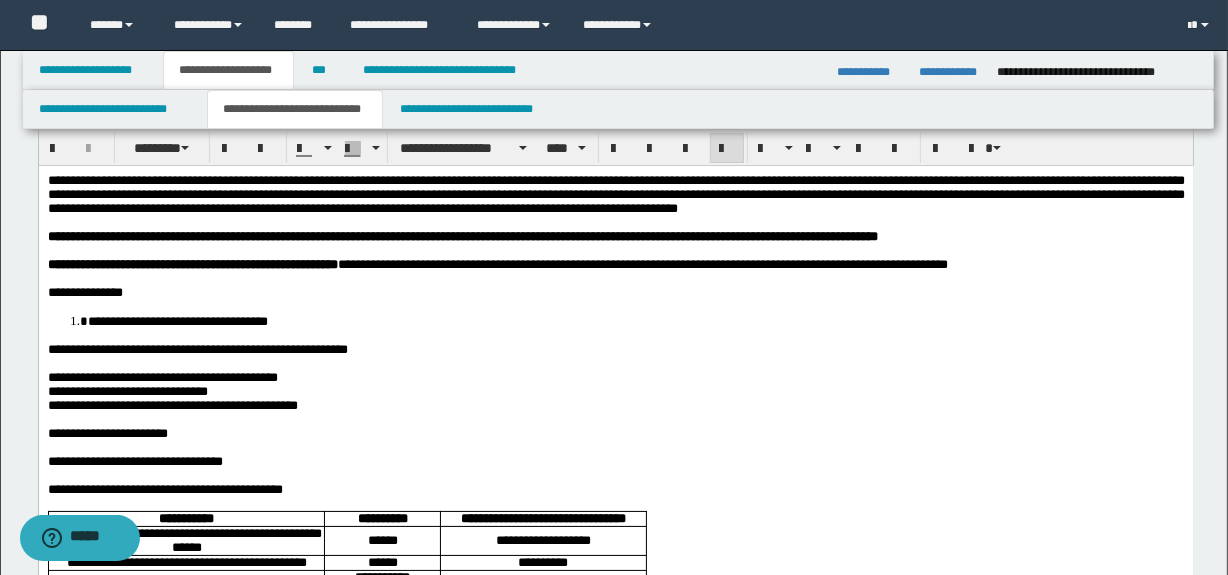 scroll, scrollTop: 60, scrollLeft: 0, axis: vertical 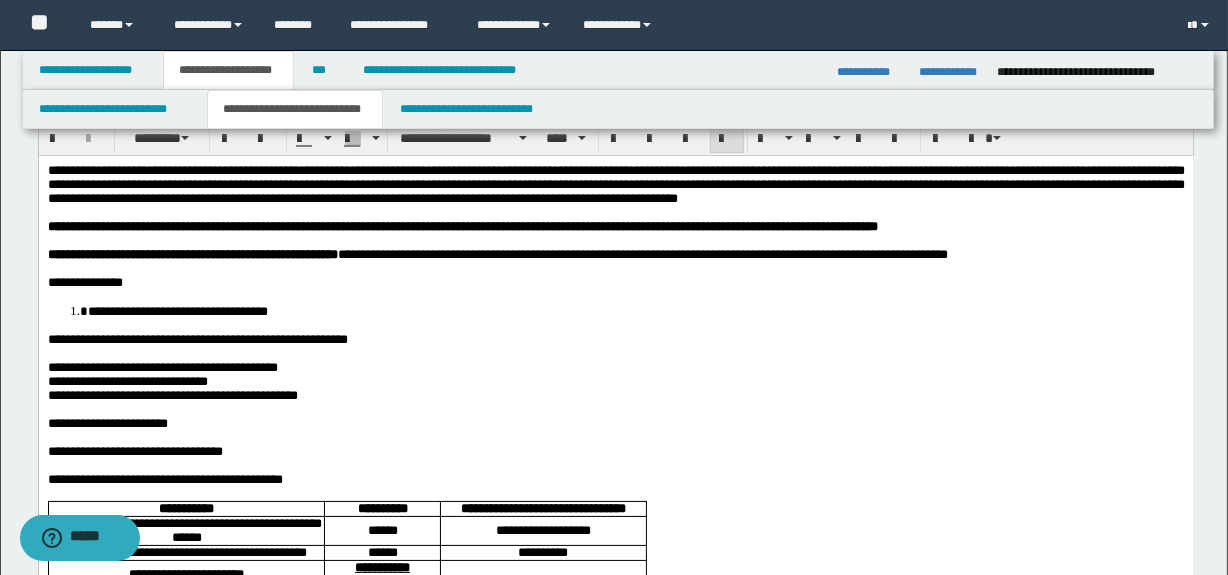drag, startPoint x: 58, startPoint y: 331, endPoint x: 180, endPoint y: 351, distance: 123.62848 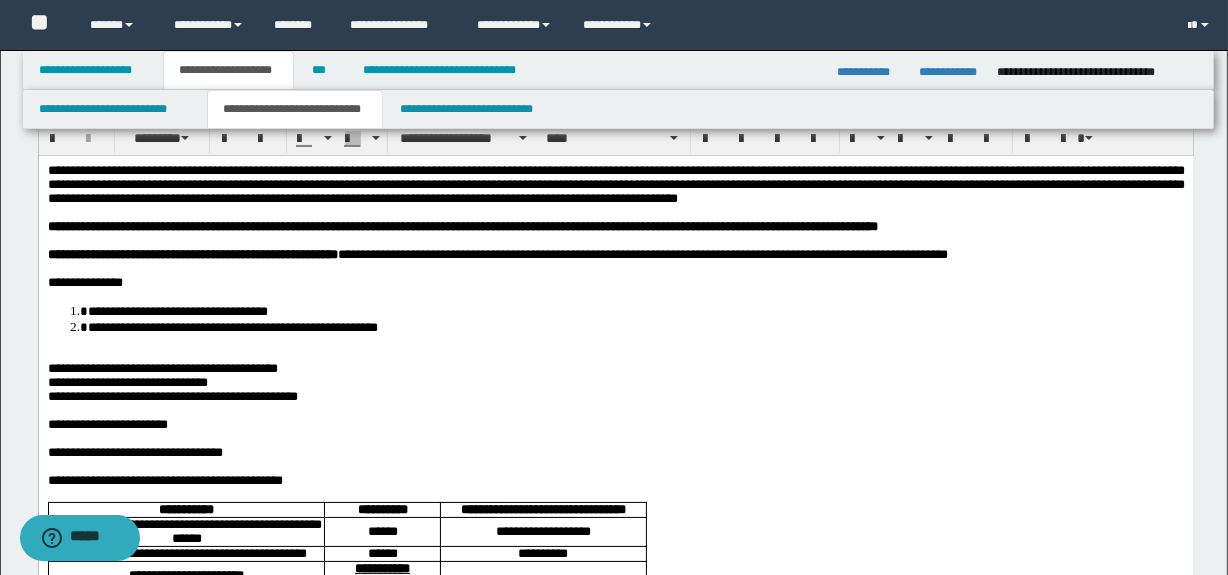 click at bounding box center [615, 354] 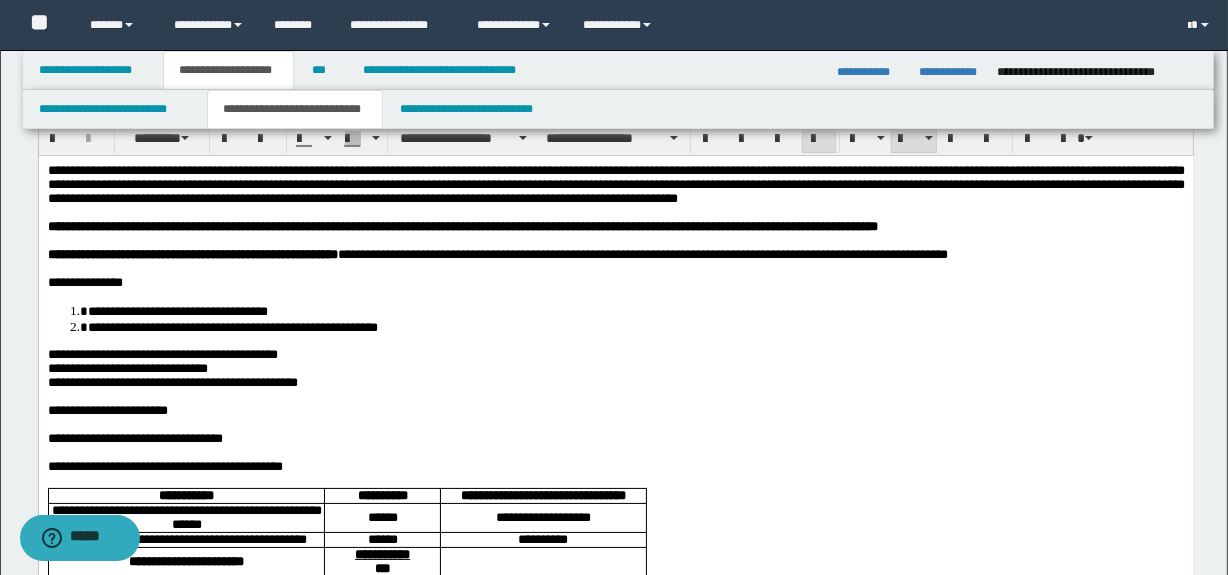 click on "**********" at bounding box center (162, 353) 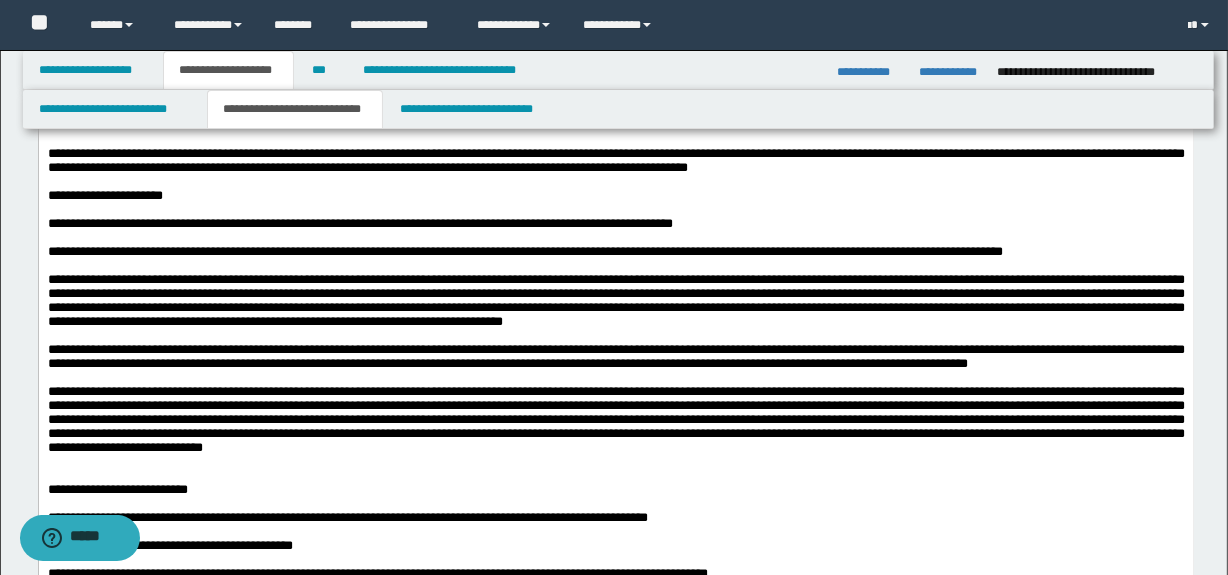 scroll, scrollTop: 1000, scrollLeft: 0, axis: vertical 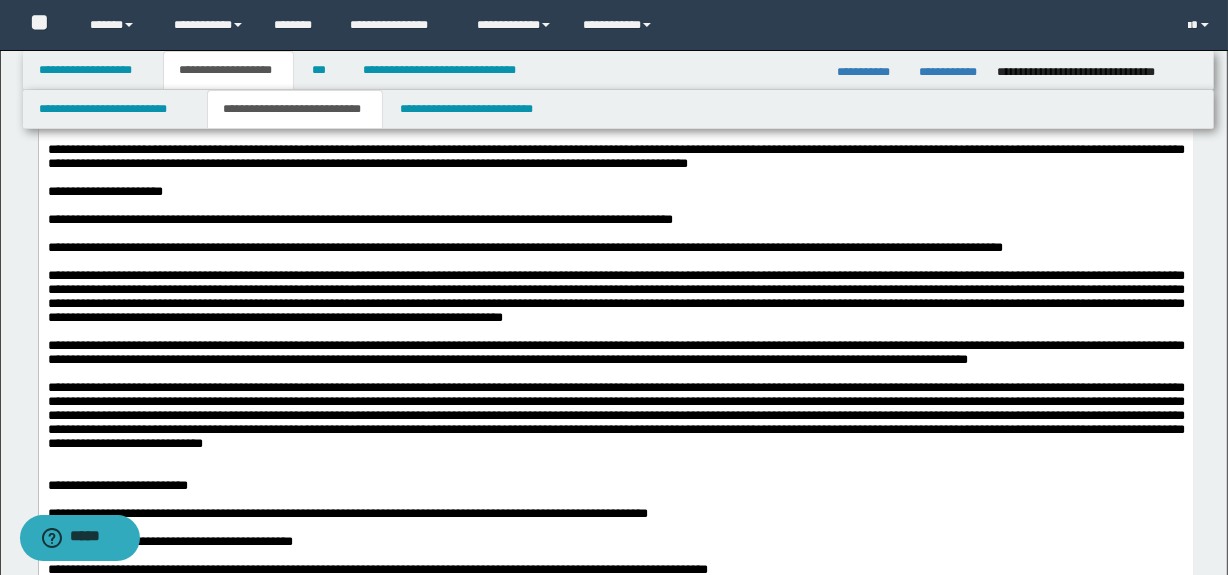 click at bounding box center (615, 136) 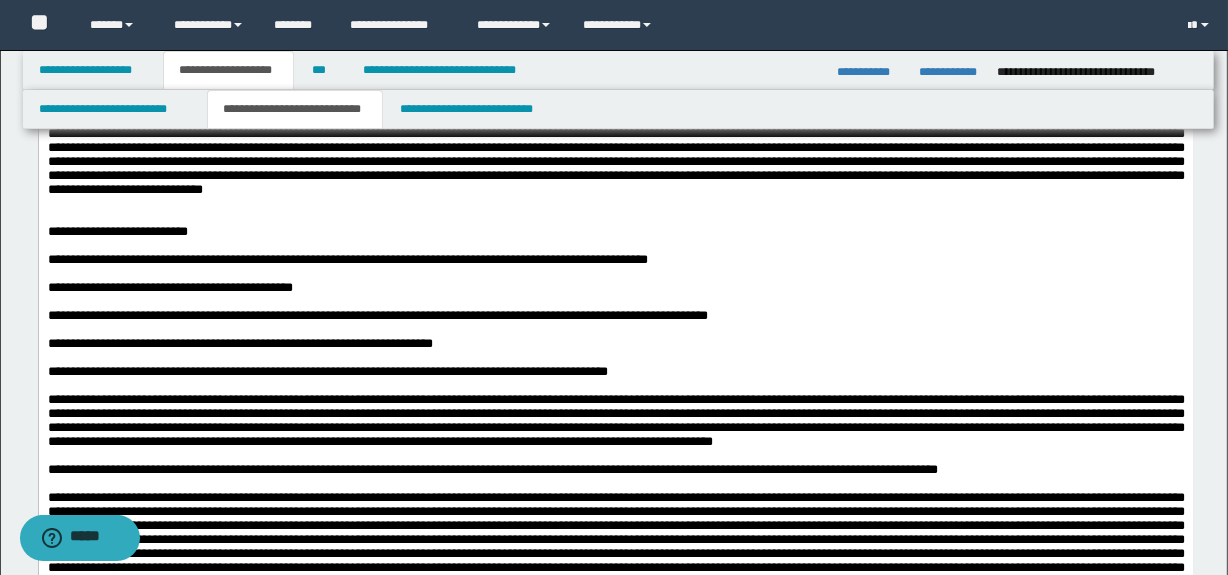 scroll, scrollTop: 1272, scrollLeft: 0, axis: vertical 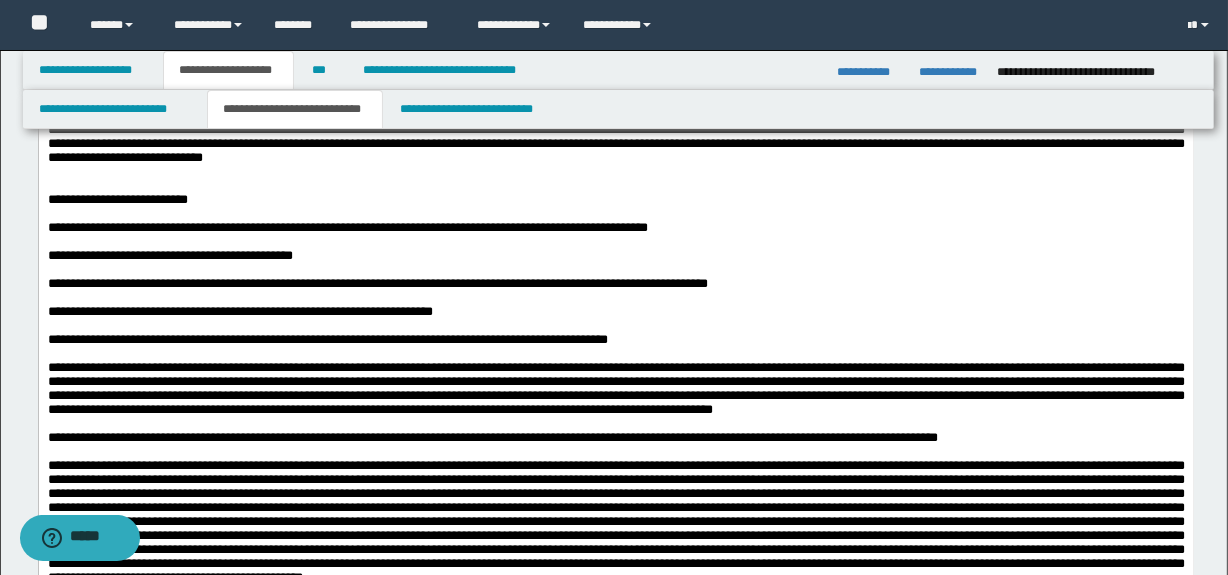 click on "**********" at bounding box center (615, 130) 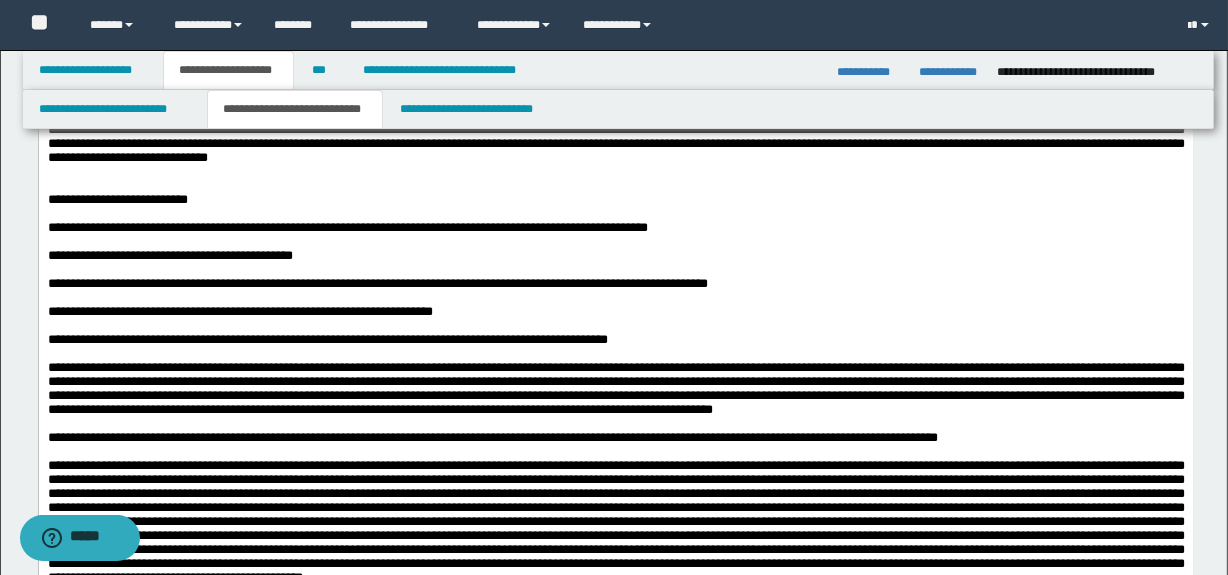 click at bounding box center [615, 172] 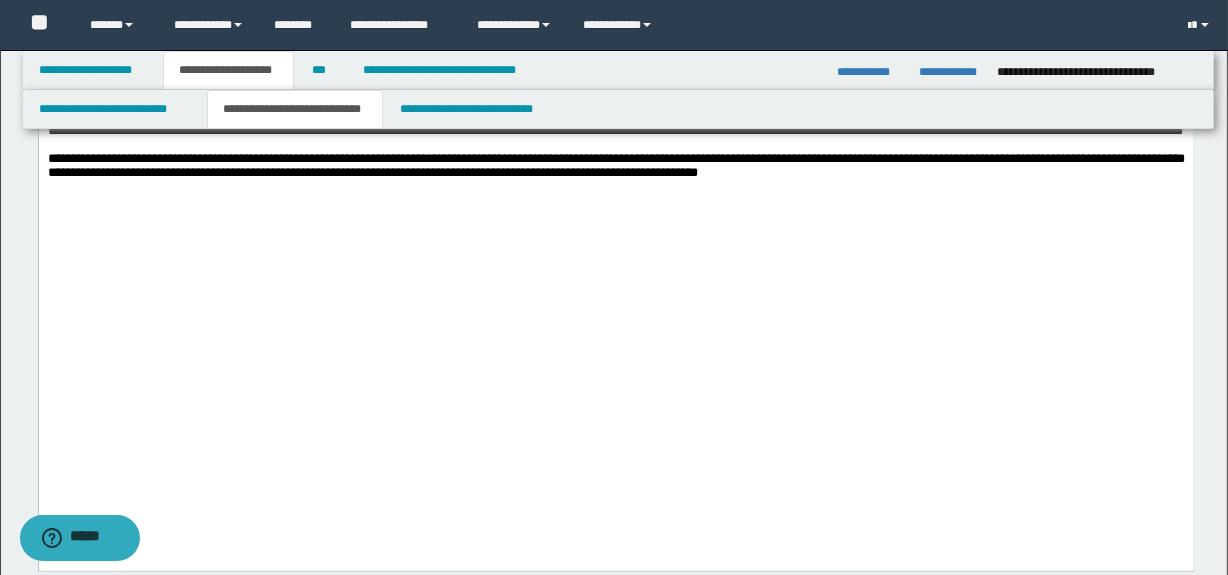 scroll, scrollTop: 1970, scrollLeft: 0, axis: vertical 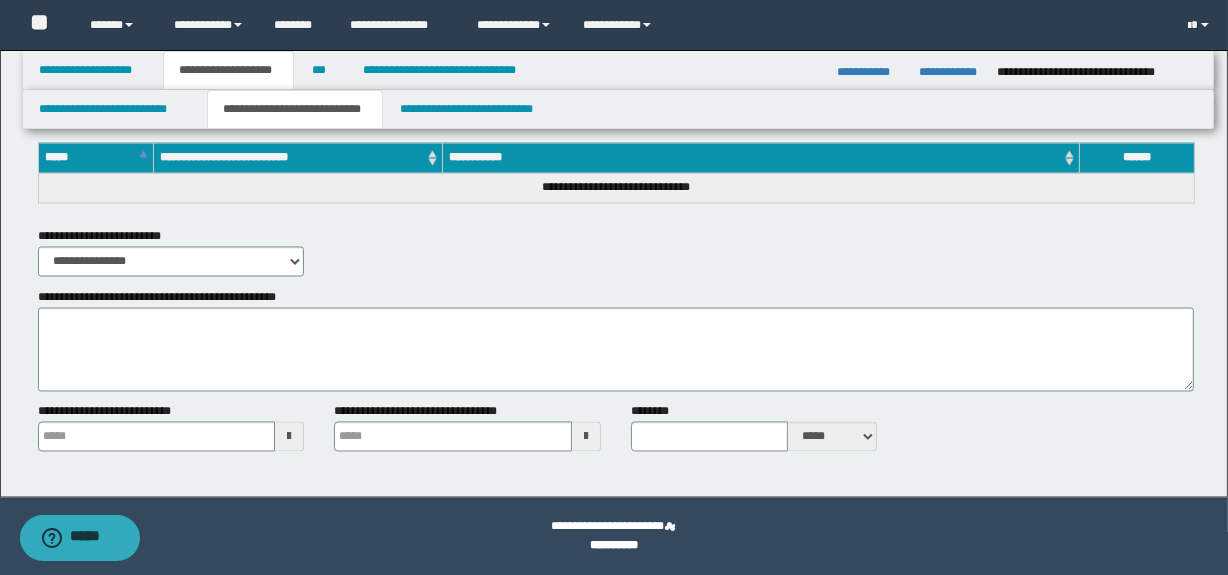 type 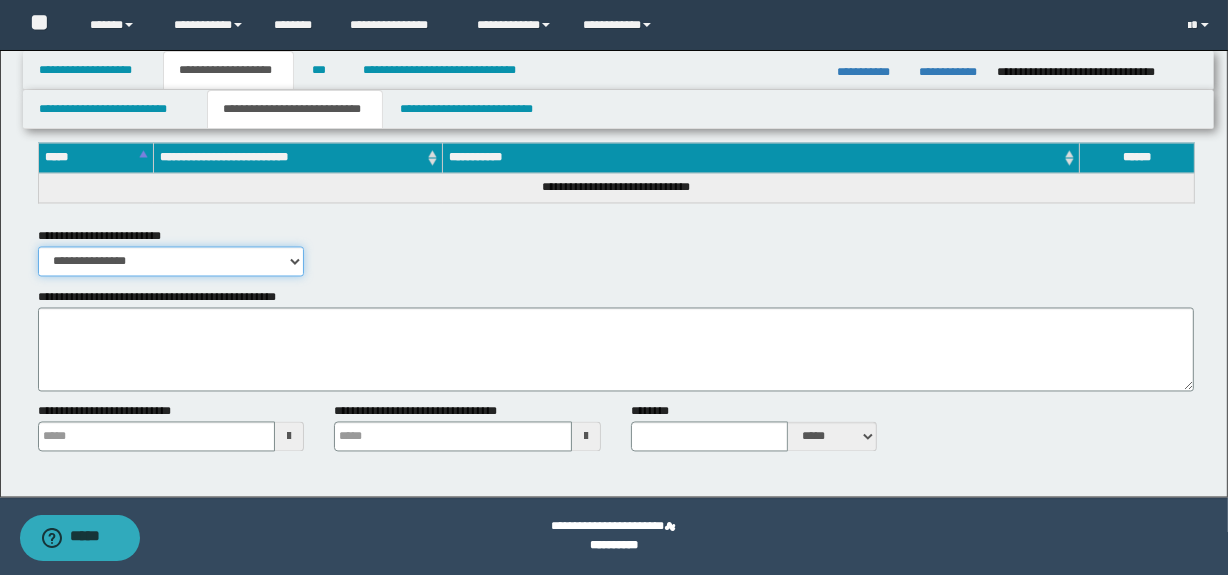 click on "**********" at bounding box center [171, 262] 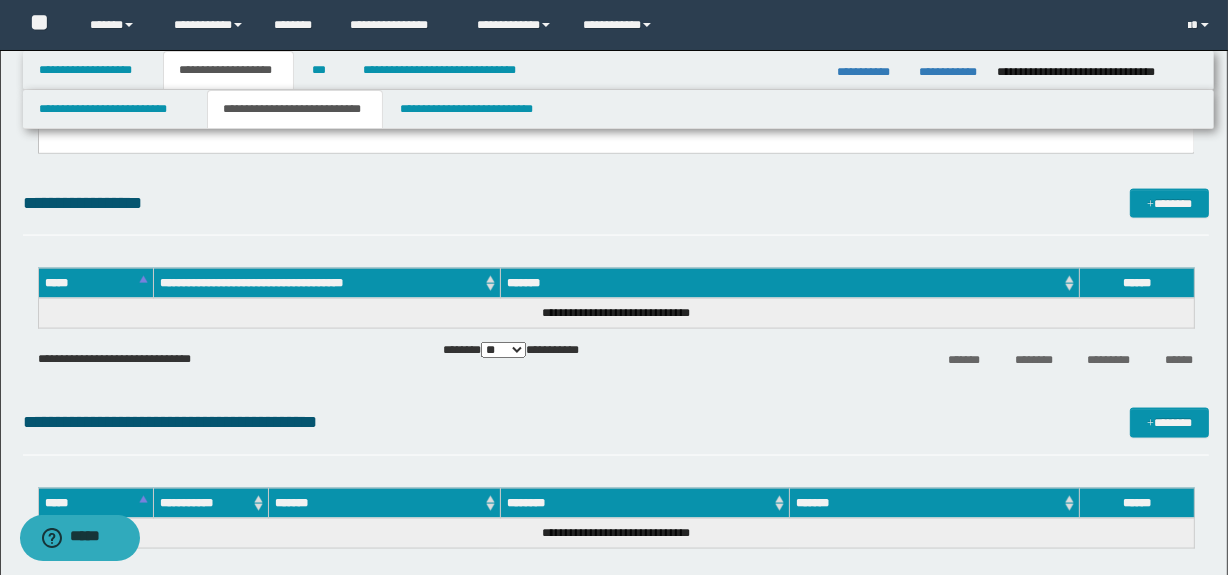 scroll, scrollTop: 2581, scrollLeft: 0, axis: vertical 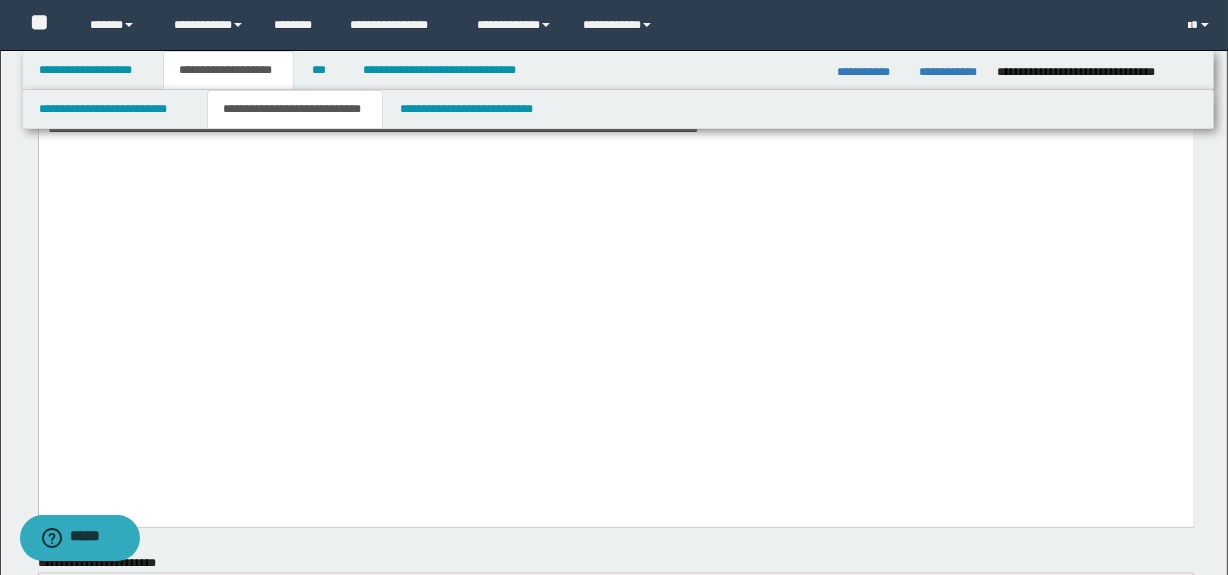 click at bounding box center (615, 102) 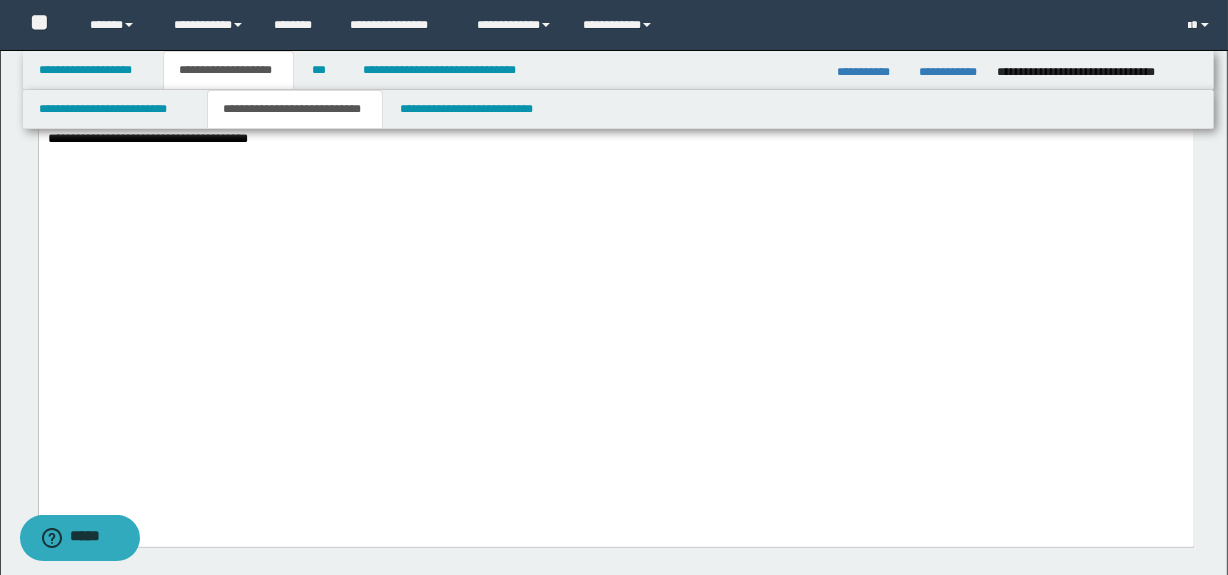 scroll, scrollTop: 2183, scrollLeft: 0, axis: vertical 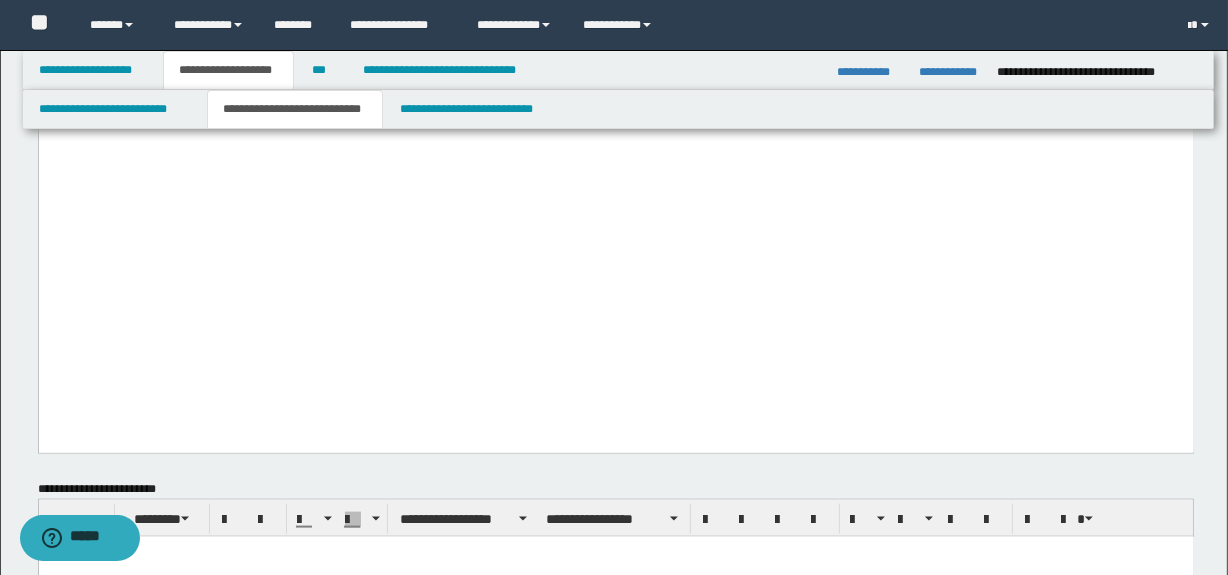 click on "**********" at bounding box center [129, -25] 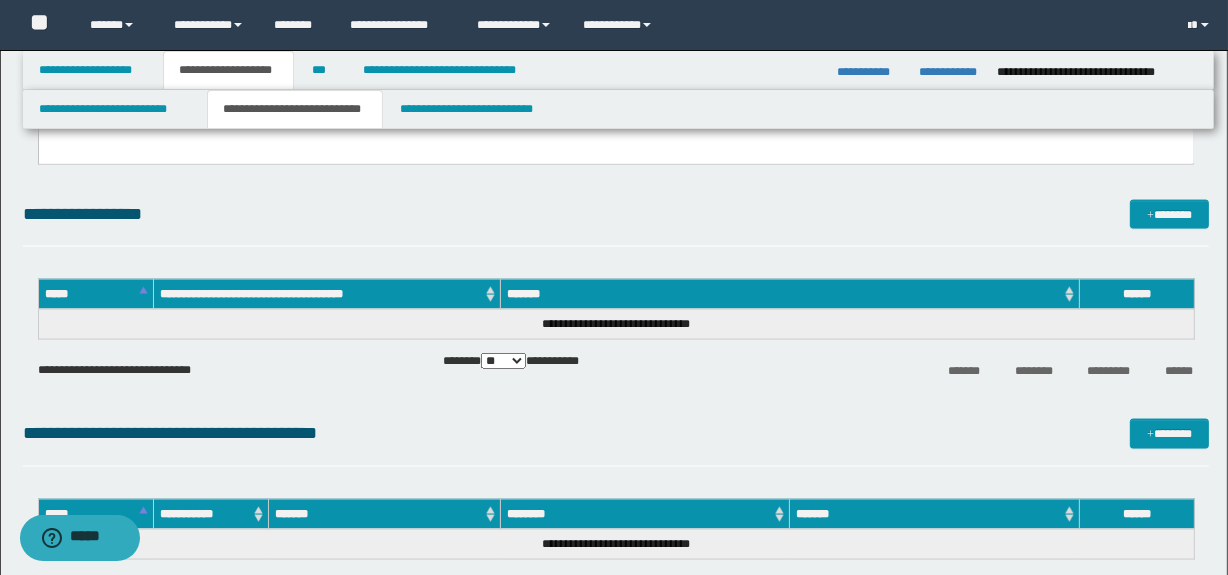 scroll, scrollTop: 2249, scrollLeft: 0, axis: vertical 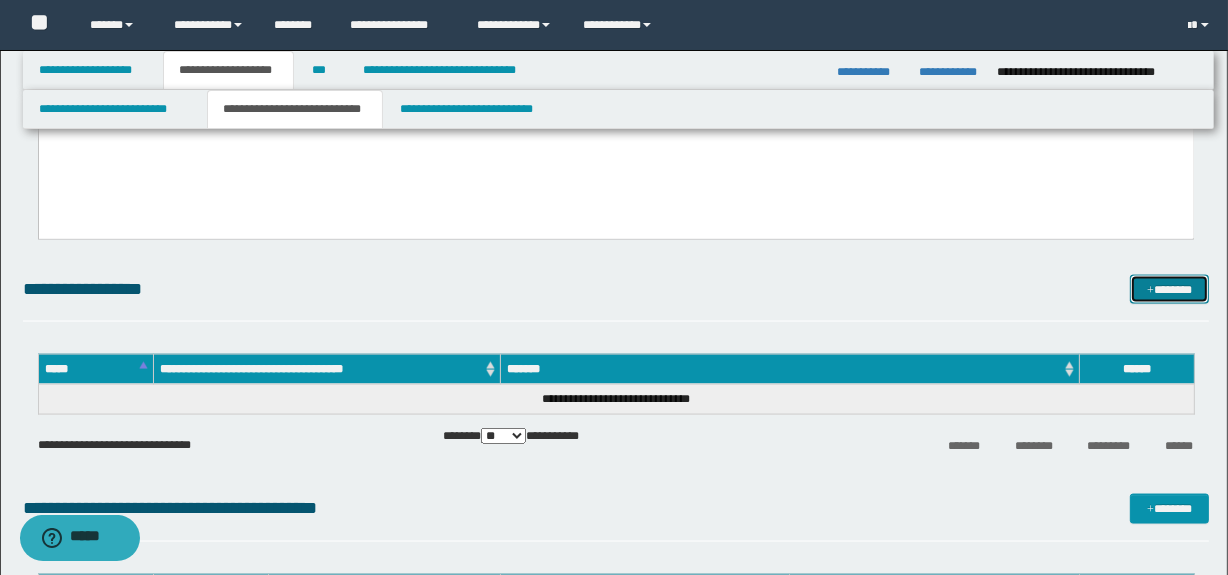 click on "*******" at bounding box center (1170, 290) 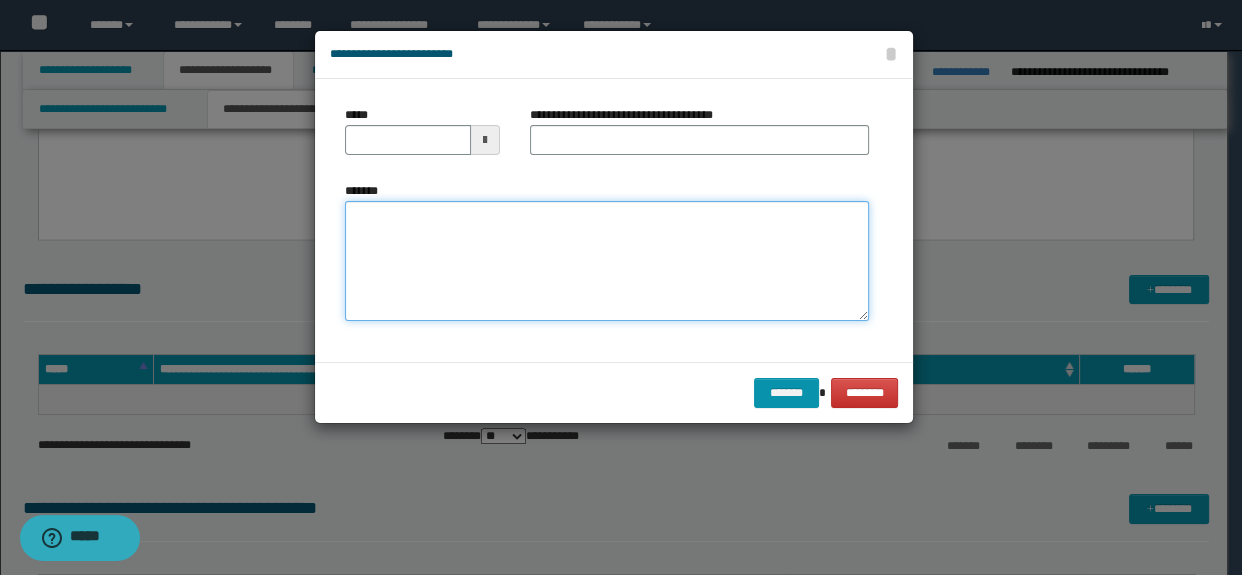 click on "*******" at bounding box center [607, 261] 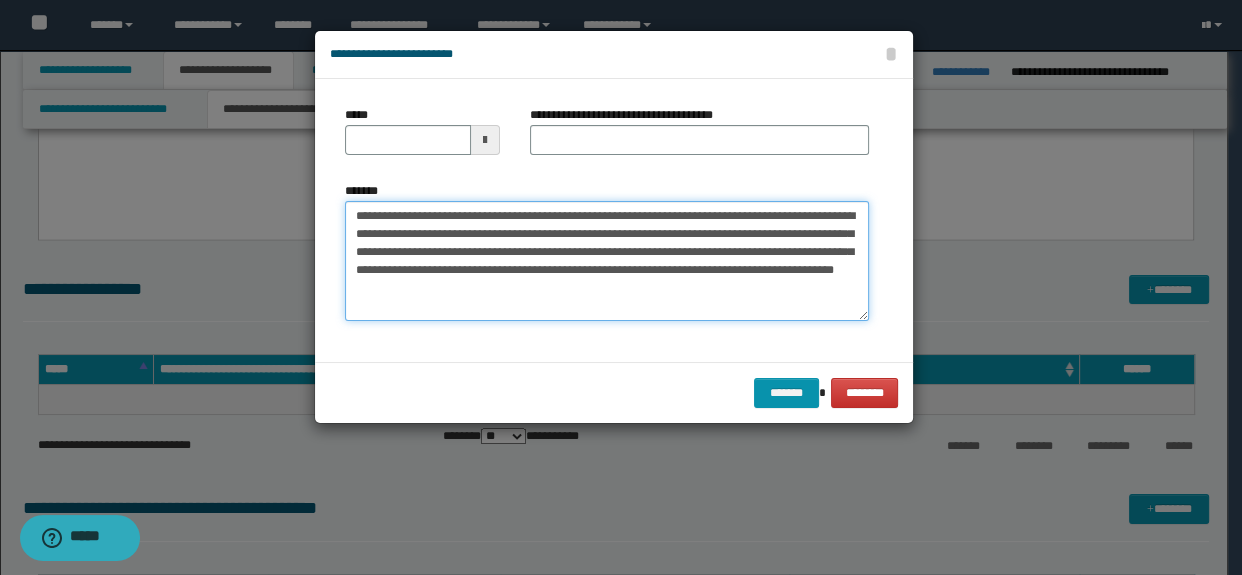 type on "**********" 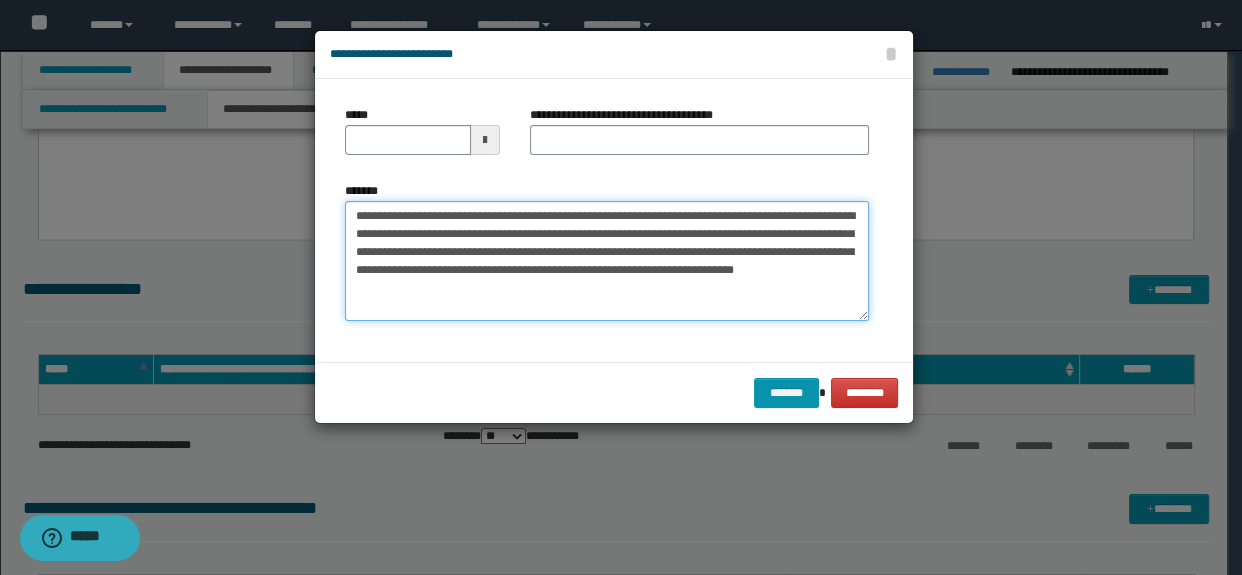 drag, startPoint x: 506, startPoint y: 219, endPoint x: 349, endPoint y: 191, distance: 159.47726 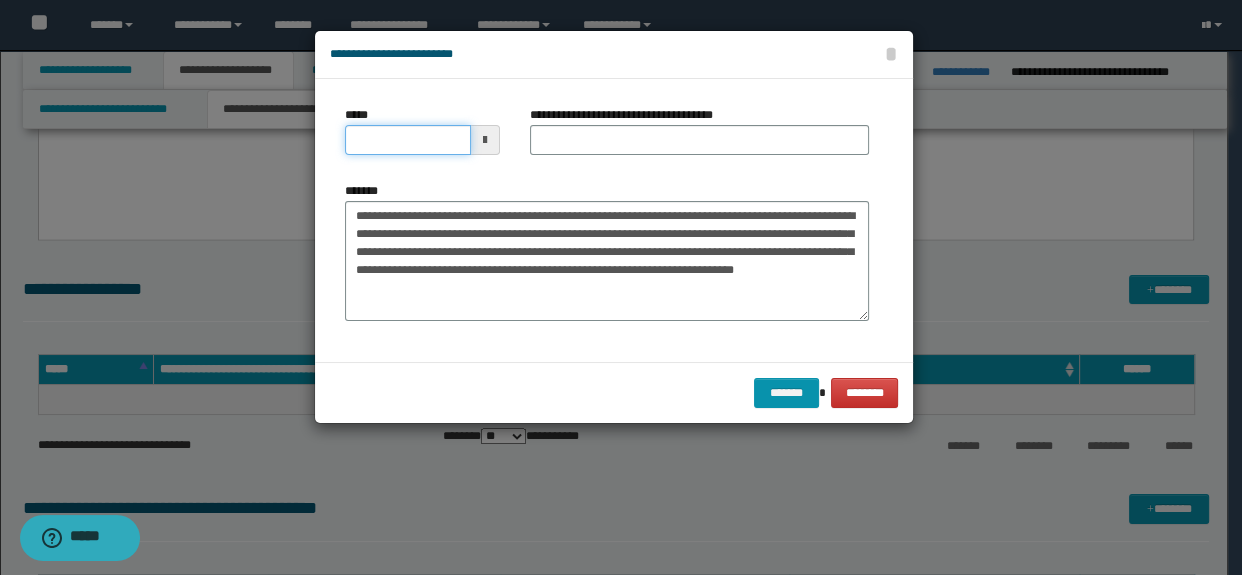 click on "*****" at bounding box center (408, 140) 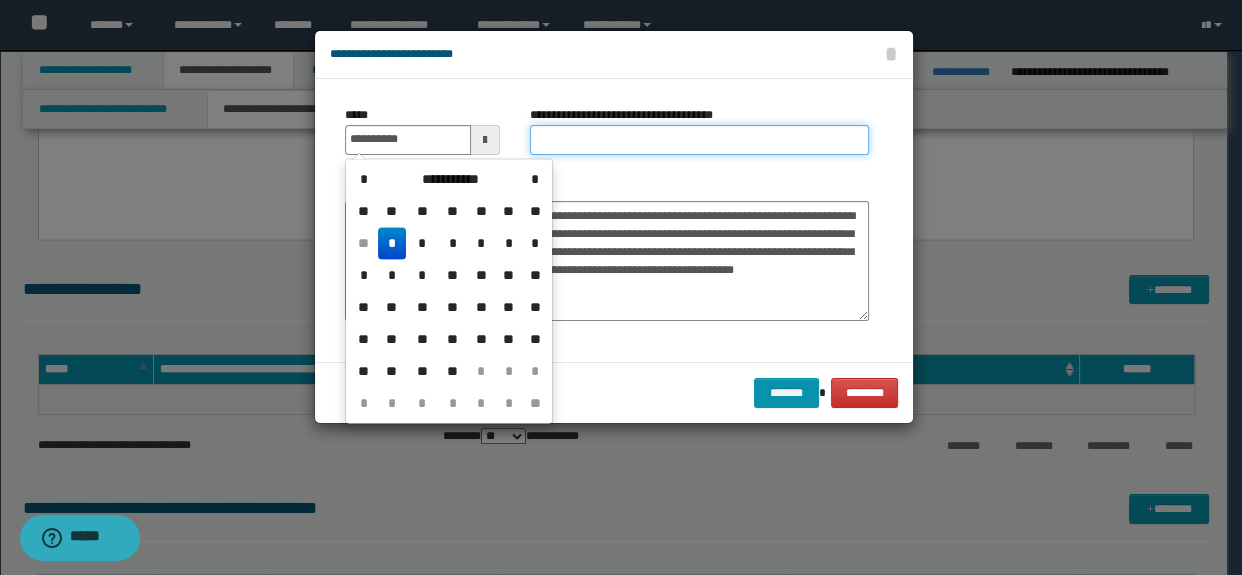 type on "**********" 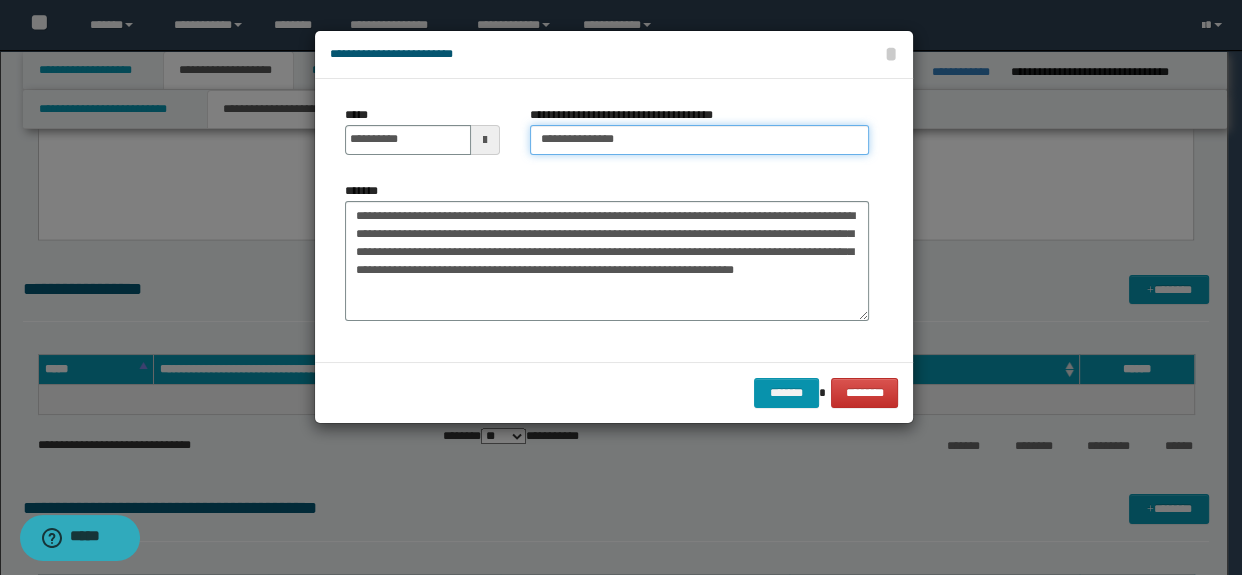 drag, startPoint x: 635, startPoint y: 135, endPoint x: 589, endPoint y: 134, distance: 46.010868 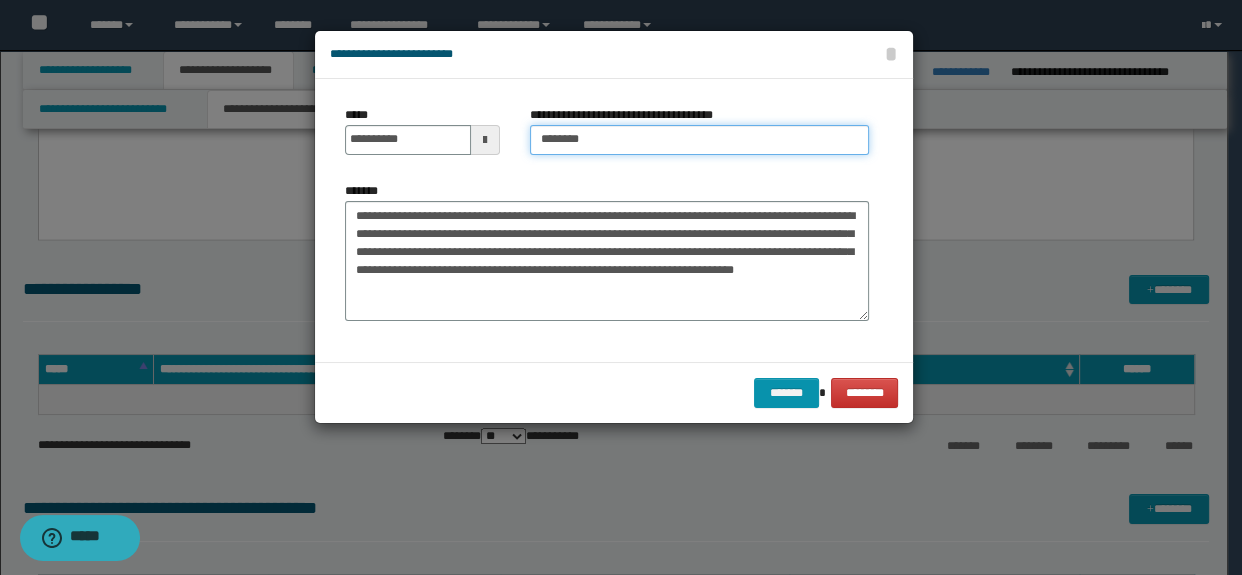 type on "*******" 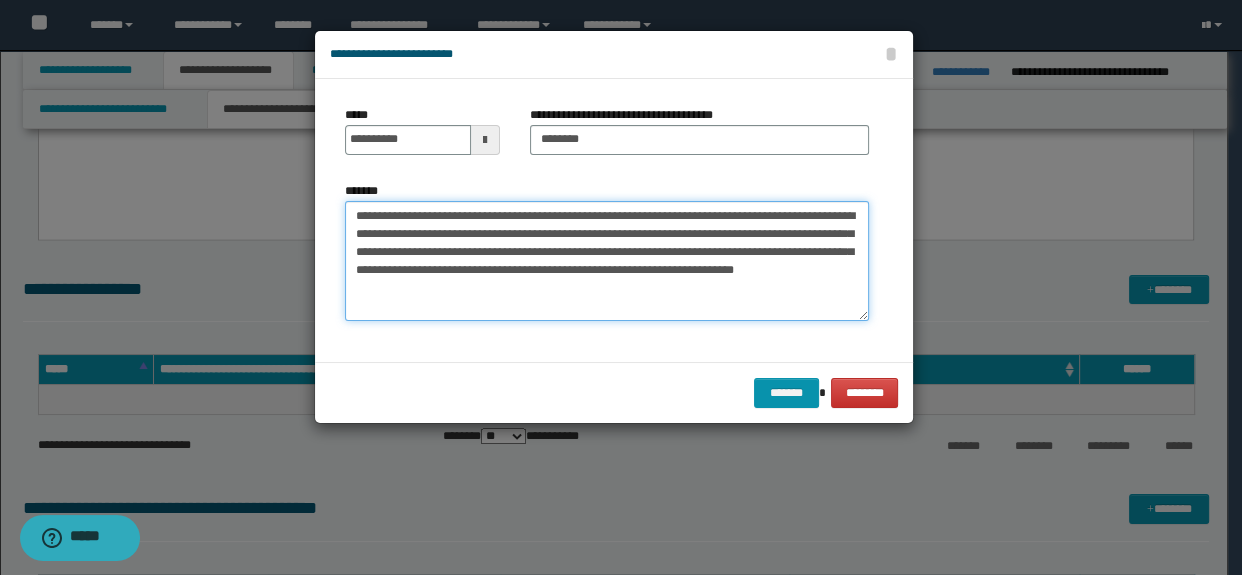 click on "**********" at bounding box center (607, 261) 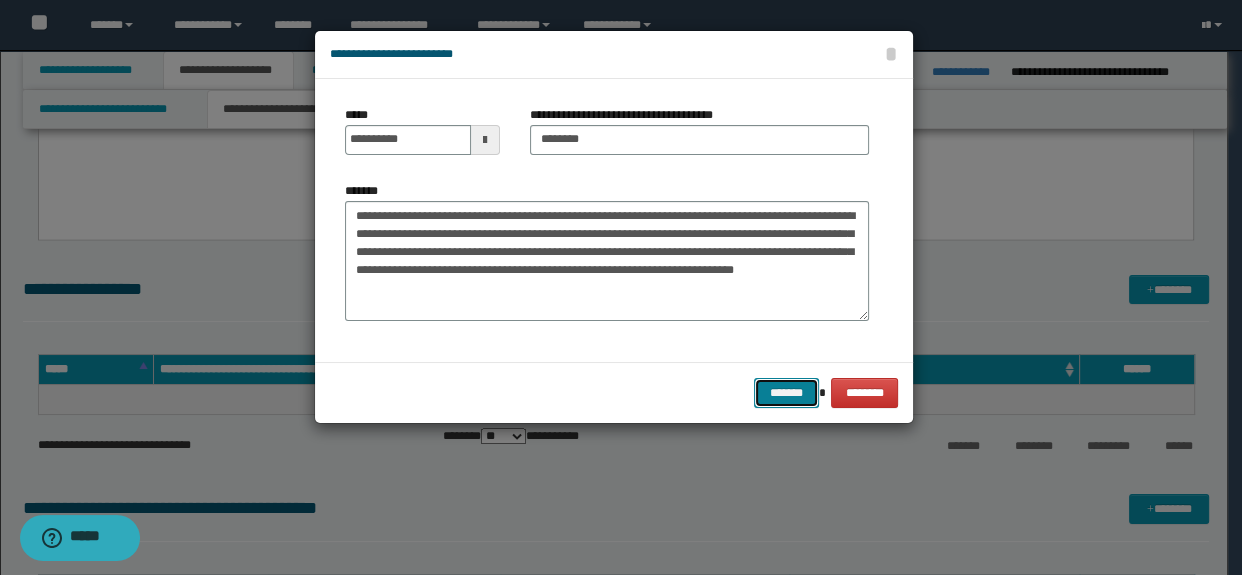 click on "*******" at bounding box center [786, 393] 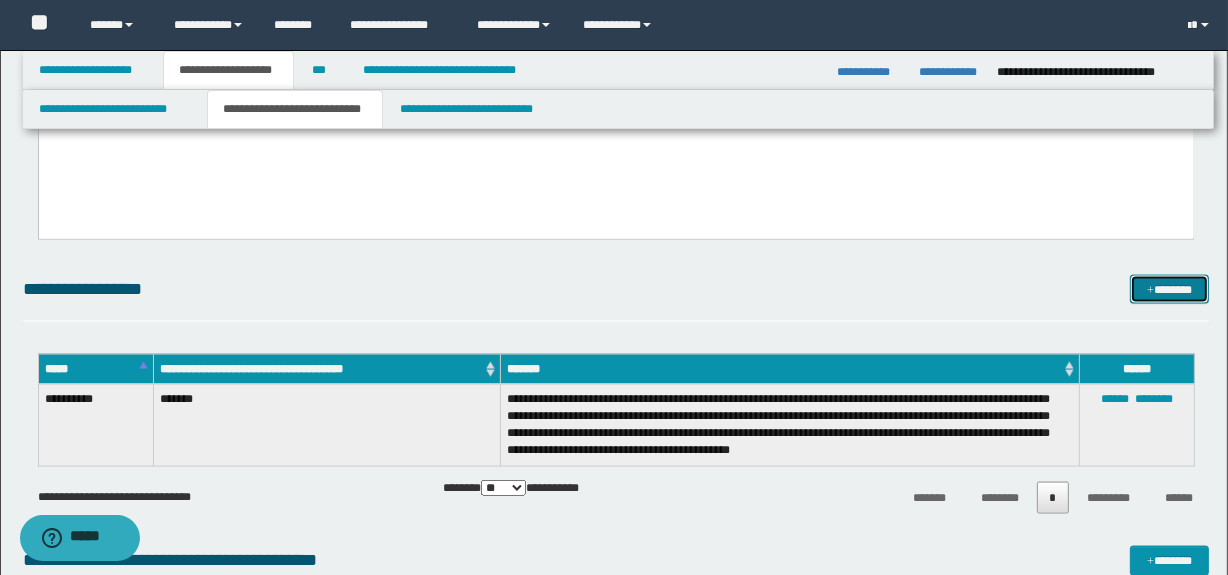 click on "*******" at bounding box center [1170, 290] 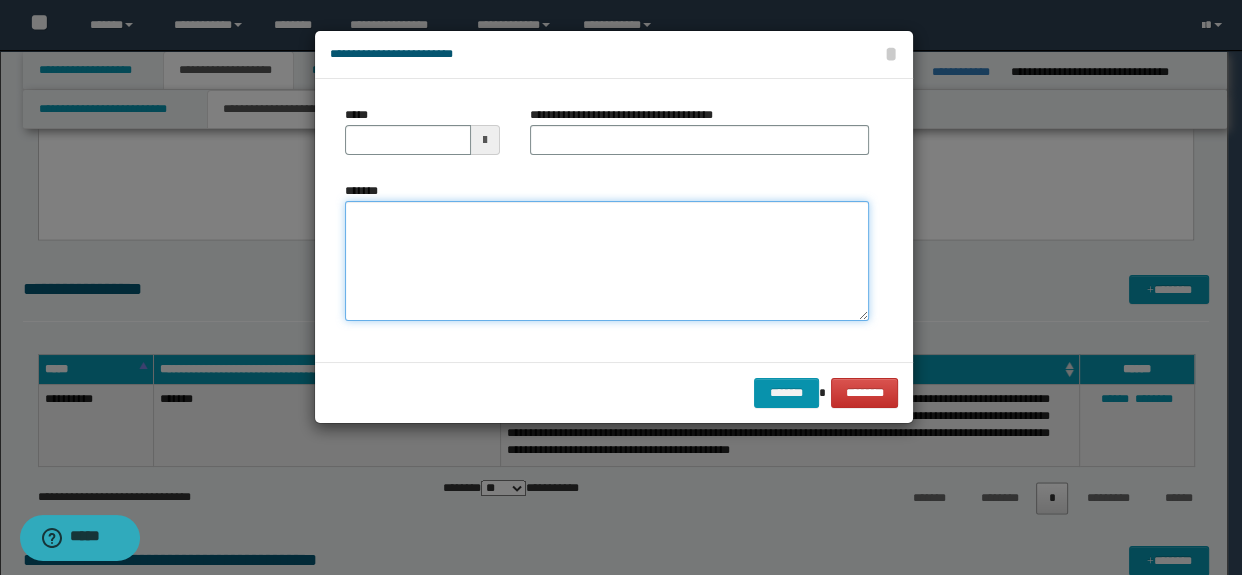 click on "*******" at bounding box center [607, 261] 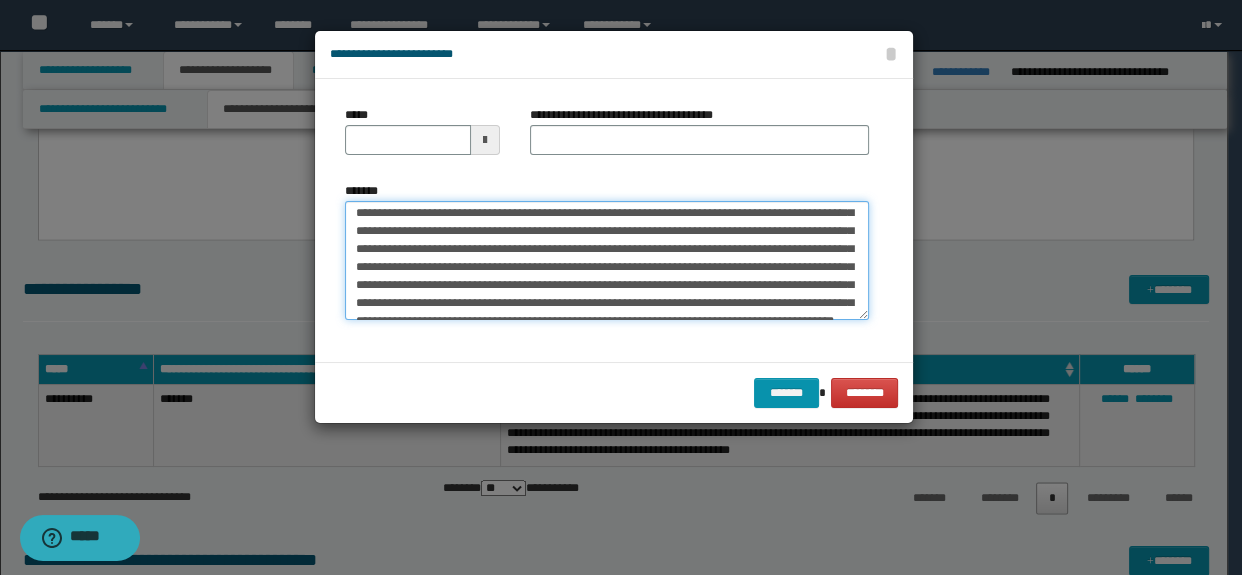 scroll, scrollTop: 0, scrollLeft: 0, axis: both 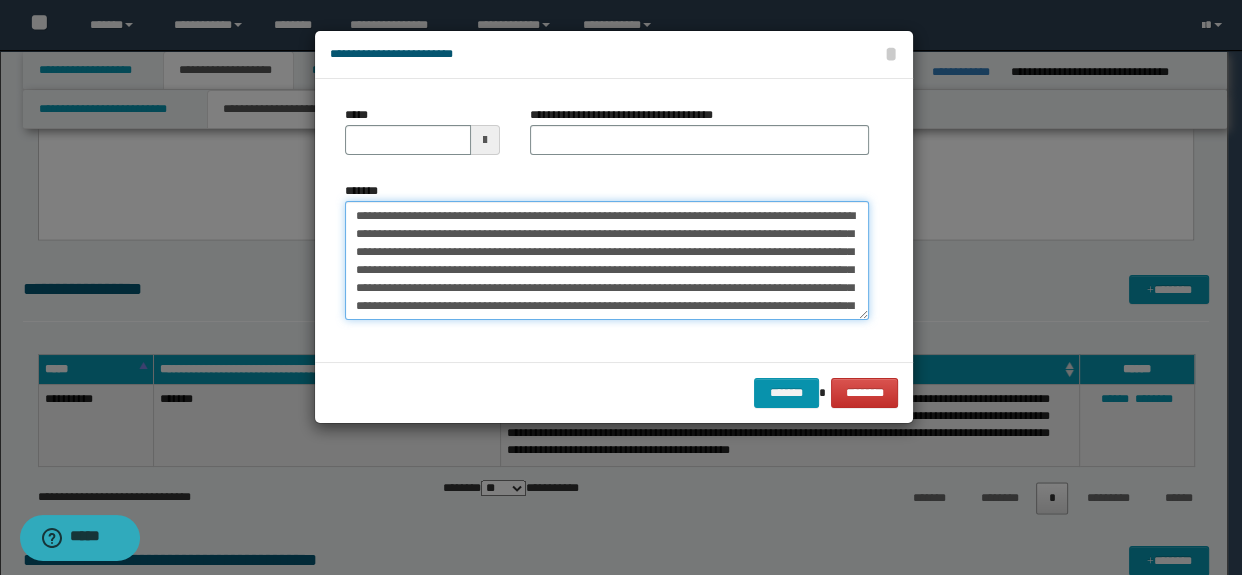 type on "**********" 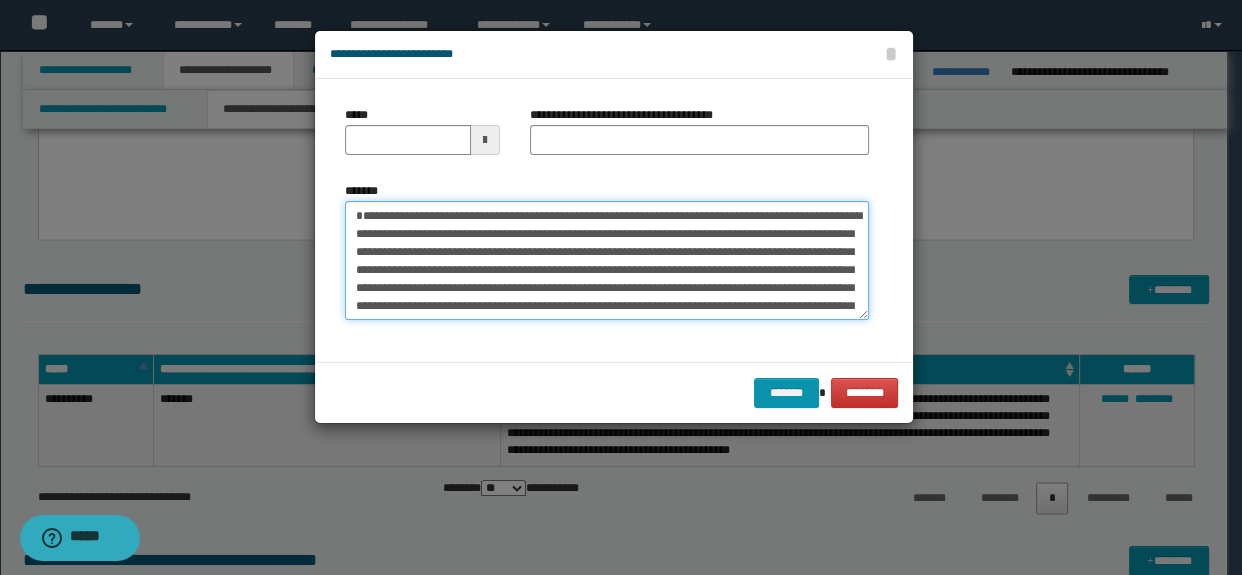 drag, startPoint x: 574, startPoint y: 215, endPoint x: 256, endPoint y: 203, distance: 318.22635 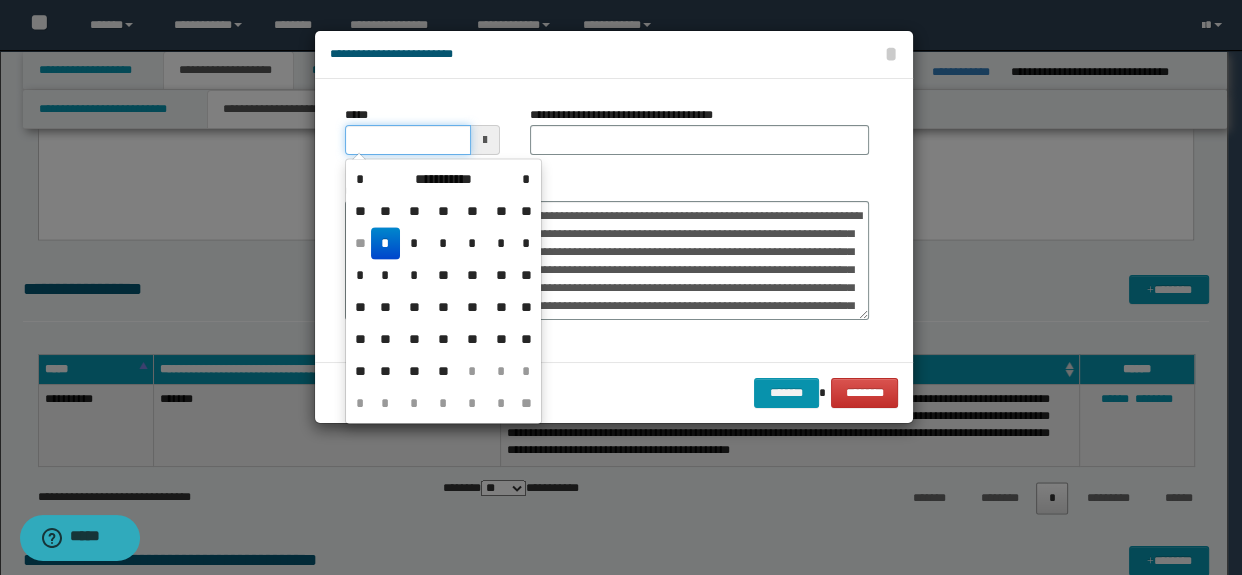 click on "*****" at bounding box center (408, 140) 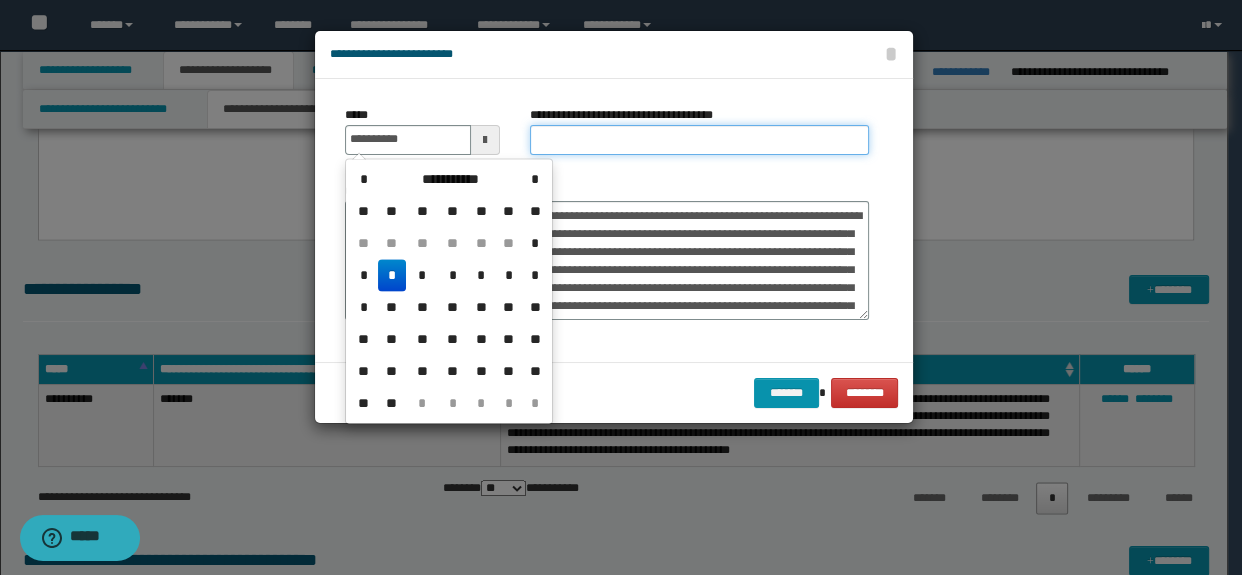 type on "**********" 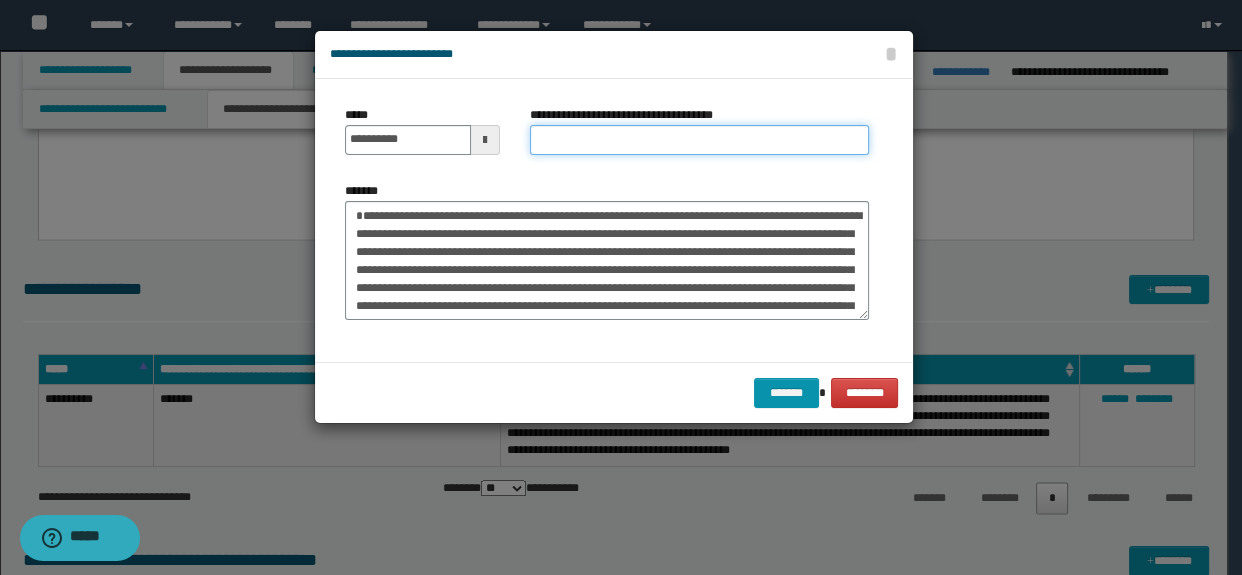 type on "**********" 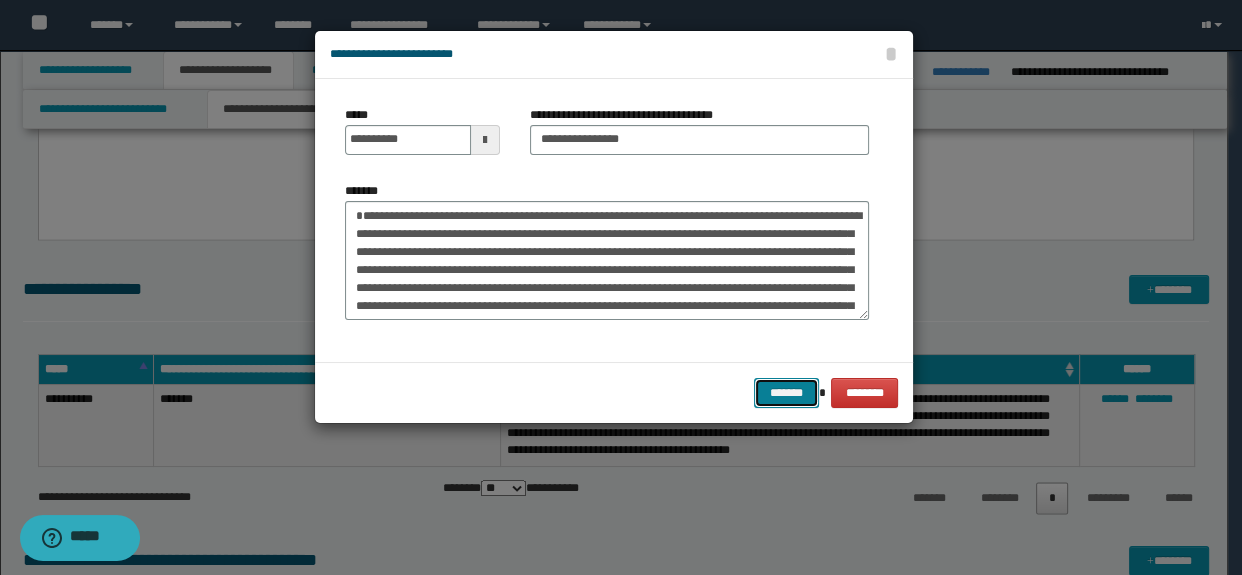 click on "*******" at bounding box center (786, 393) 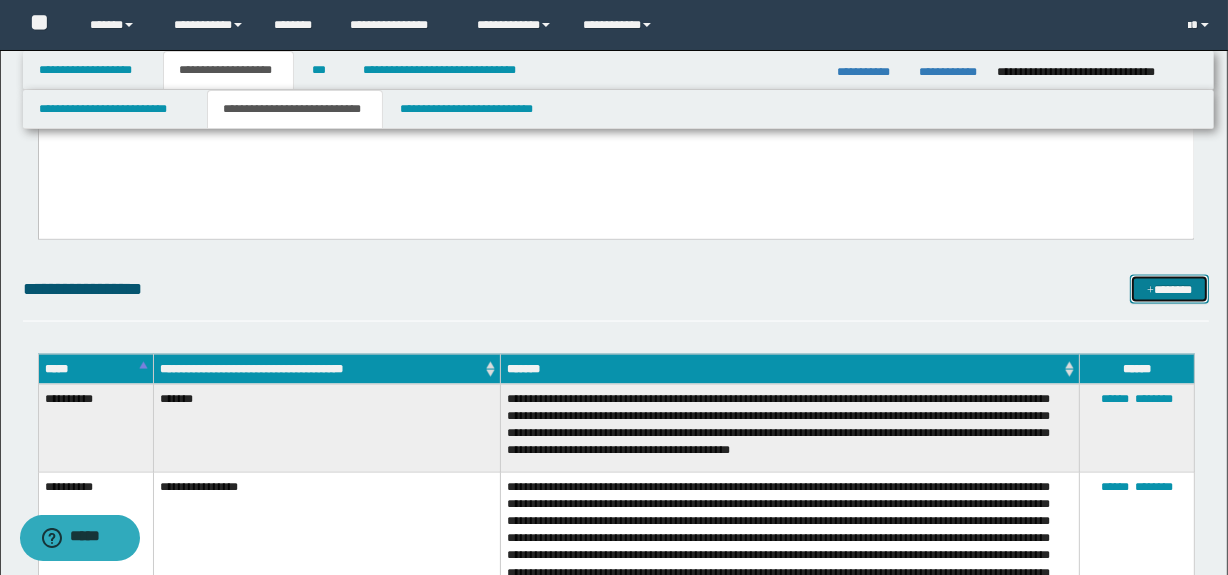 click on "*******" at bounding box center [1170, 290] 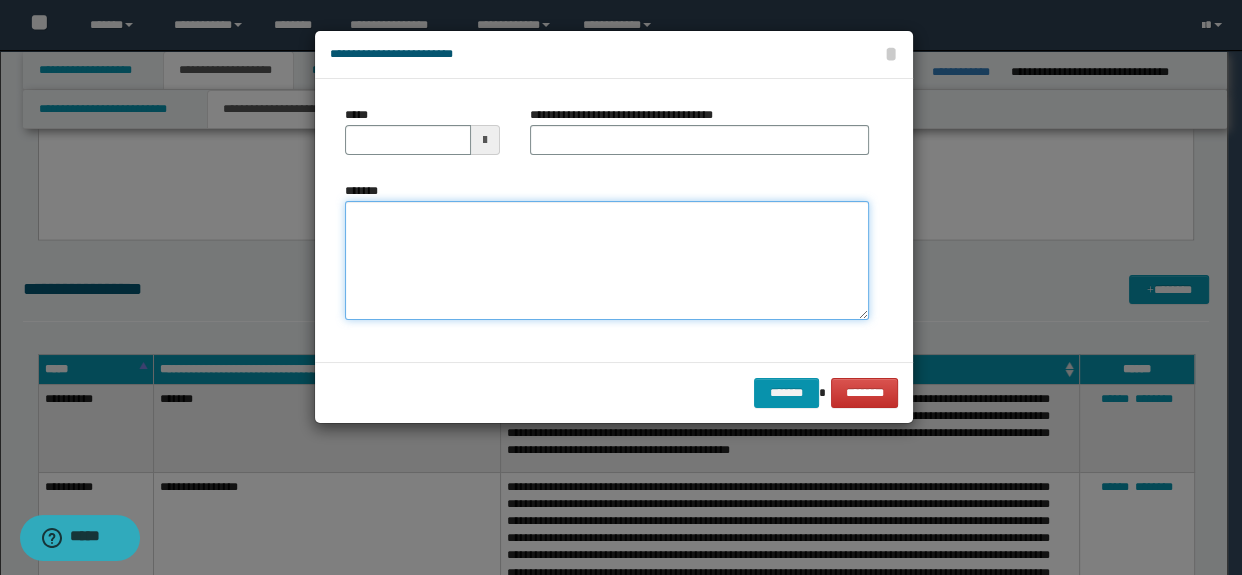 click on "*******" at bounding box center [607, 261] 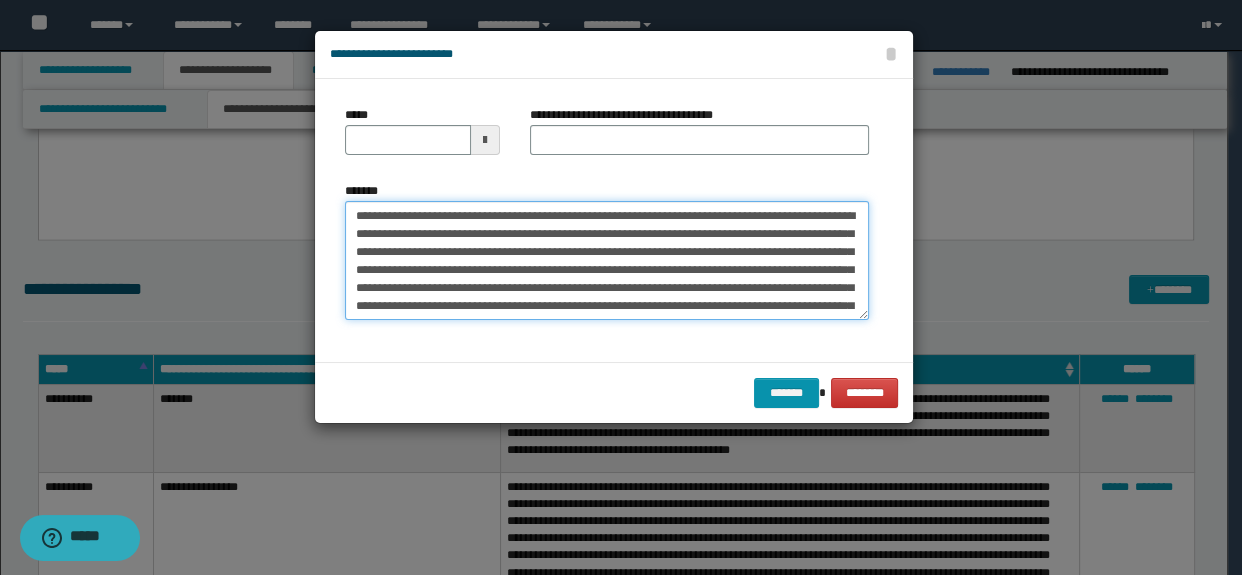 scroll, scrollTop: 66, scrollLeft: 0, axis: vertical 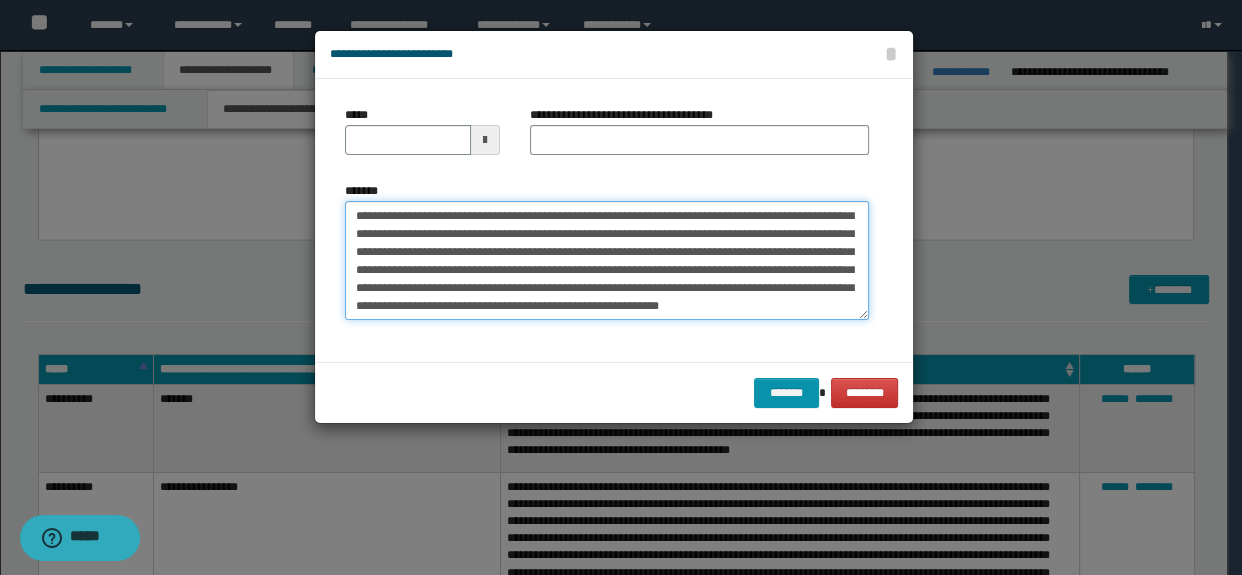 type on "**********" 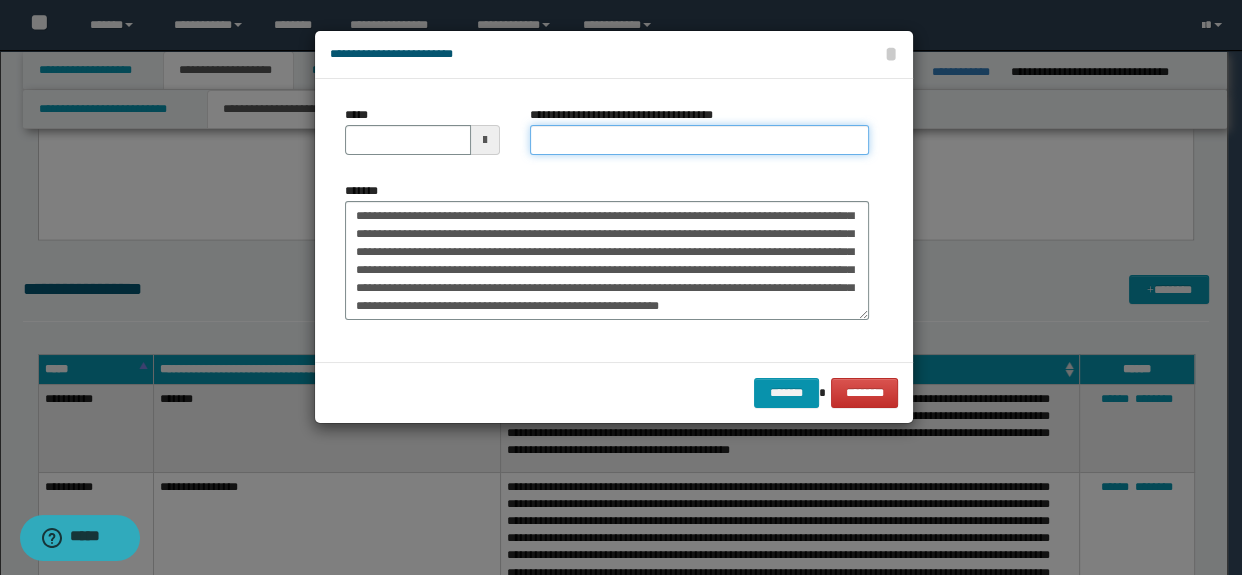 click on "**********" at bounding box center [700, 140] 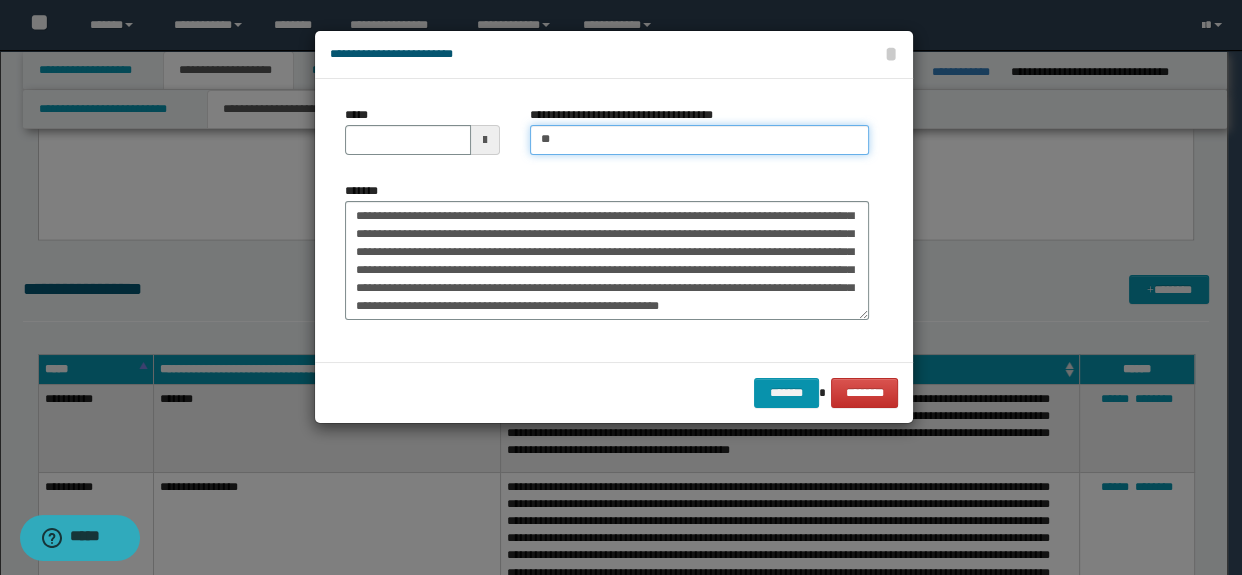 type on "**********" 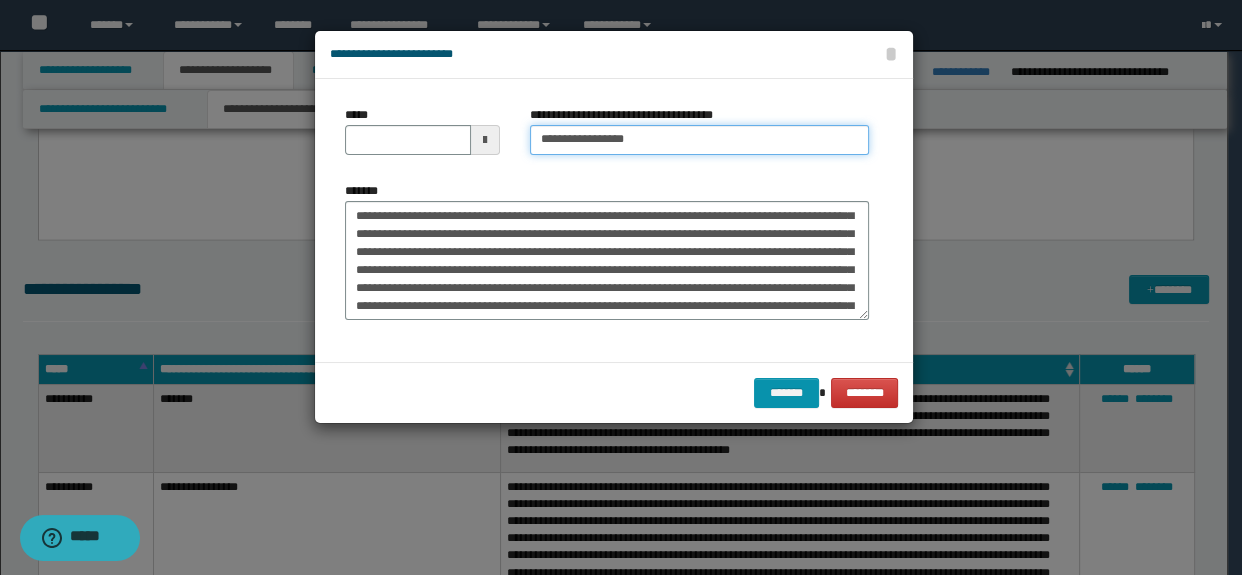scroll, scrollTop: 0, scrollLeft: 0, axis: both 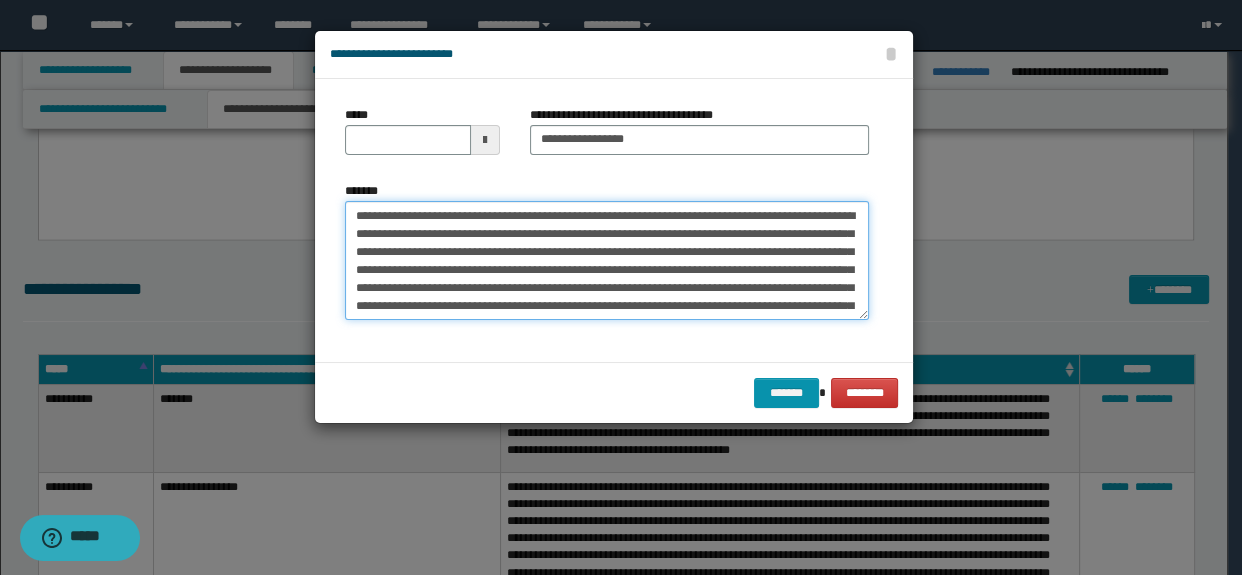 type on "**********" 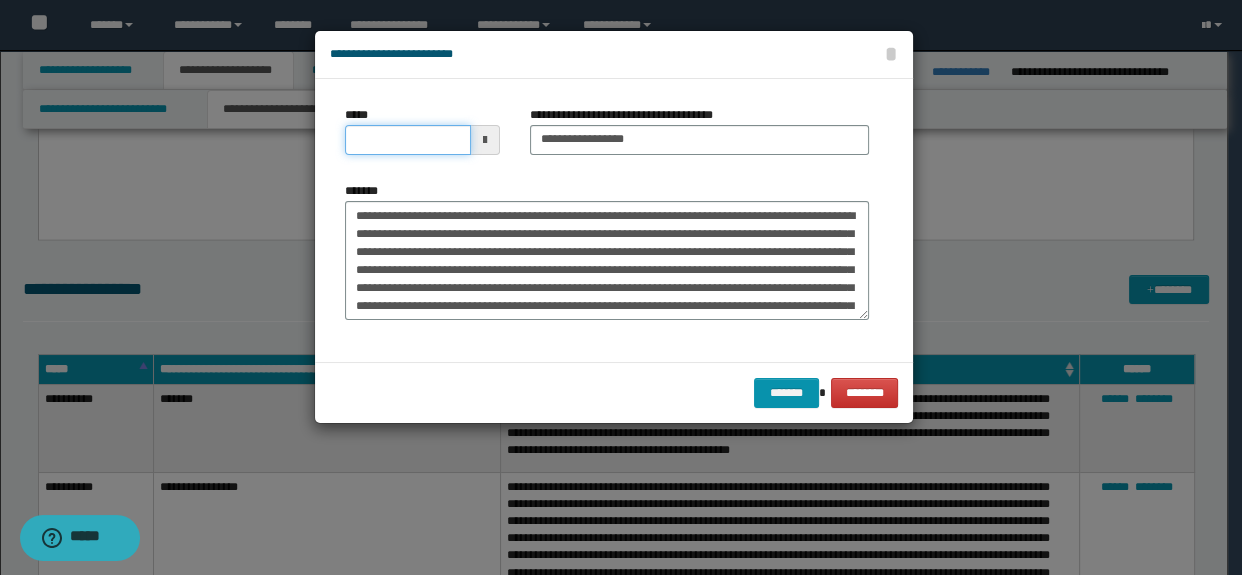 click on "*****" at bounding box center (408, 140) 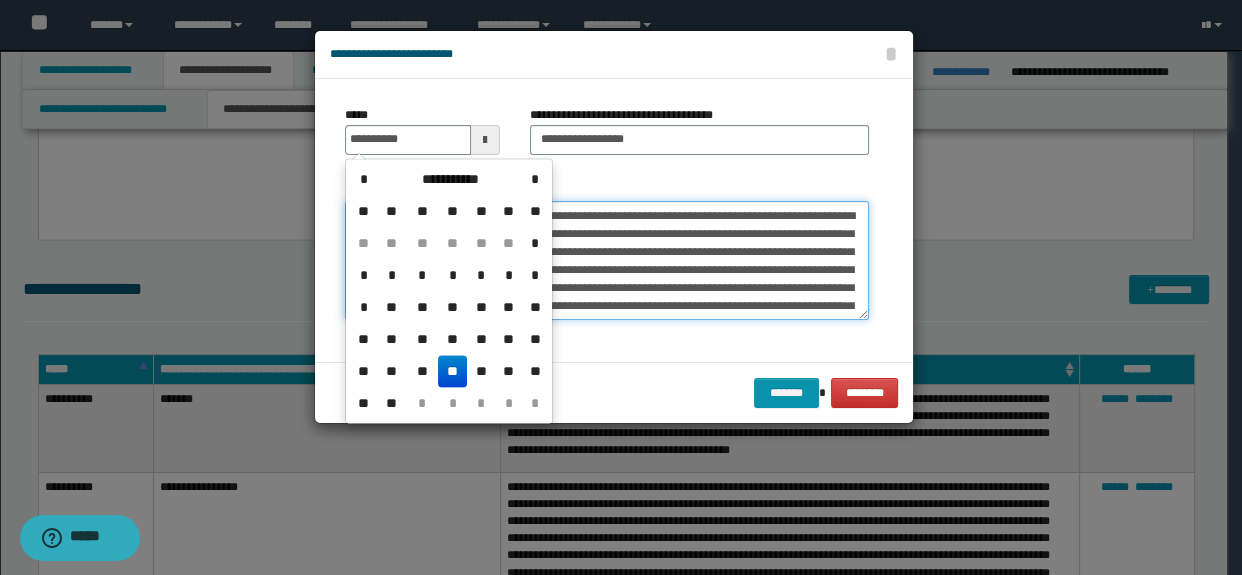 type on "**********" 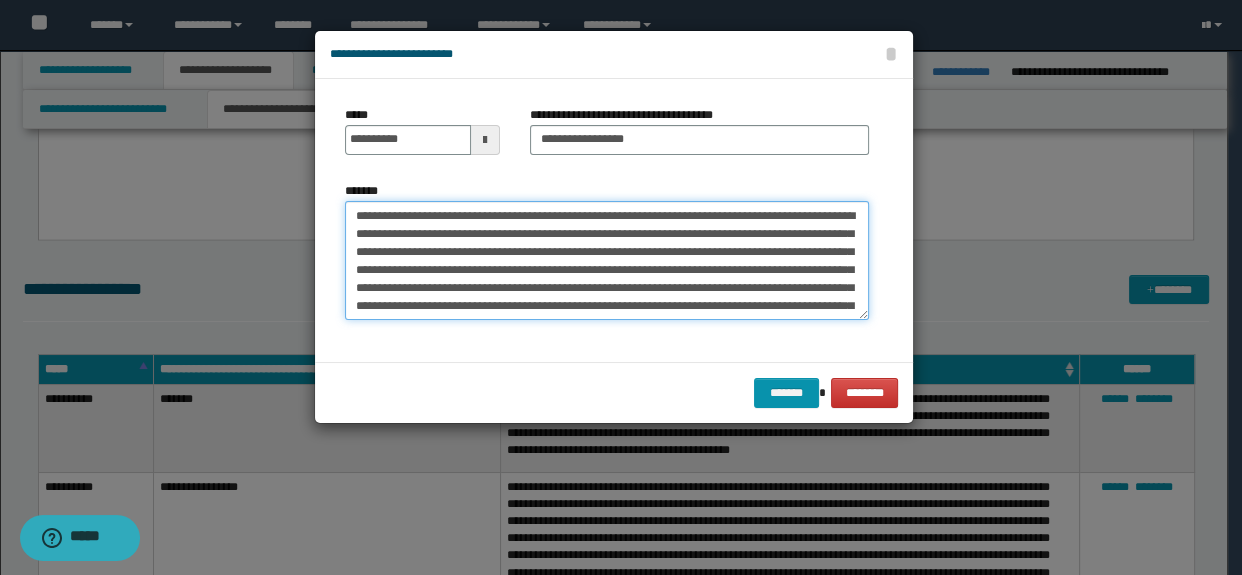 click on "**********" at bounding box center (607, 261) 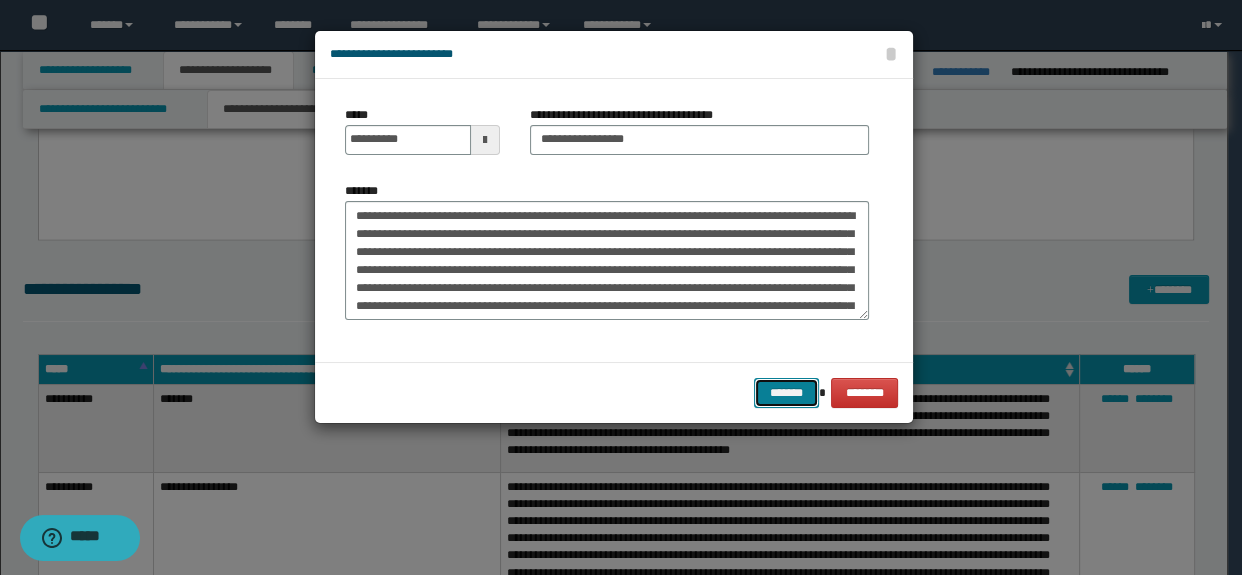 click on "*******" at bounding box center [786, 393] 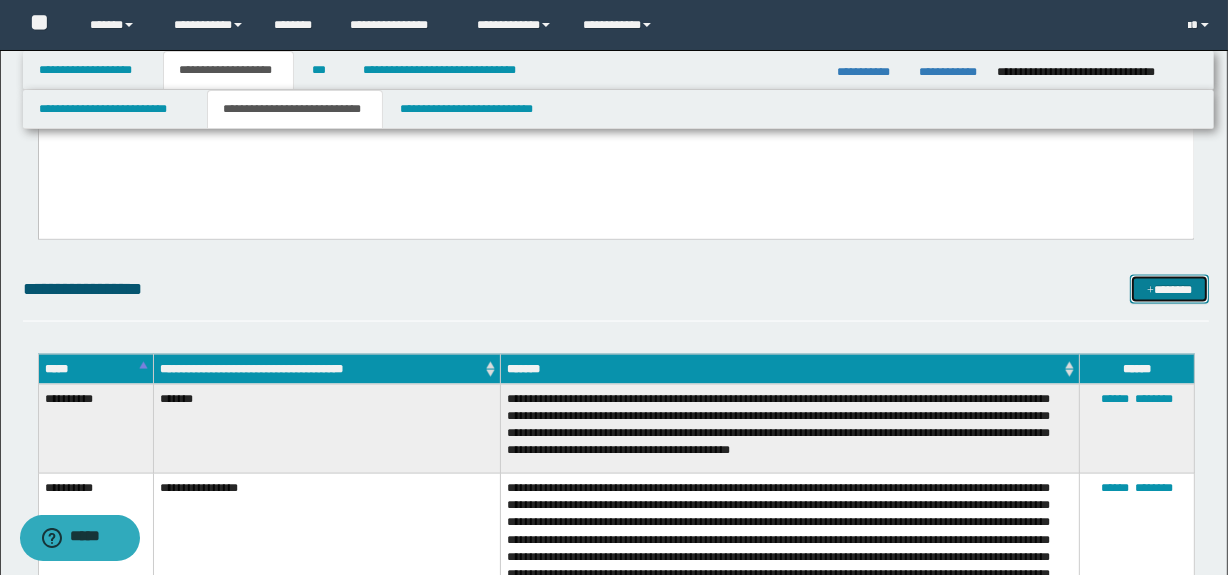 click on "*******" at bounding box center (1170, 290) 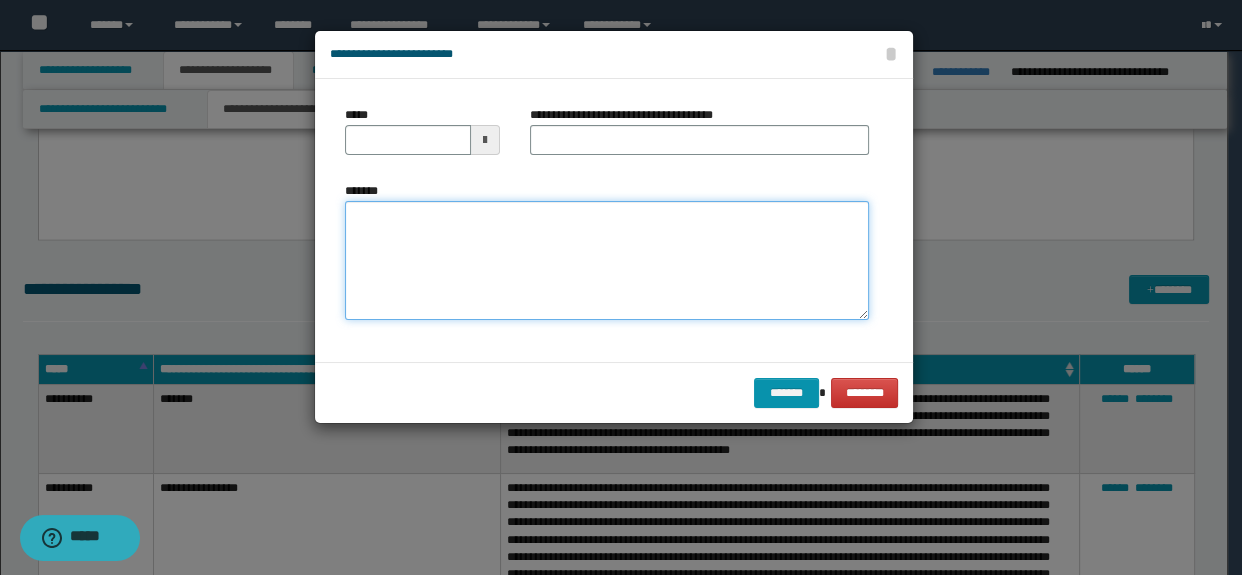 click on "*******" at bounding box center [607, 261] 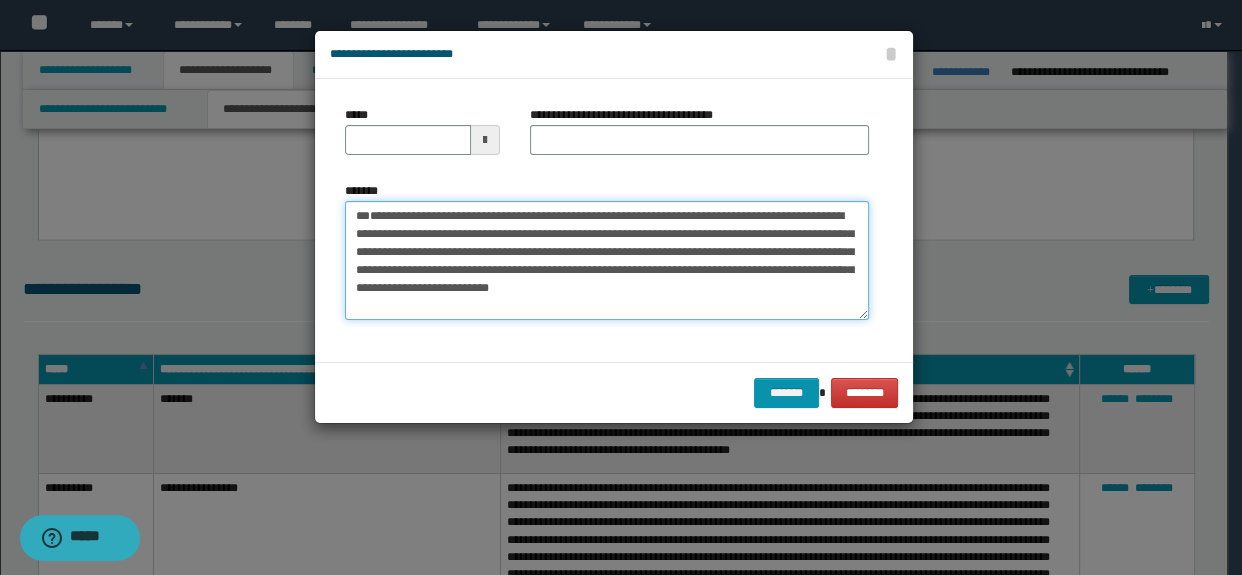 scroll, scrollTop: 0, scrollLeft: 0, axis: both 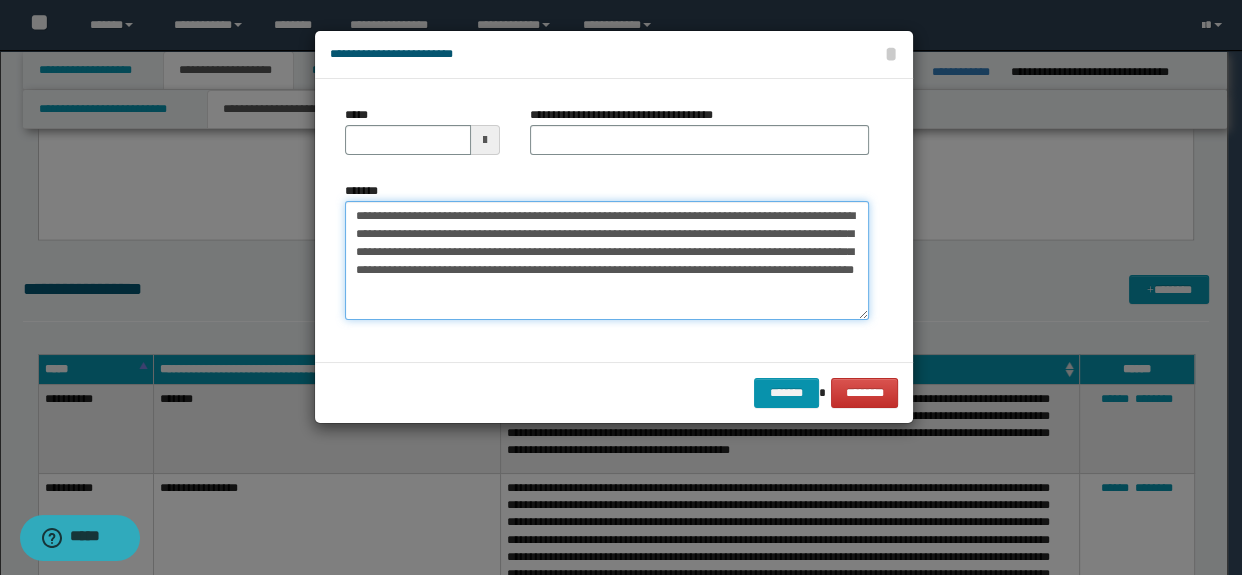 drag, startPoint x: 533, startPoint y: 234, endPoint x: 244, endPoint y: 195, distance: 291.61963 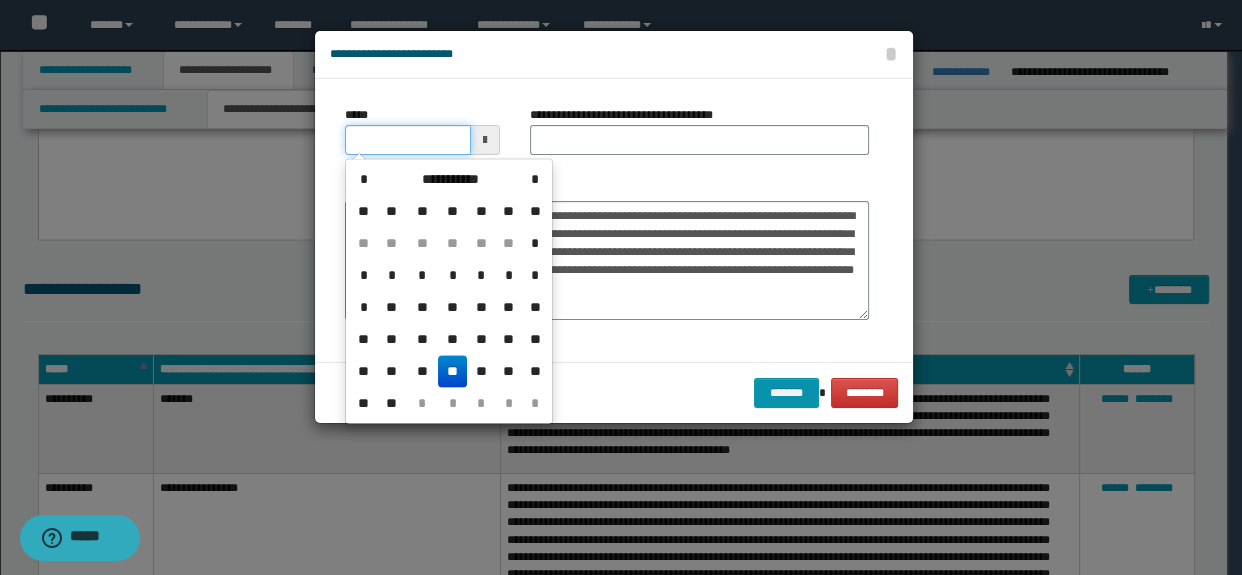 click on "*****" at bounding box center (408, 140) 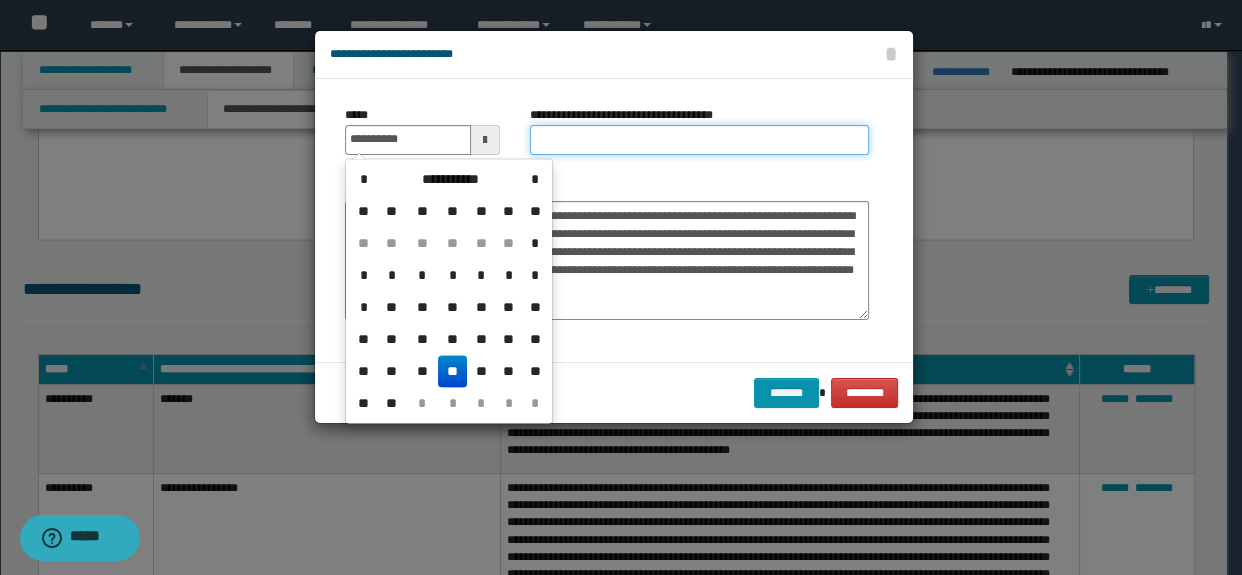 type on "**********" 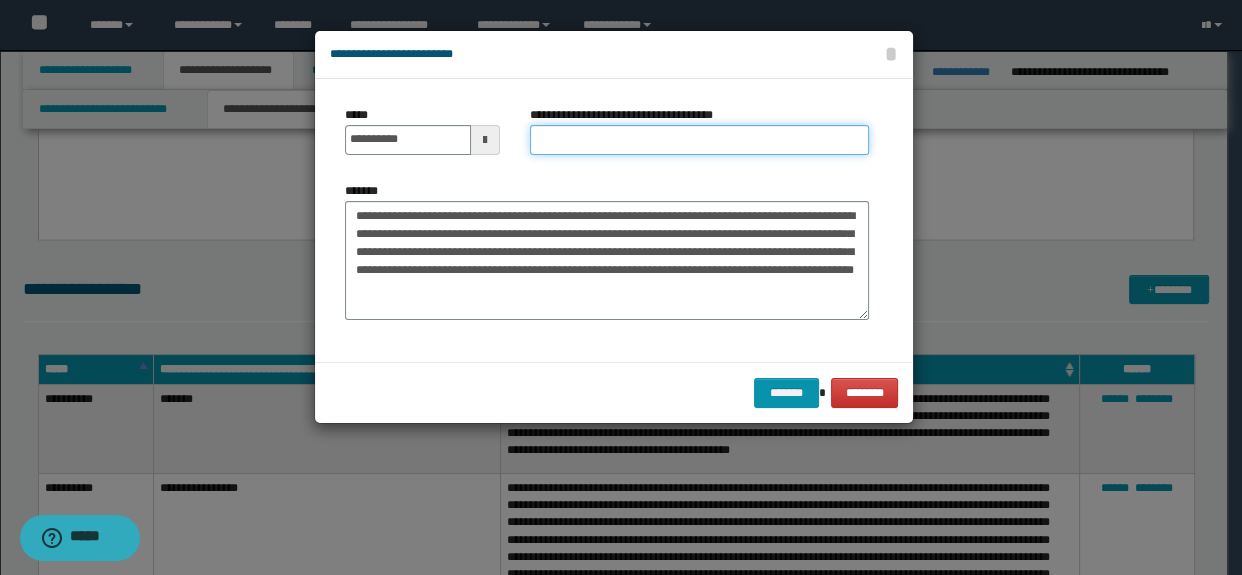 drag, startPoint x: 581, startPoint y: 143, endPoint x: 611, endPoint y: 143, distance: 30 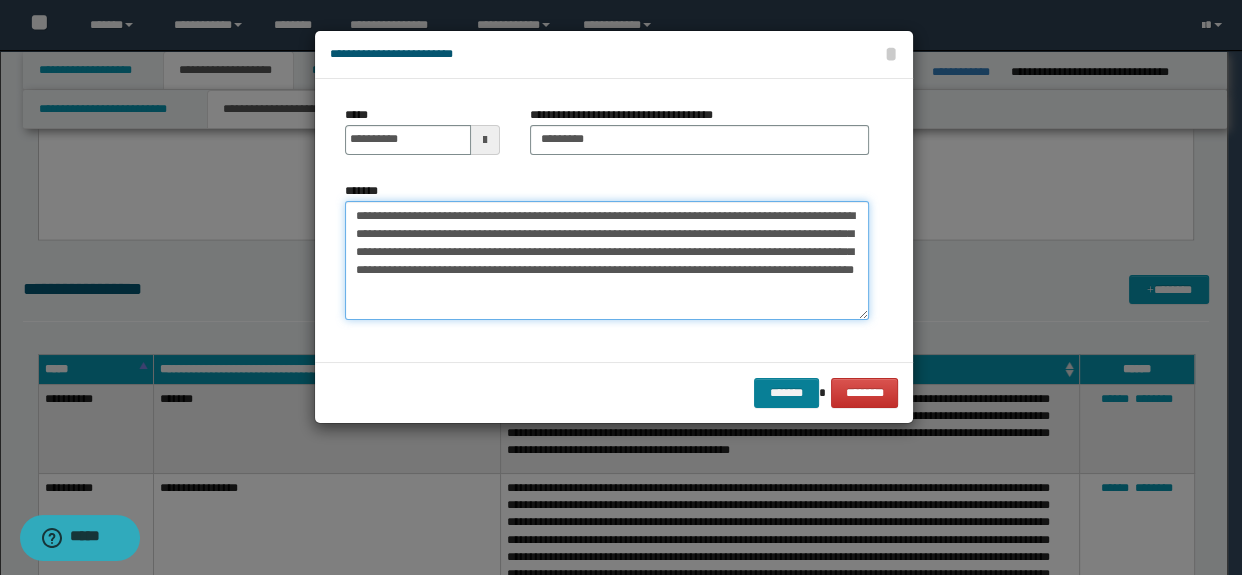 type on "**********" 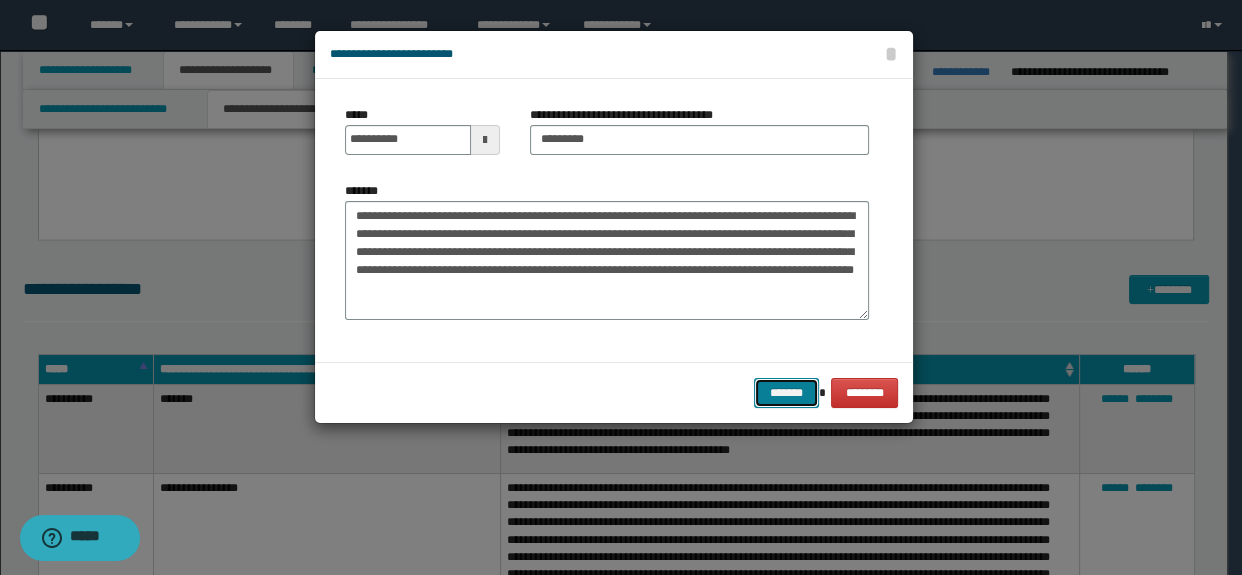 click on "*******" at bounding box center [786, 393] 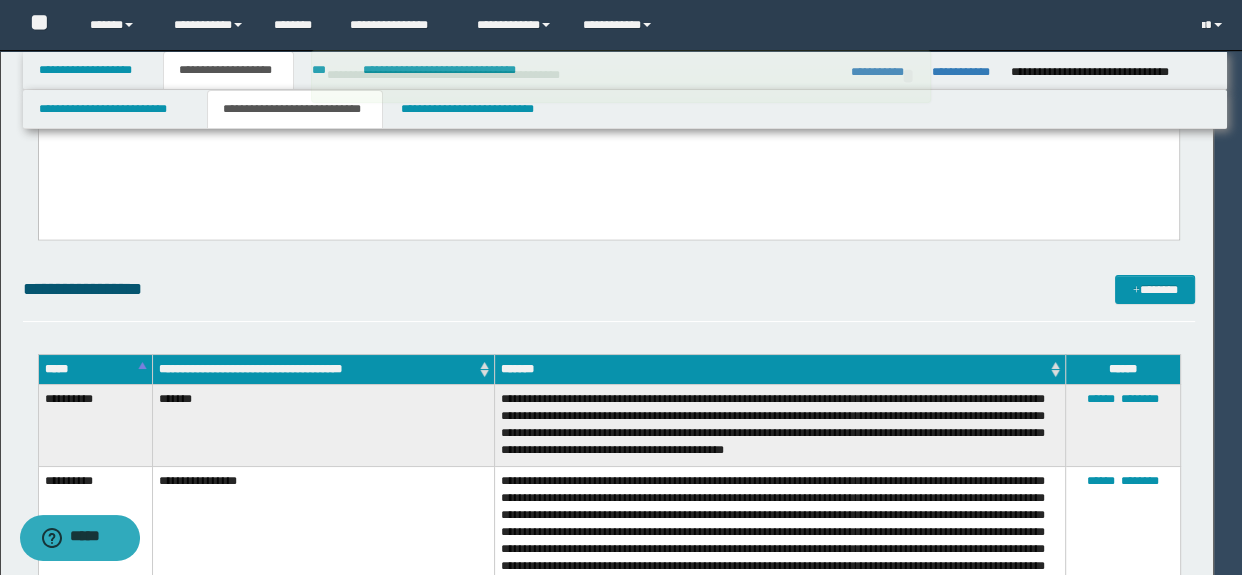 type 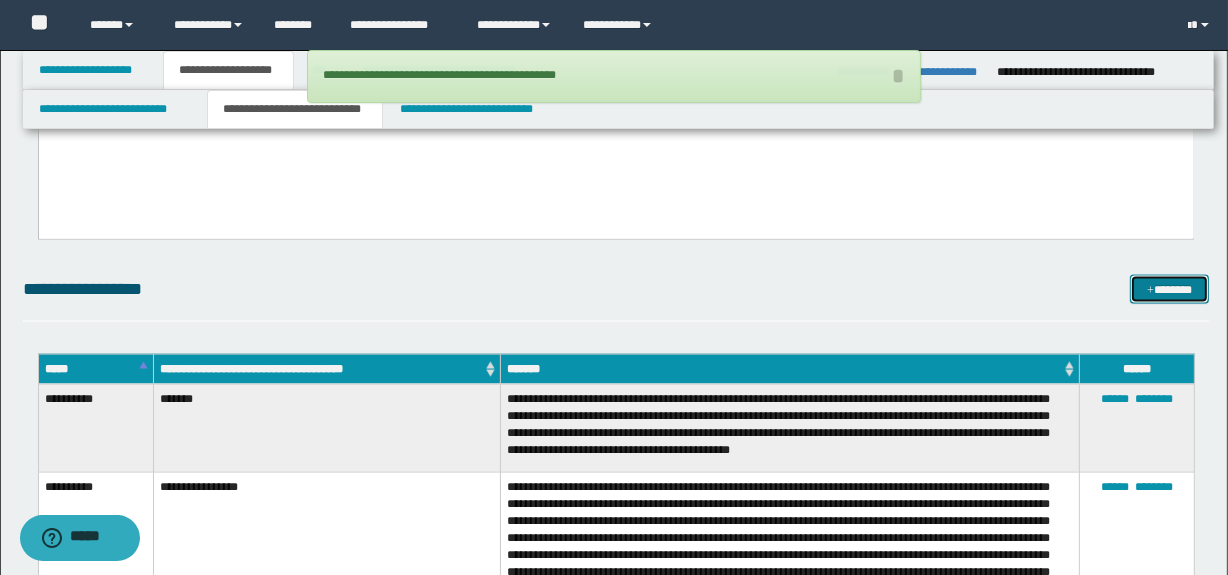 click on "*******" at bounding box center [1170, 290] 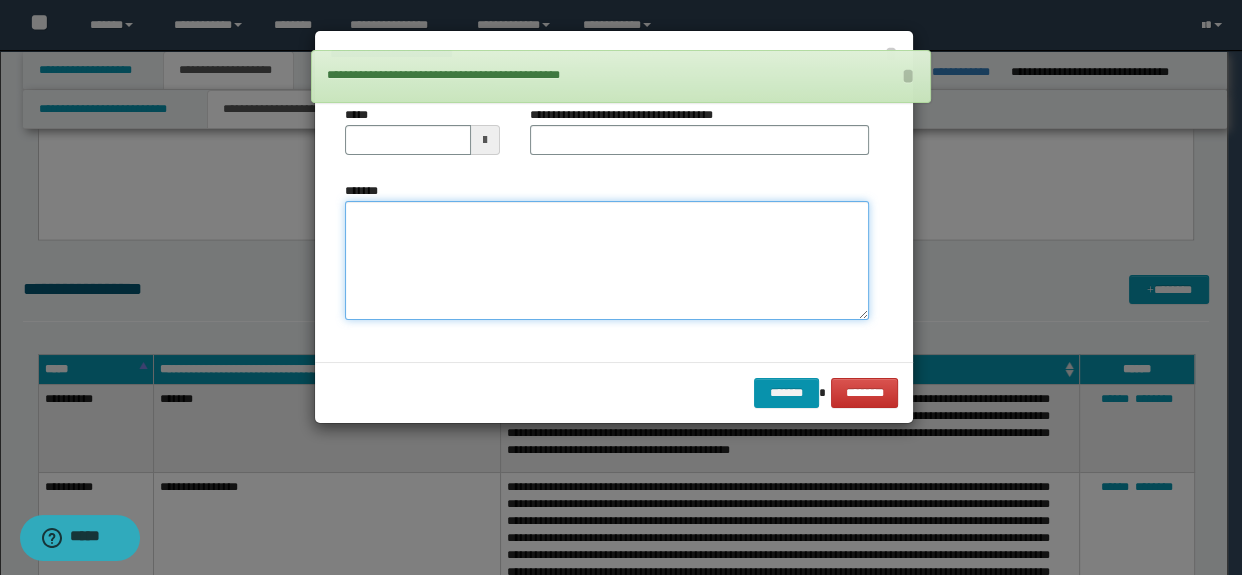 click on "*******" at bounding box center [607, 261] 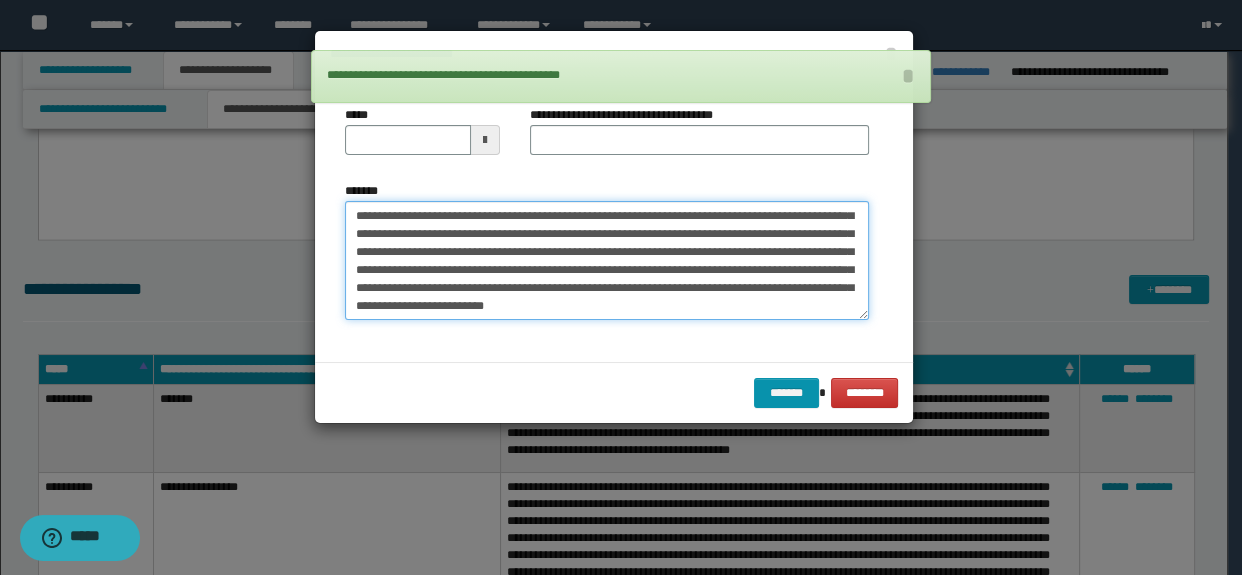 scroll, scrollTop: 0, scrollLeft: 0, axis: both 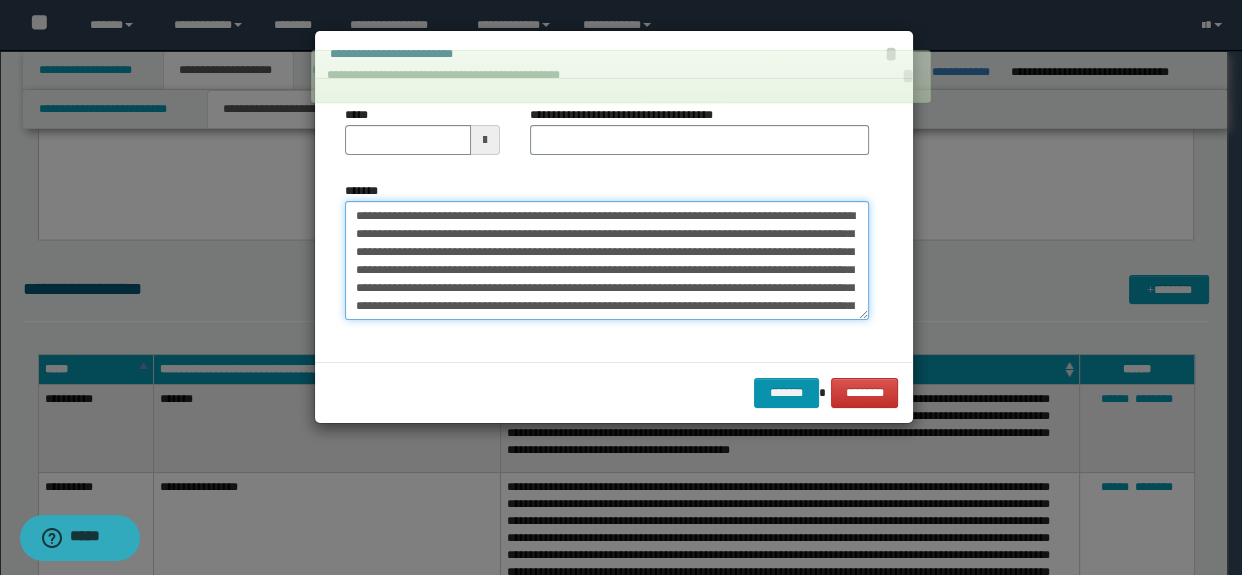 drag, startPoint x: 575, startPoint y: 222, endPoint x: 239, endPoint y: 200, distance: 336.71948 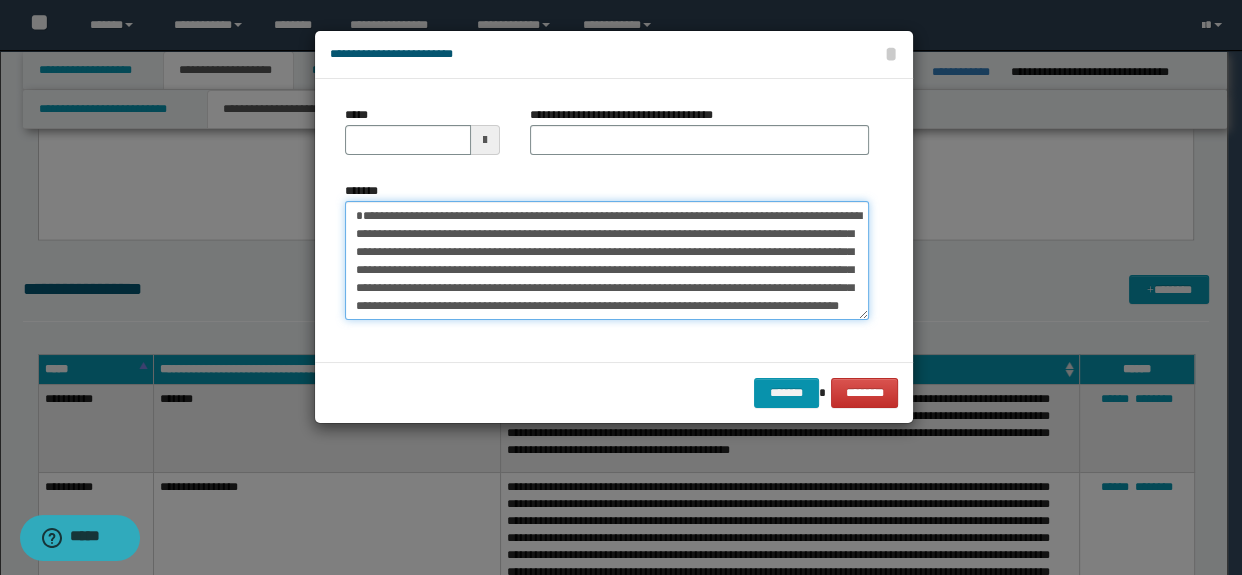 type 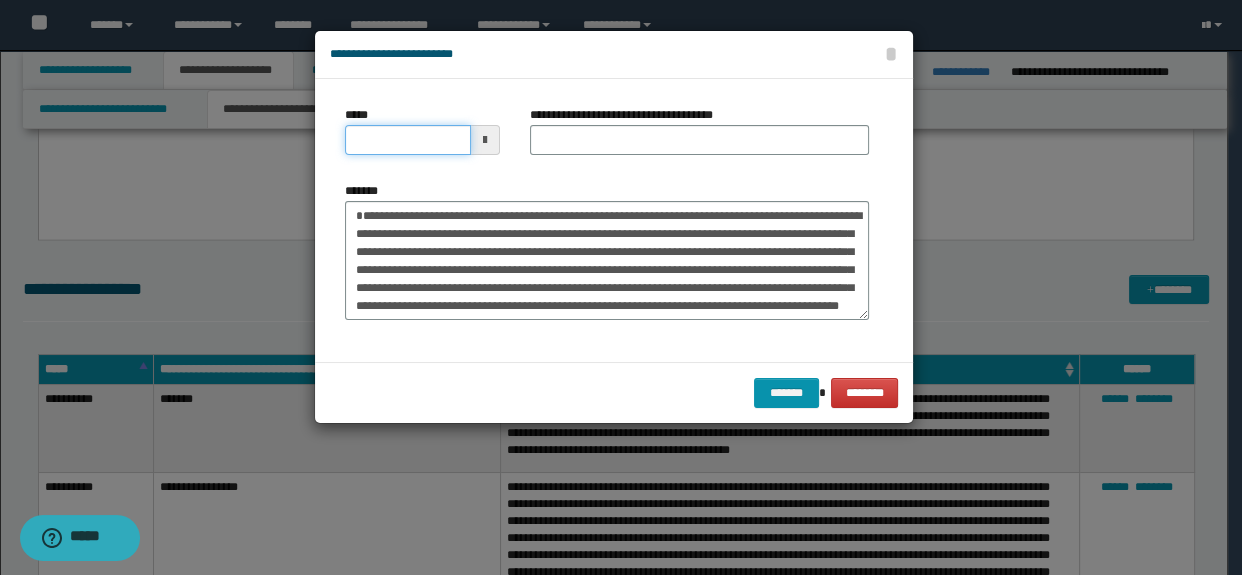 click on "*****" at bounding box center [408, 140] 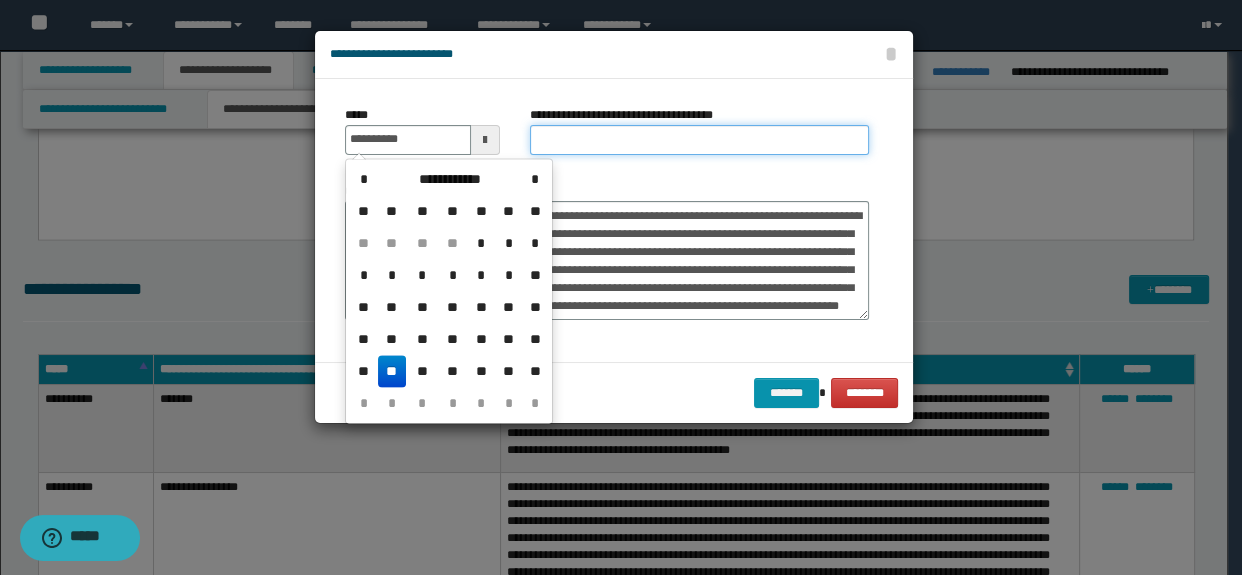 type on "**********" 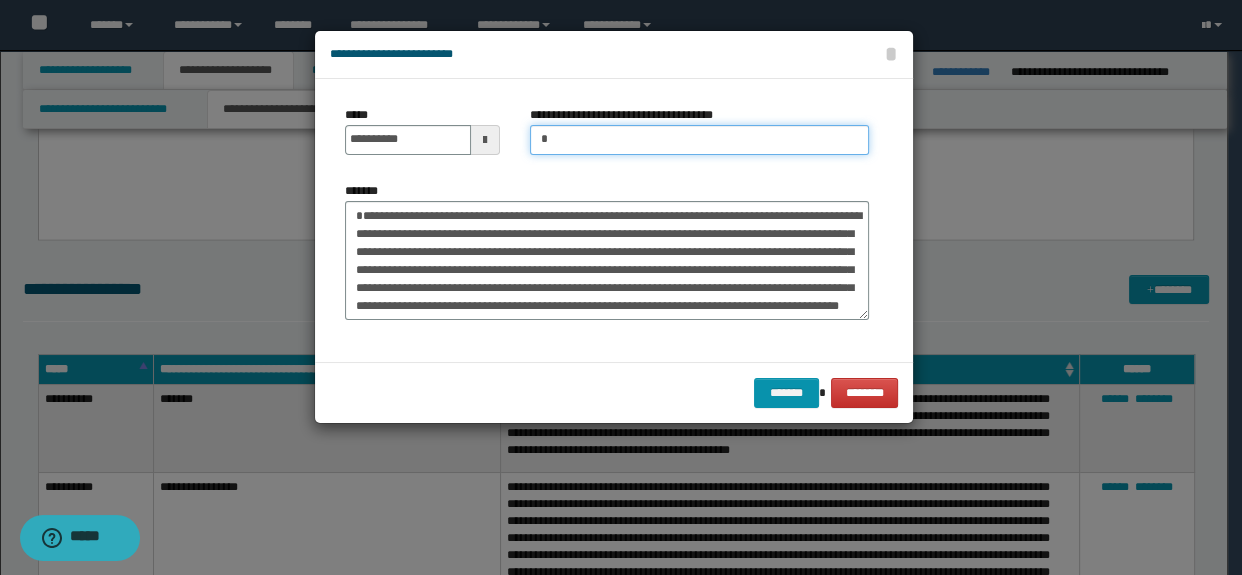 type on "**********" 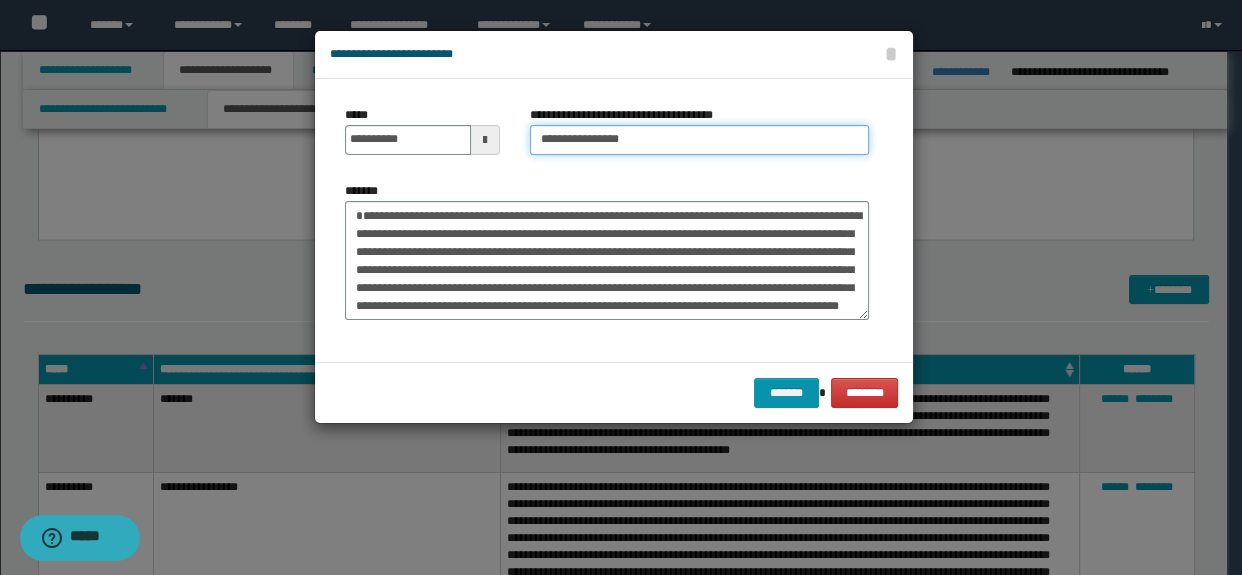 scroll, scrollTop: 18, scrollLeft: 0, axis: vertical 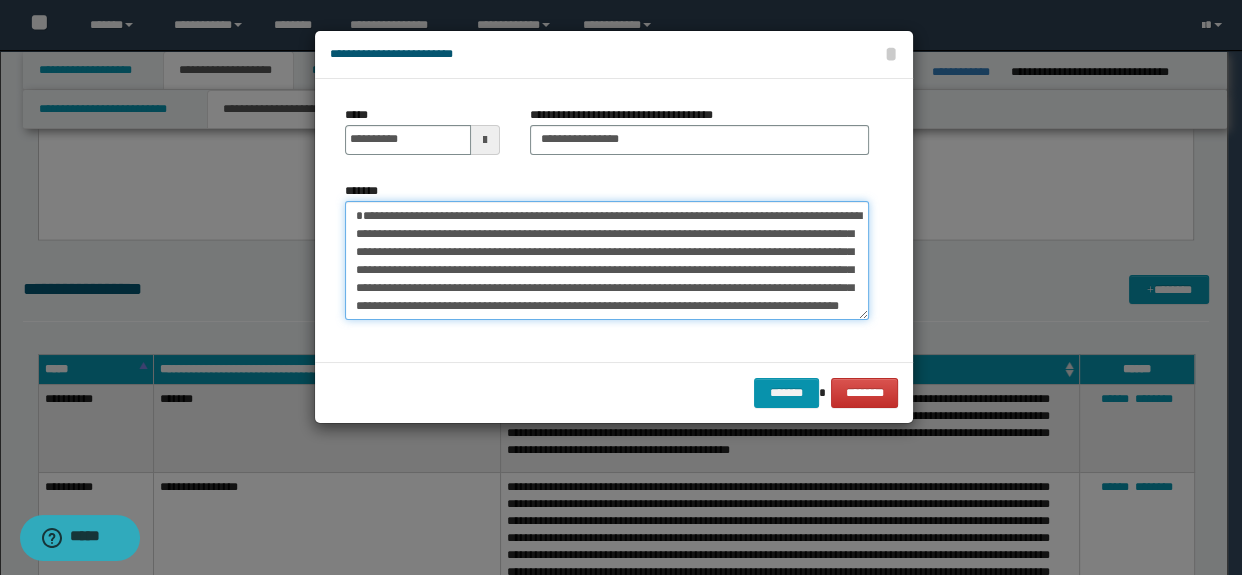 click on "**********" at bounding box center (607, 261) 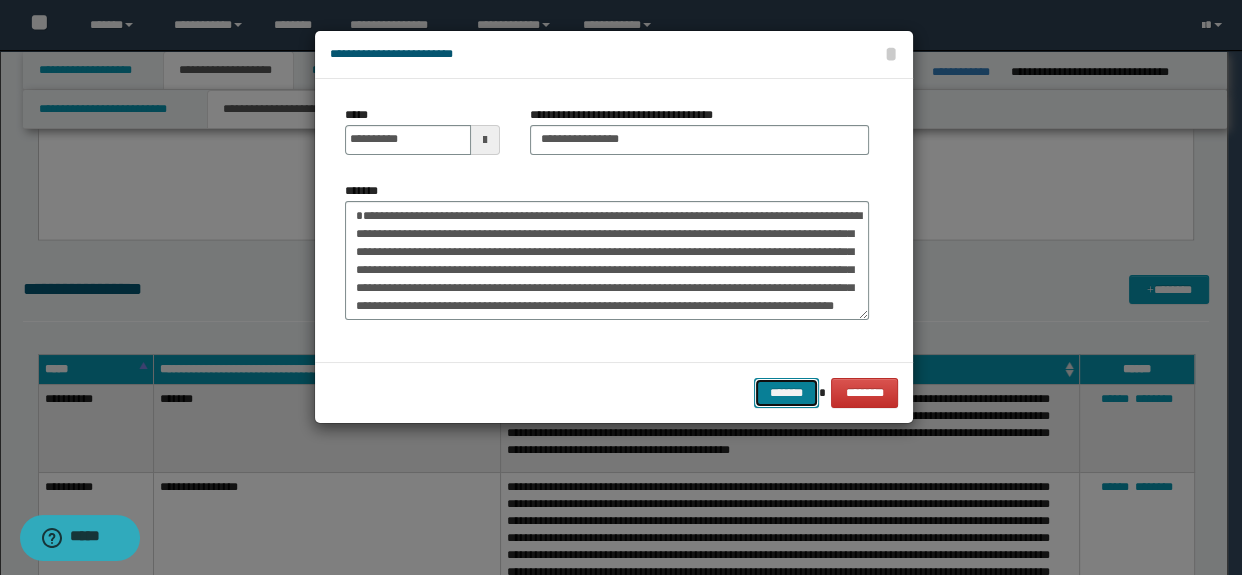 click on "*******" at bounding box center (786, 393) 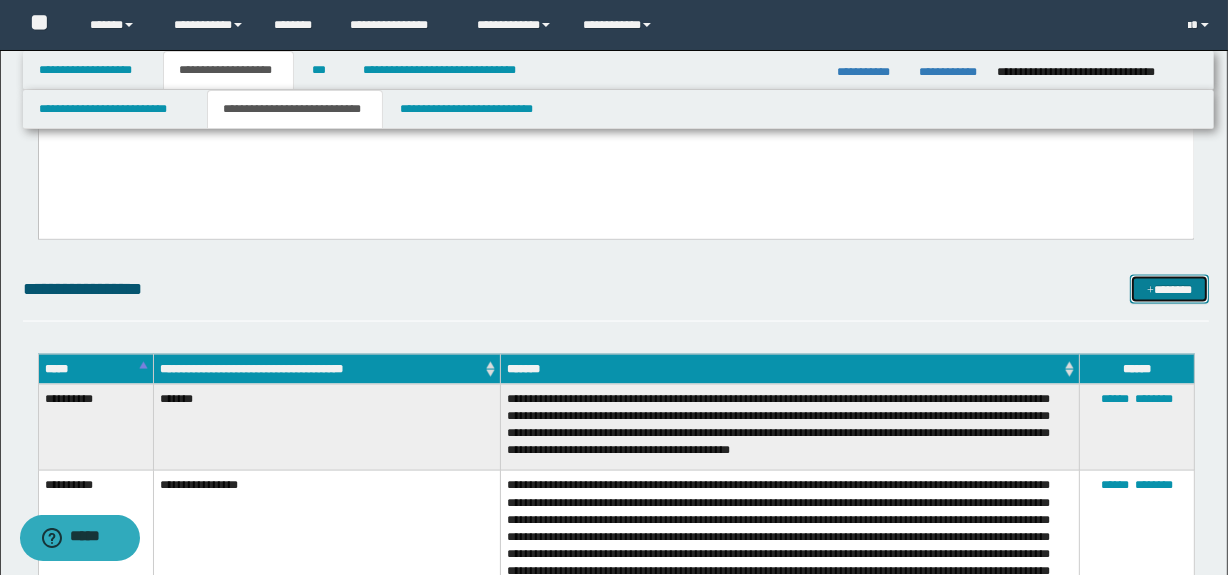 click on "*******" at bounding box center [1170, 290] 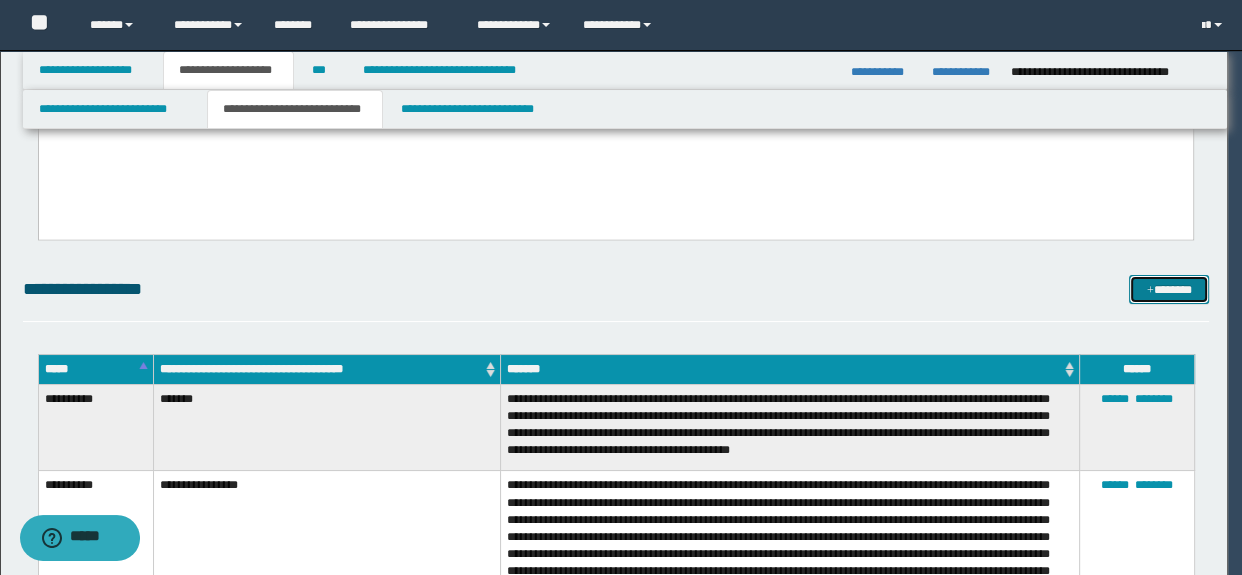 scroll, scrollTop: 0, scrollLeft: 0, axis: both 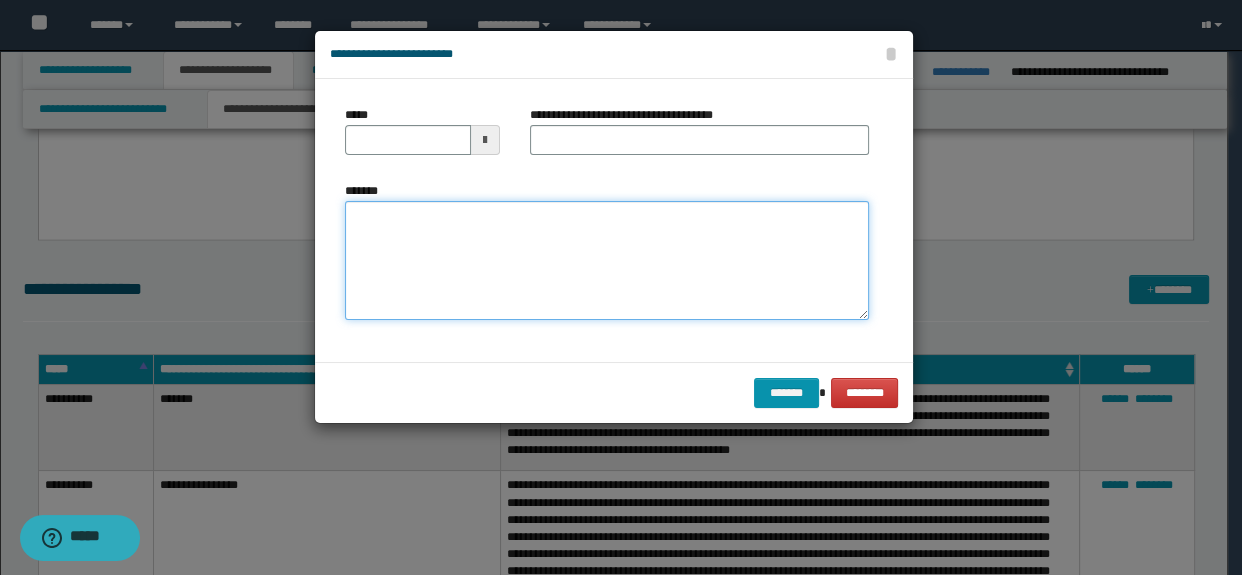 click on "*******" at bounding box center (607, 261) 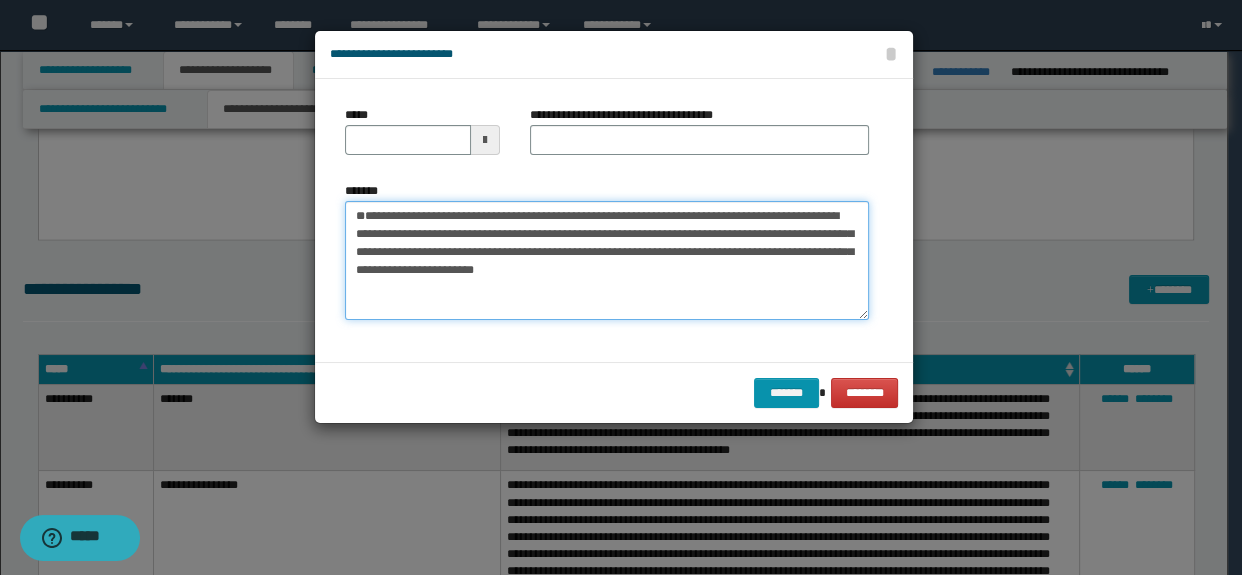 type on "**********" 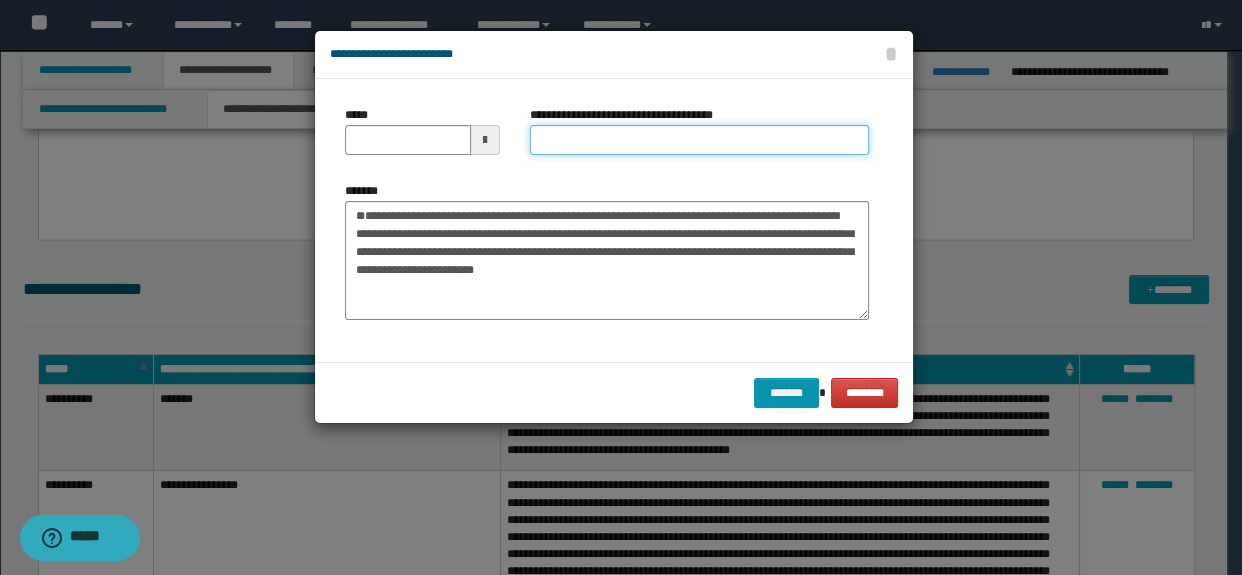click on "**********" at bounding box center (700, 140) 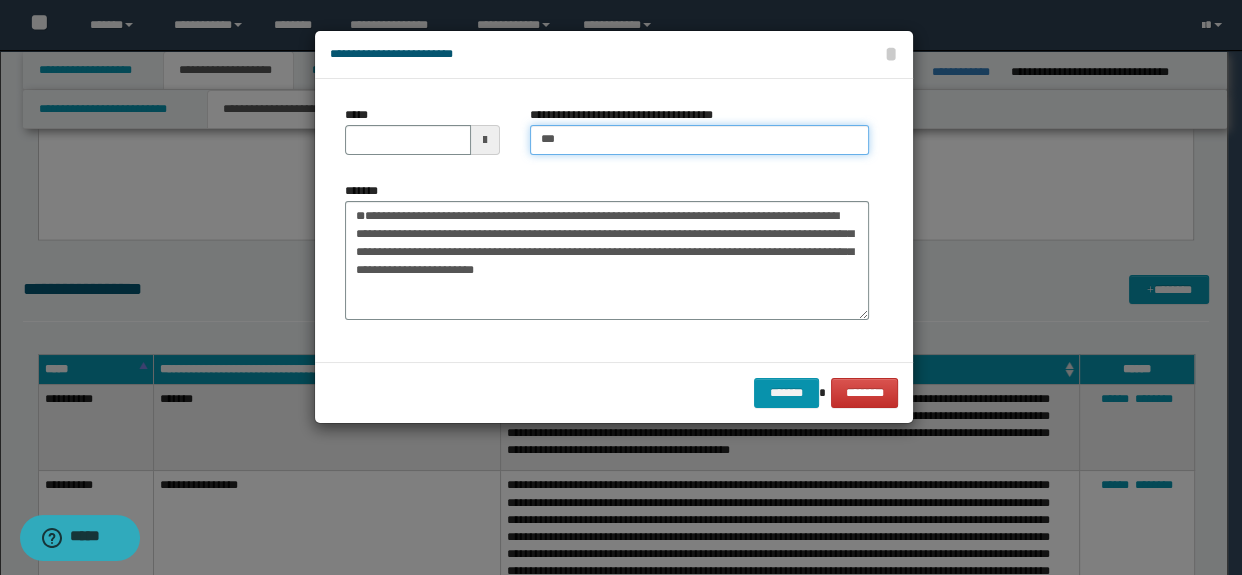 type on "**********" 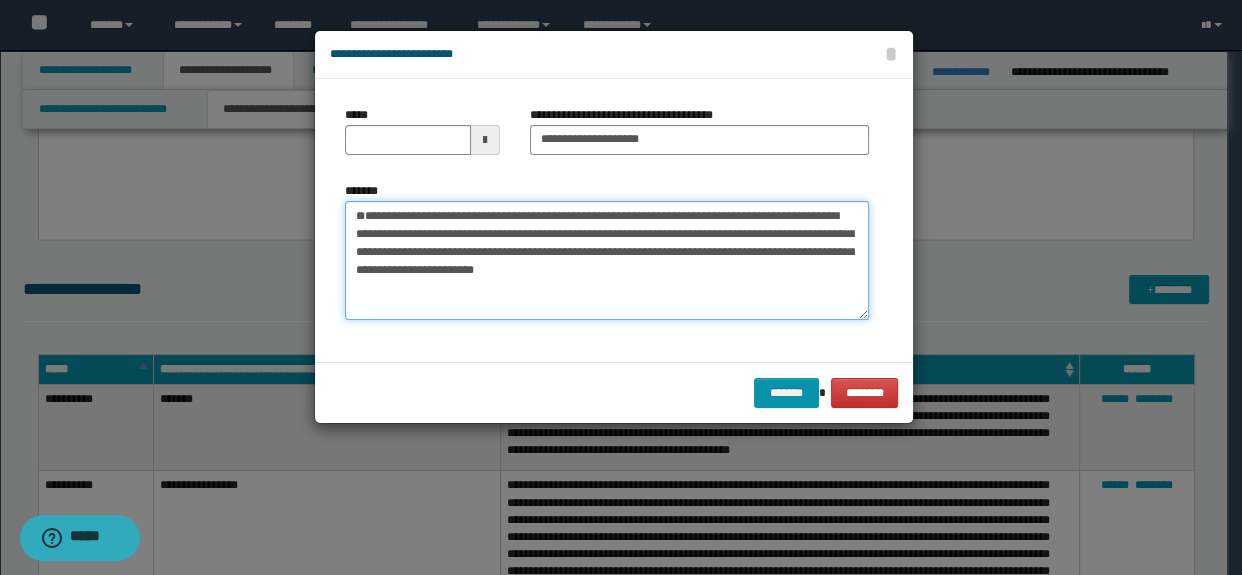 type on "**********" 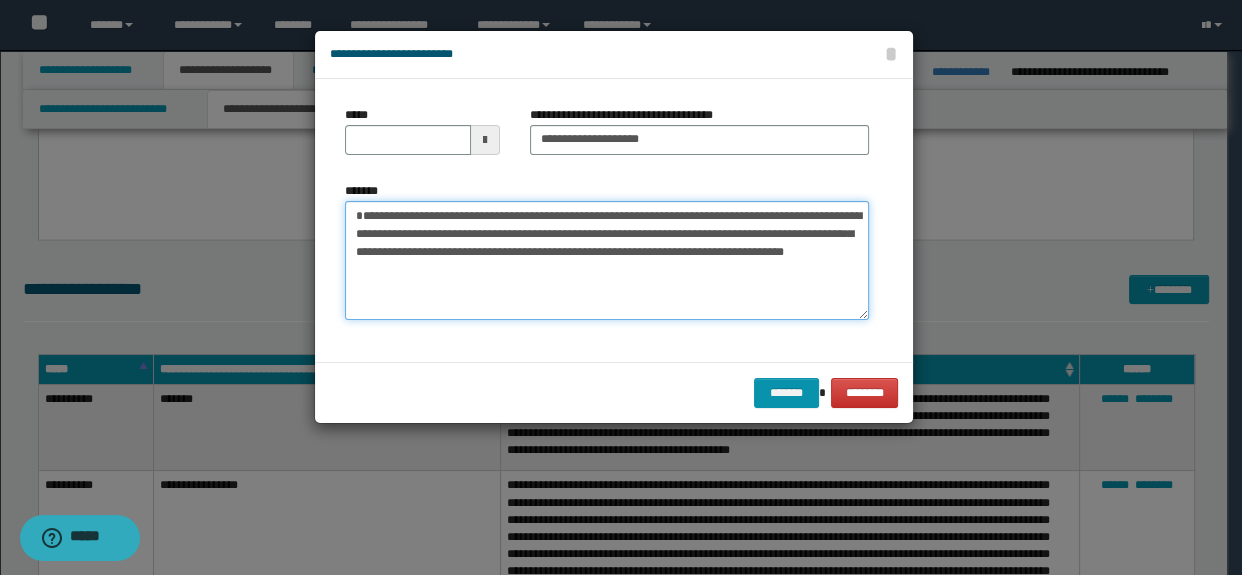 drag, startPoint x: 553, startPoint y: 236, endPoint x: 214, endPoint y: 193, distance: 341.71625 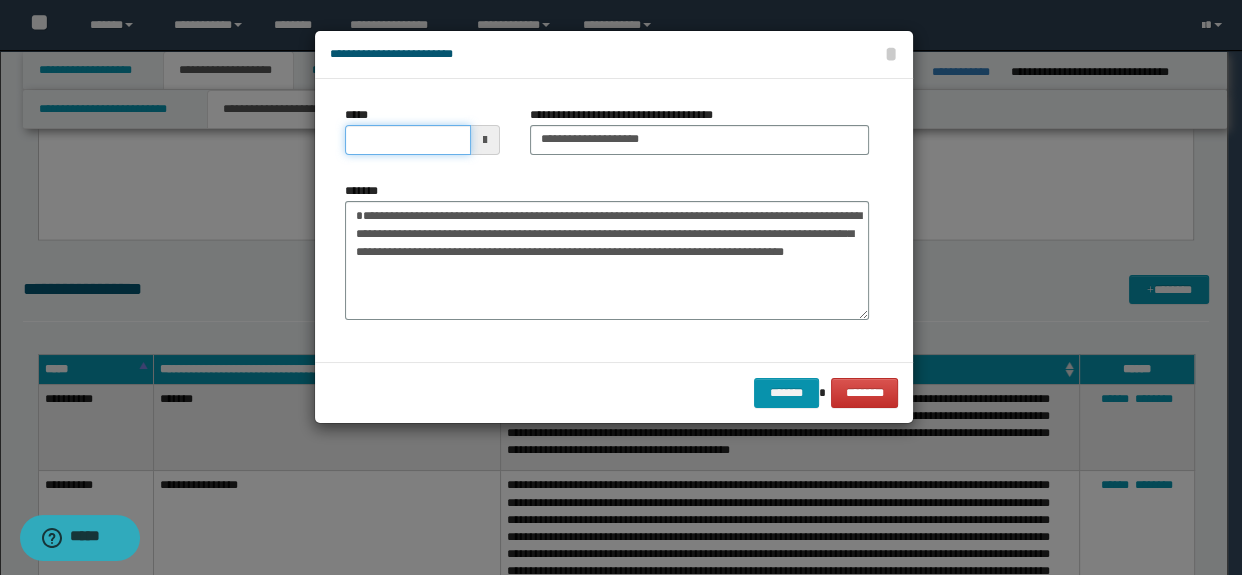 click on "*****" at bounding box center (408, 140) 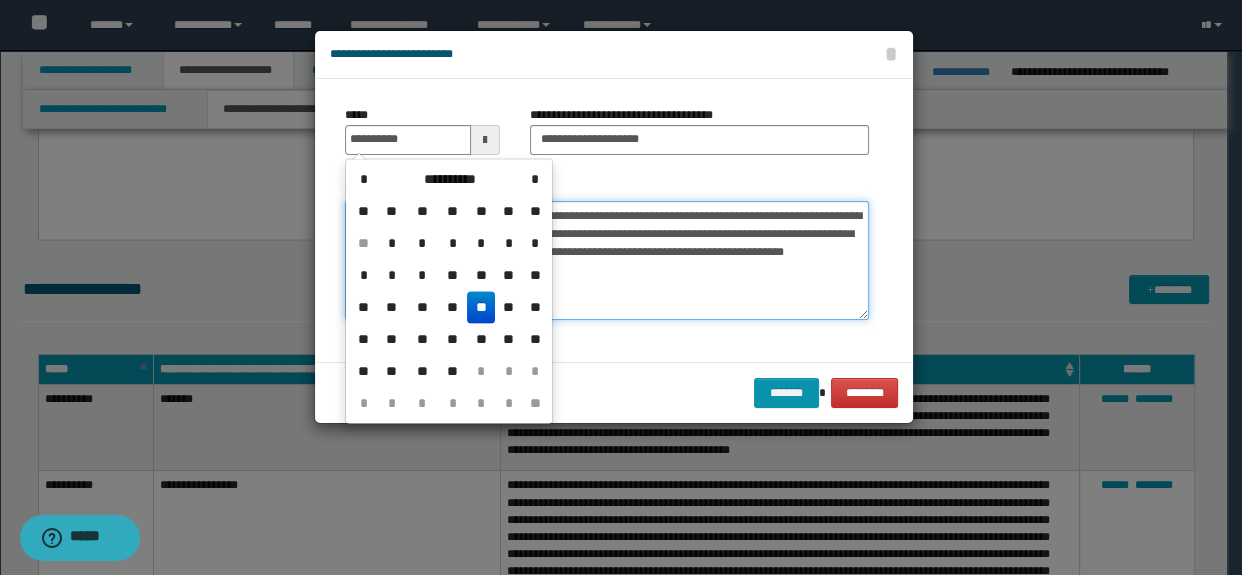 type on "**********" 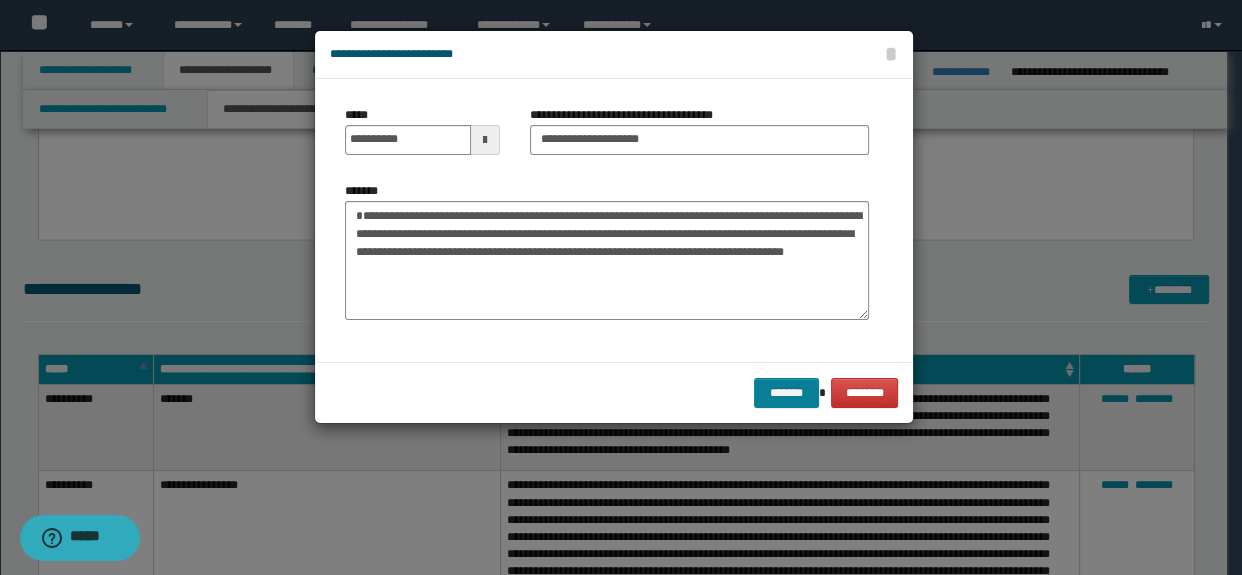 click on "*******
********" at bounding box center [614, 392] 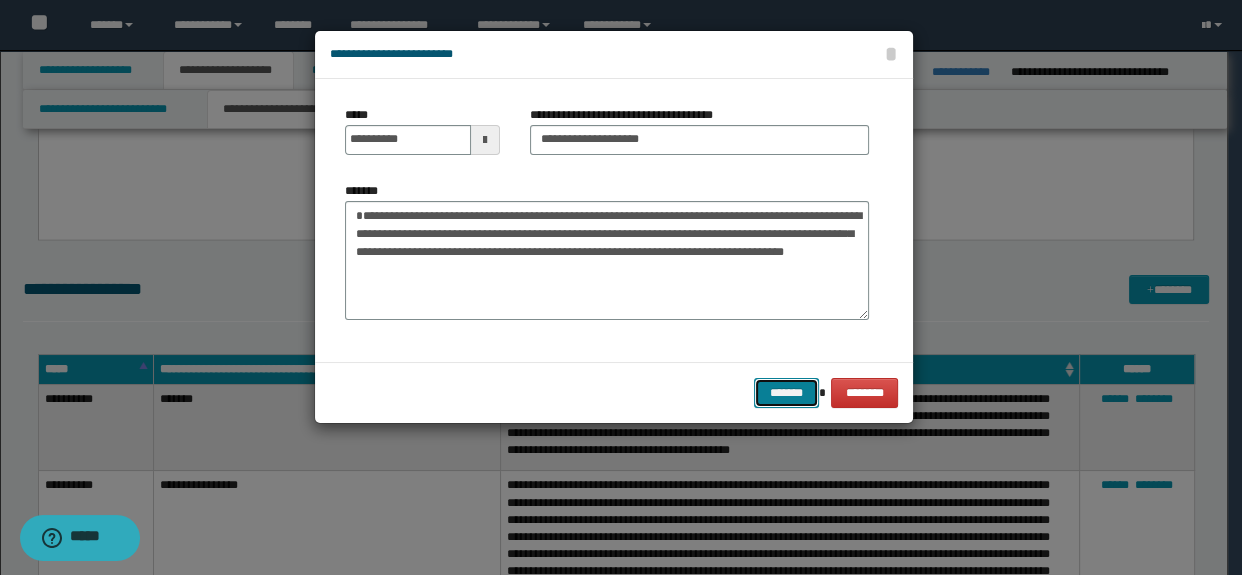 click on "*******" at bounding box center (786, 393) 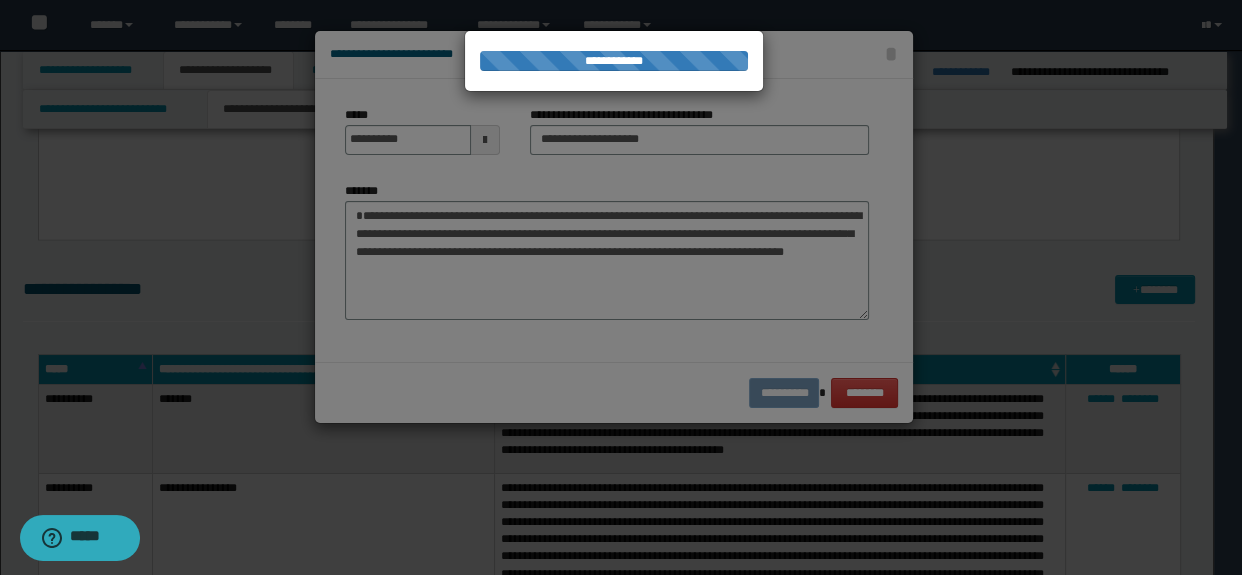 click at bounding box center [621, 287] 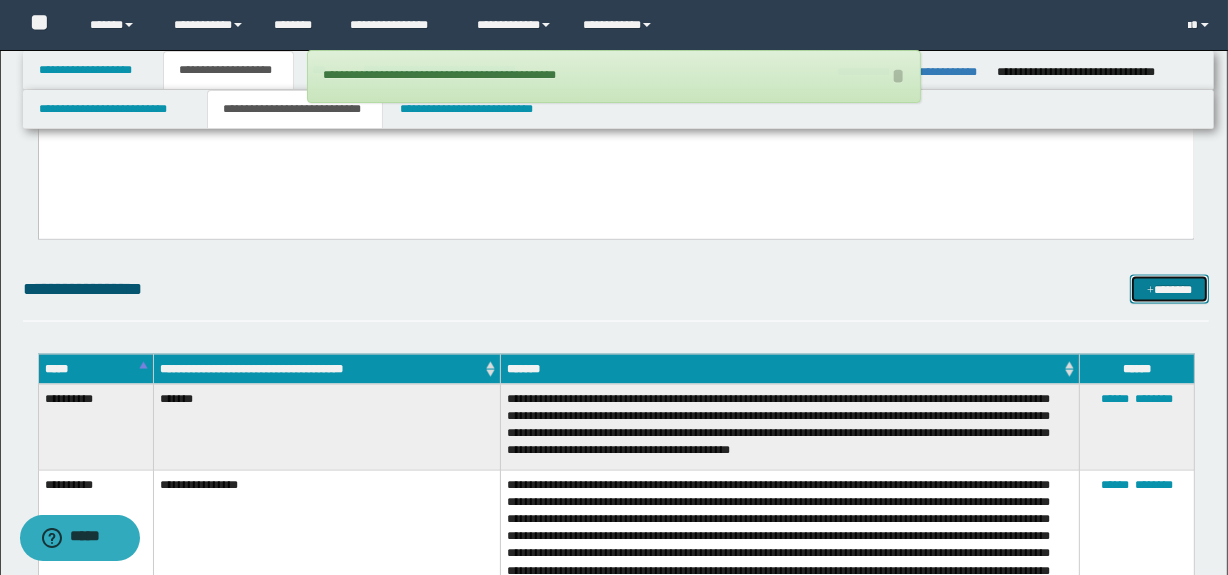 click on "*******" at bounding box center [1170, 290] 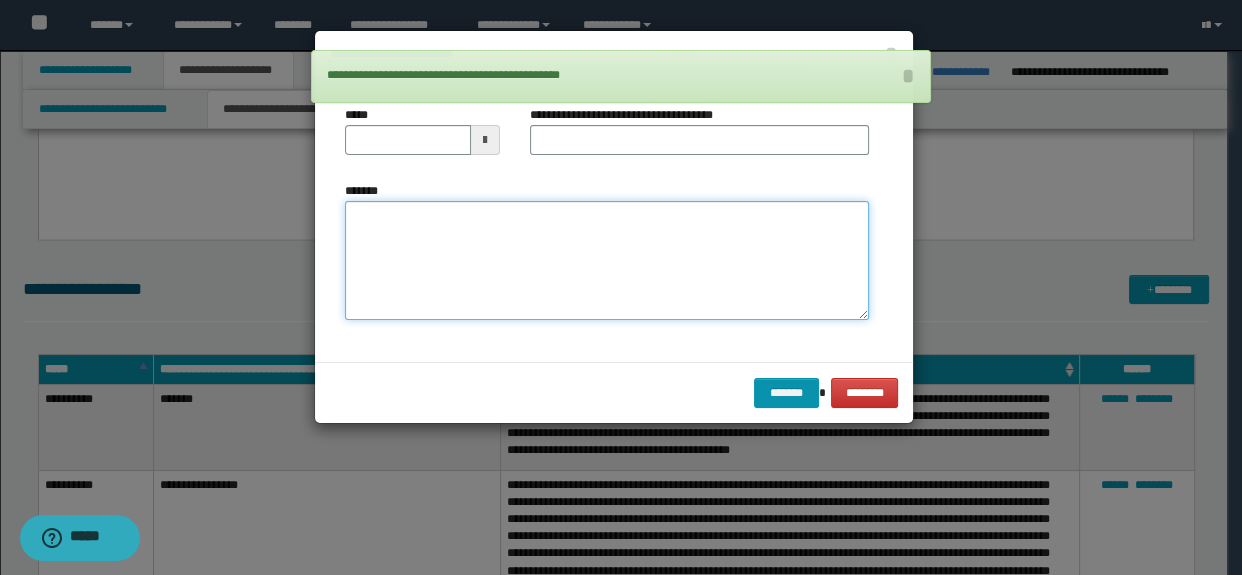 click on "*******" at bounding box center [607, 261] 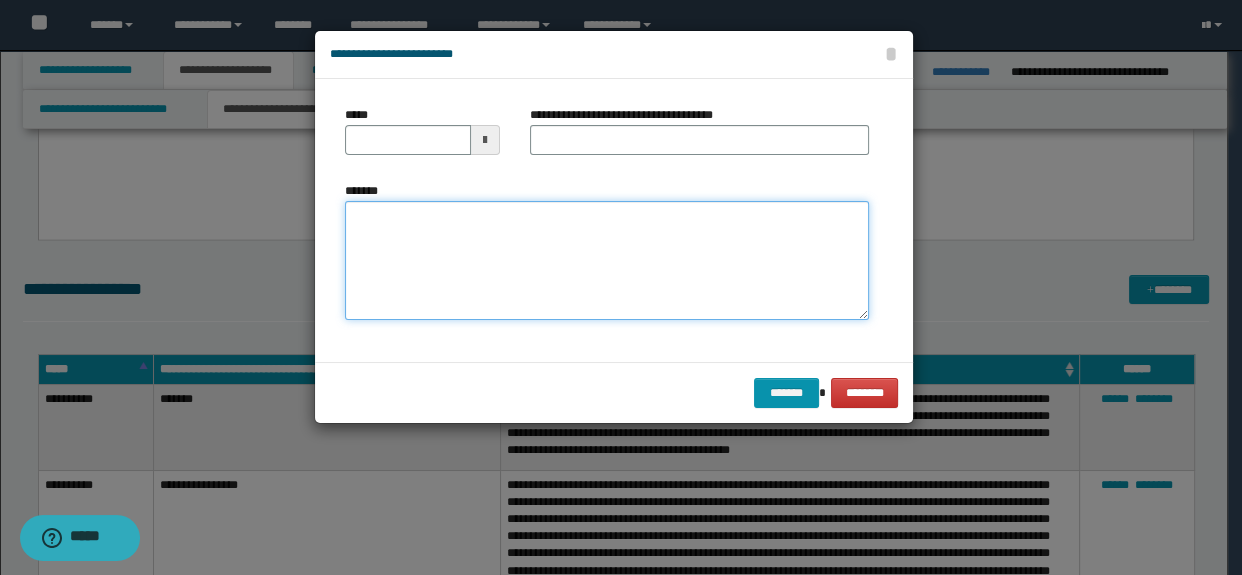 paste on "**********" 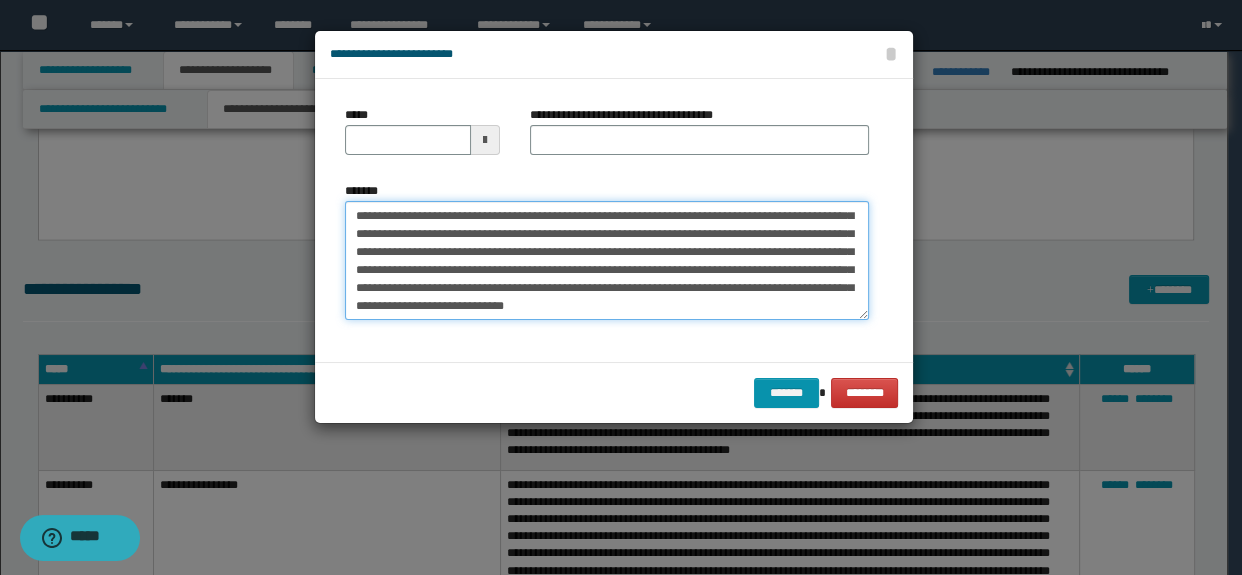 scroll, scrollTop: 0, scrollLeft: 0, axis: both 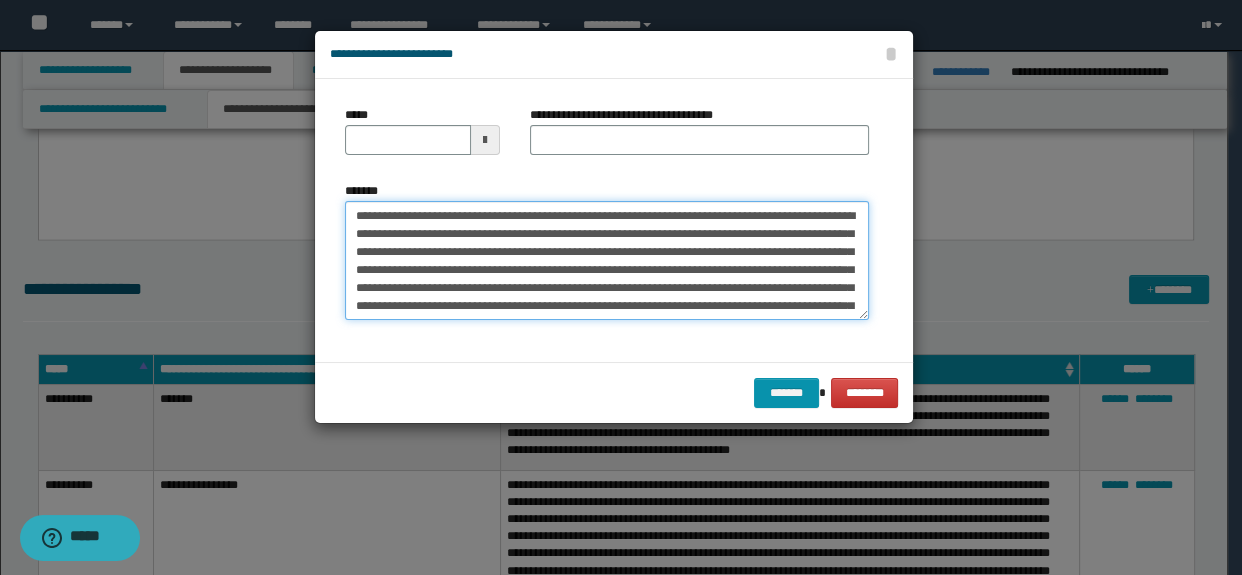 drag, startPoint x: 538, startPoint y: 218, endPoint x: 291, endPoint y: 213, distance: 247.0506 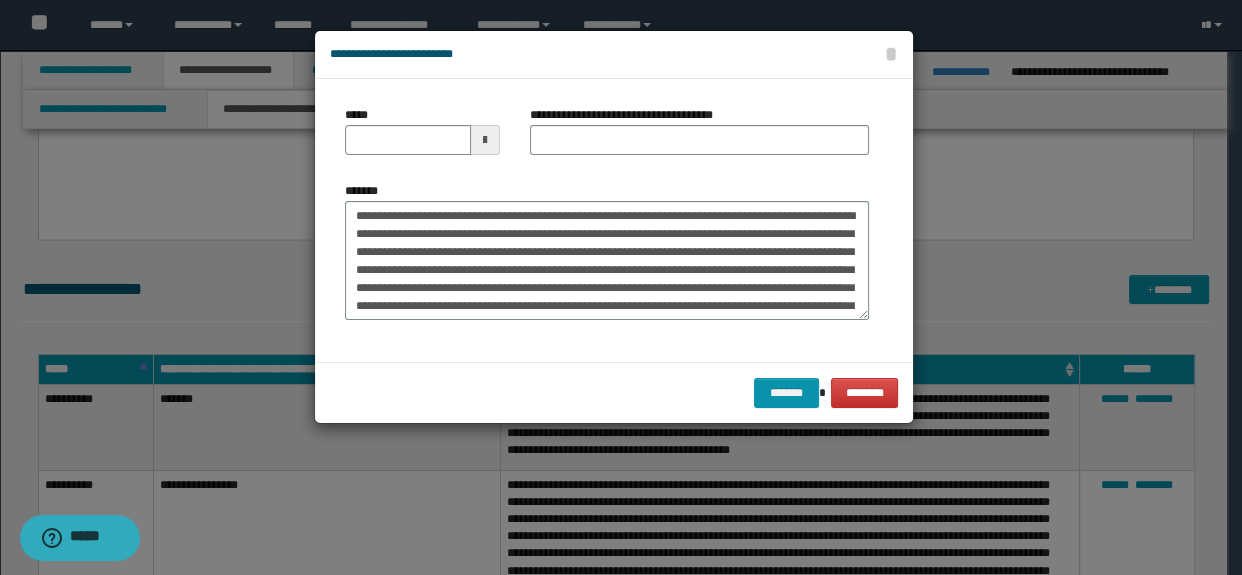 click on "*****" at bounding box center (422, 138) 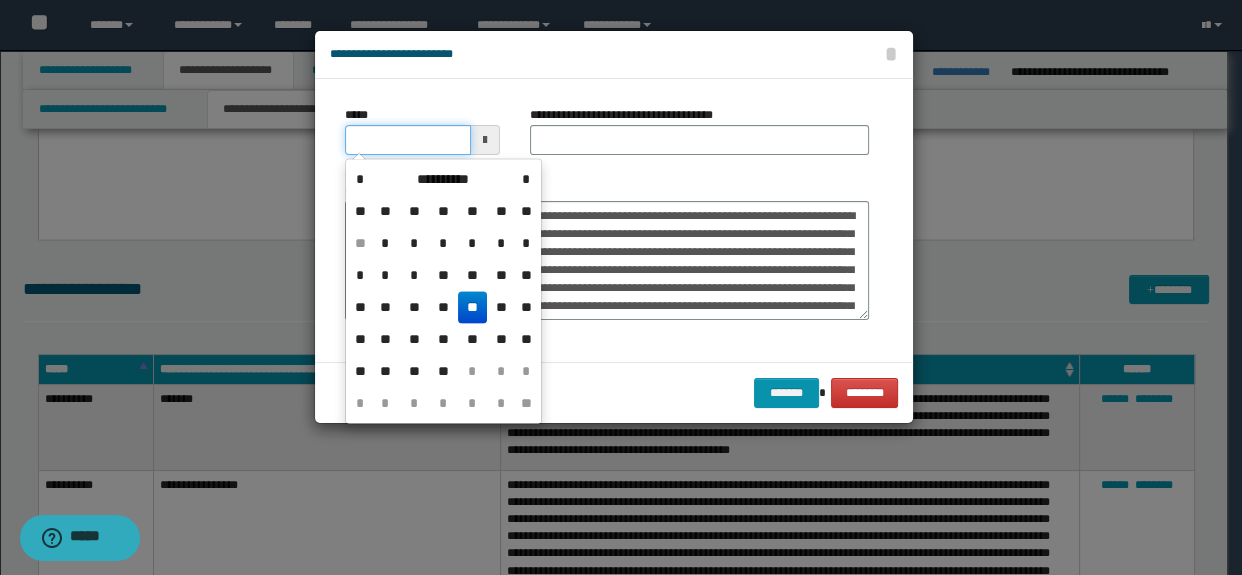 click on "*****" at bounding box center (408, 140) 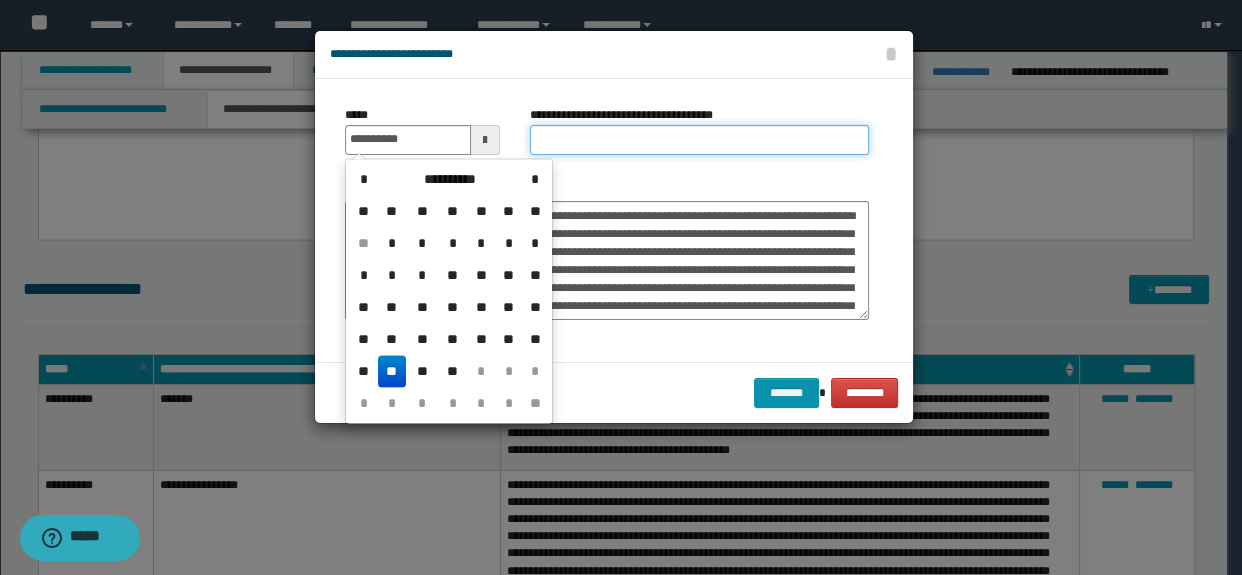 type on "**********" 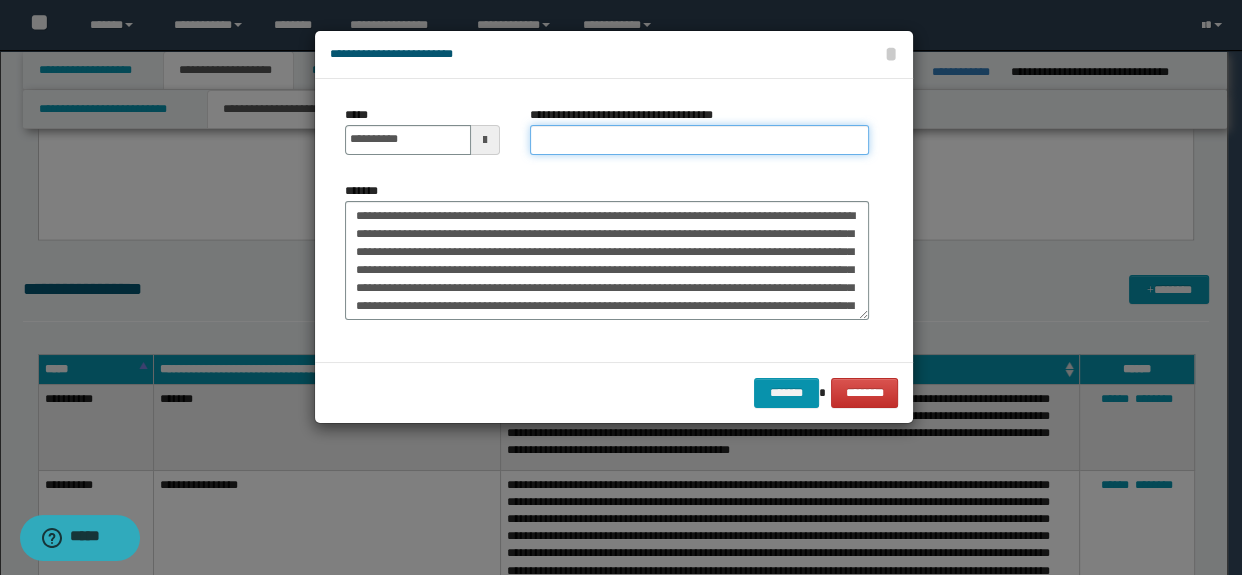 type on "*********" 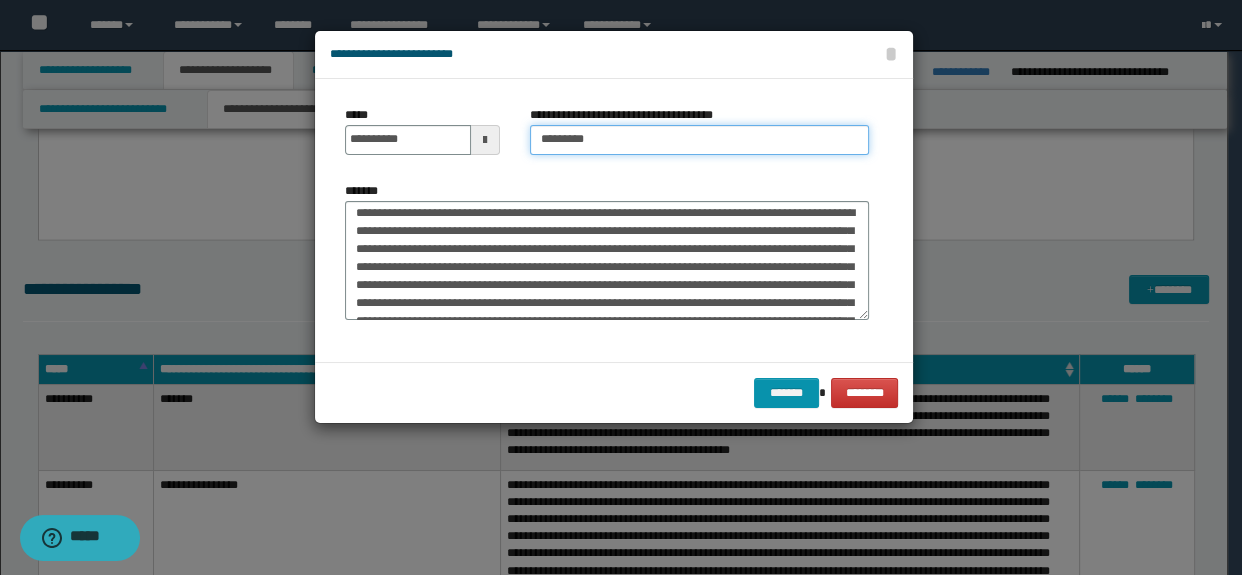 scroll, scrollTop: 0, scrollLeft: 0, axis: both 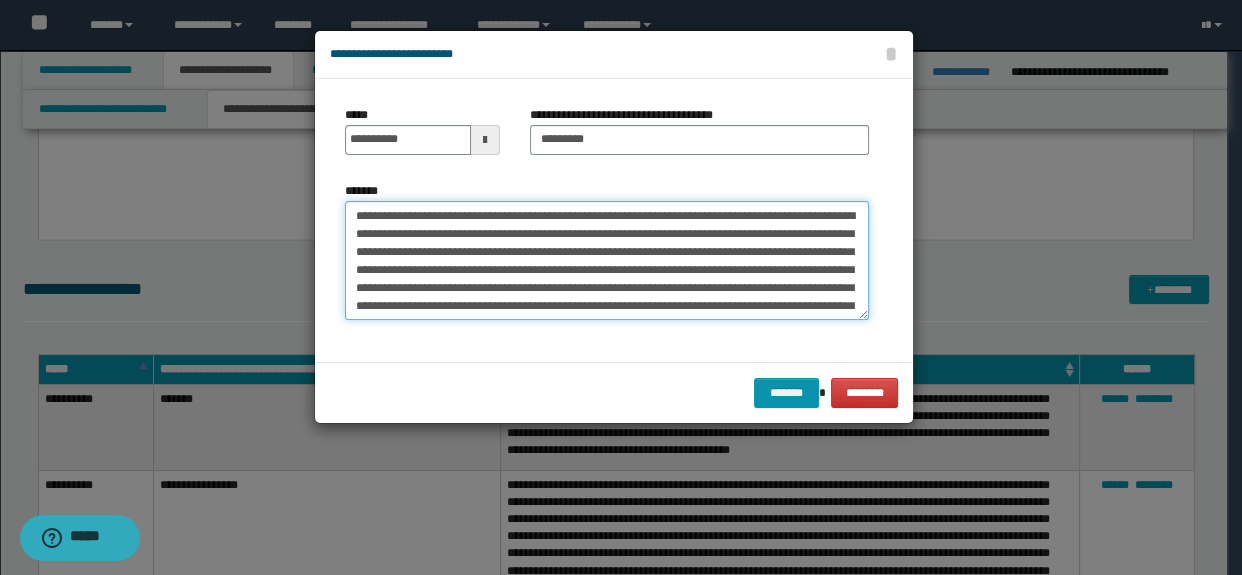 click on "**********" at bounding box center [607, 261] 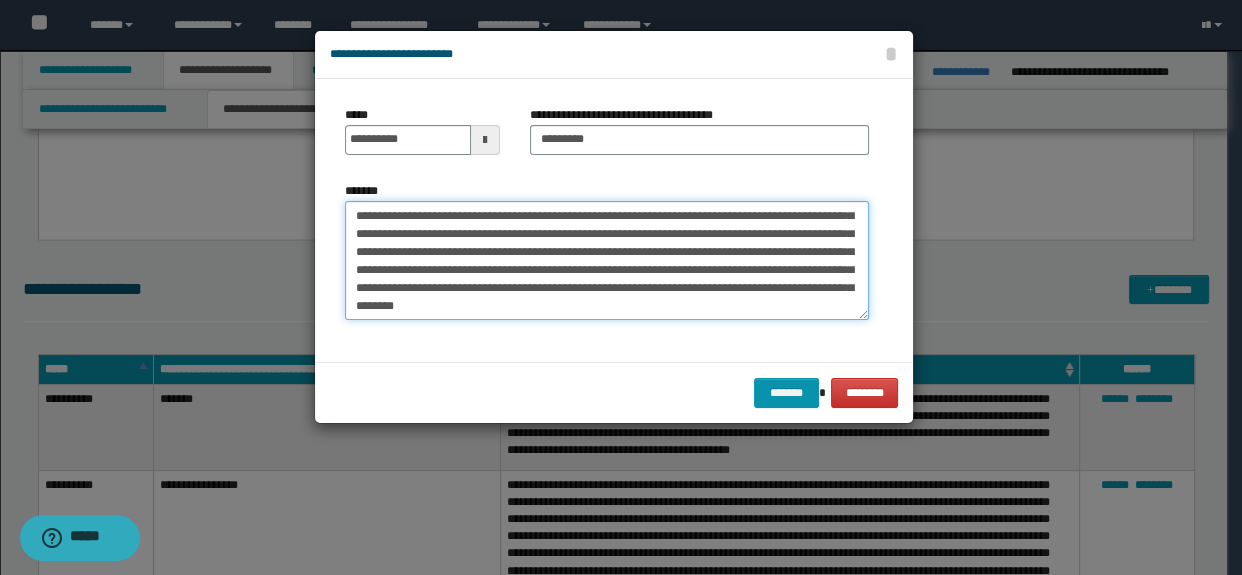 scroll, scrollTop: 108, scrollLeft: 0, axis: vertical 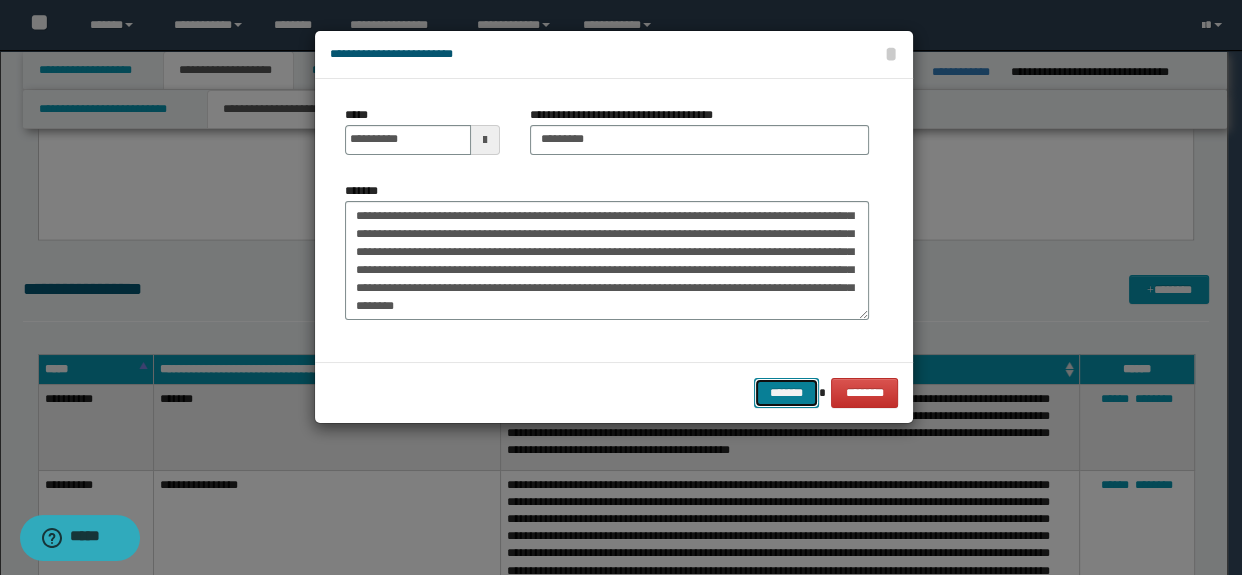 drag, startPoint x: 780, startPoint y: 394, endPoint x: 769, endPoint y: 382, distance: 16.27882 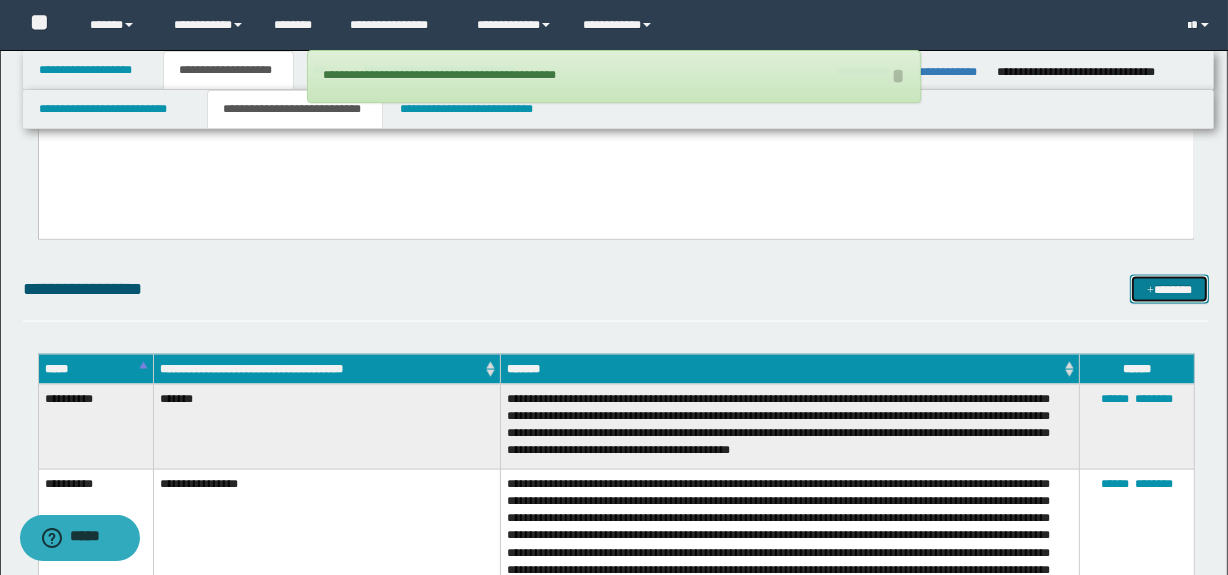 click on "*******" at bounding box center (1170, 290) 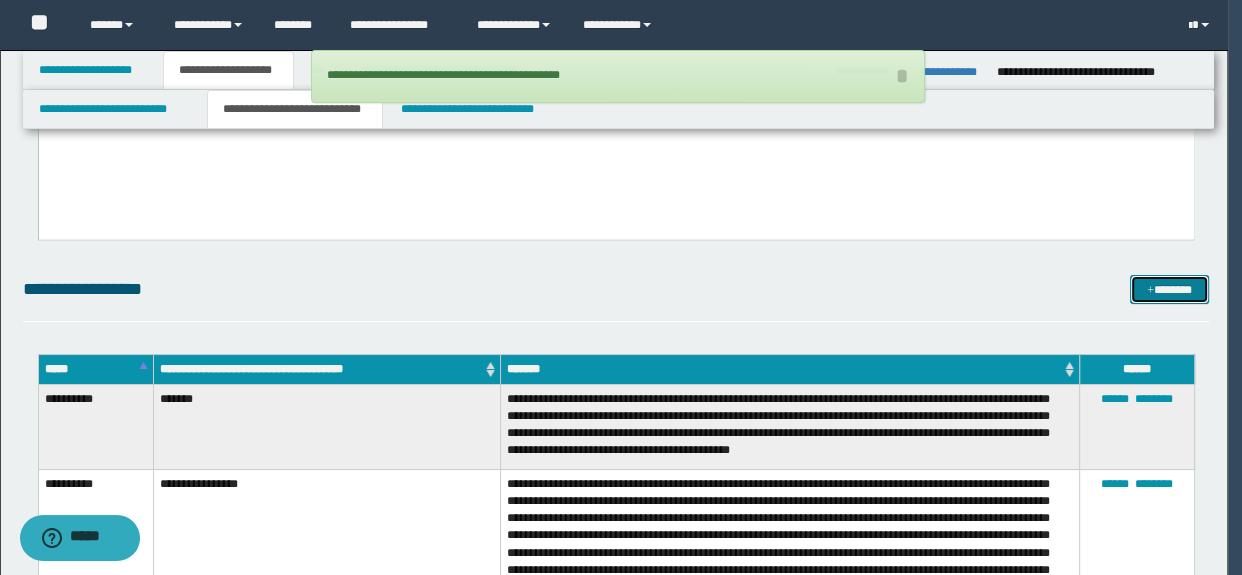 scroll, scrollTop: 0, scrollLeft: 0, axis: both 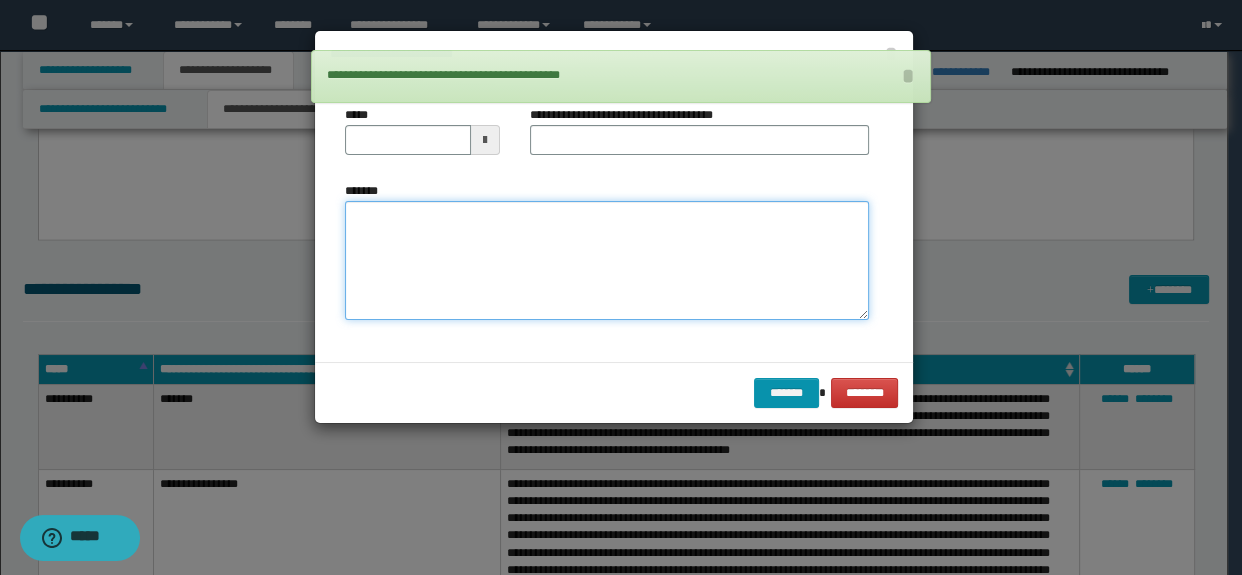 click on "*******" at bounding box center [607, 261] 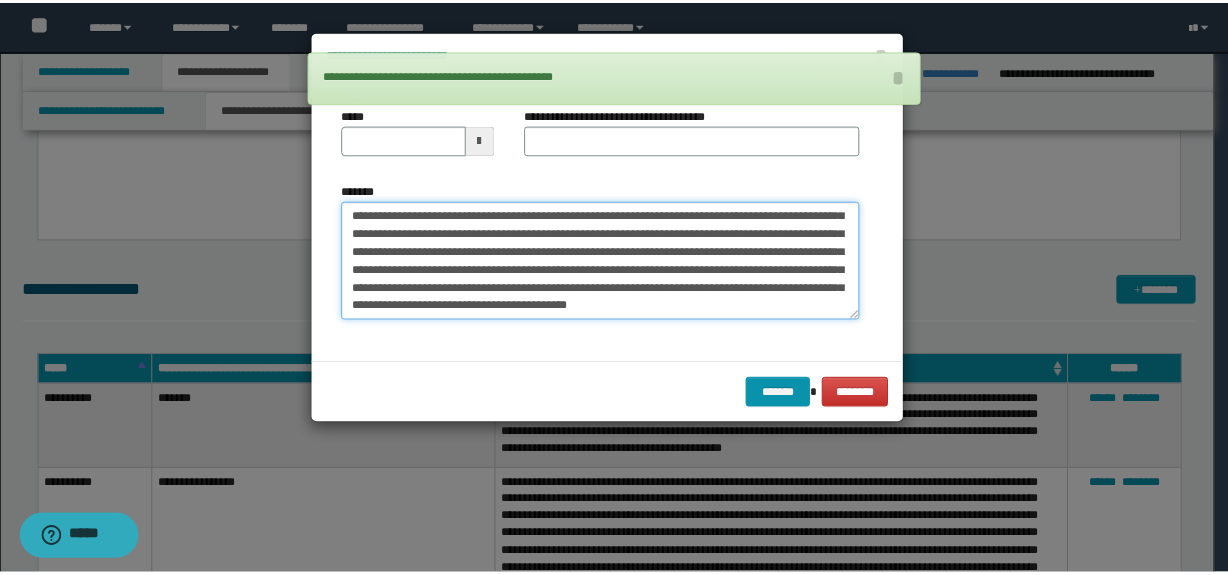 scroll, scrollTop: 0, scrollLeft: 0, axis: both 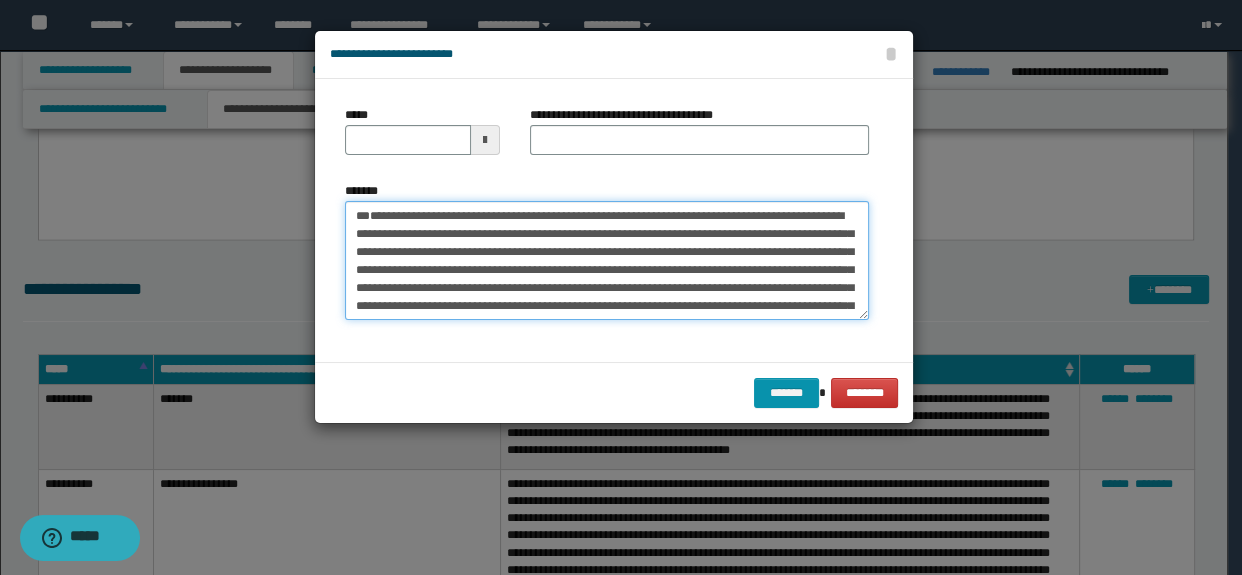 drag, startPoint x: 540, startPoint y: 239, endPoint x: 324, endPoint y: 166, distance: 228.0022 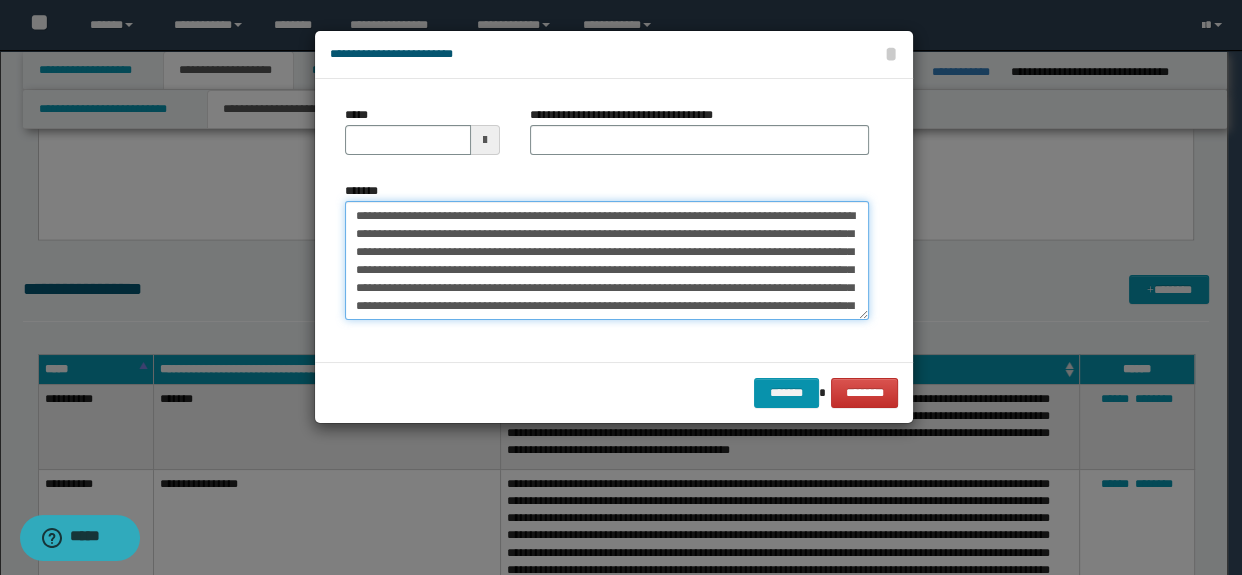 type 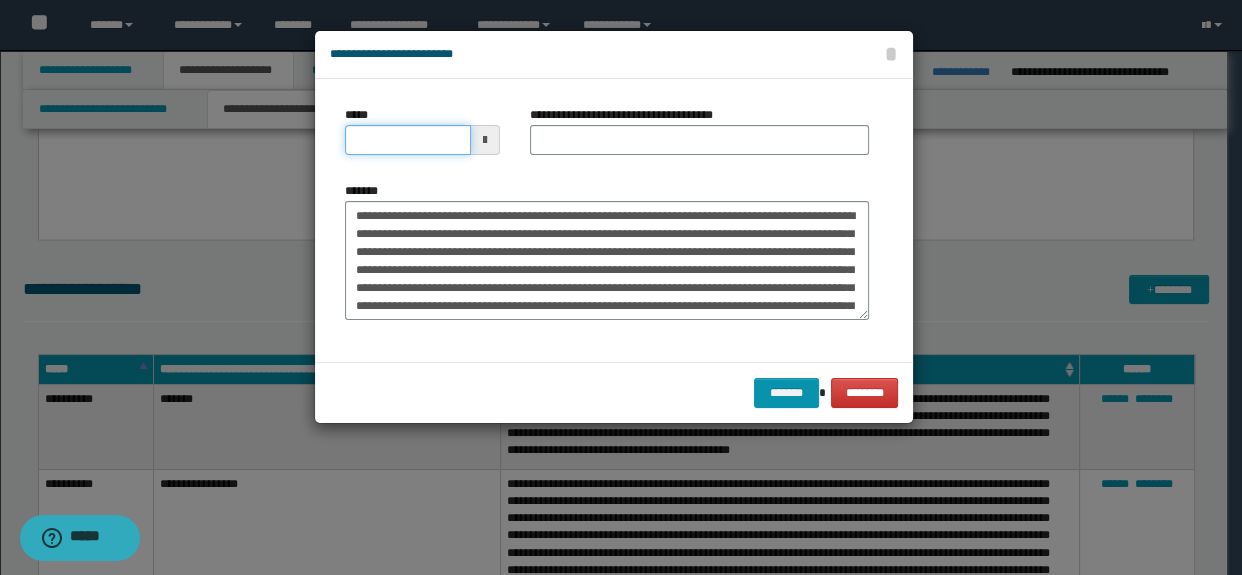 click on "*****" at bounding box center [408, 140] 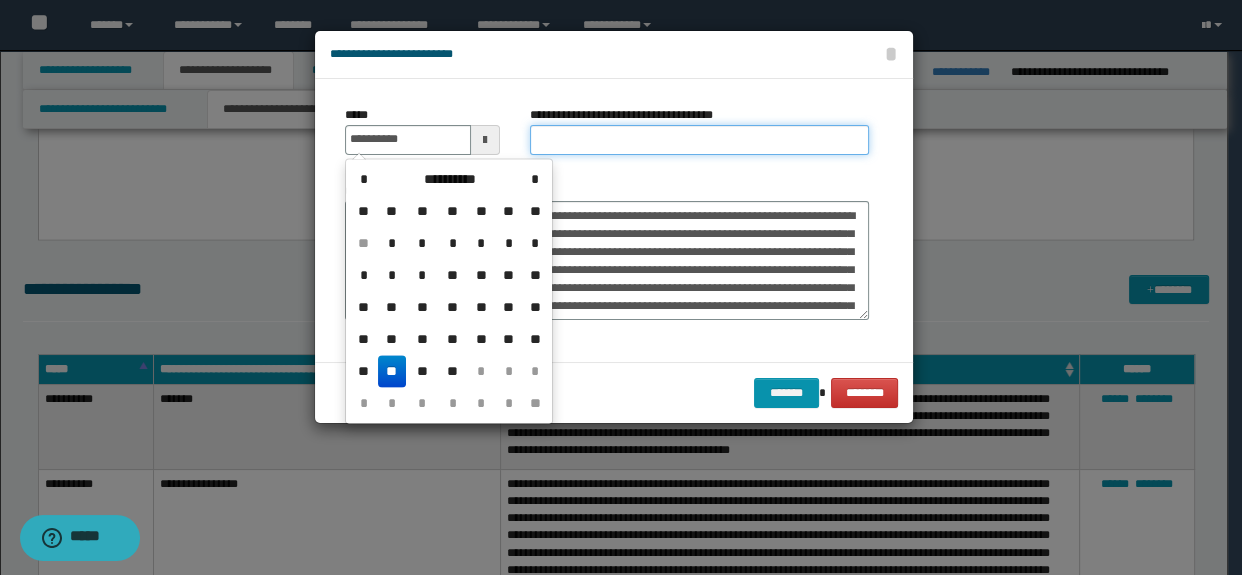 type on "**********" 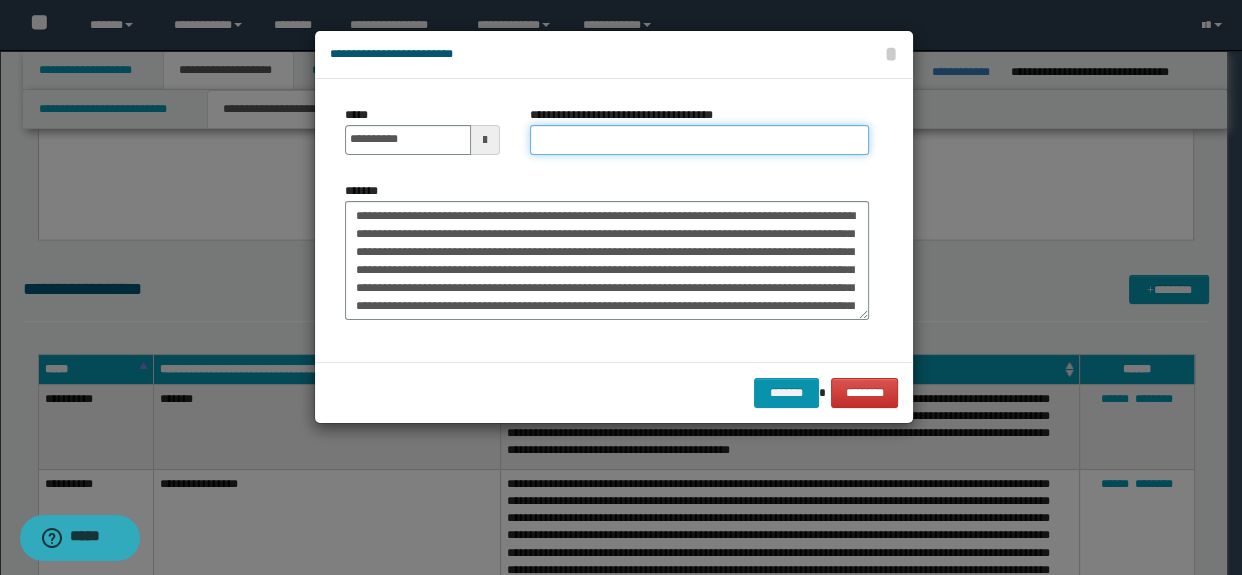 drag, startPoint x: 578, startPoint y: 133, endPoint x: 661, endPoint y: 150, distance: 84.723076 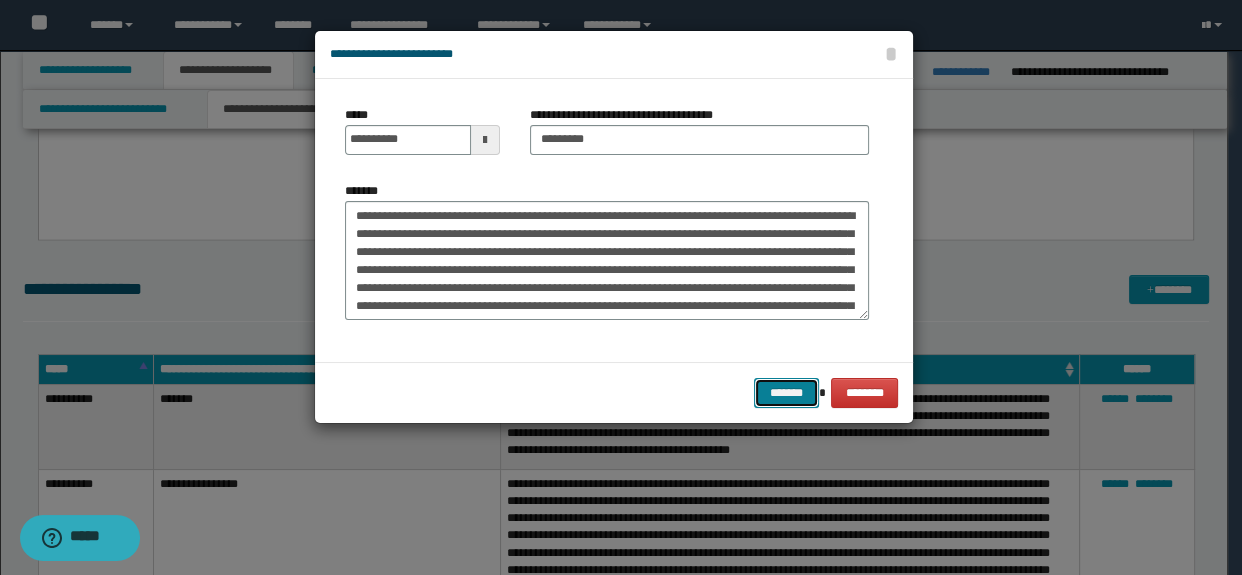 click on "*******" at bounding box center [786, 393] 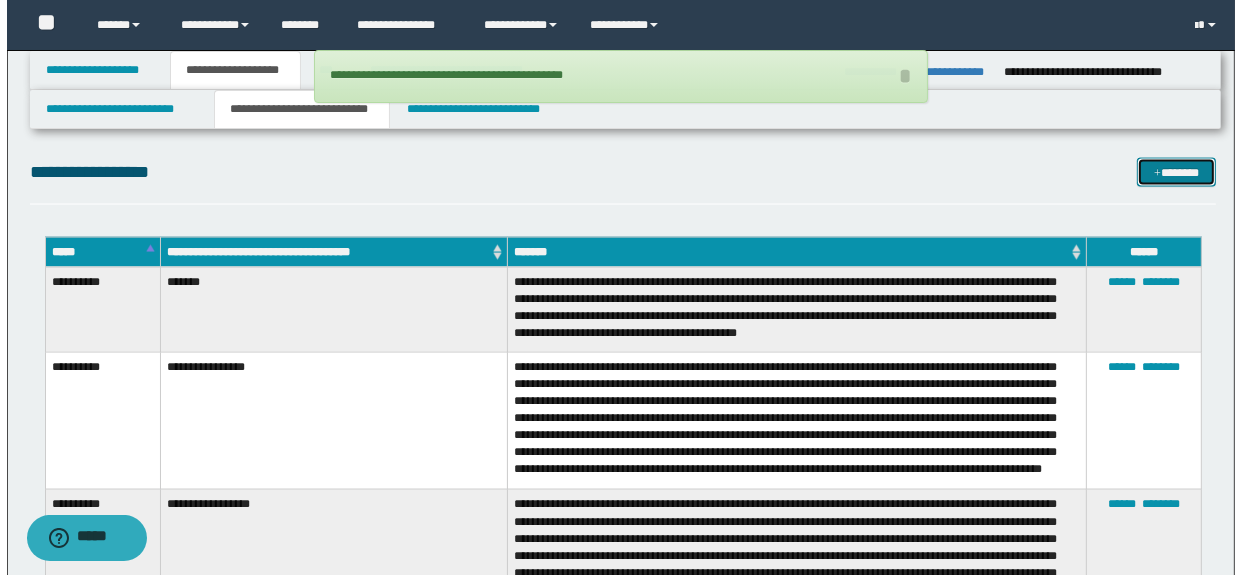 scroll, scrollTop: 2733, scrollLeft: 0, axis: vertical 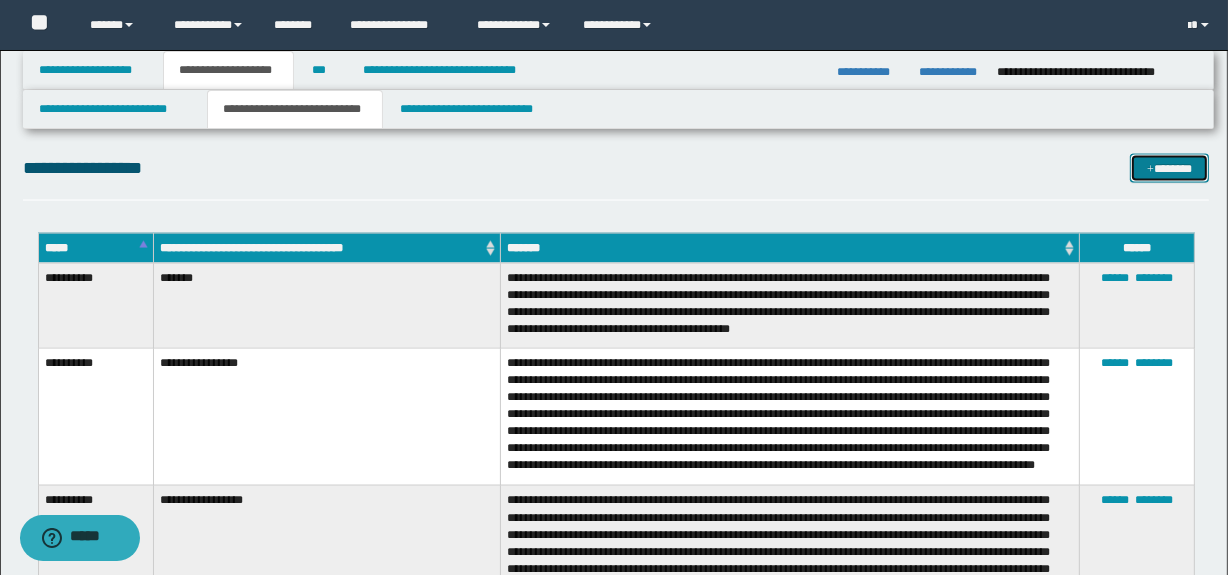 click on "*******" at bounding box center (1170, 169) 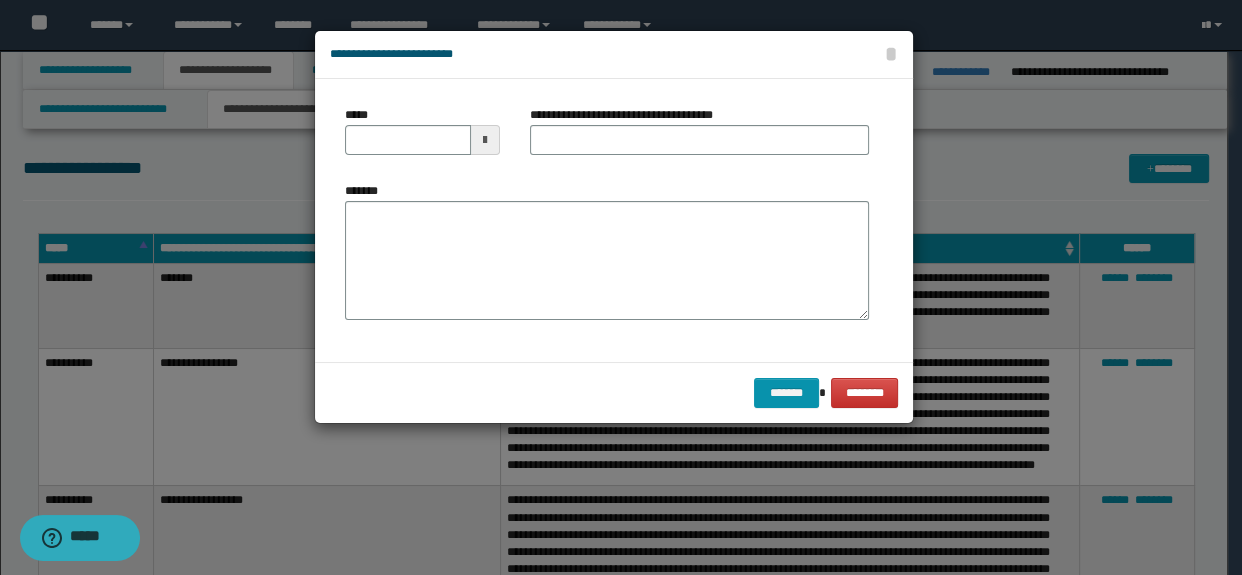 click on "*******" at bounding box center [607, 261] 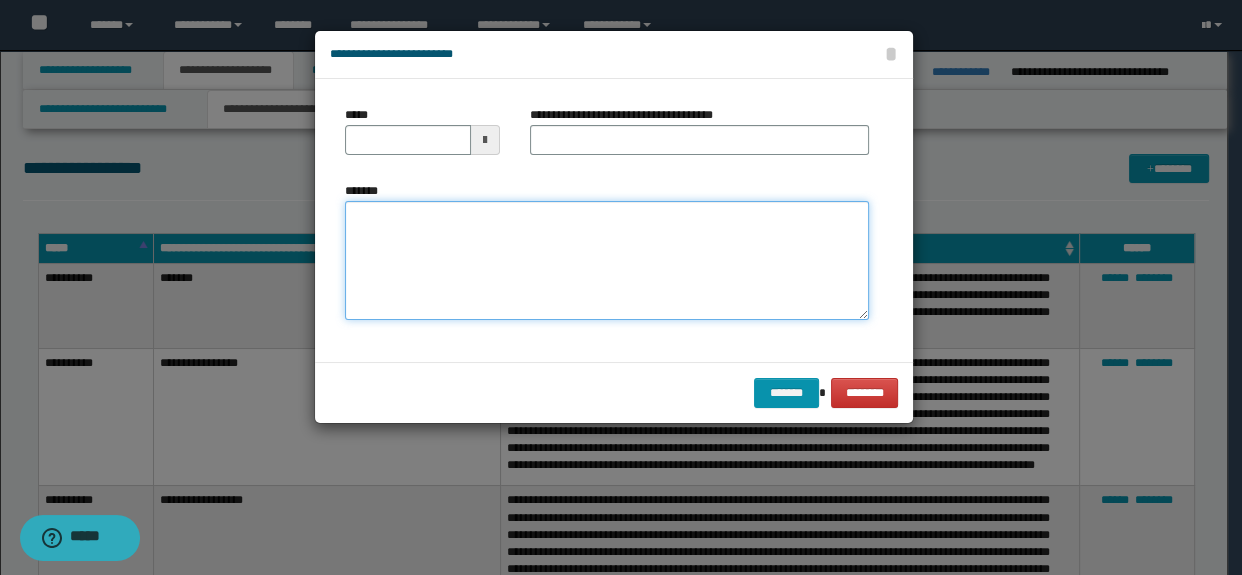 drag, startPoint x: 501, startPoint y: 298, endPoint x: 527, endPoint y: 229, distance: 73.736015 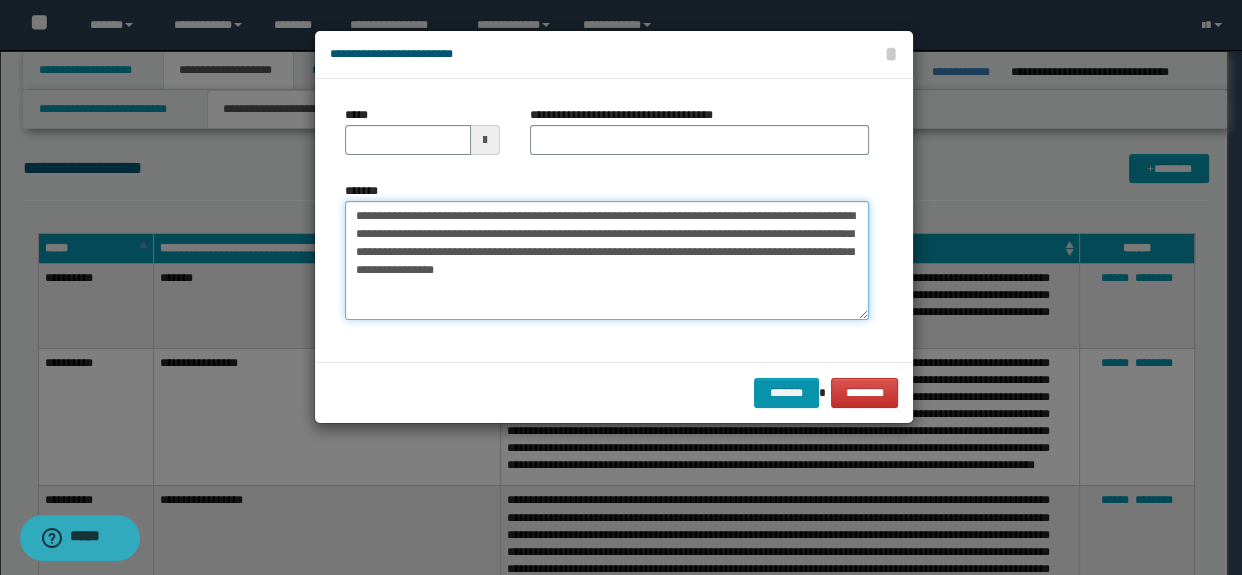 type on "**********" 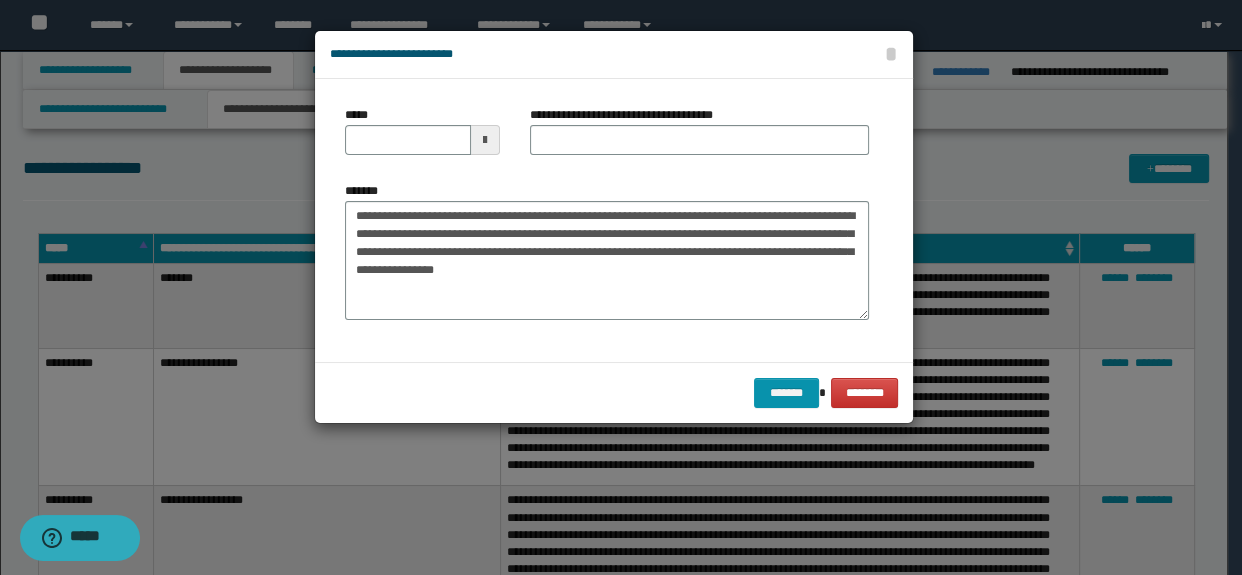 click on "**********" at bounding box center (700, 138) 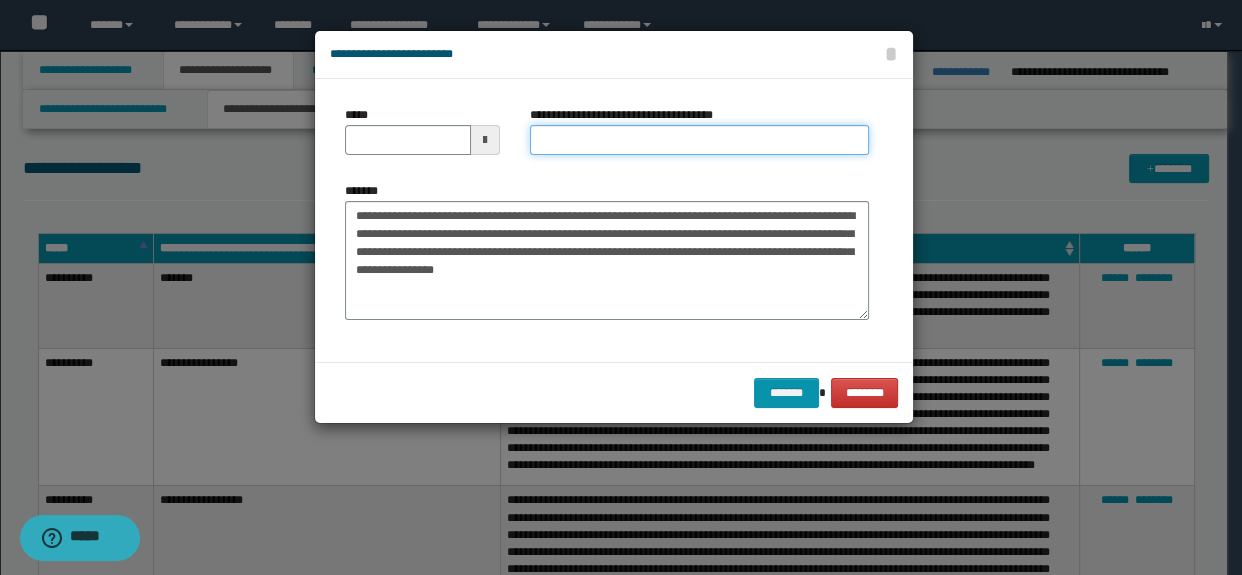 click on "**********" at bounding box center (700, 140) 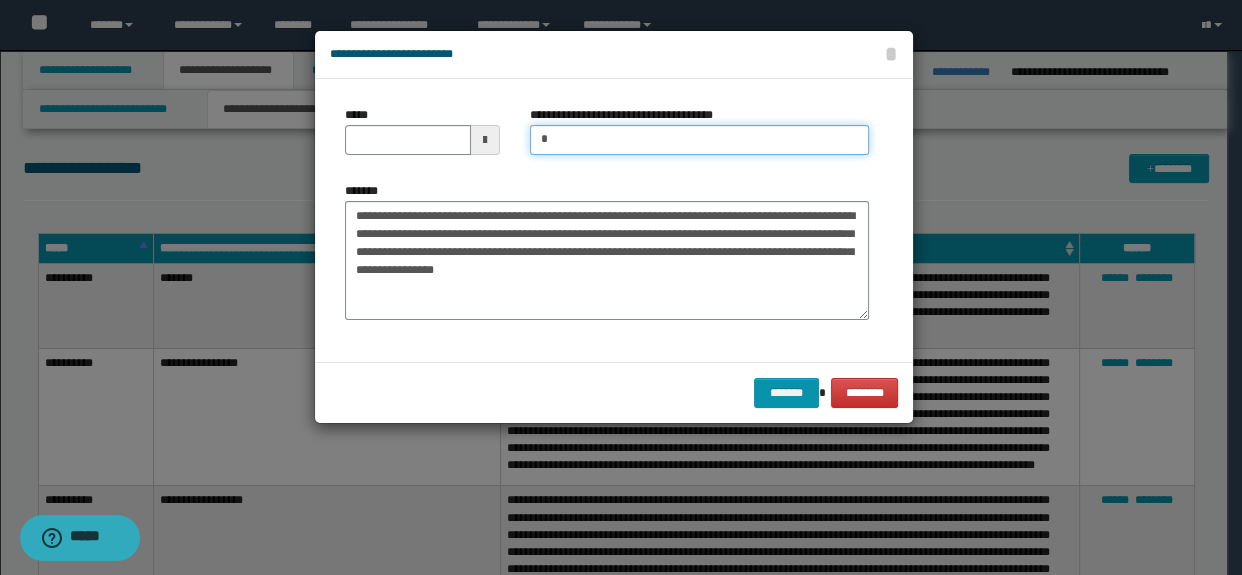 type on "**********" 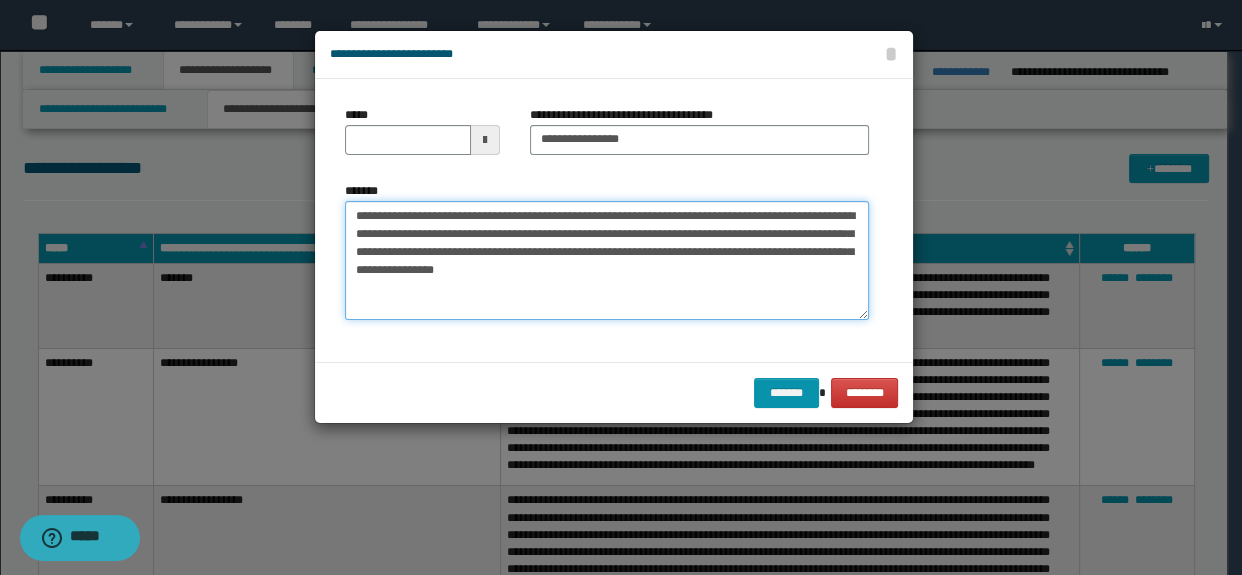 type on "**********" 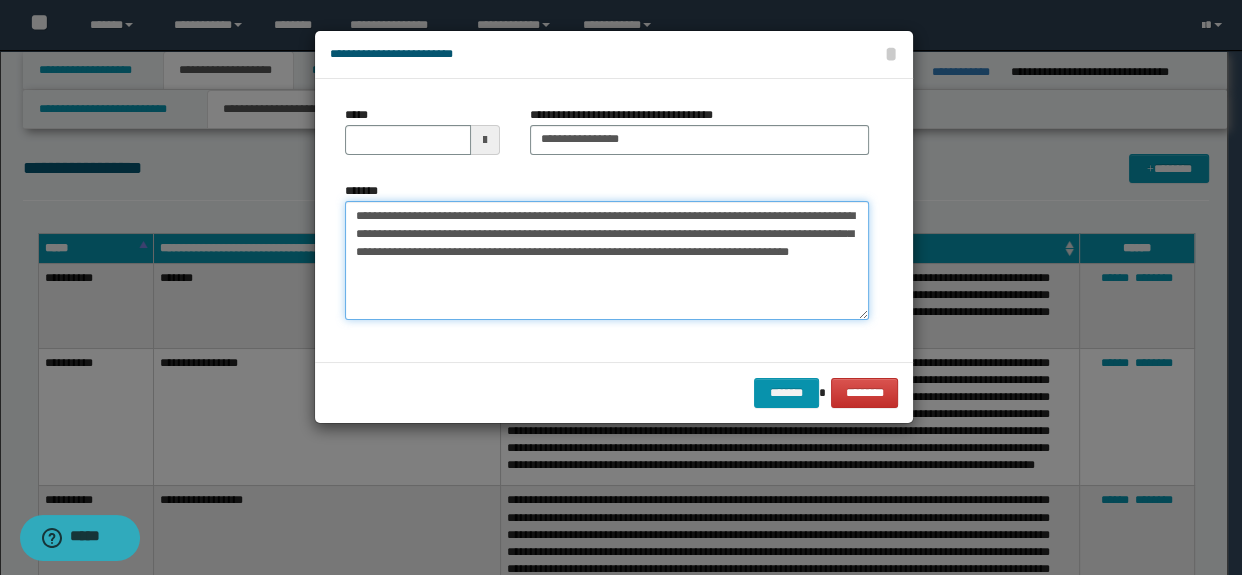 drag, startPoint x: 588, startPoint y: 203, endPoint x: 21, endPoint y: 158, distance: 568.7829 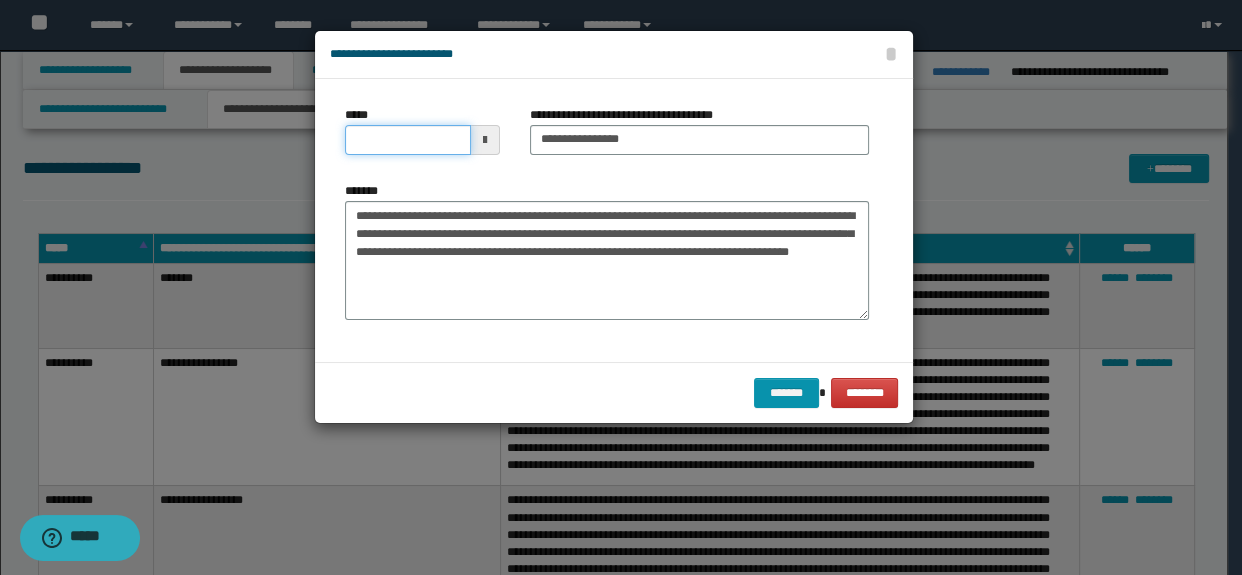 click on "*****" at bounding box center [408, 140] 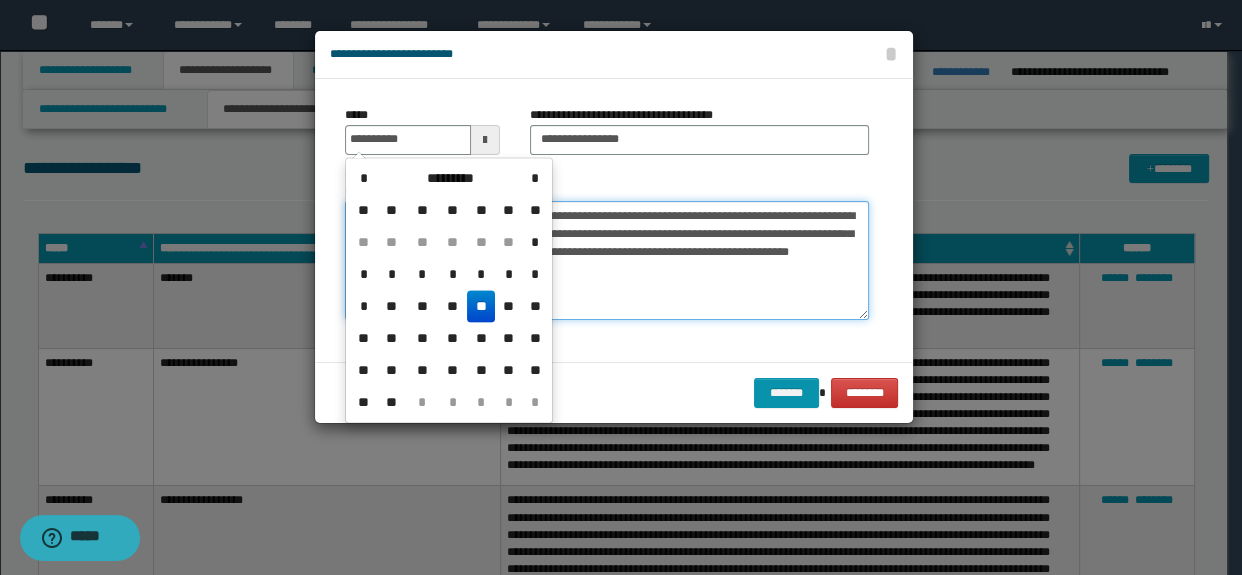 type on "**********" 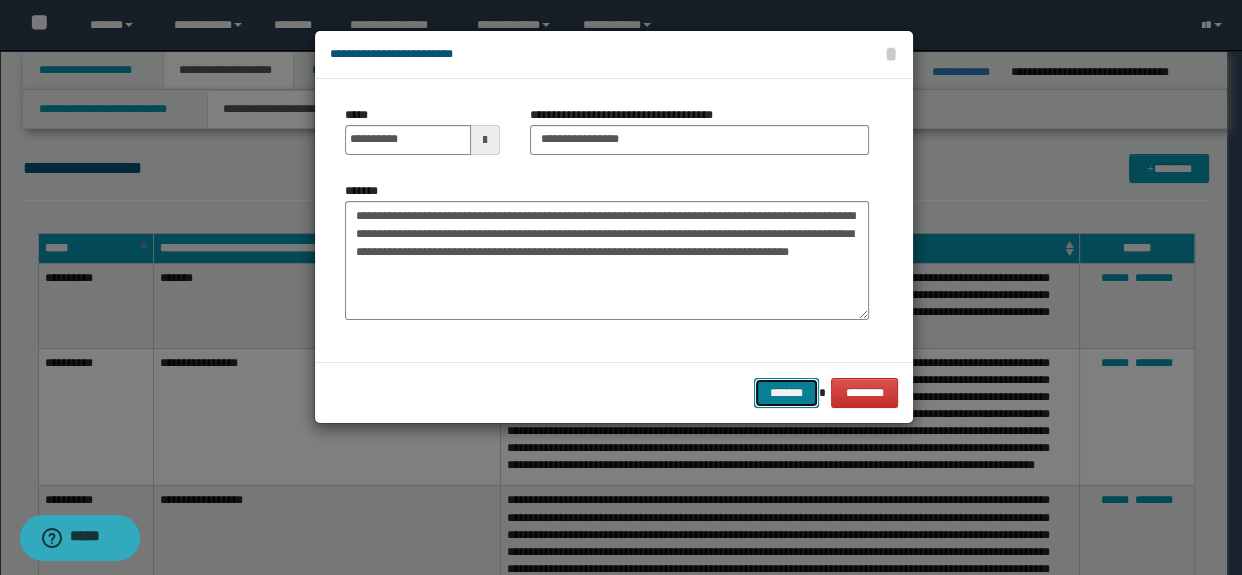 click on "*******" at bounding box center [786, 393] 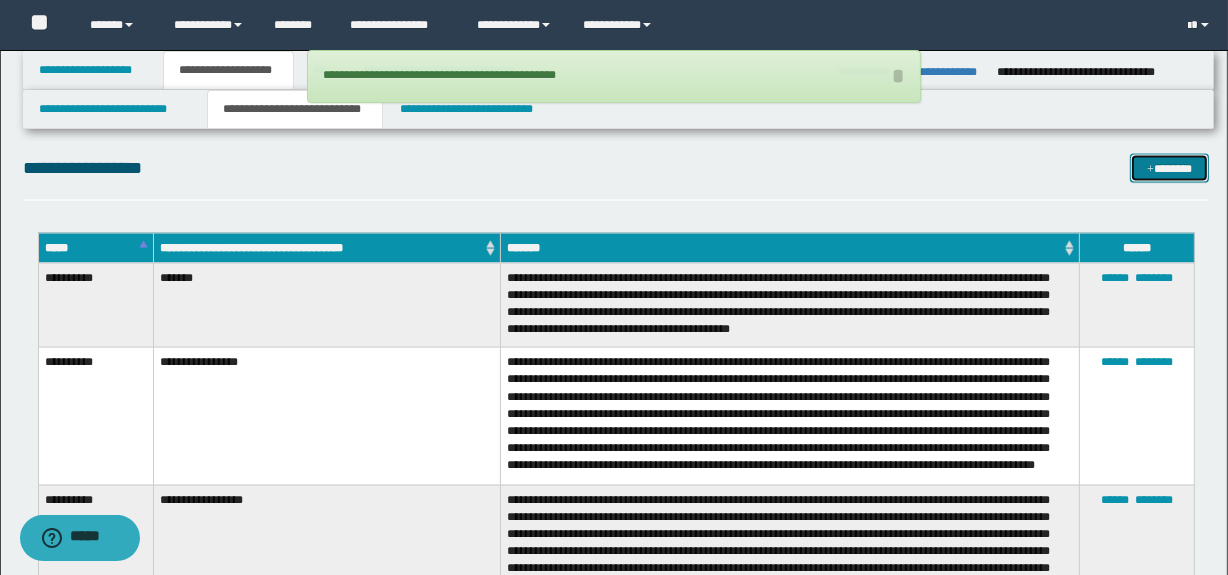 click on "*******" at bounding box center [1170, 169] 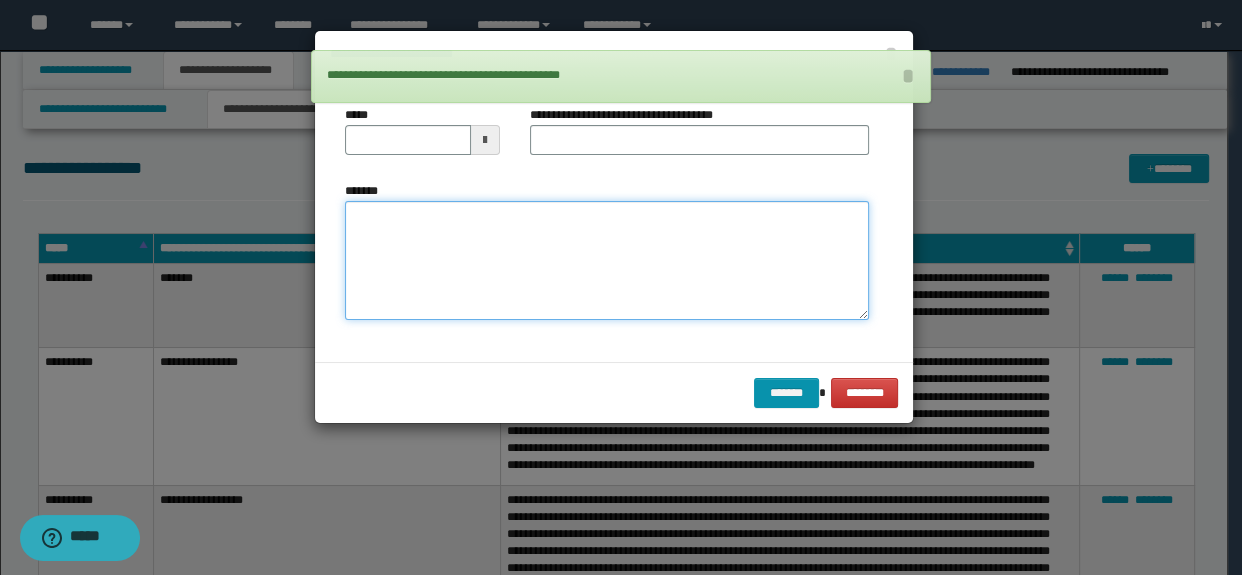 click on "*******" at bounding box center [607, 261] 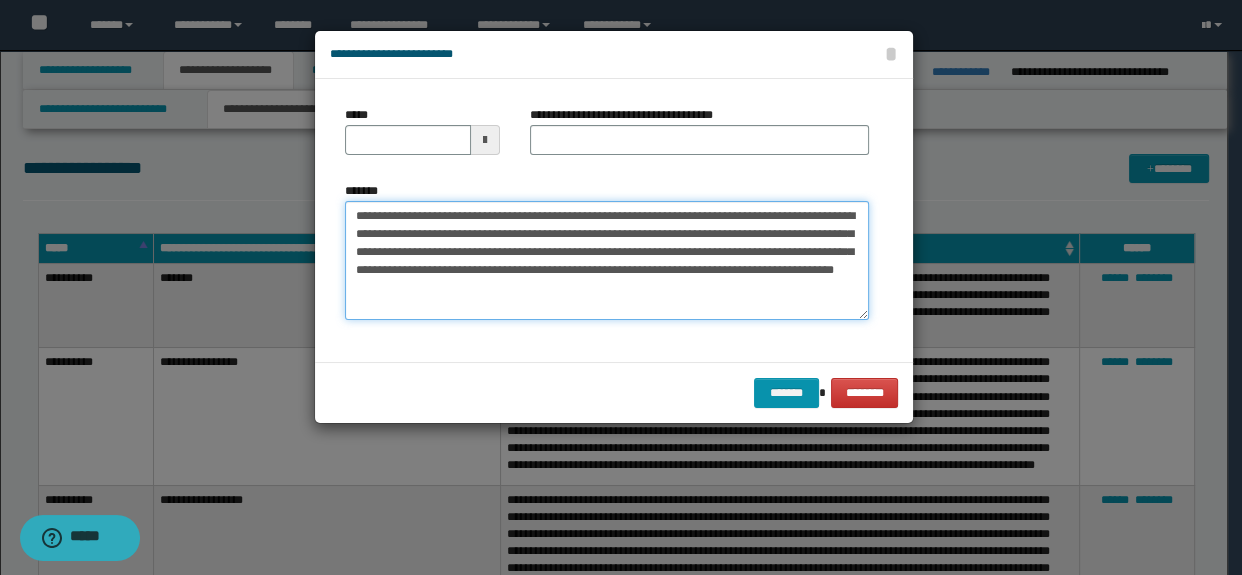 drag, startPoint x: 561, startPoint y: 220, endPoint x: 90, endPoint y: 208, distance: 471.15283 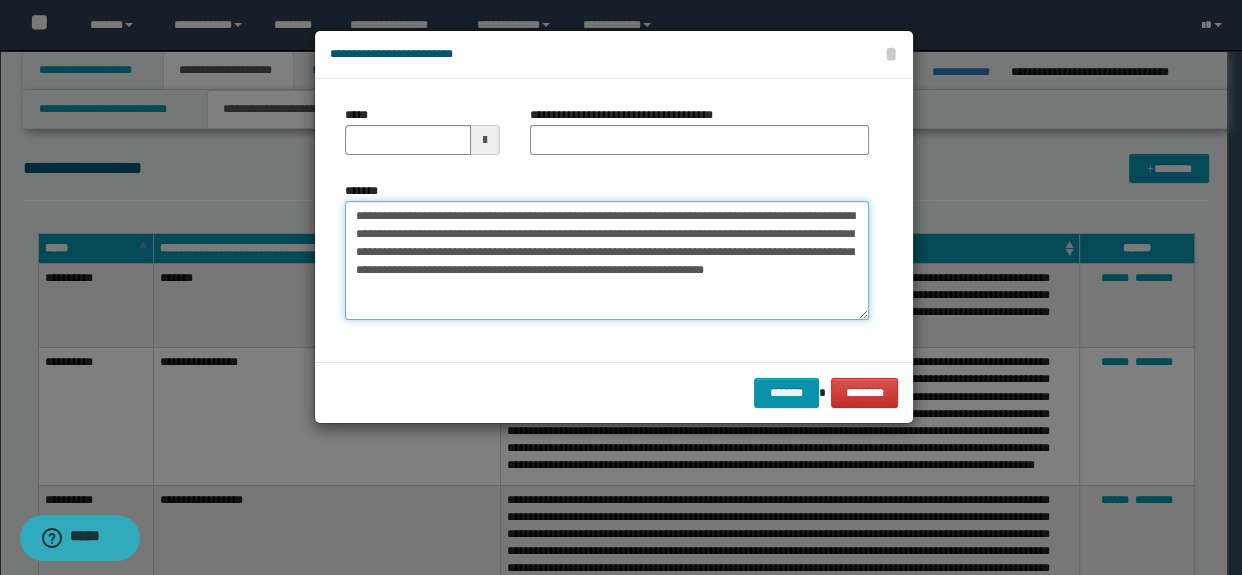 type 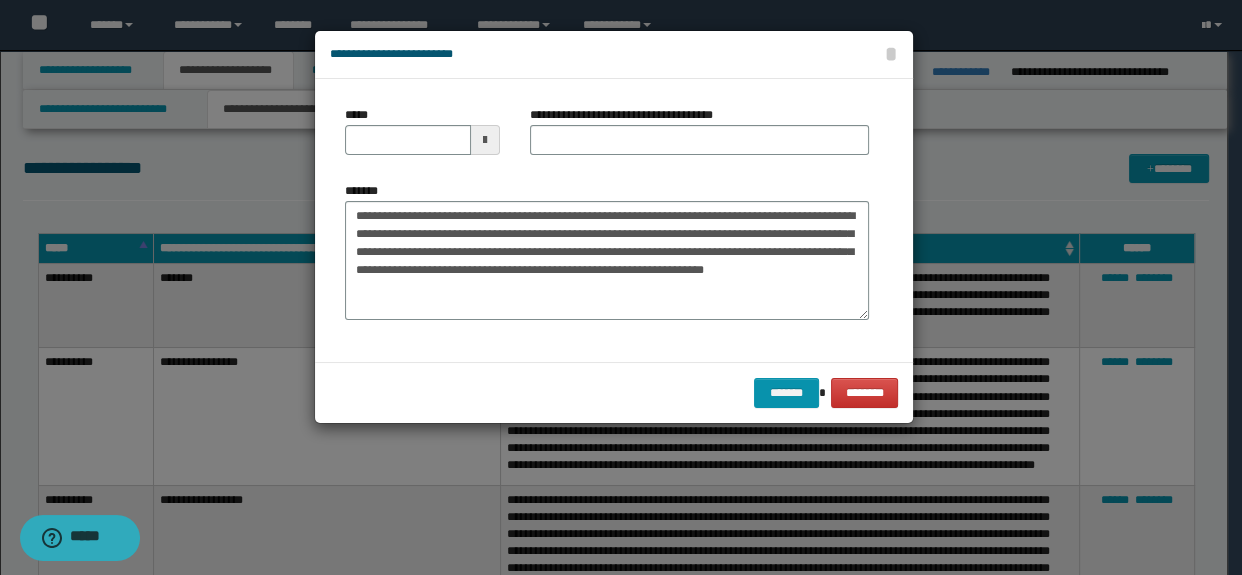 click on "*****" at bounding box center (422, 130) 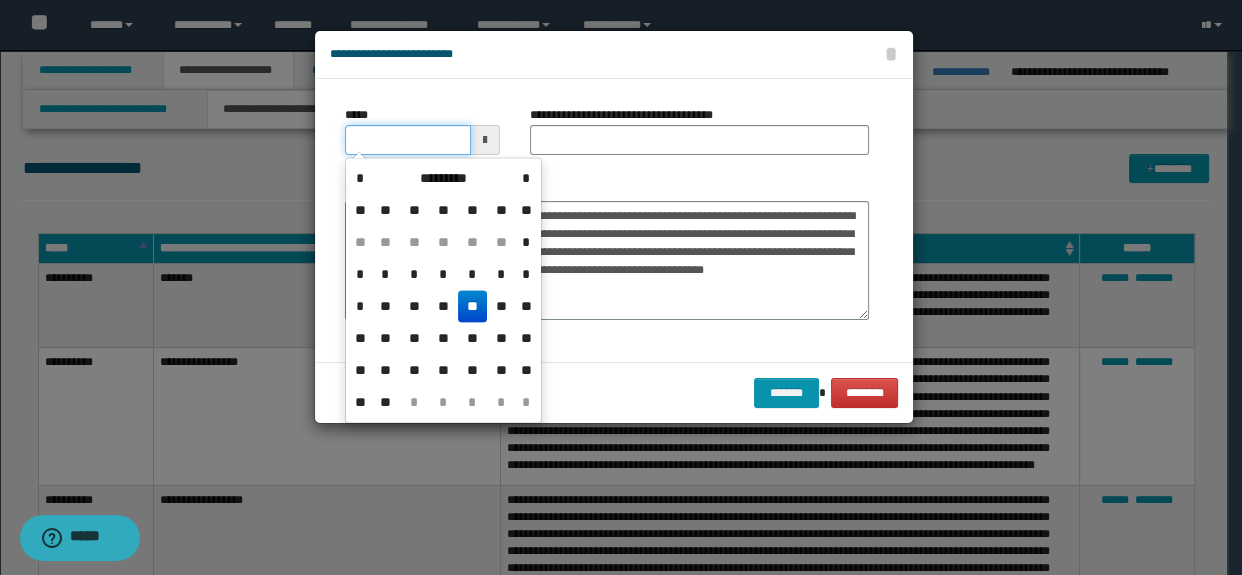 click on "*****" at bounding box center (408, 140) 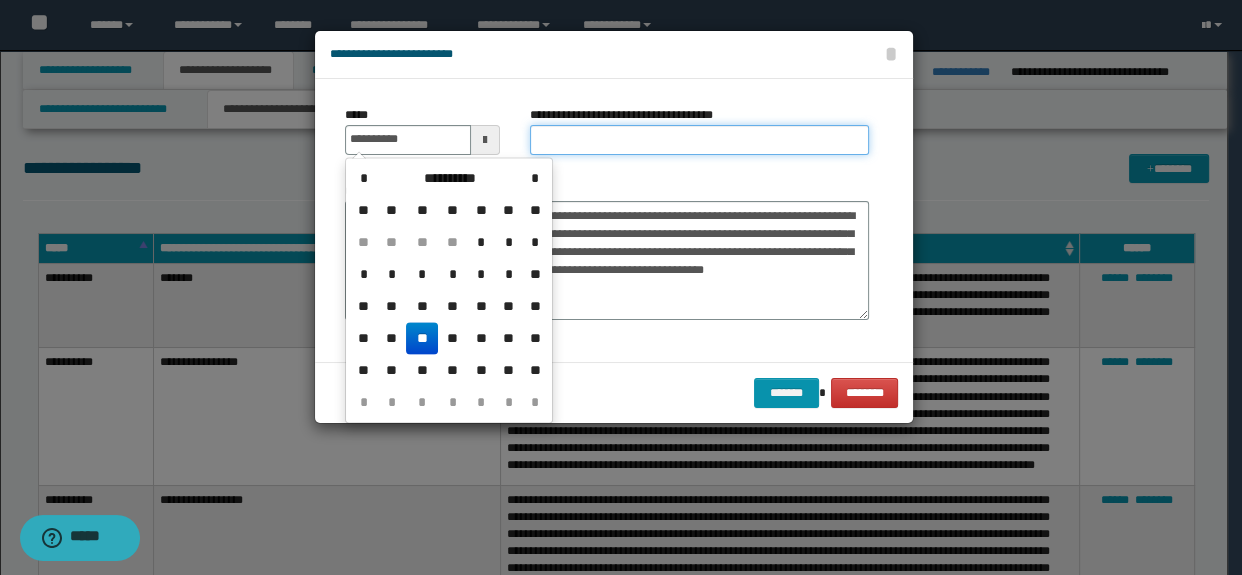 type on "**********" 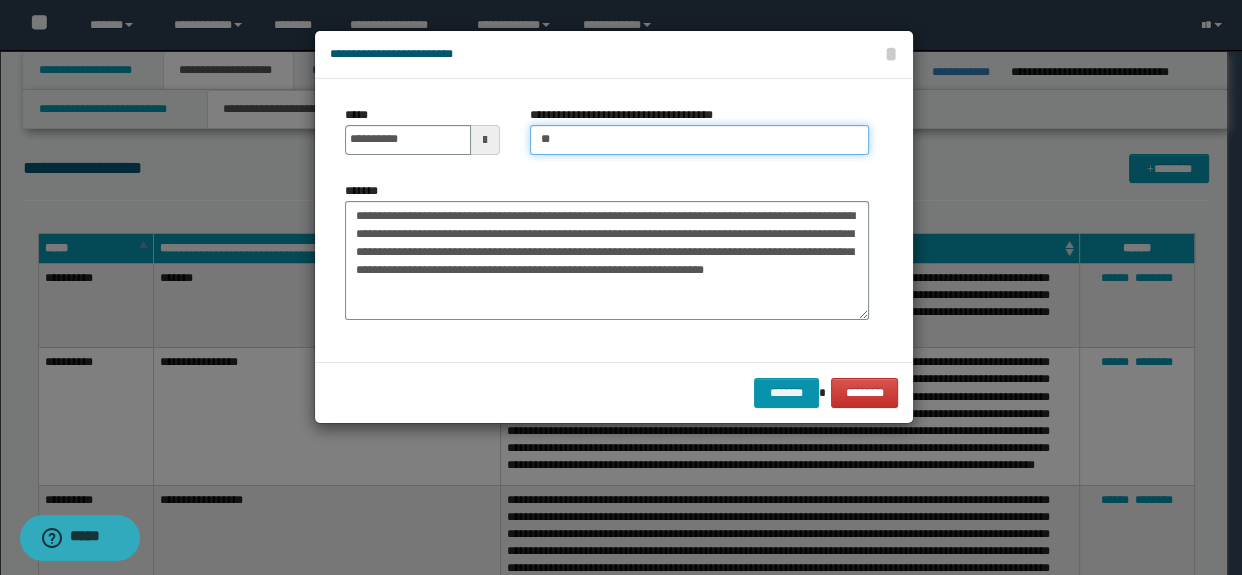 type on "**********" 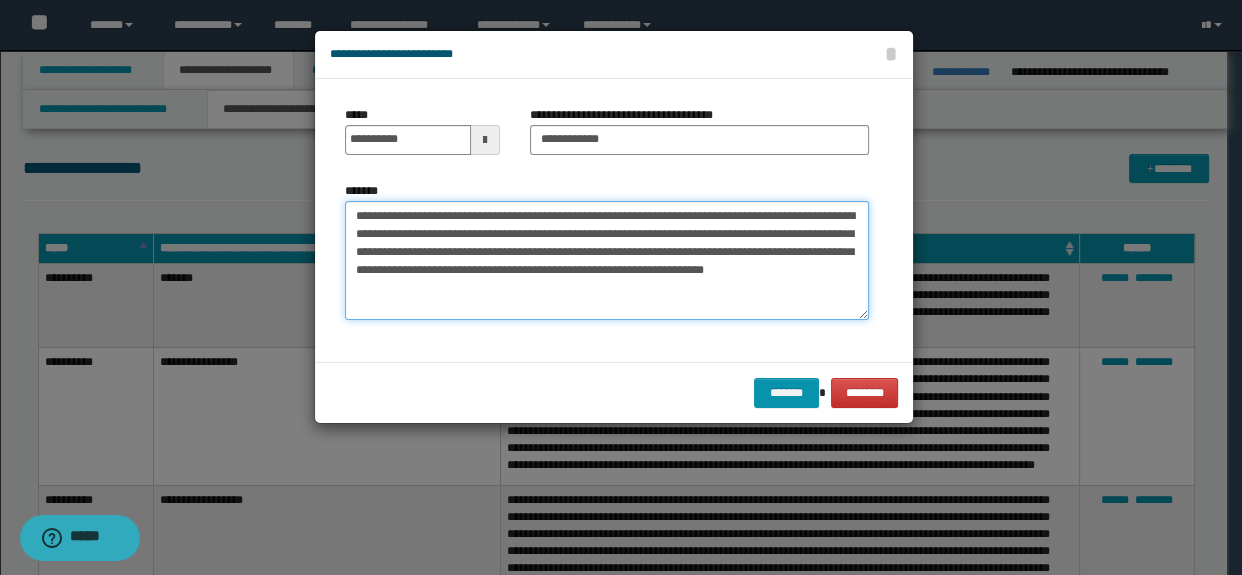 click on "**********" at bounding box center (607, 261) 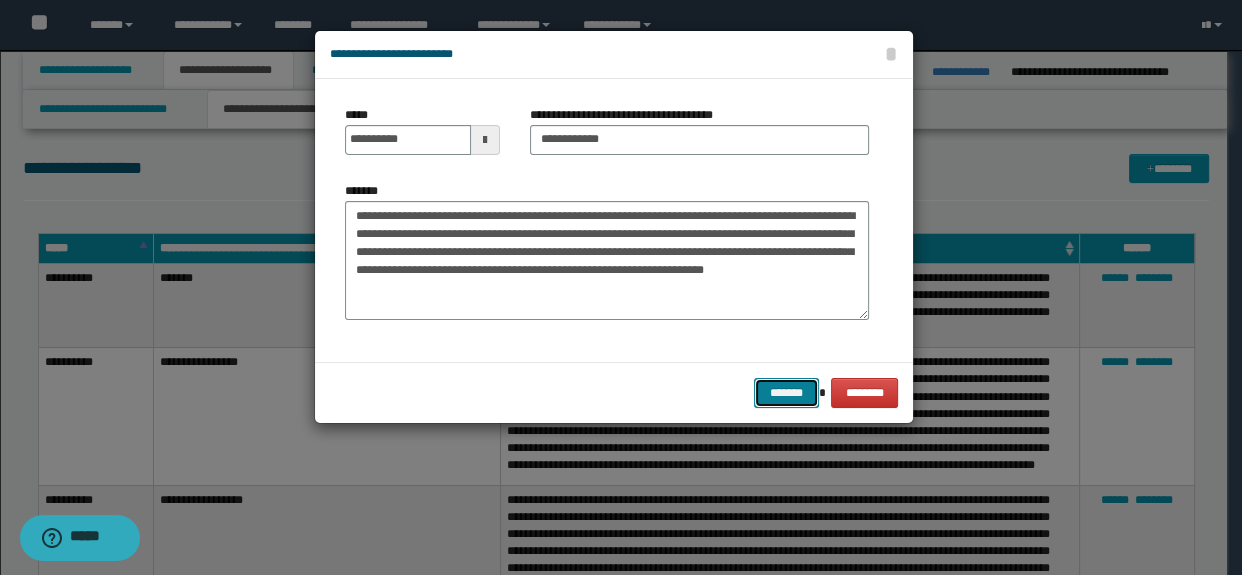 click on "*******" at bounding box center (786, 393) 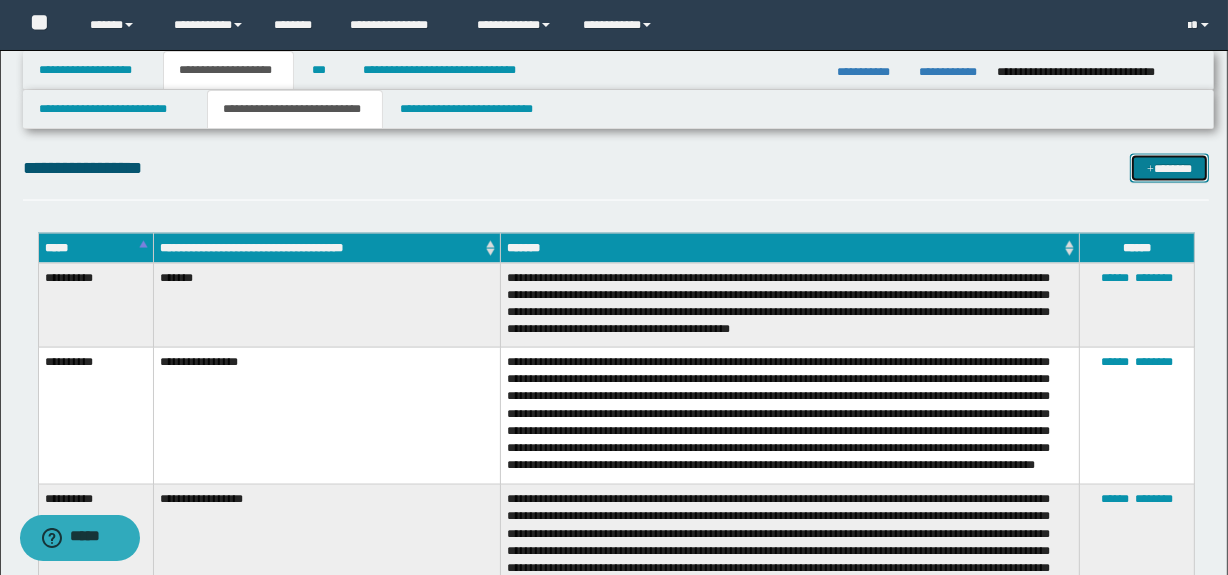 click on "*******" at bounding box center (1170, 169) 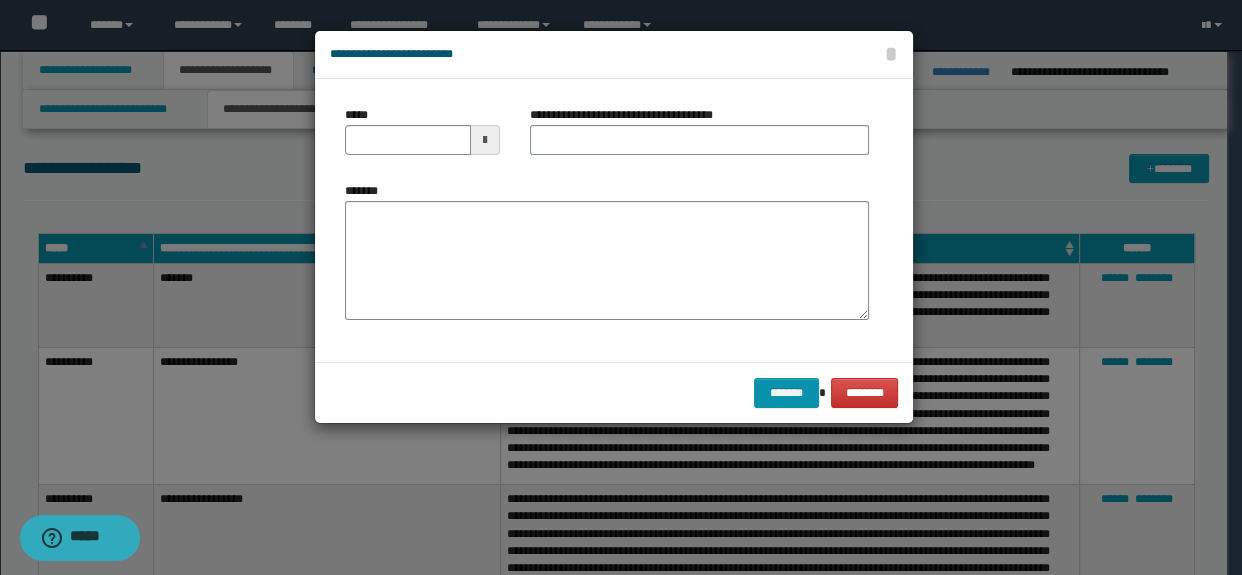 click on "*******" at bounding box center [607, 251] 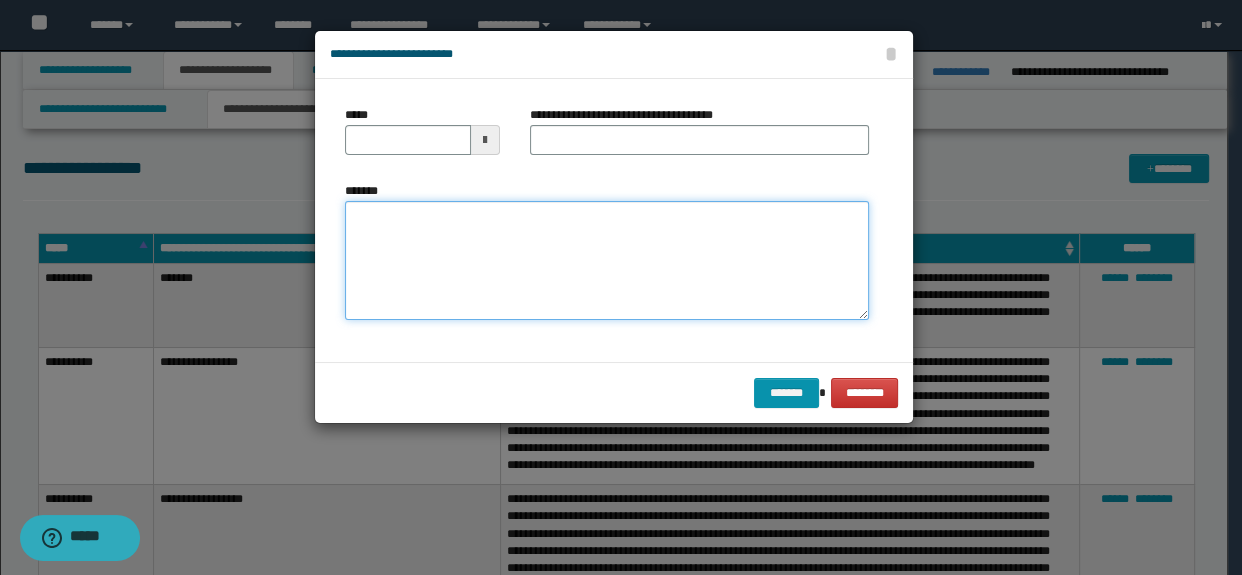 click on "*******" at bounding box center (607, 261) 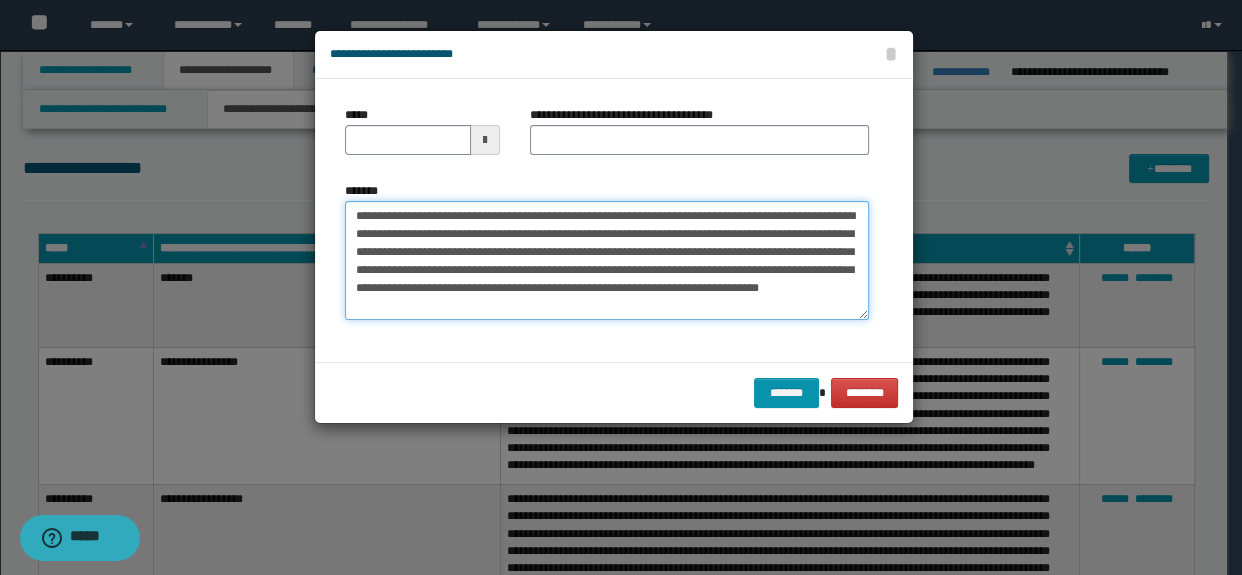 drag, startPoint x: 587, startPoint y: 211, endPoint x: 116, endPoint y: 178, distance: 472.15463 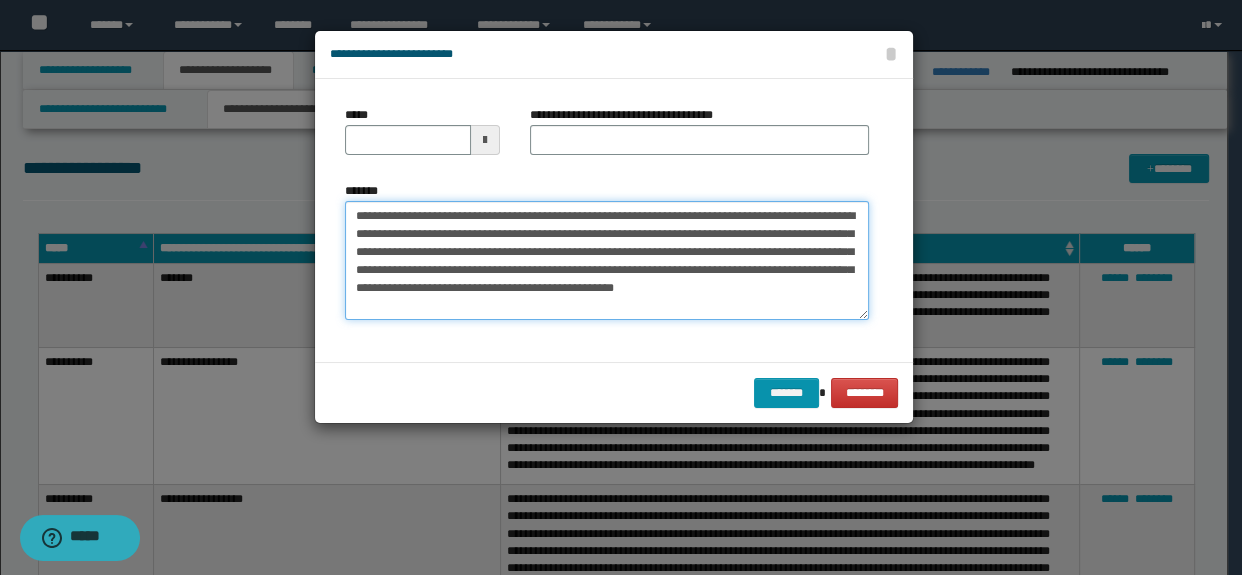 type on "**********" 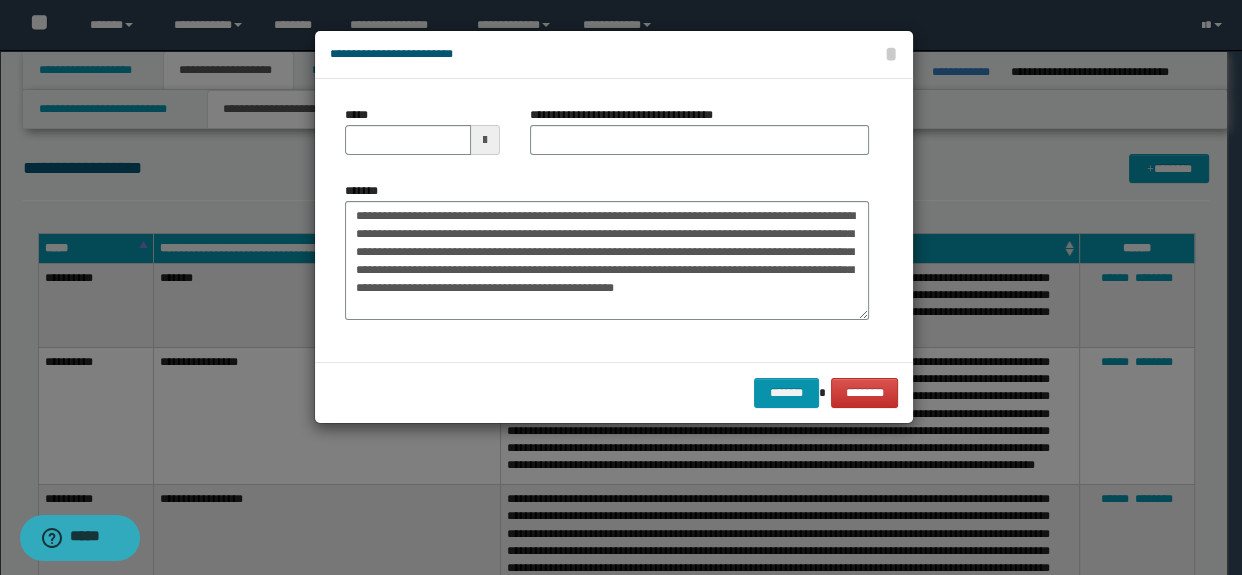 click on "*****" at bounding box center (422, 138) 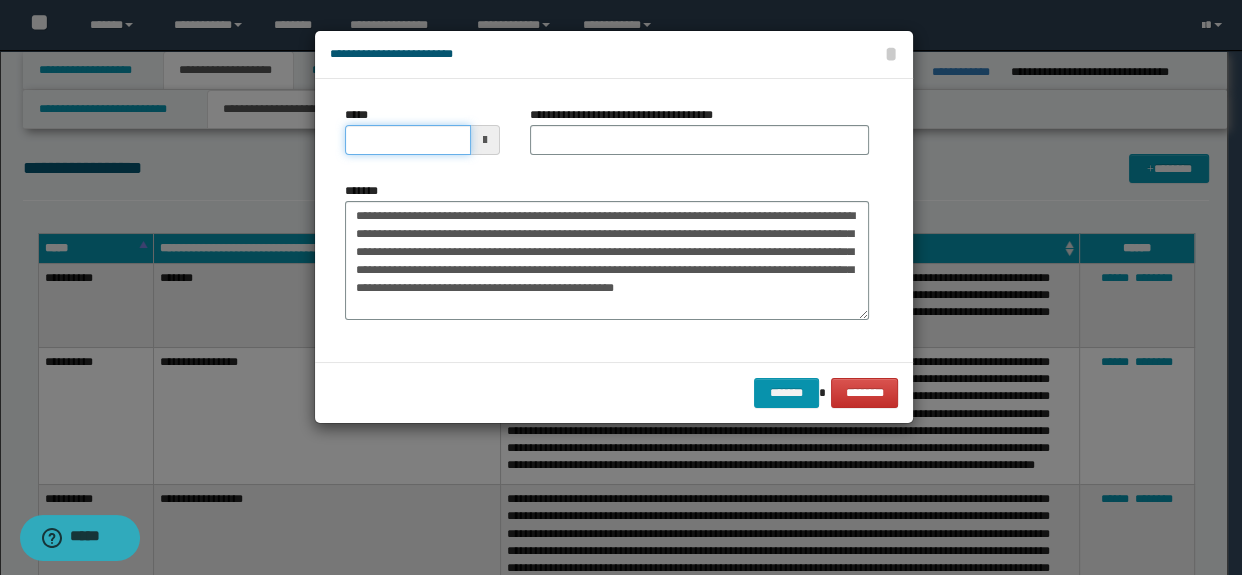 click on "*****" at bounding box center [408, 140] 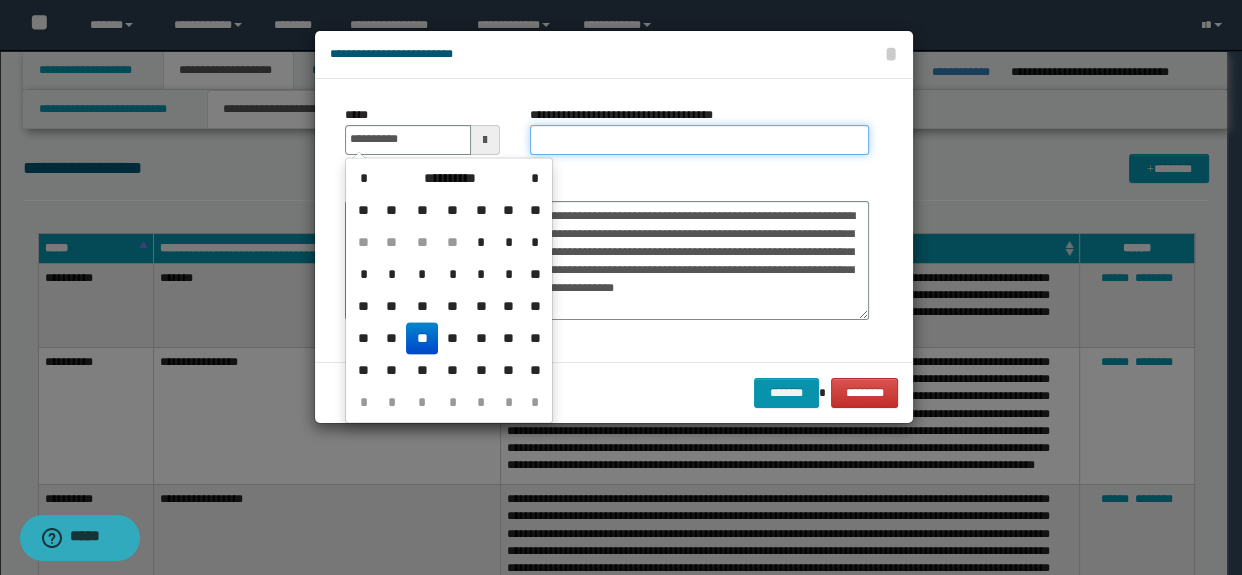 type on "**********" 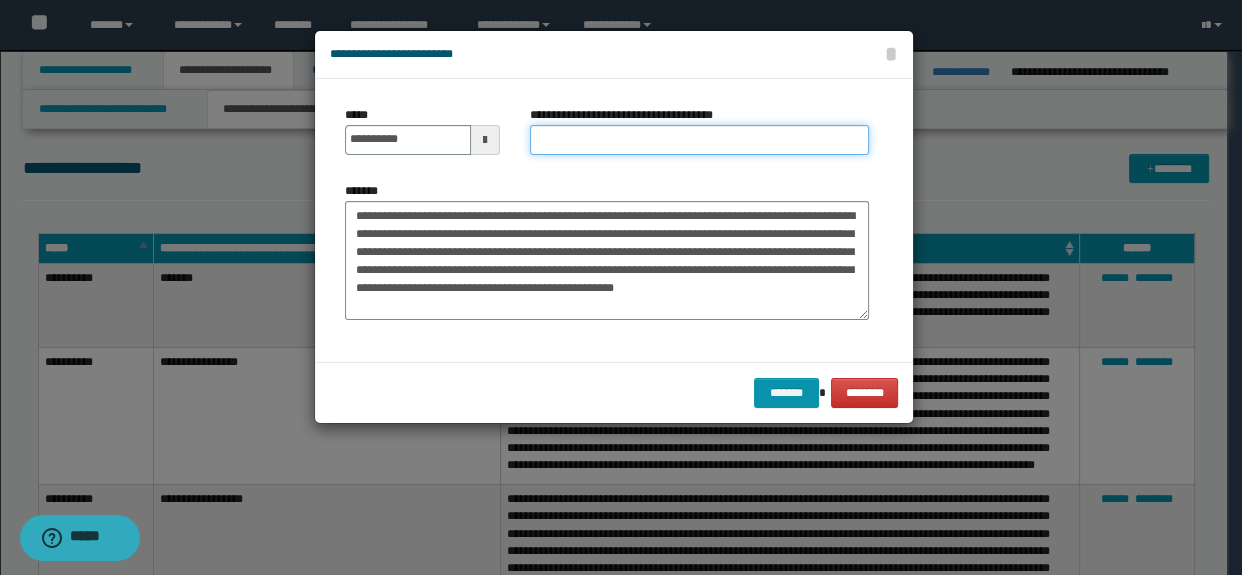 drag, startPoint x: 569, startPoint y: 139, endPoint x: 627, endPoint y: 150, distance: 59.03389 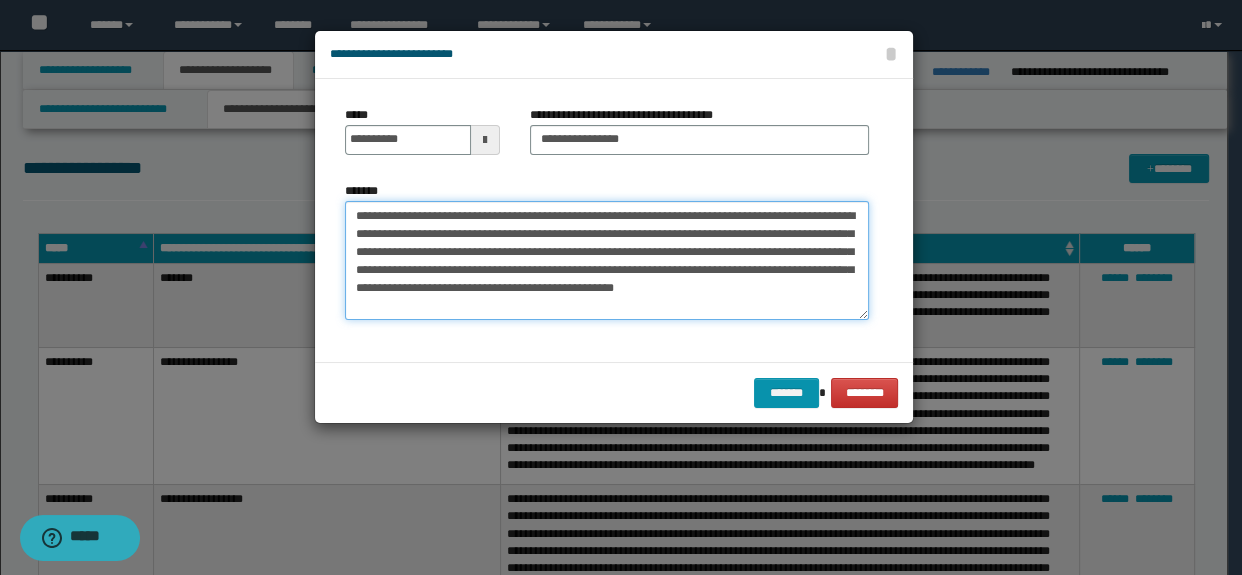 click on "**********" at bounding box center [607, 261] 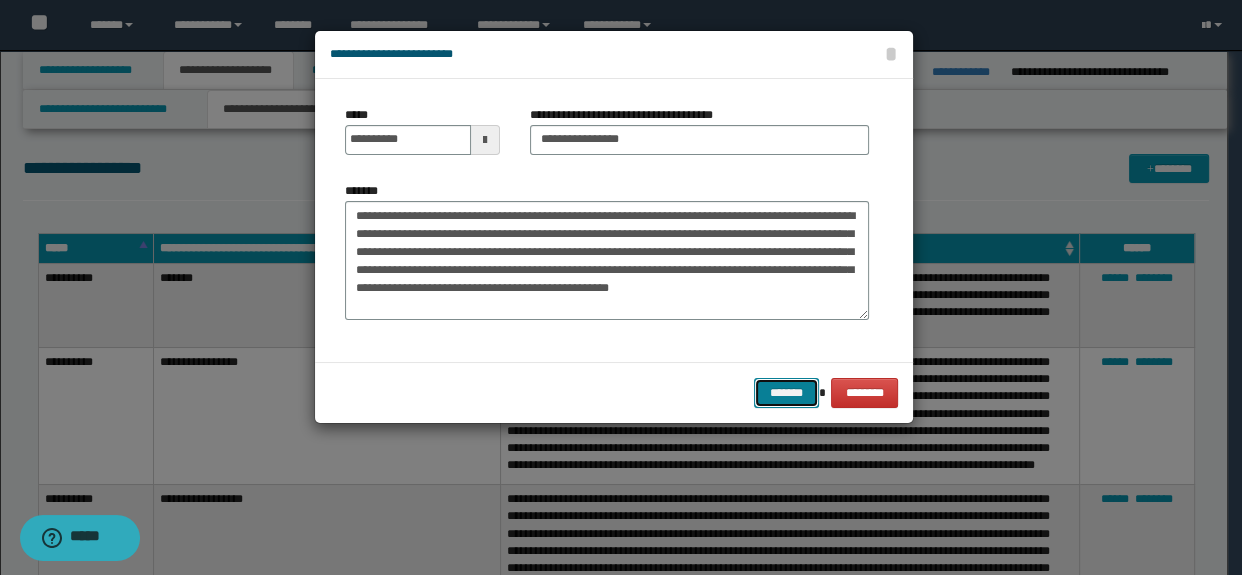 click on "*******" at bounding box center [786, 393] 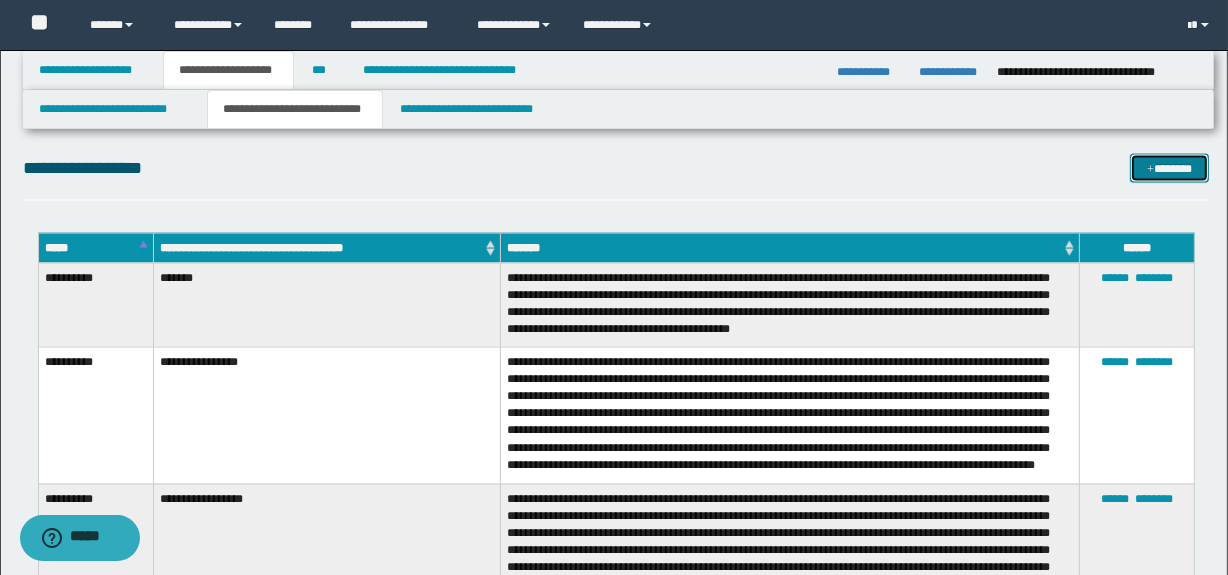 click on "*******" at bounding box center (1170, 169) 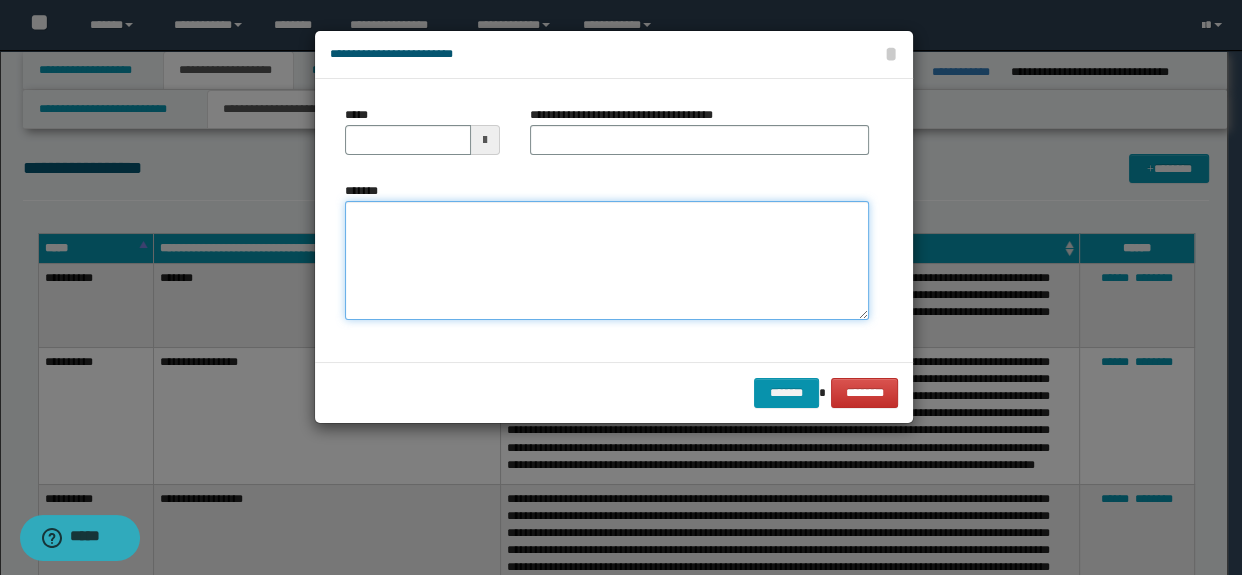 click on "*******" at bounding box center (607, 261) 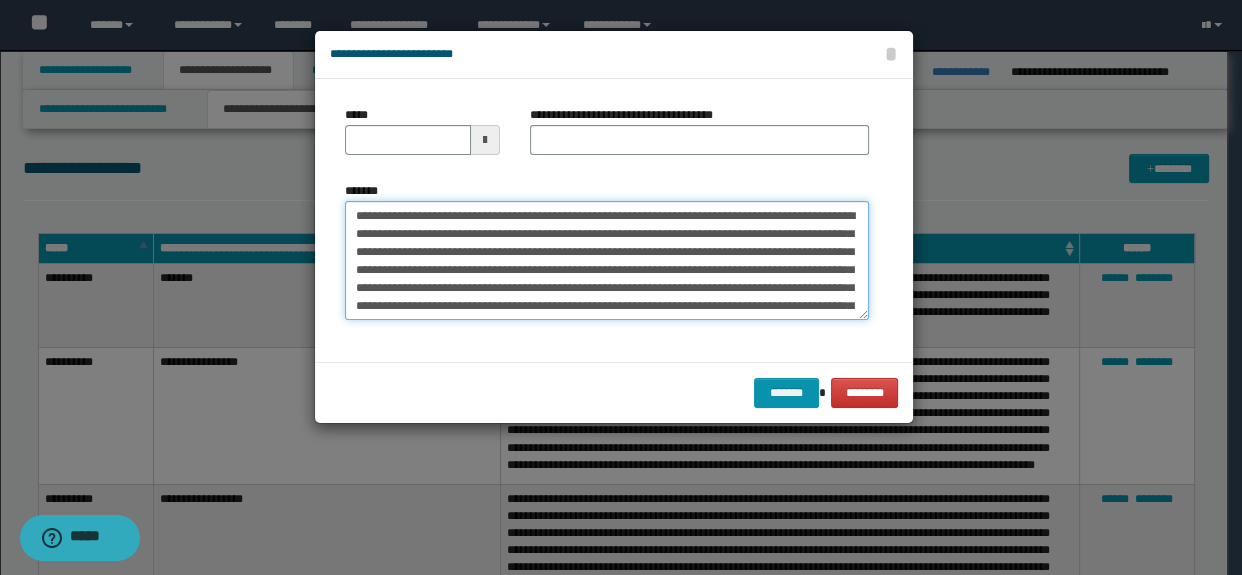 scroll, scrollTop: 191, scrollLeft: 0, axis: vertical 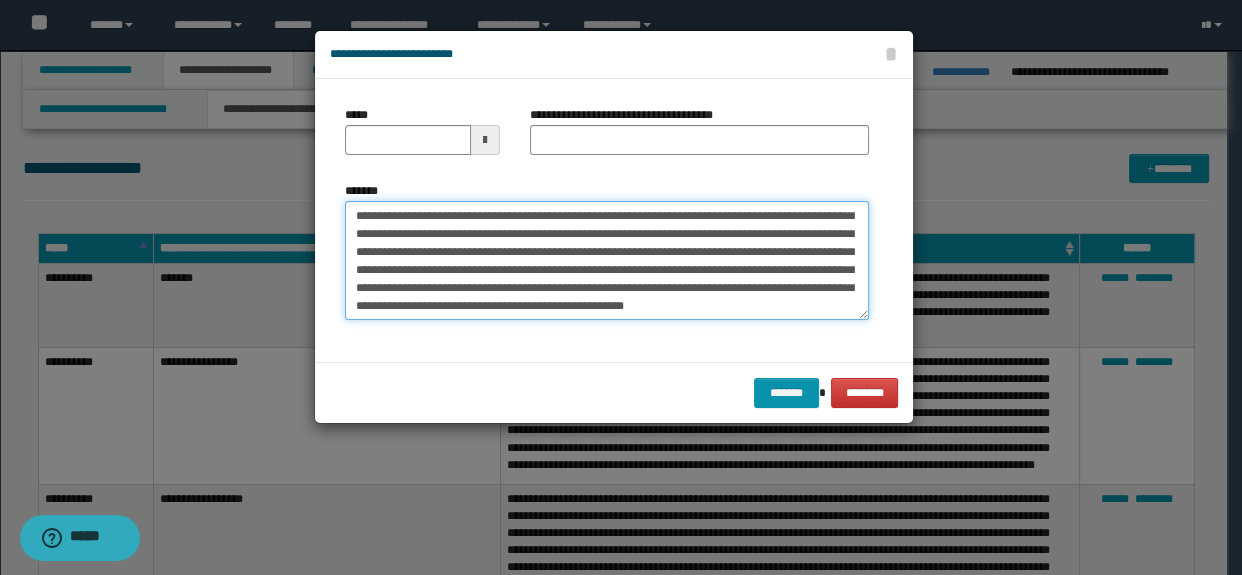 type on "**********" 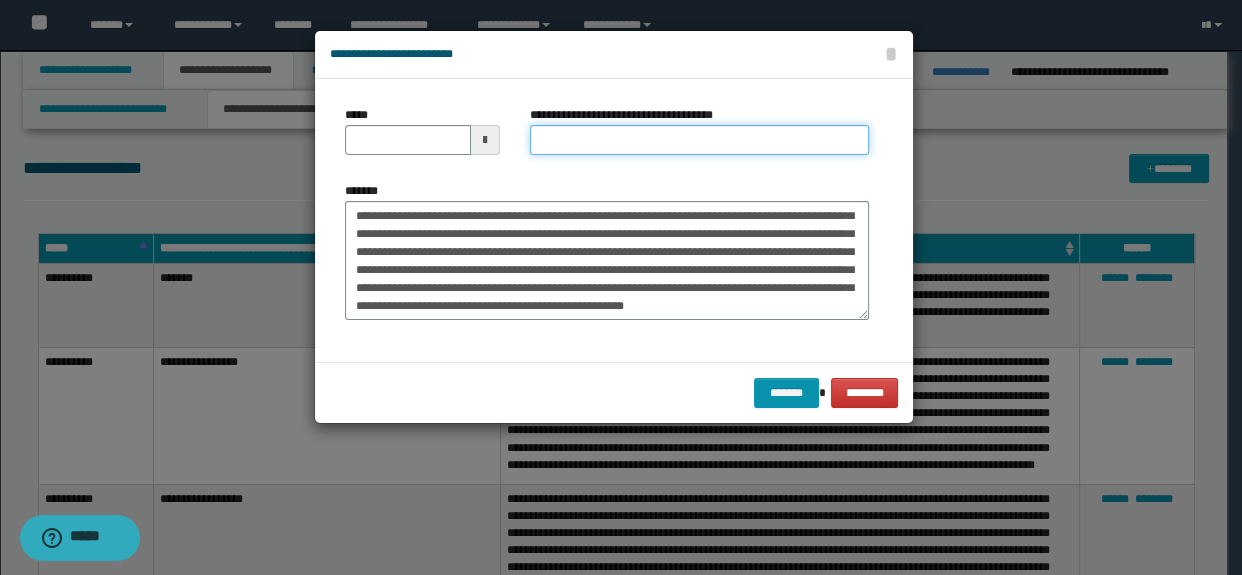 click on "**********" at bounding box center [700, 140] 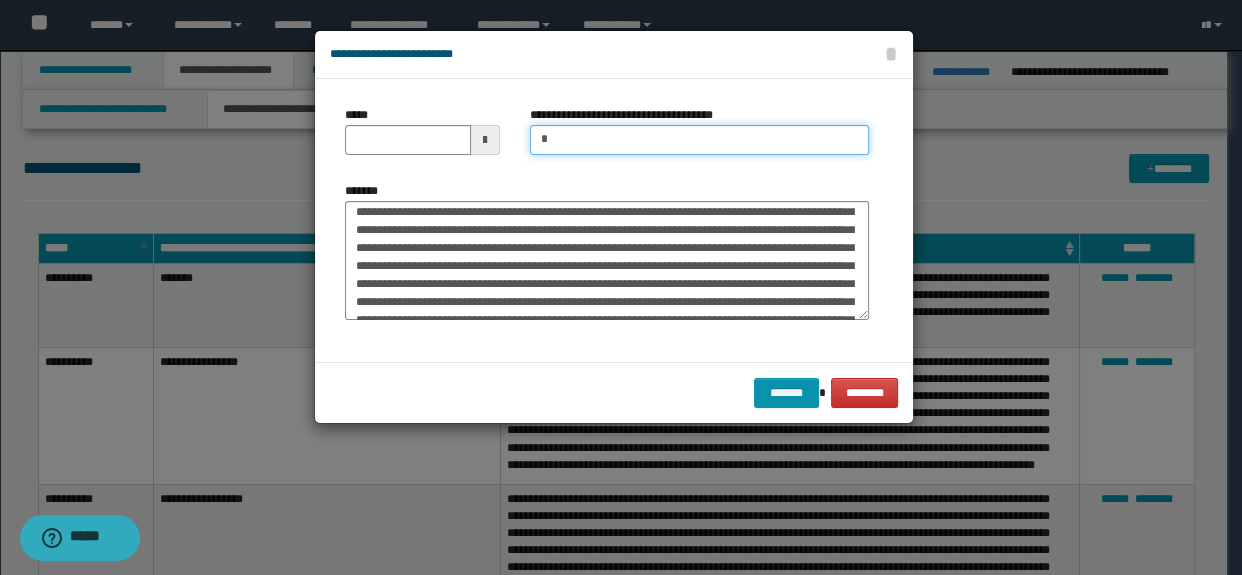 type on "**********" 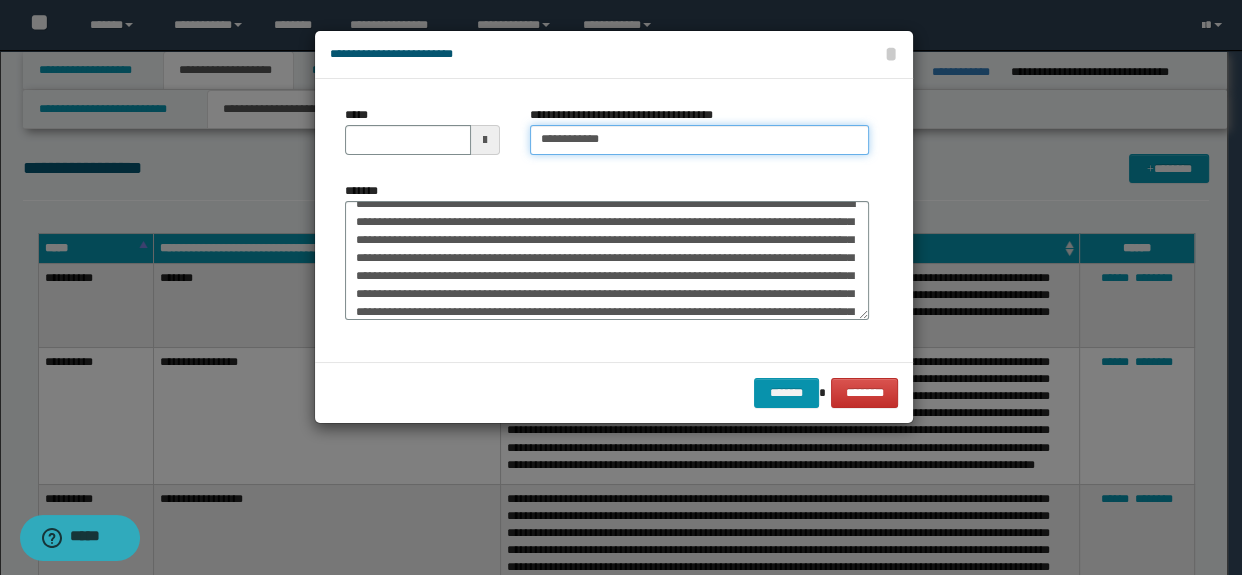 scroll, scrollTop: 0, scrollLeft: 0, axis: both 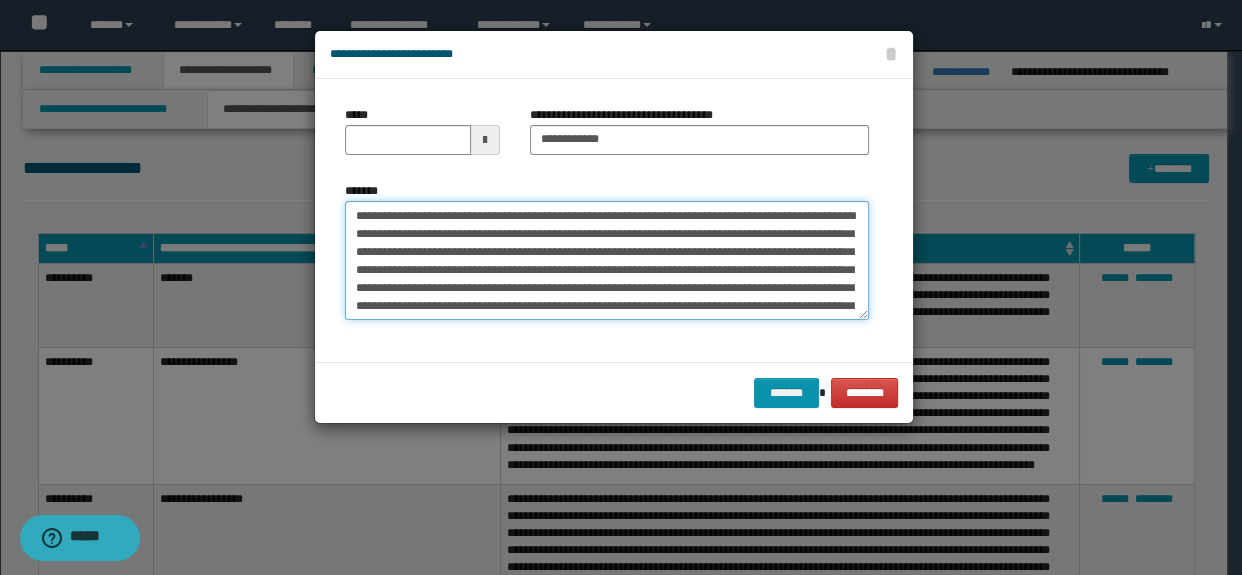 type on "**********" 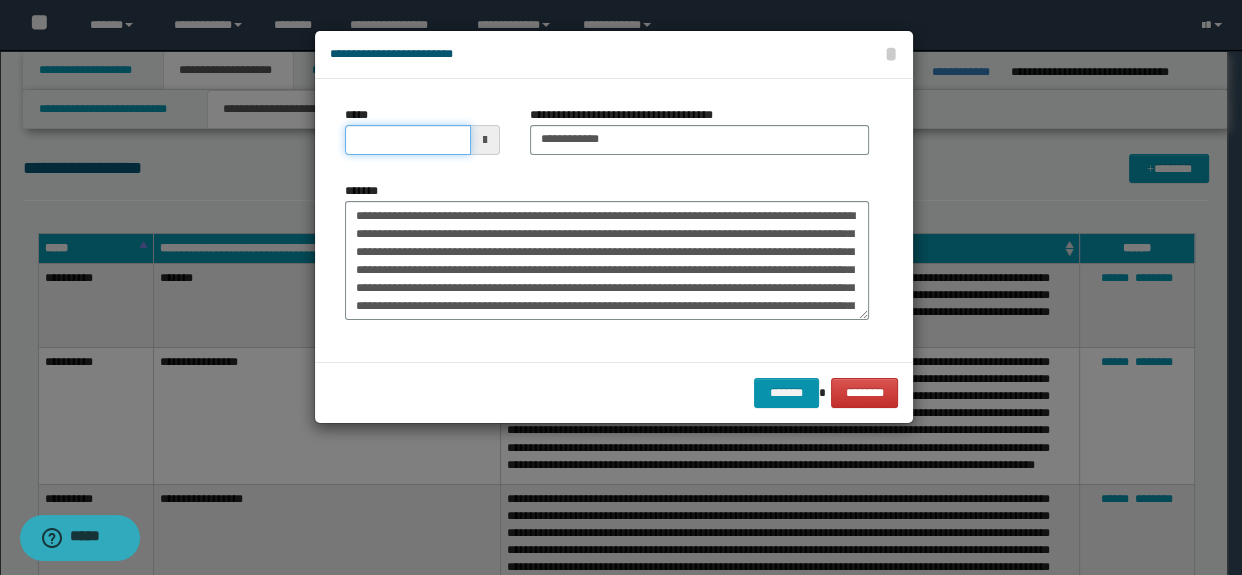 drag, startPoint x: 376, startPoint y: 141, endPoint x: 415, endPoint y: 151, distance: 40.261642 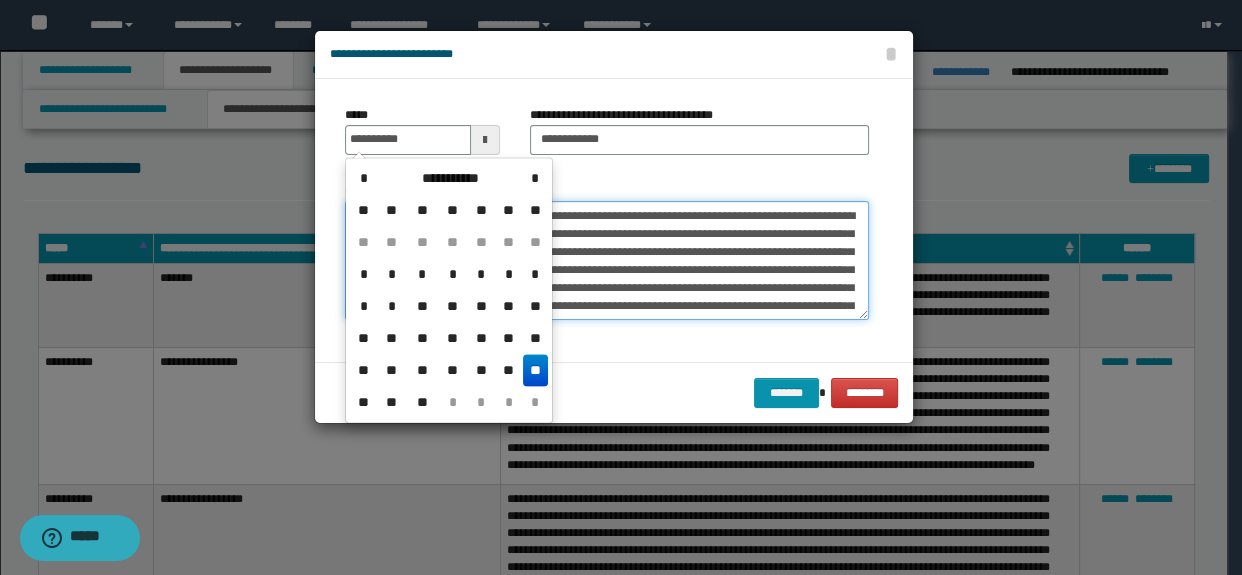 type on "**********" 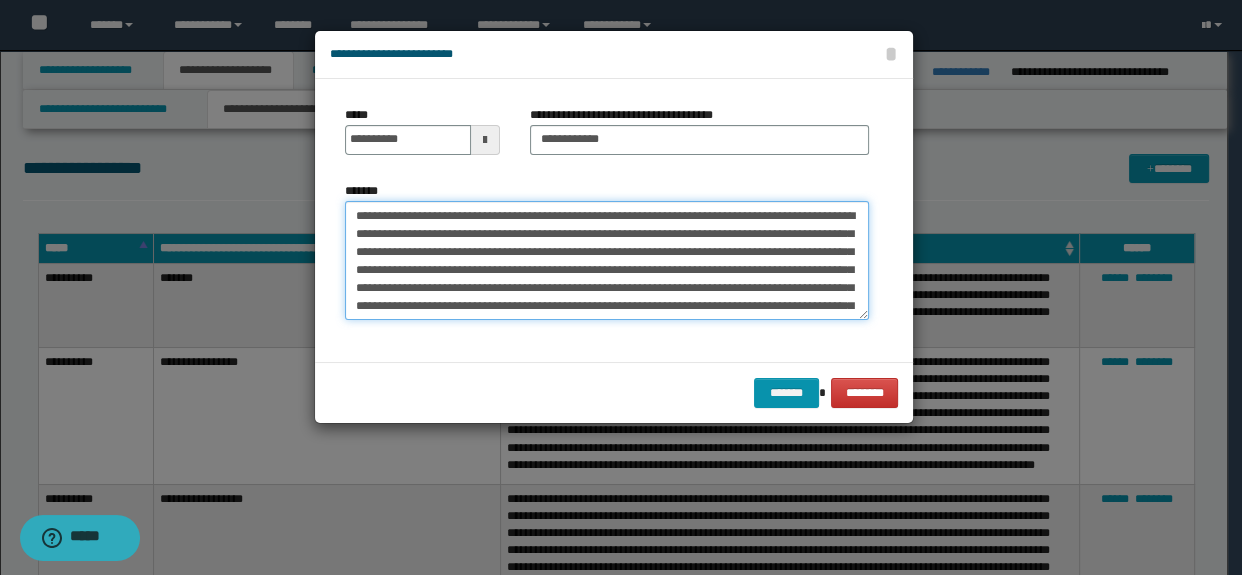 click on "*******" at bounding box center [607, 261] 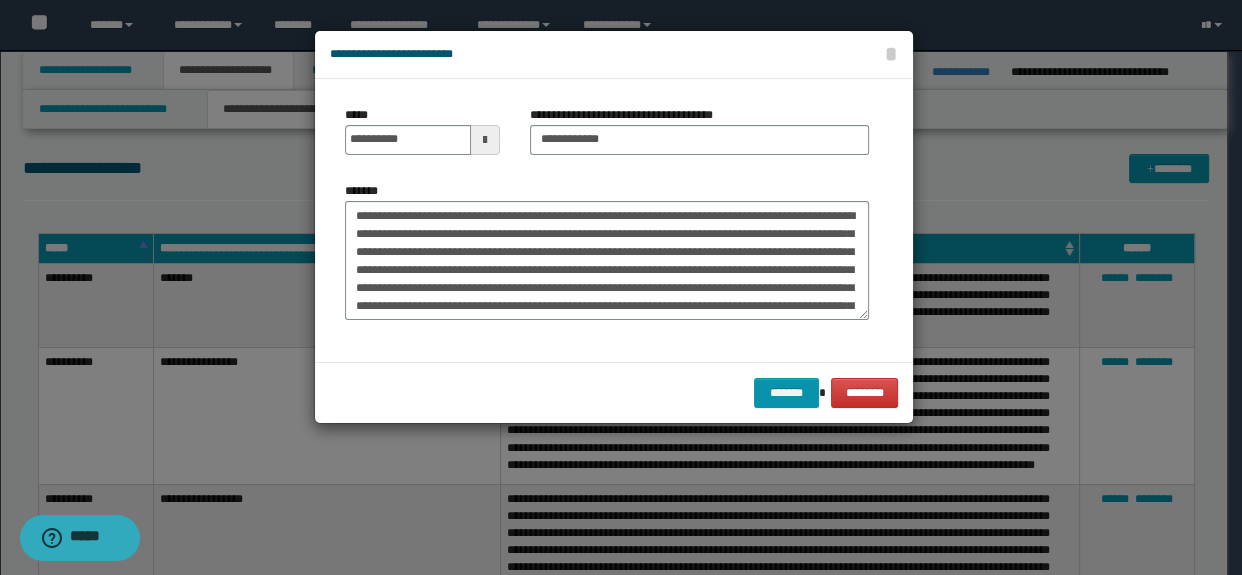 drag, startPoint x: 767, startPoint y: 364, endPoint x: 767, endPoint y: 378, distance: 14 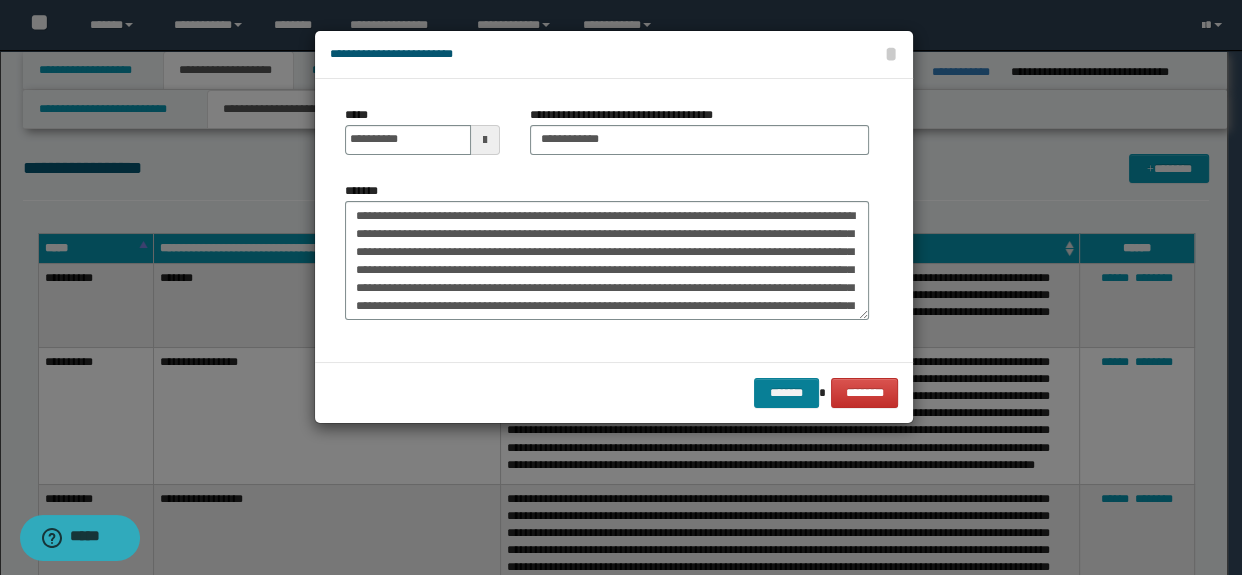 click on "**********" at bounding box center (614, 227) 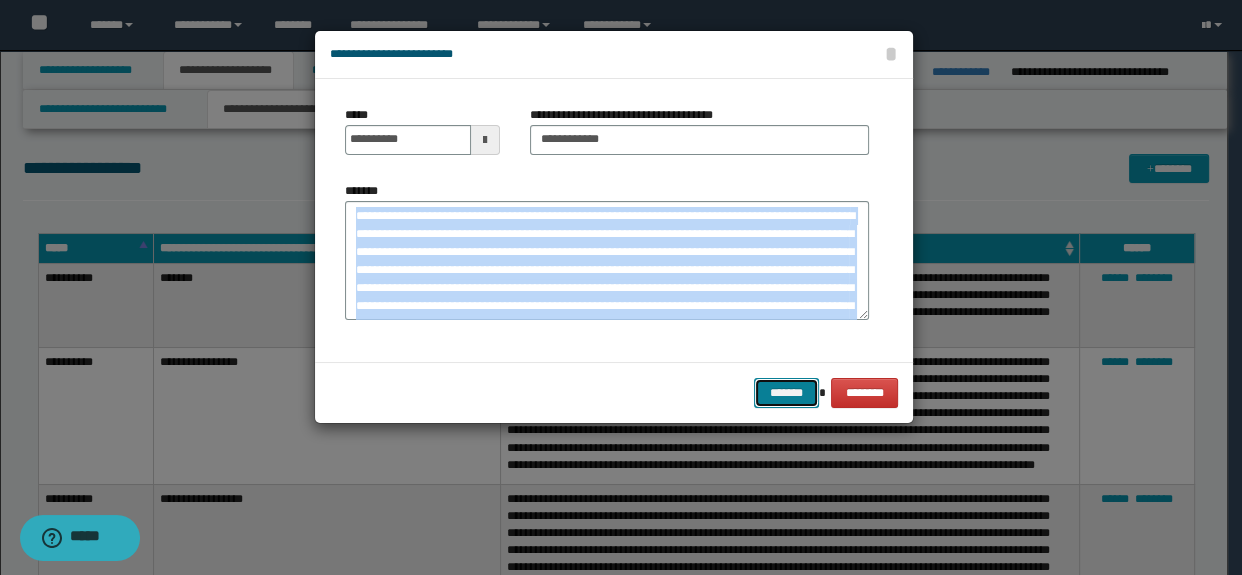 click on "*******" at bounding box center (786, 393) 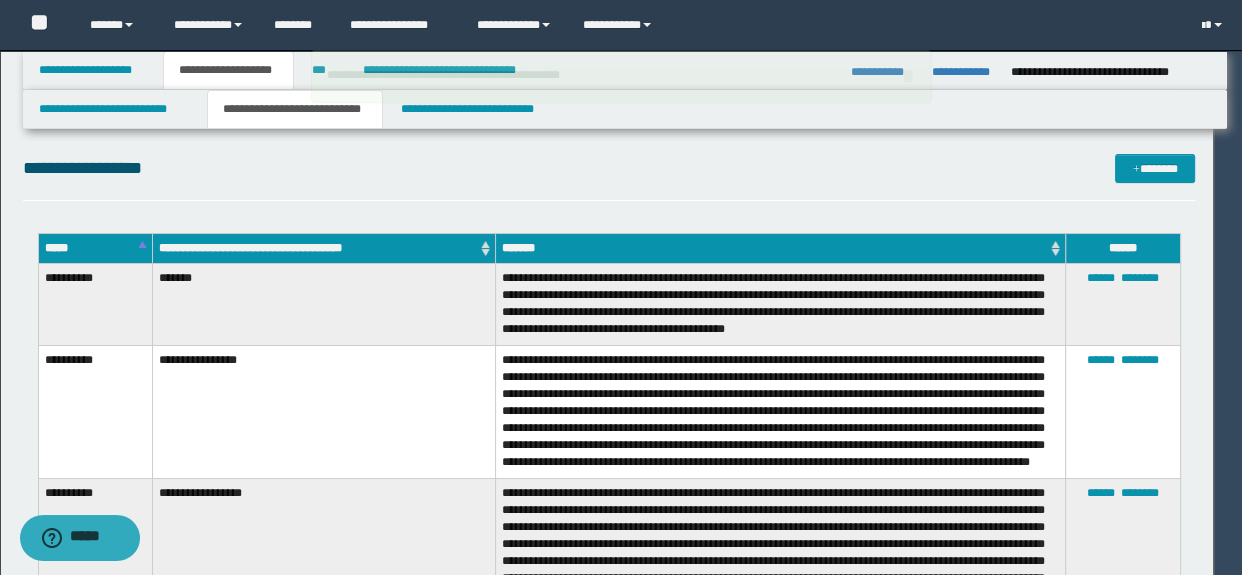 type 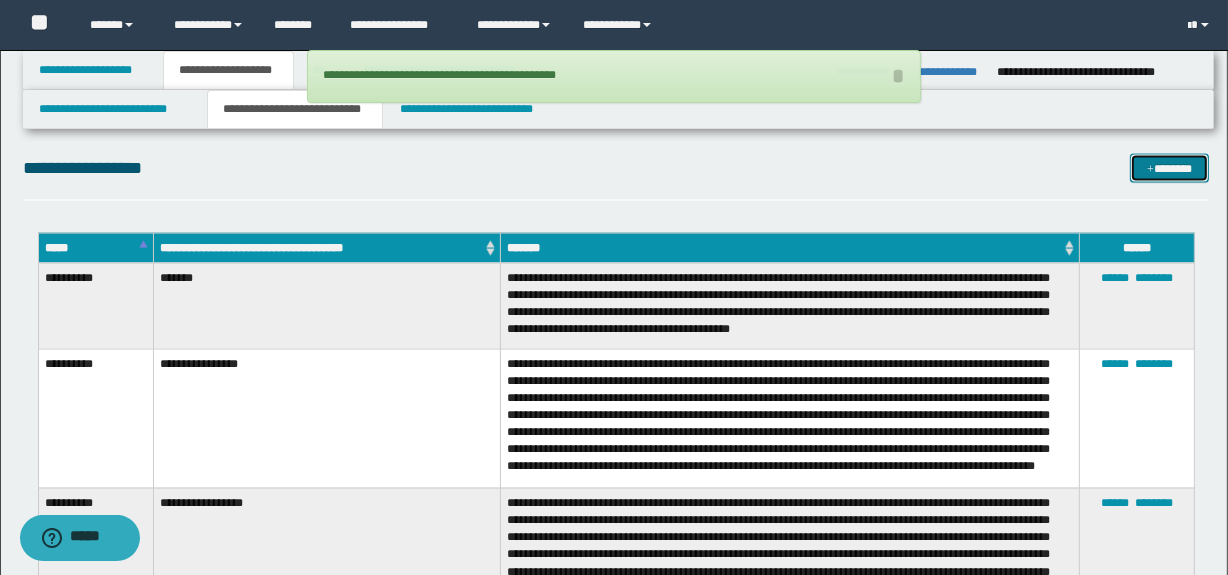 click on "*******" at bounding box center (1170, 169) 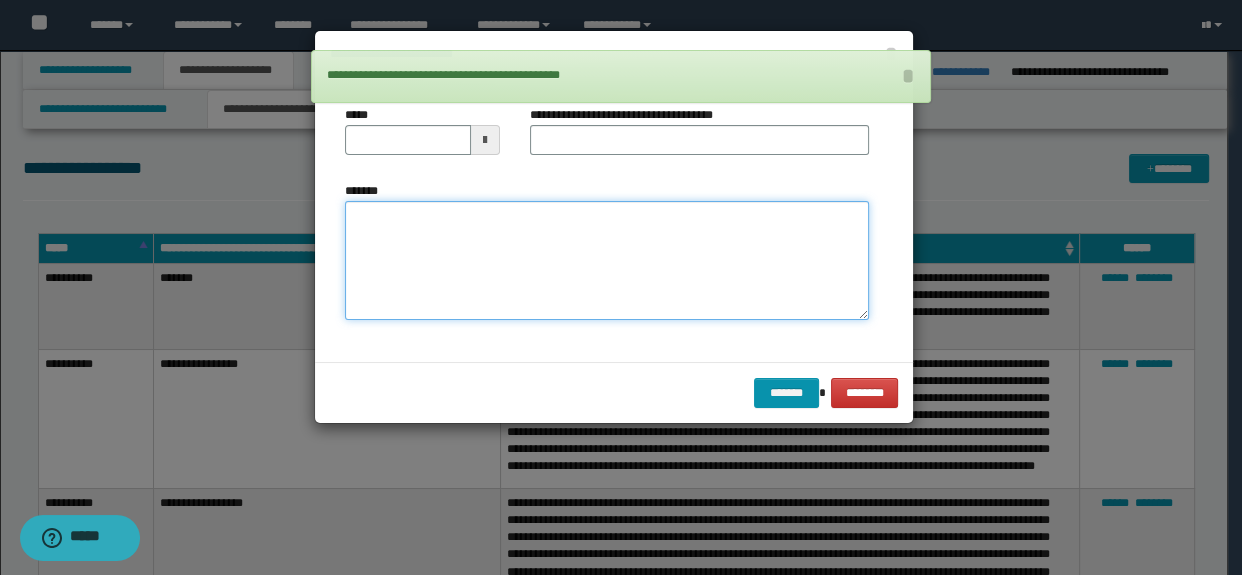 click on "*******" at bounding box center (607, 261) 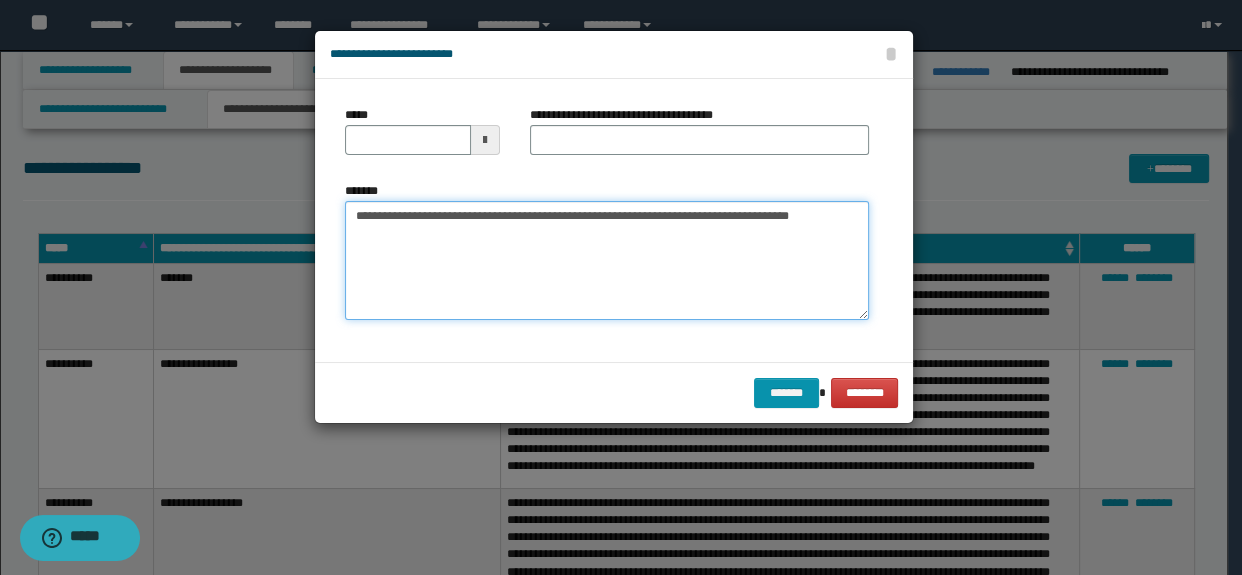 drag, startPoint x: 436, startPoint y: 216, endPoint x: 813, endPoint y: 211, distance: 377.03314 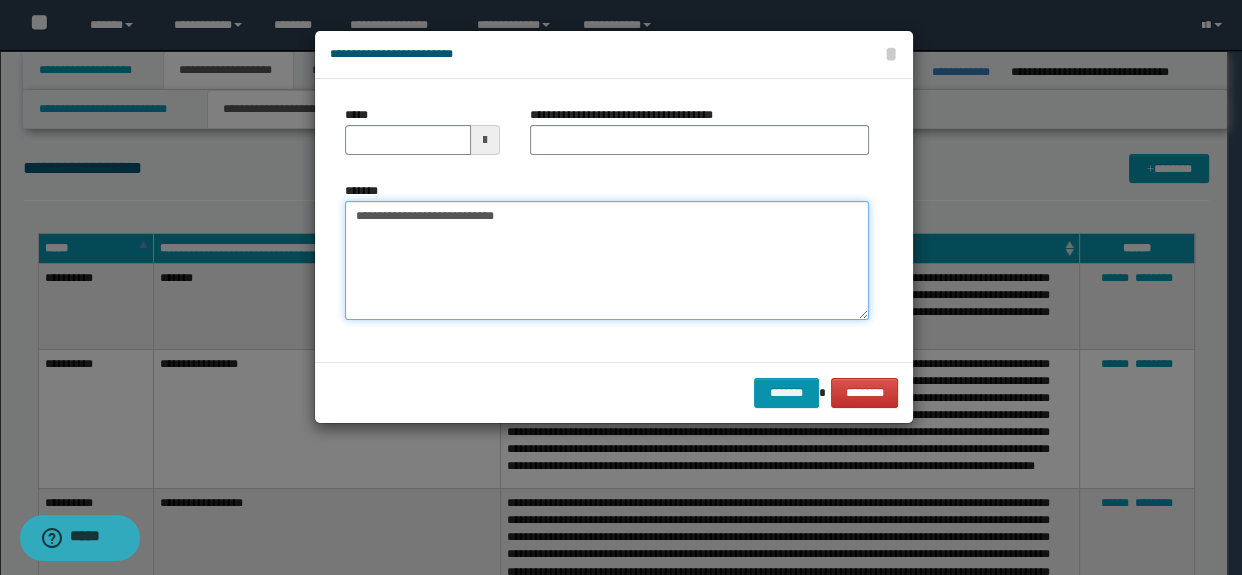 type on "**********" 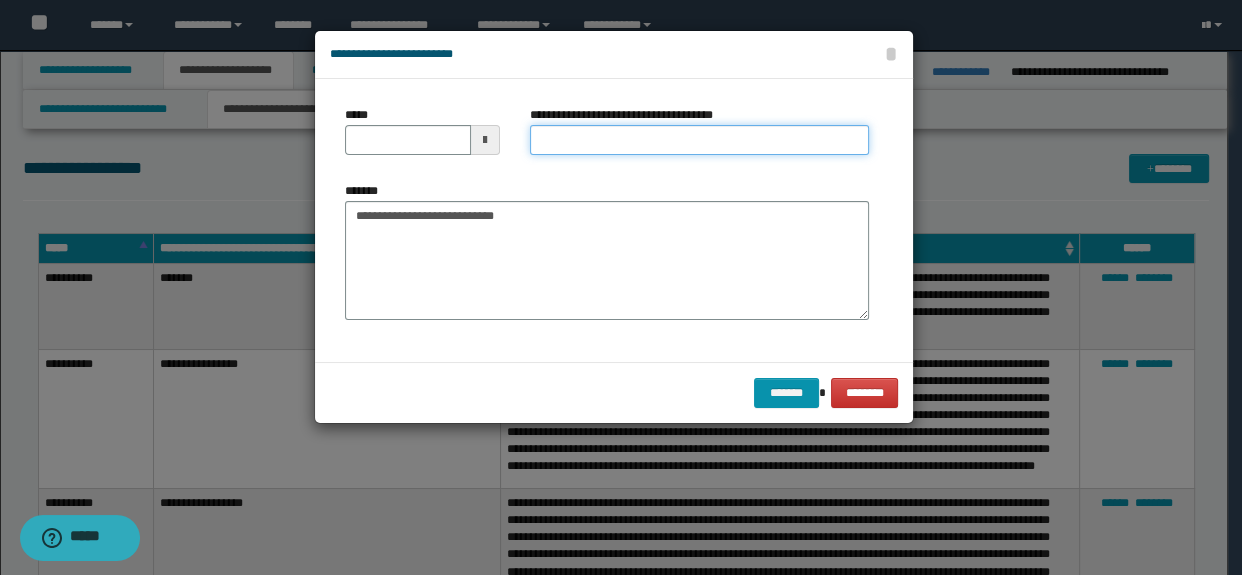 drag, startPoint x: 626, startPoint y: 154, endPoint x: 552, endPoint y: 165, distance: 74.8131 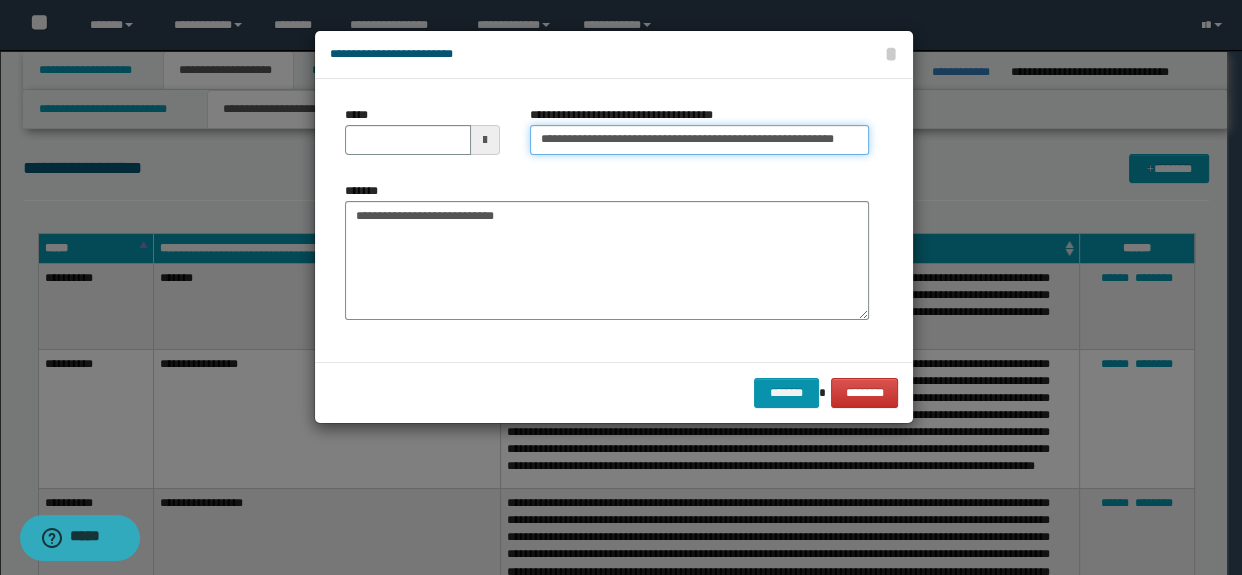scroll, scrollTop: 0, scrollLeft: 59, axis: horizontal 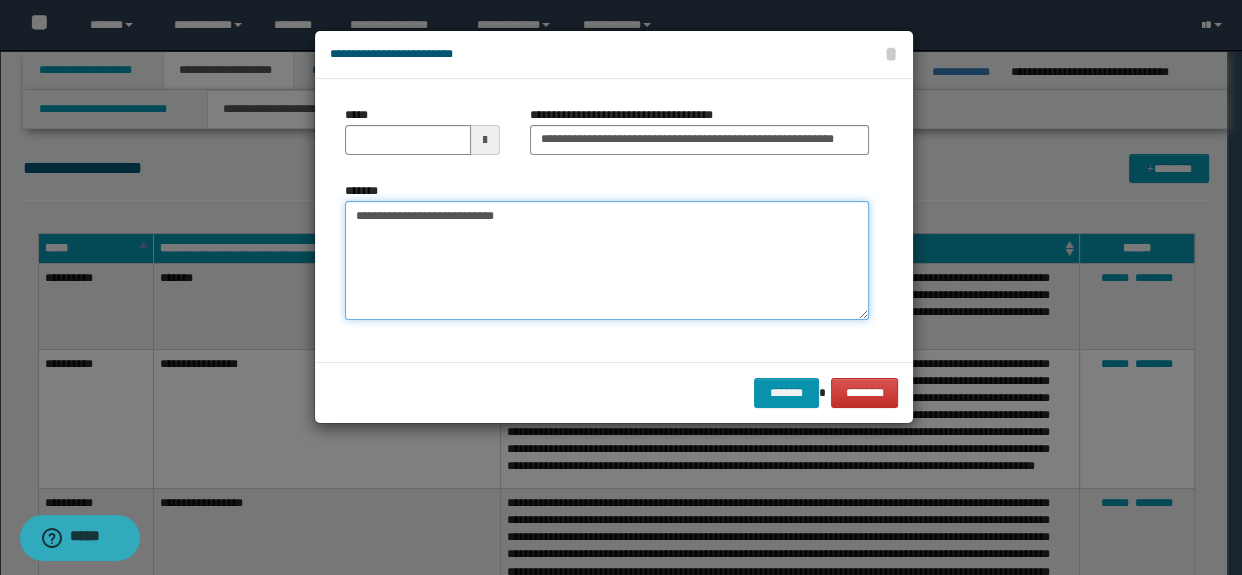 drag, startPoint x: 450, startPoint y: 214, endPoint x: 81, endPoint y: 185, distance: 370.13782 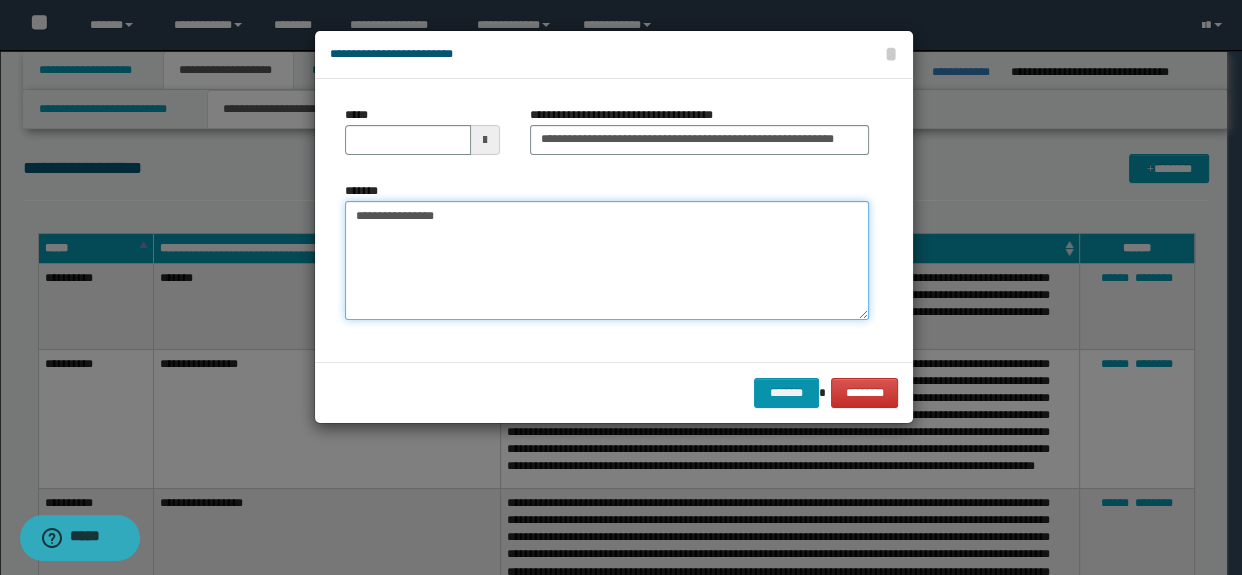 type 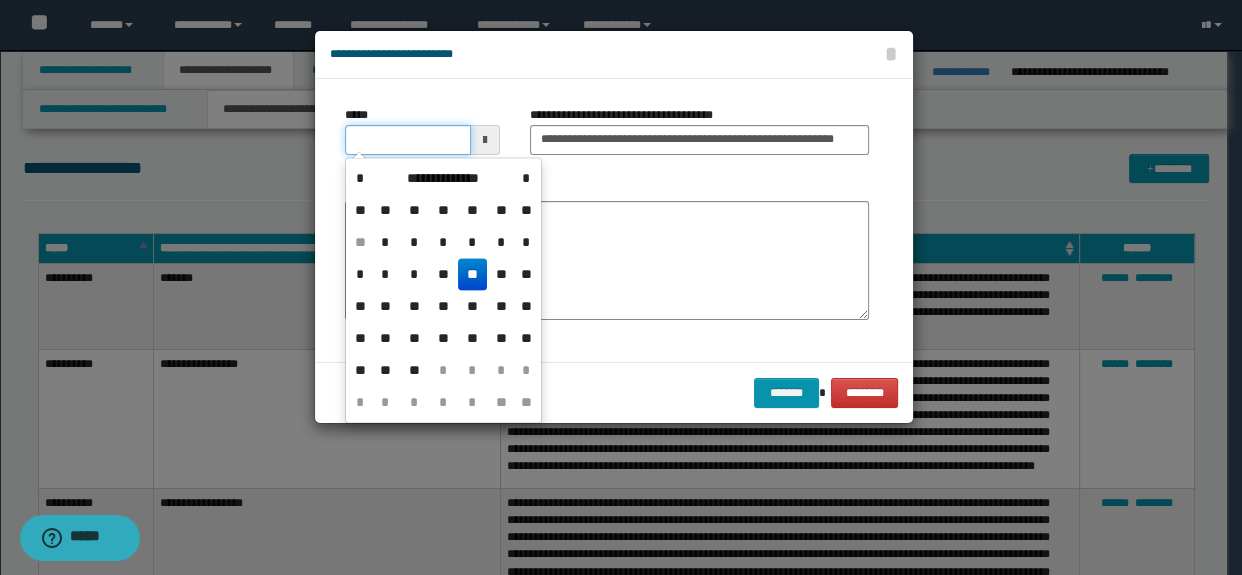 click on "*****" at bounding box center (408, 140) 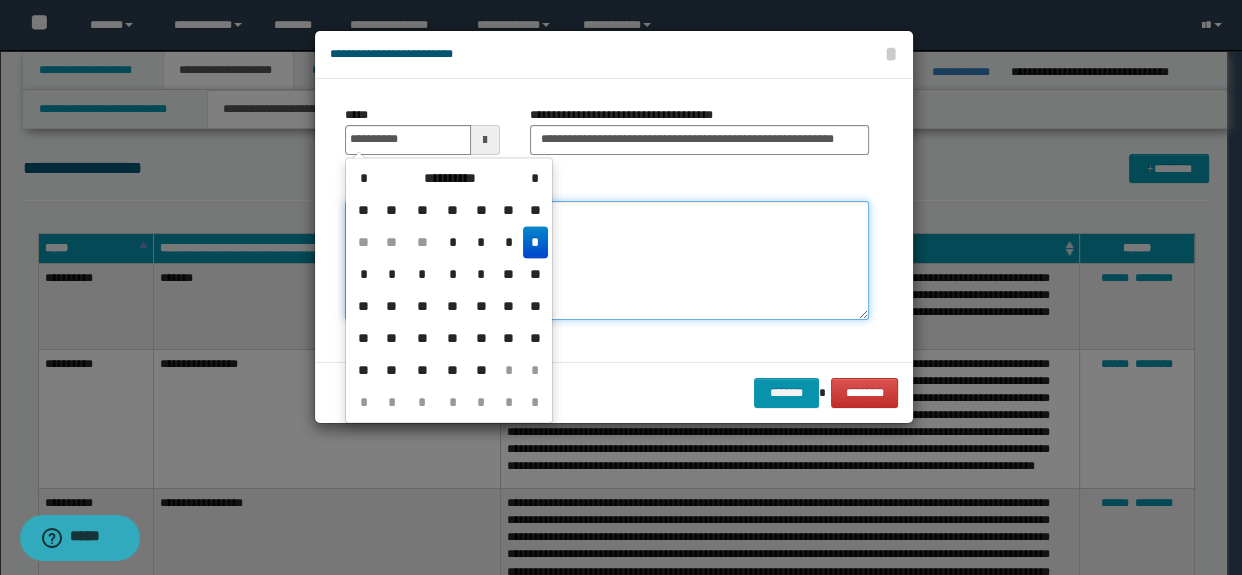 type on "**********" 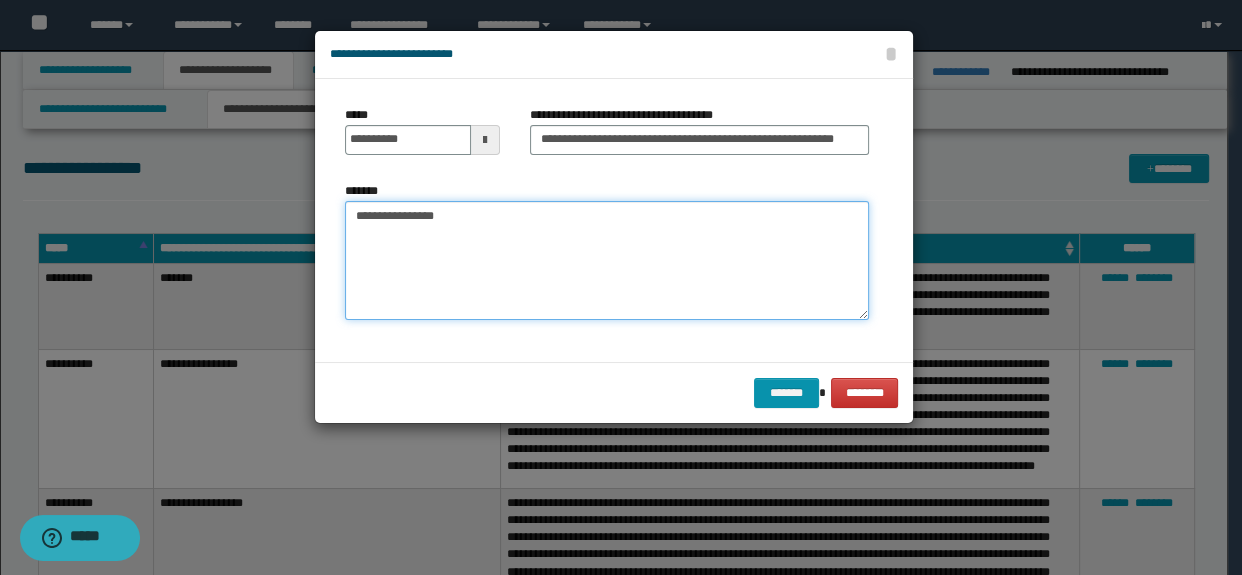 click on "**********" at bounding box center (607, 261) 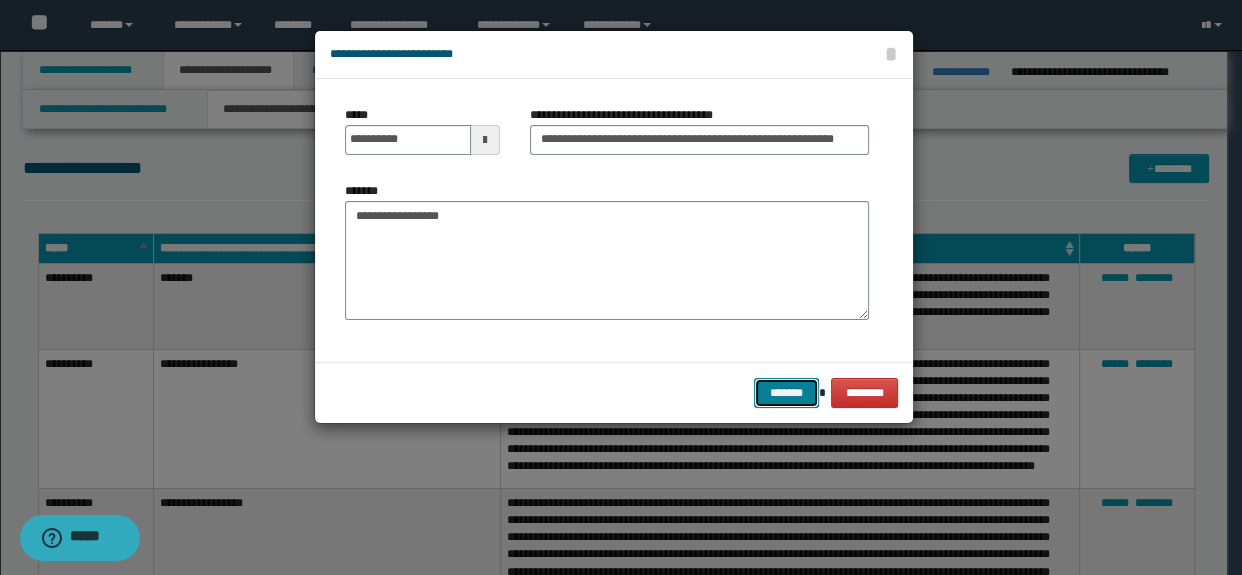 click on "*******" at bounding box center [786, 393] 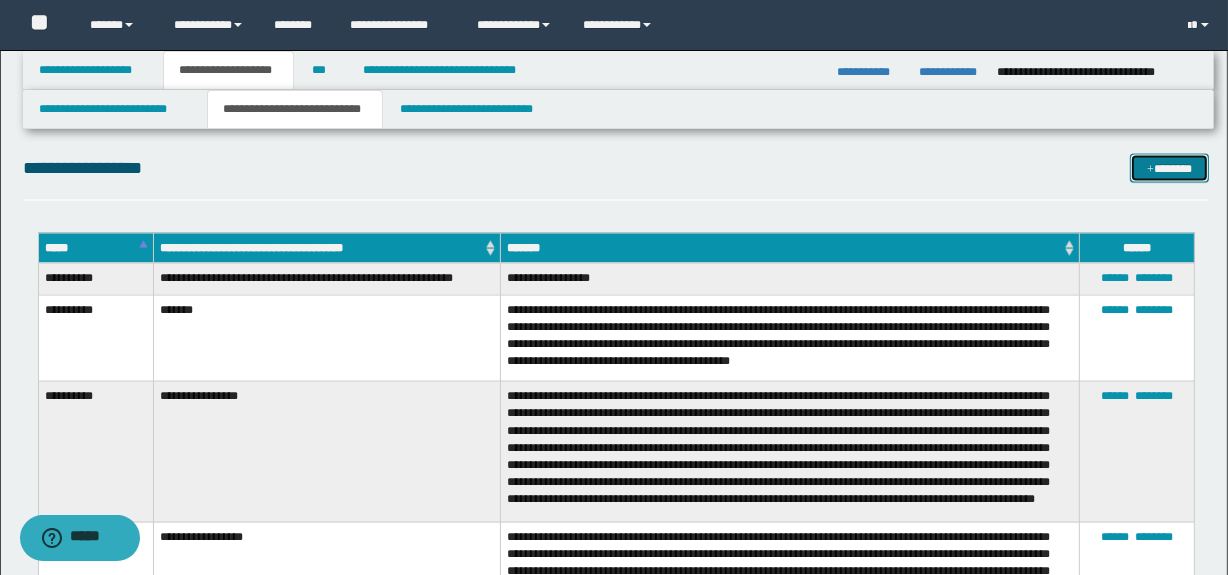 click at bounding box center [1150, 170] 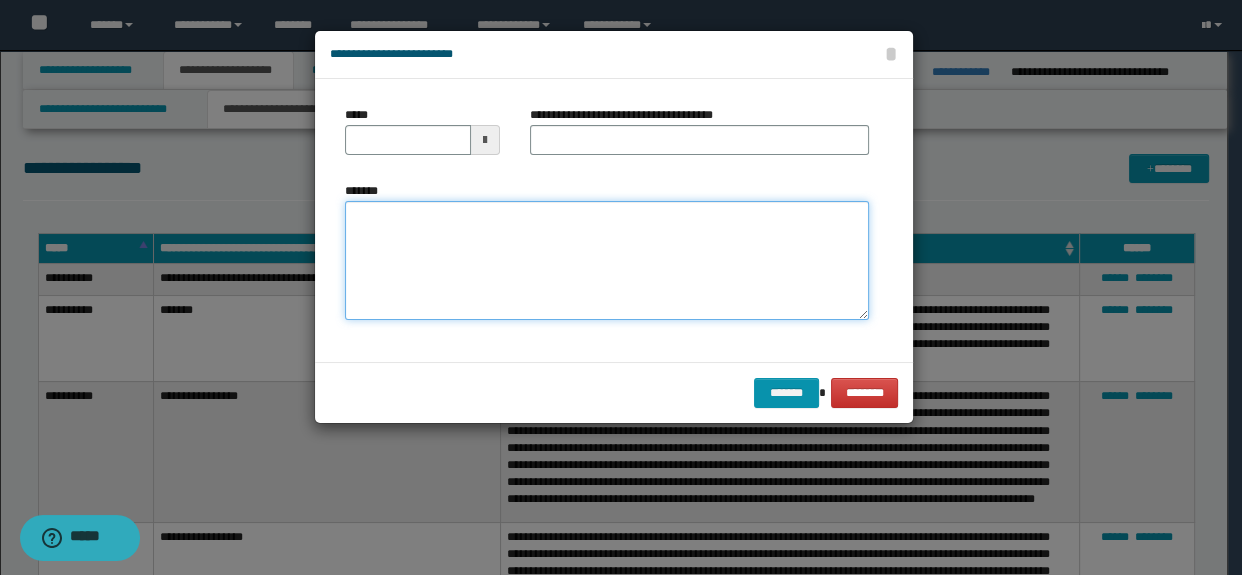 click on "*******" at bounding box center [607, 261] 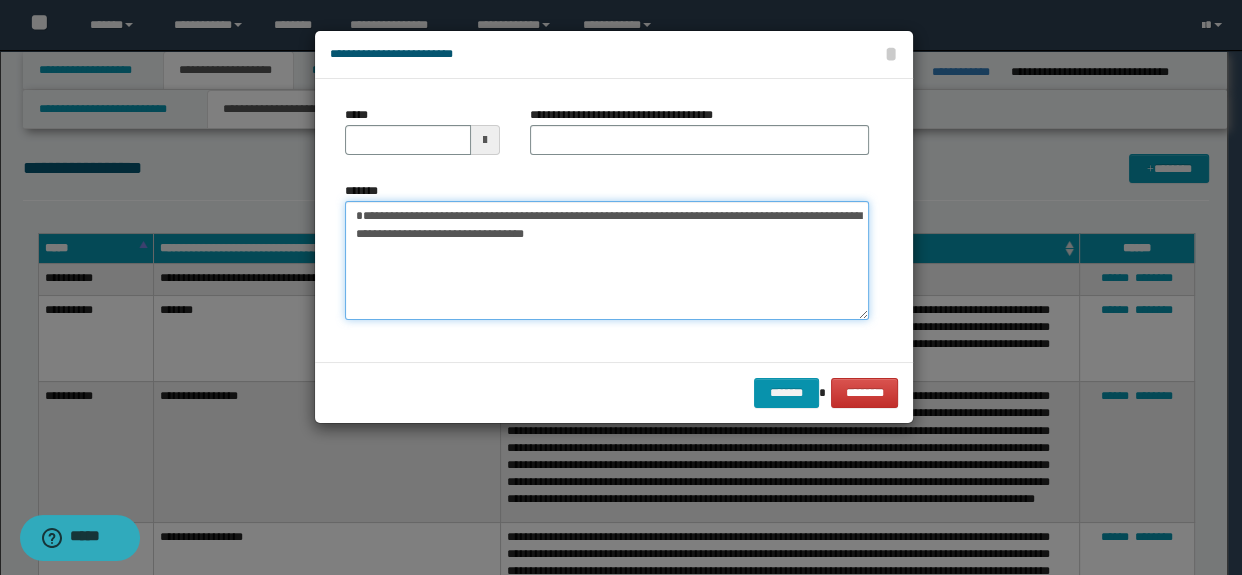 type on "**********" 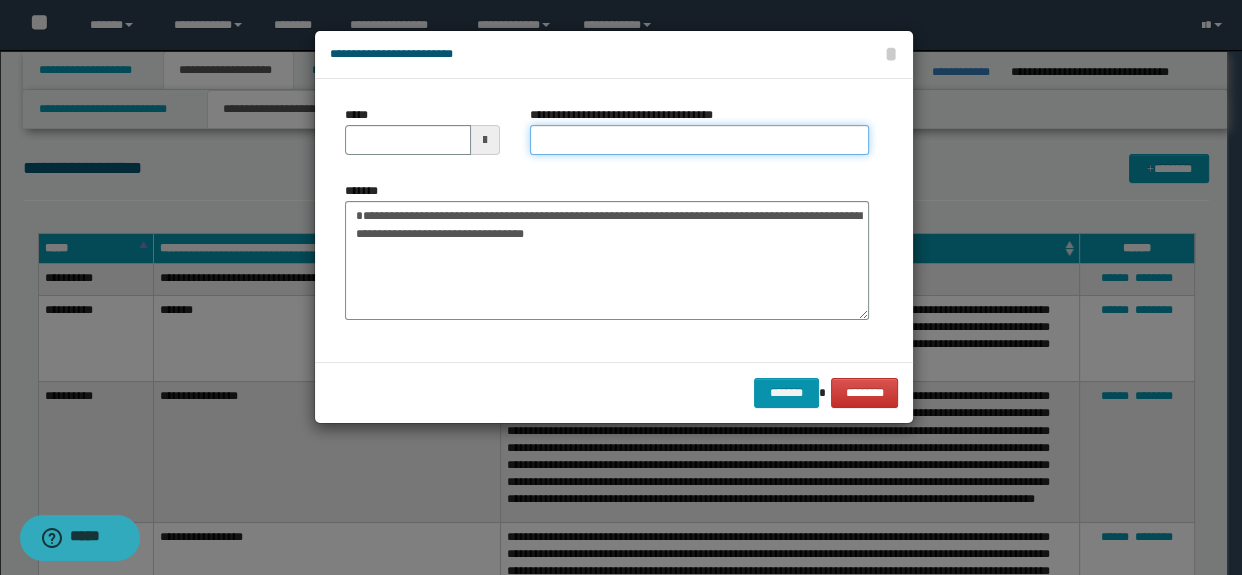 click on "**********" at bounding box center (700, 140) 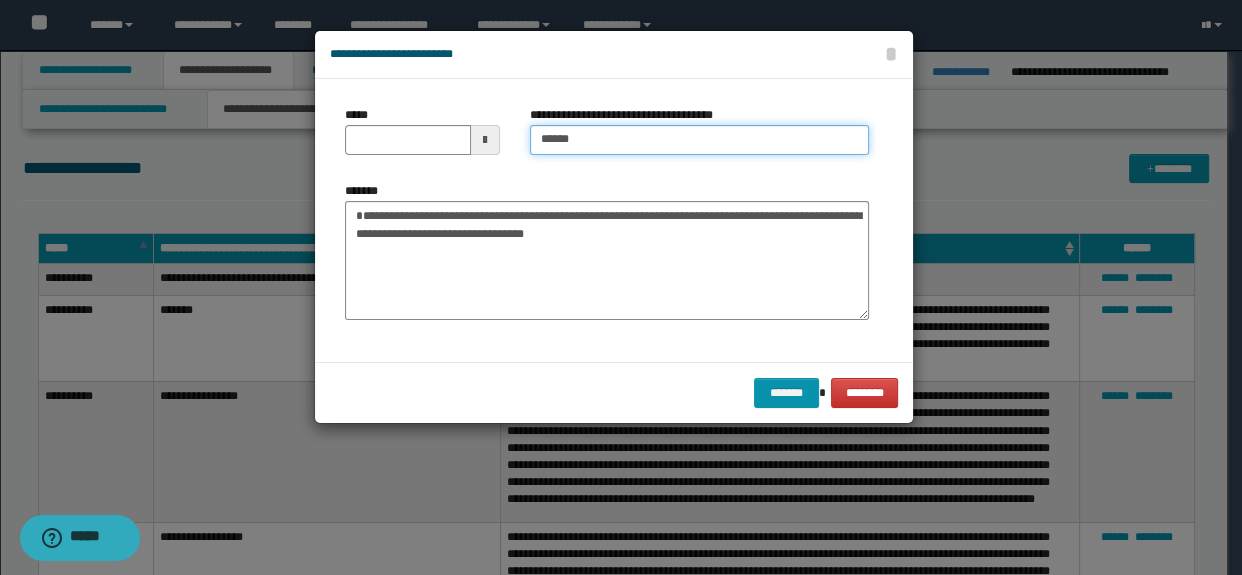 type on "**********" 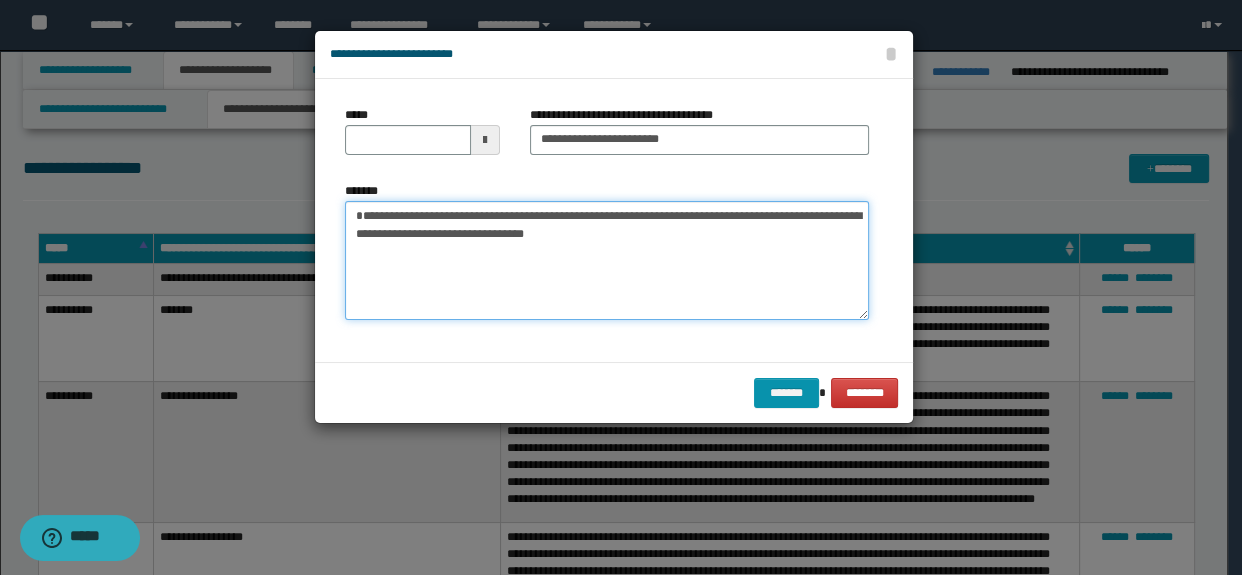 drag, startPoint x: 622, startPoint y: 236, endPoint x: 576, endPoint y: 234, distance: 46.043457 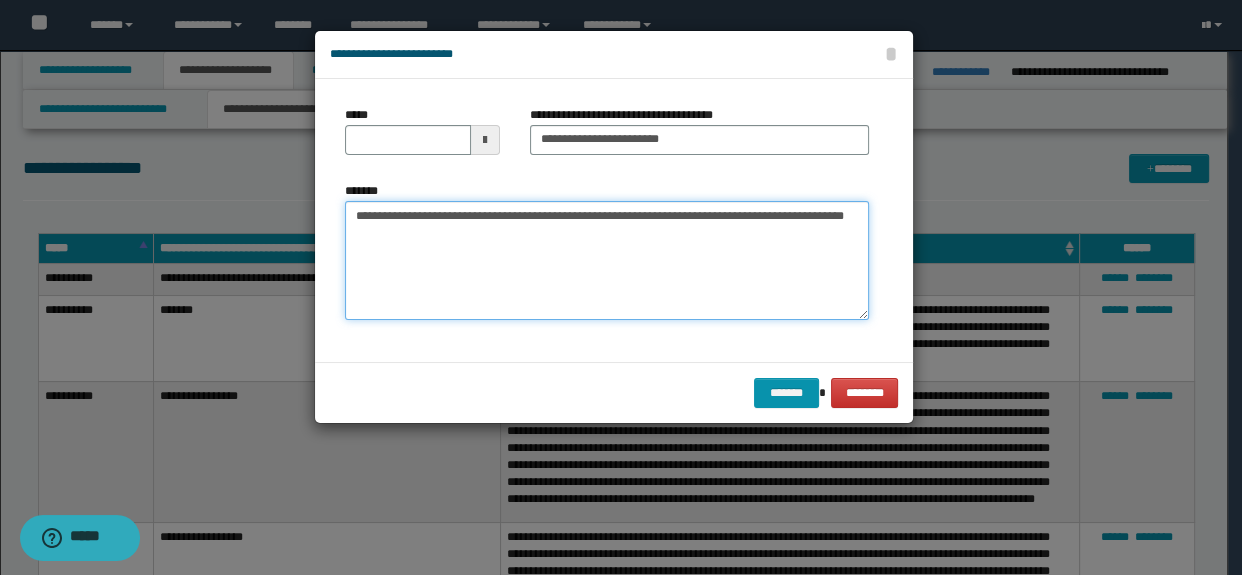 drag, startPoint x: 617, startPoint y: 228, endPoint x: 332, endPoint y: 130, distance: 301.3785 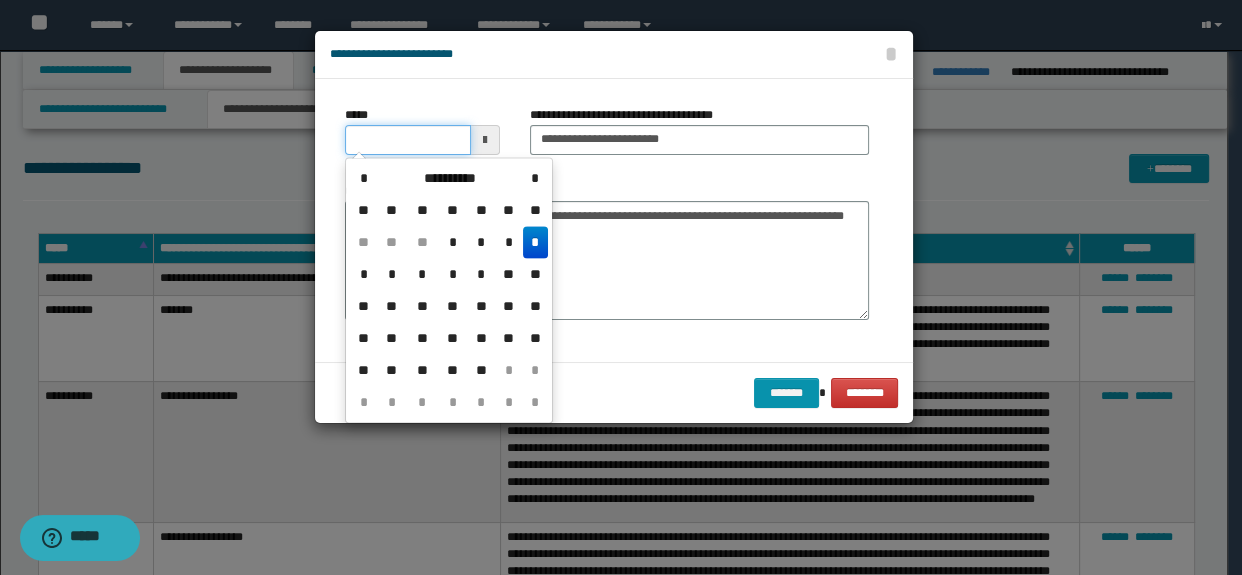 click on "*****" at bounding box center [408, 140] 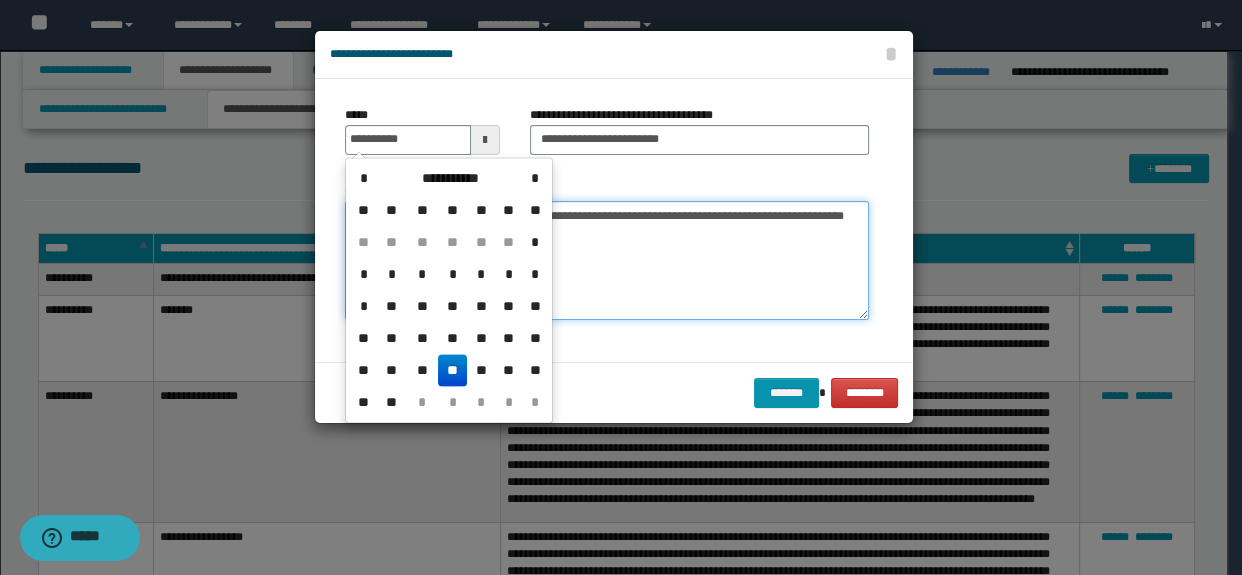 type on "**********" 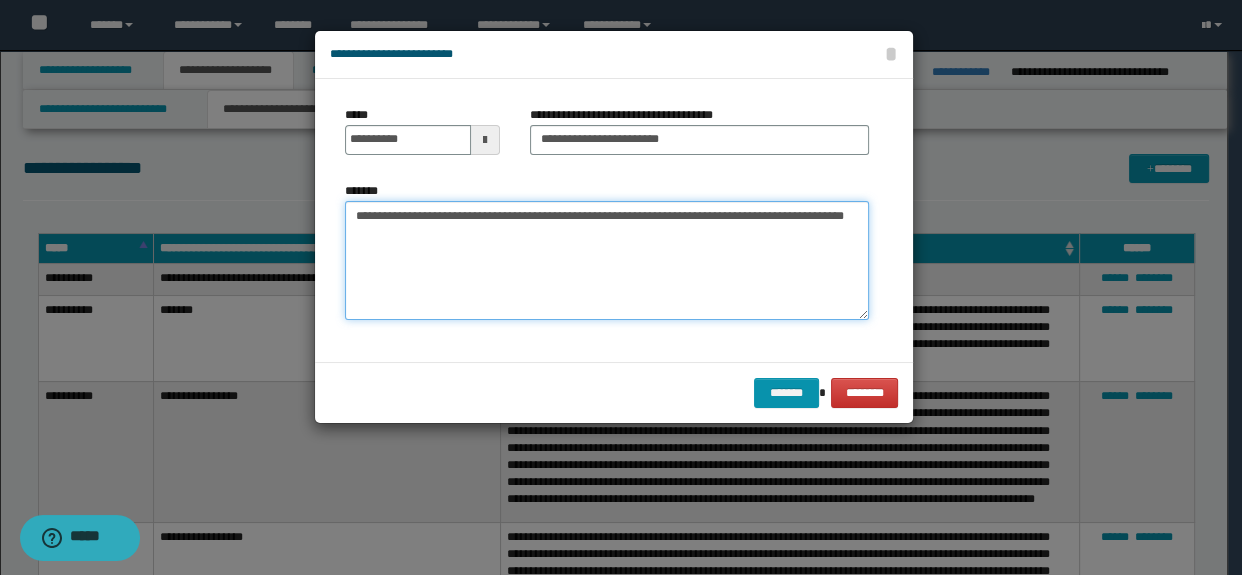 click on "**********" at bounding box center (607, 261) 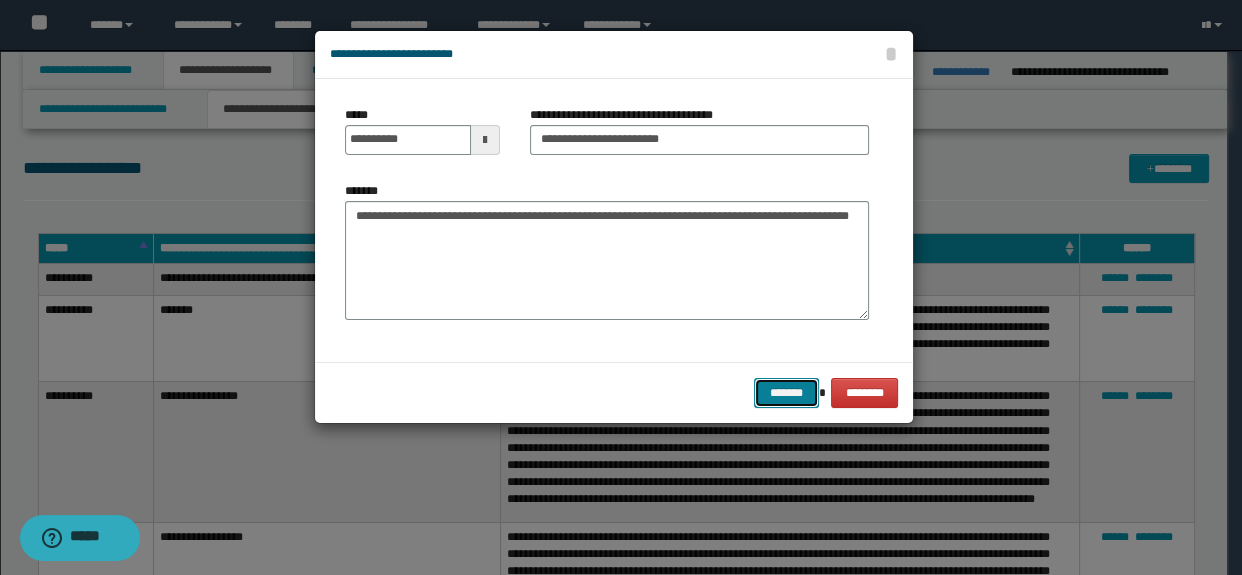 click on "*******" at bounding box center (786, 393) 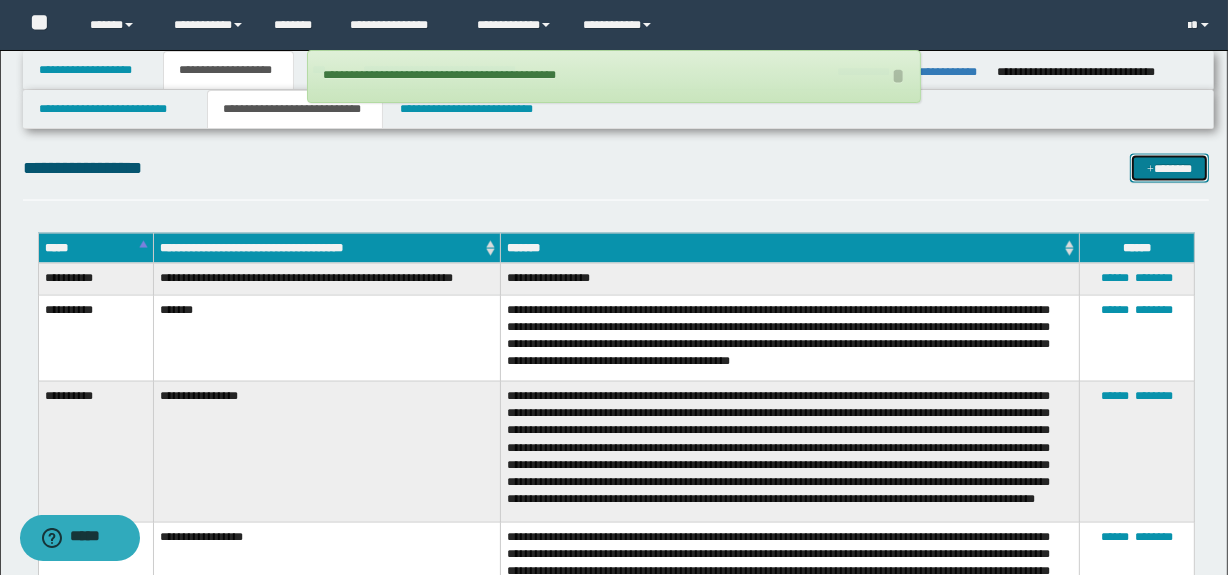 click on "*******" at bounding box center (1170, 169) 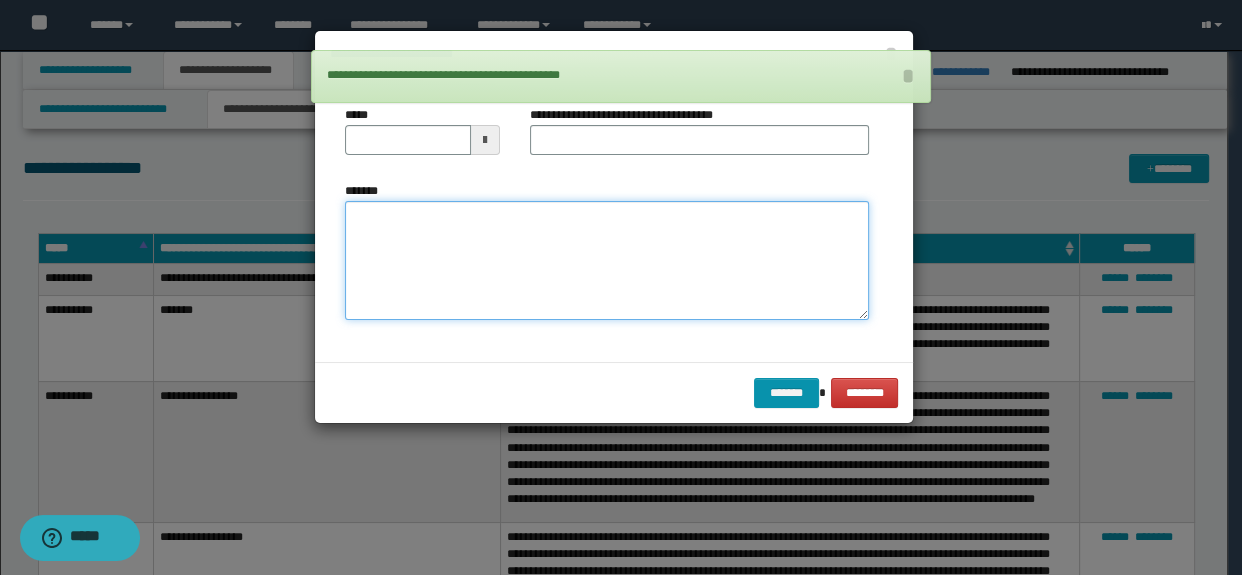 click on "*******" at bounding box center (607, 261) 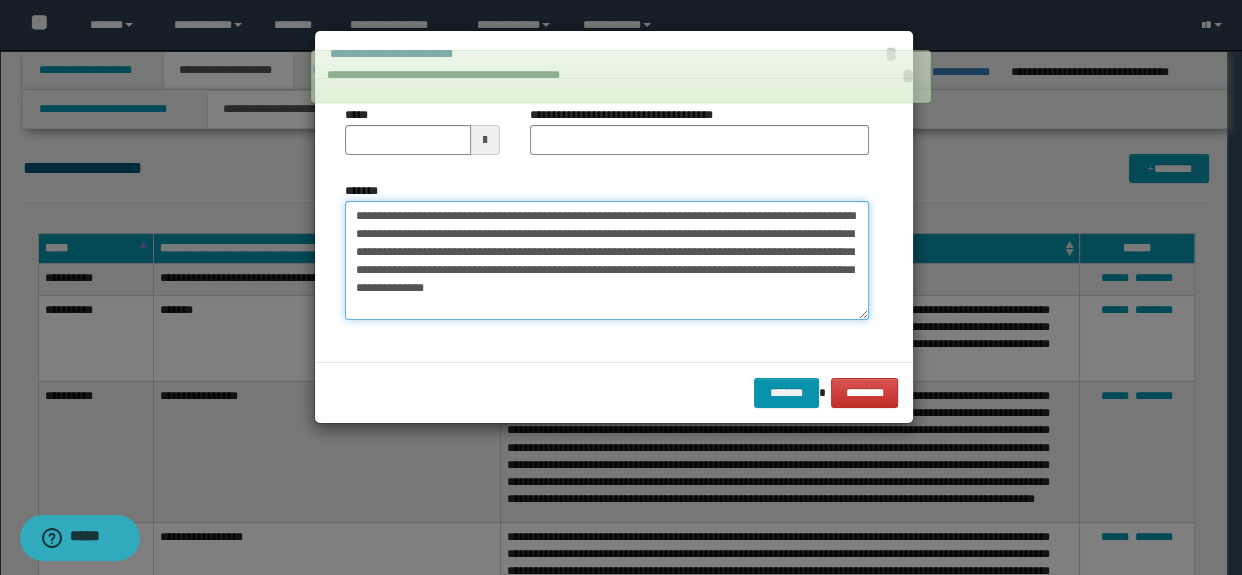 type on "**********" 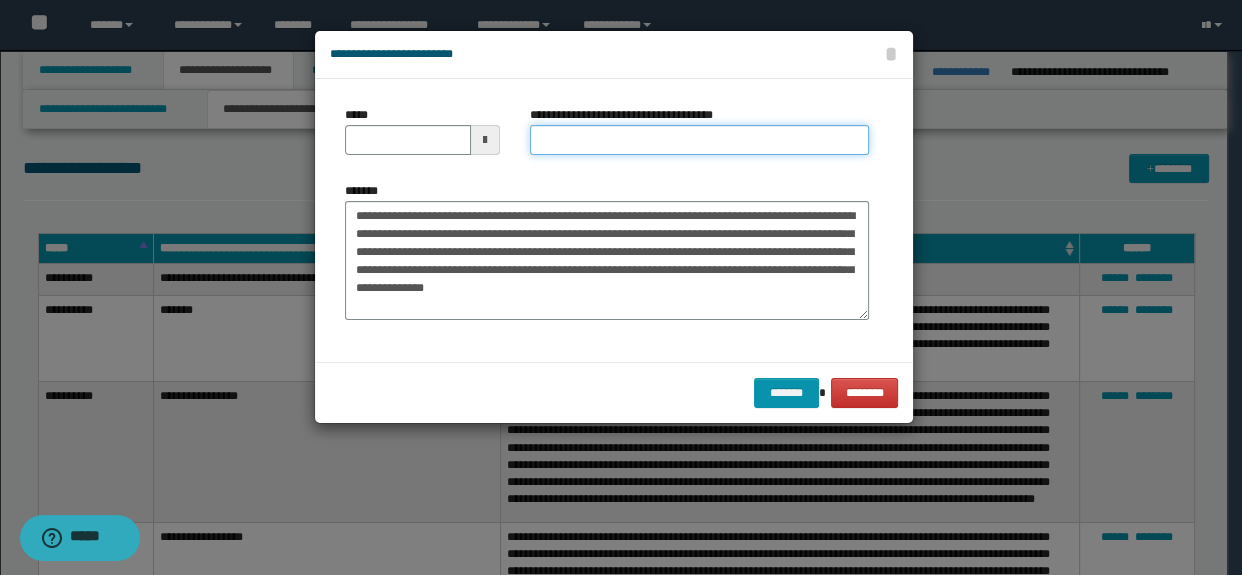 click on "**********" at bounding box center [700, 140] 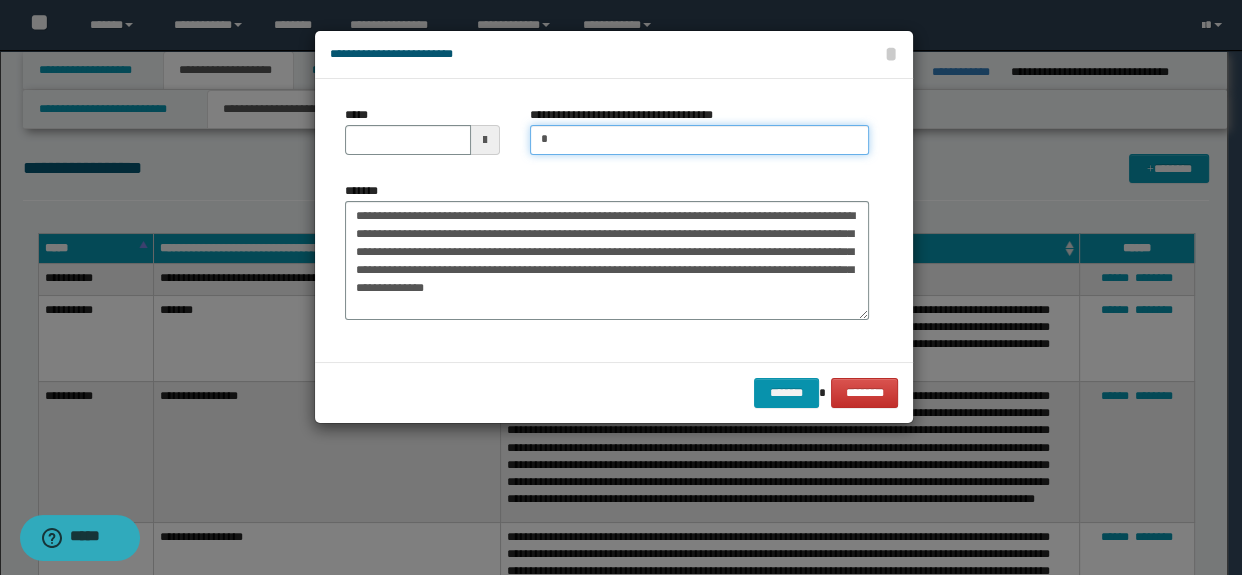 type on "**********" 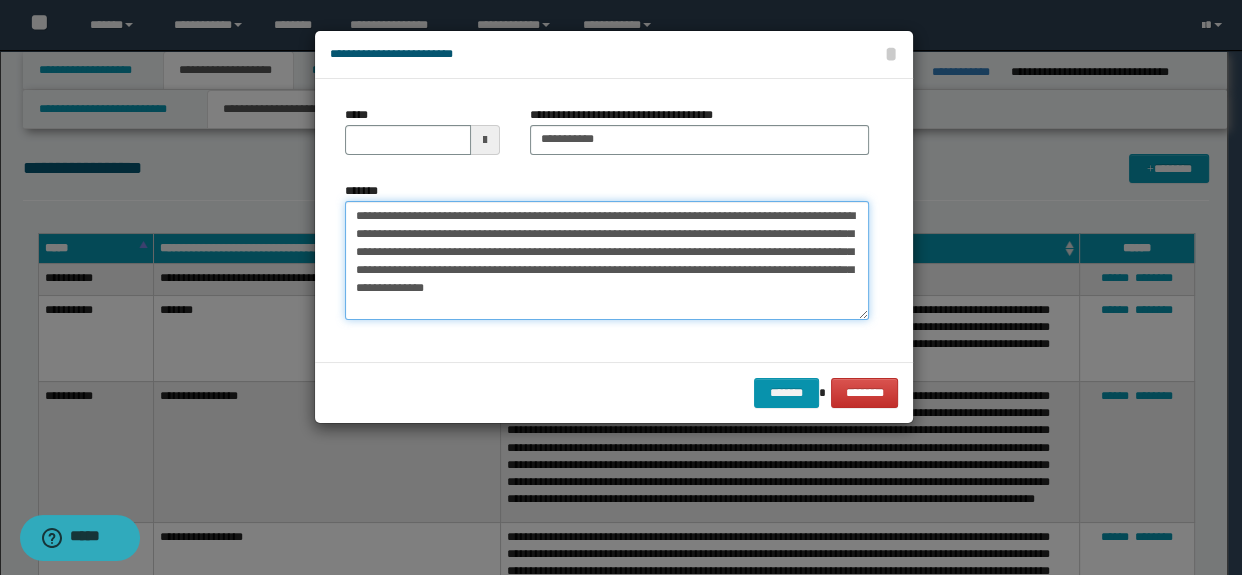 drag, startPoint x: 536, startPoint y: 213, endPoint x: 126, endPoint y: 214, distance: 410.00122 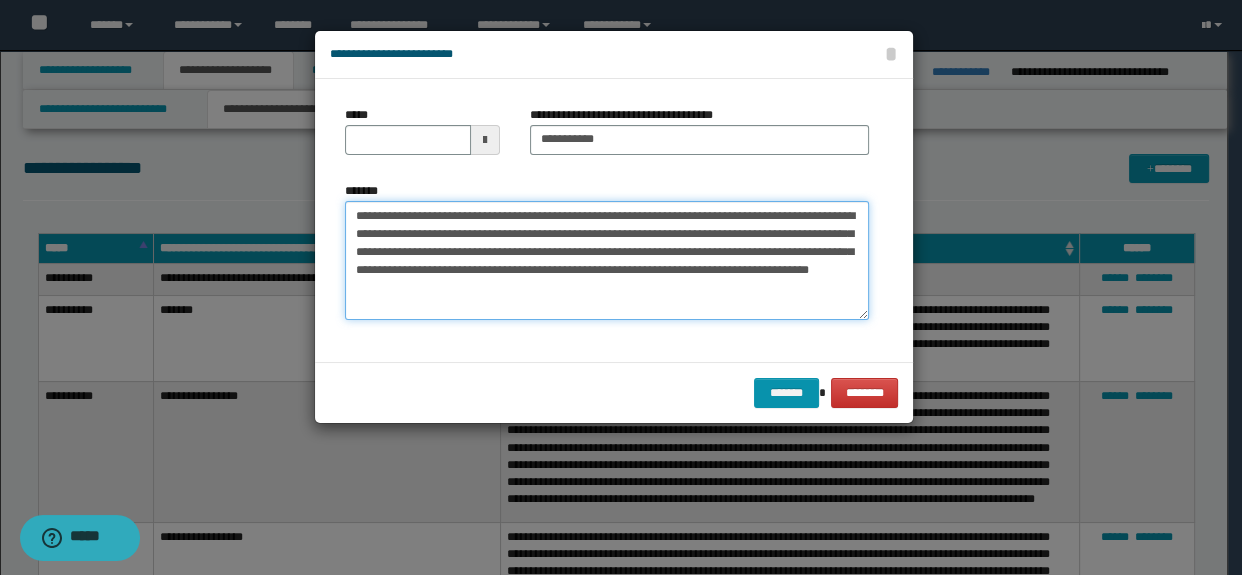 type 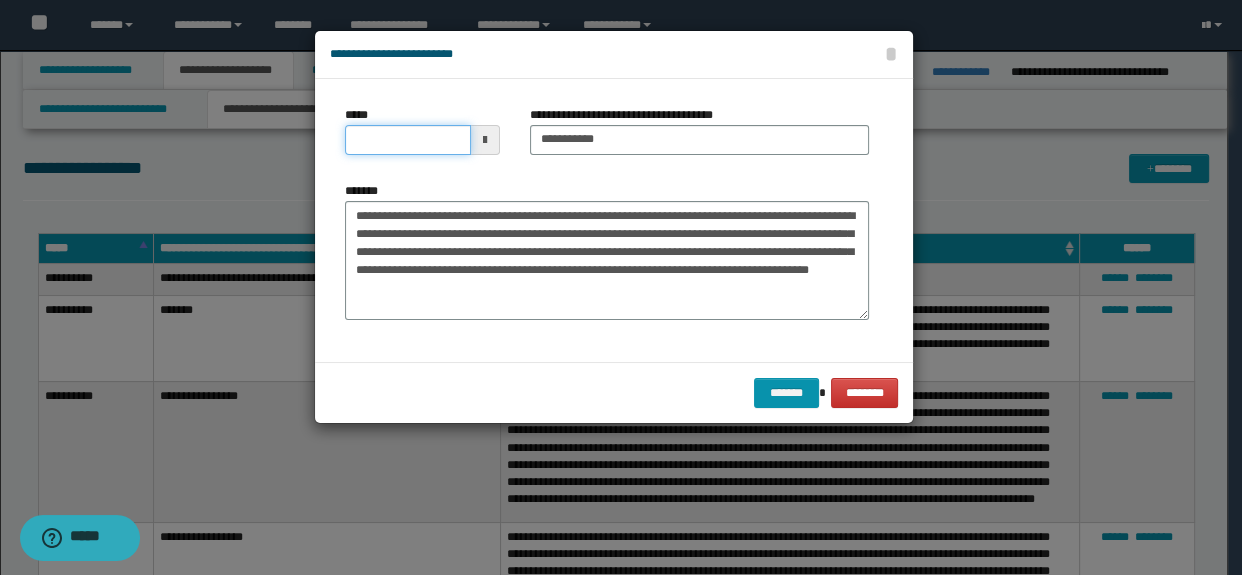 click on "*****" at bounding box center (408, 140) 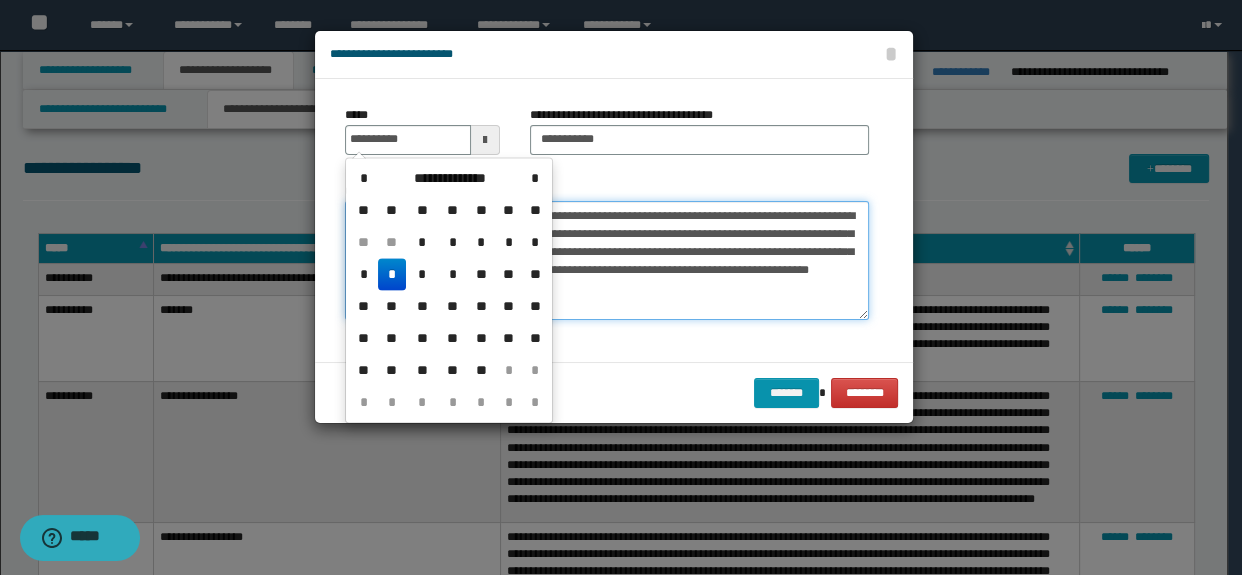 type on "**********" 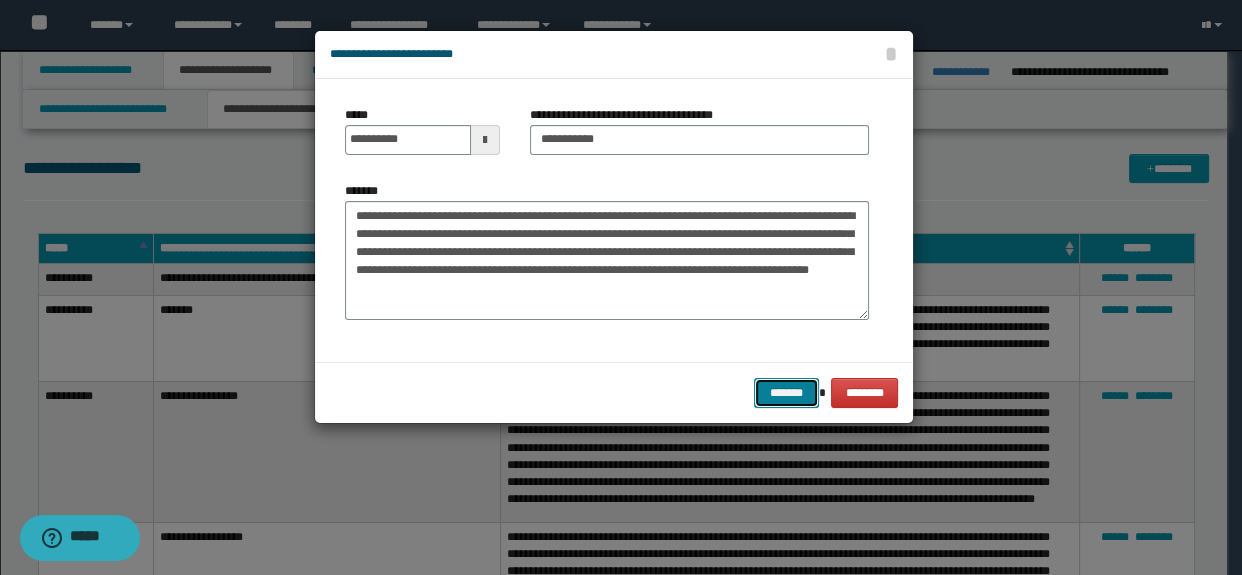 click on "*******" at bounding box center [786, 393] 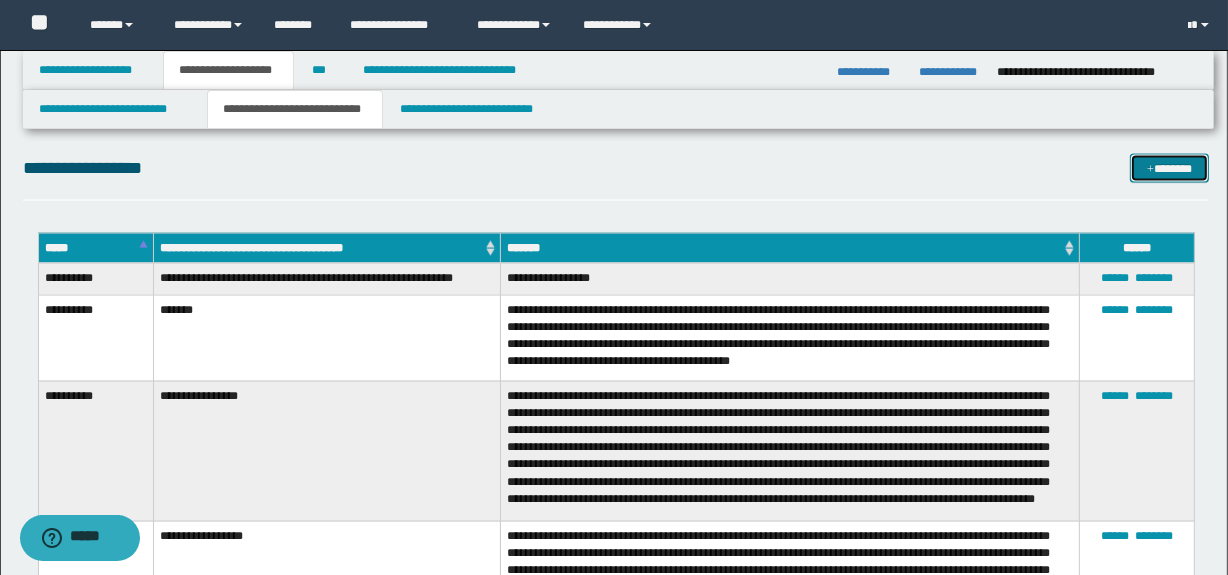 click on "*******" at bounding box center [1170, 169] 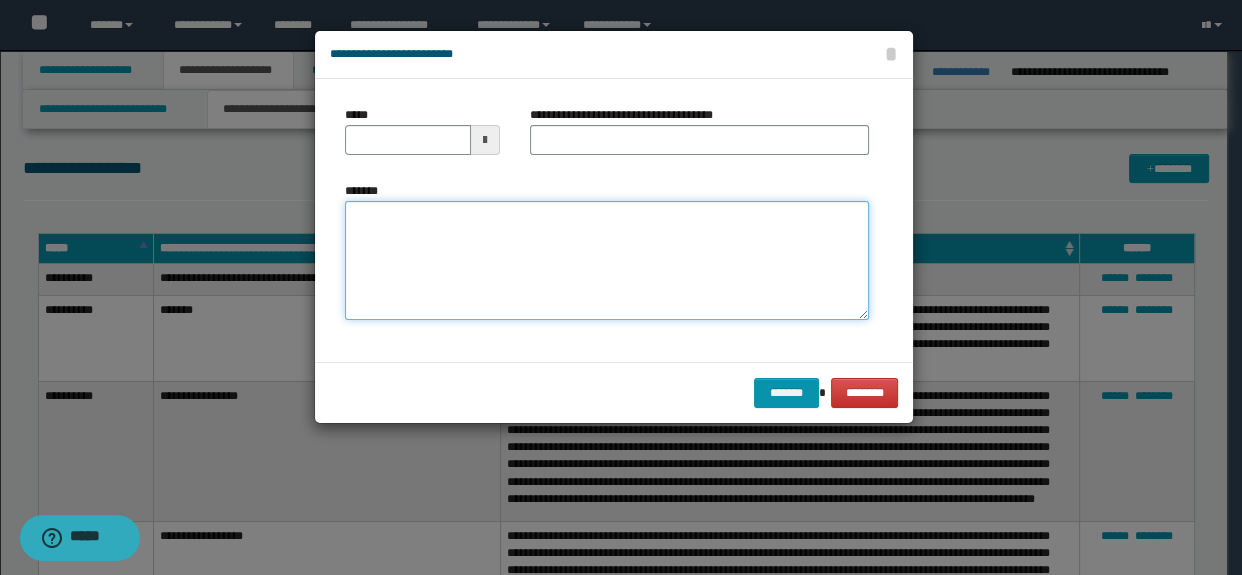 click on "*******" at bounding box center [607, 261] 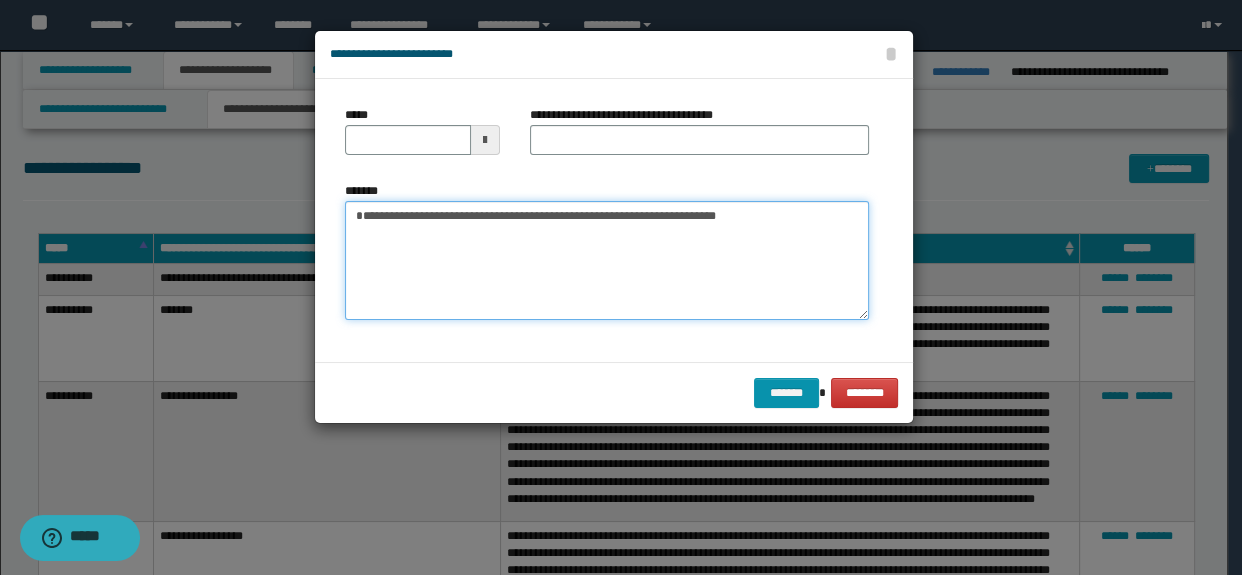 drag, startPoint x: 431, startPoint y: 229, endPoint x: 630, endPoint y: 230, distance: 199.00252 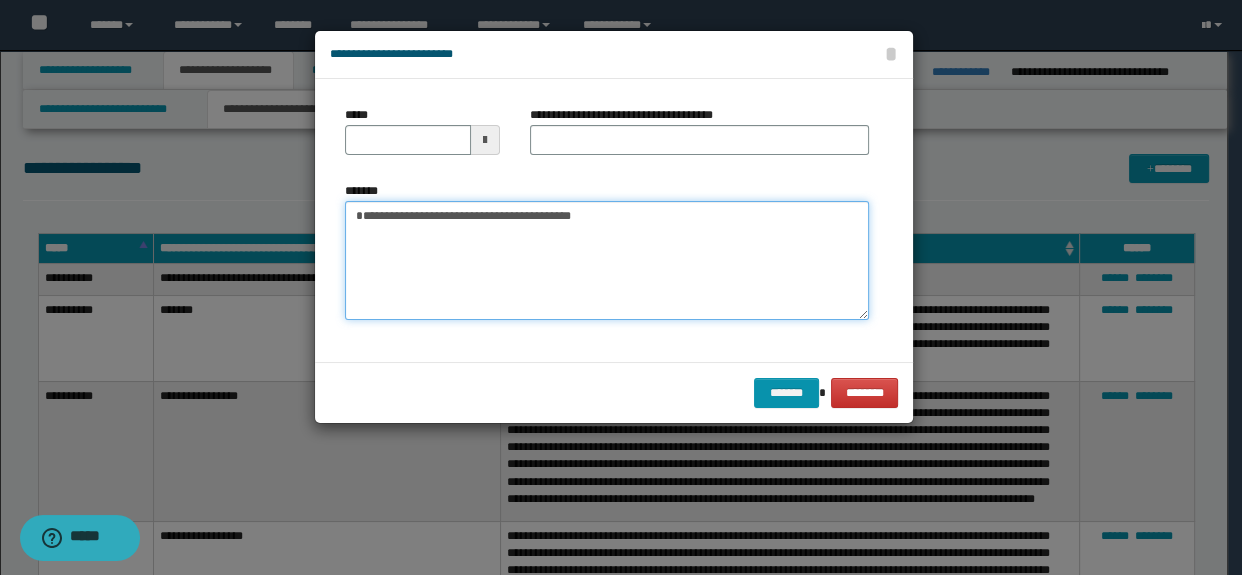 type on "**********" 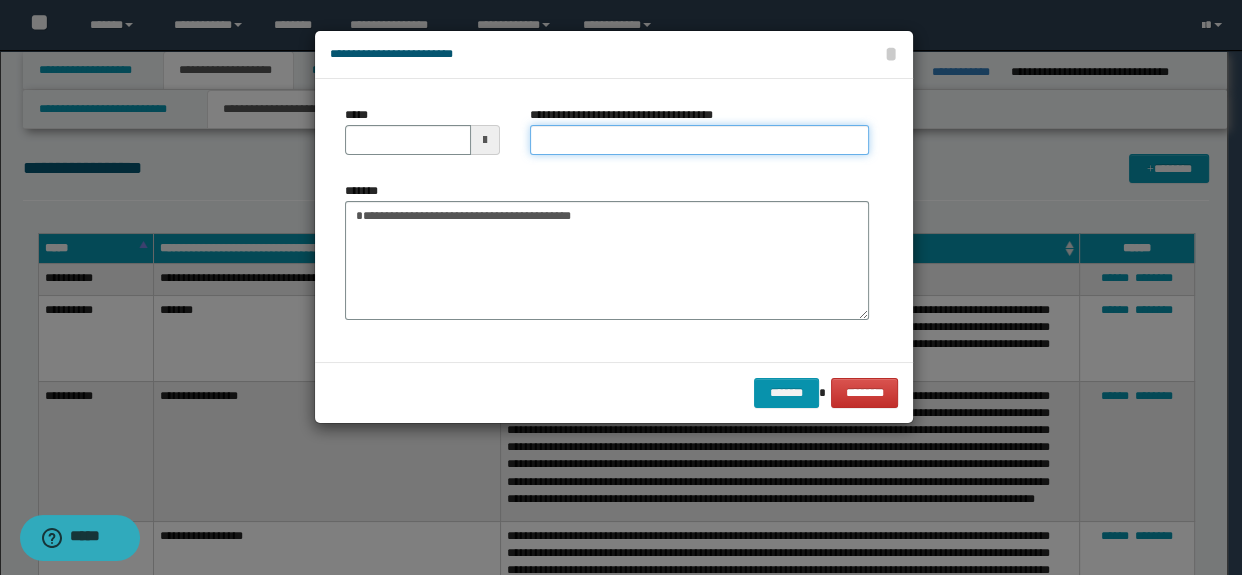 drag, startPoint x: 610, startPoint y: 133, endPoint x: 569, endPoint y: 149, distance: 44.011364 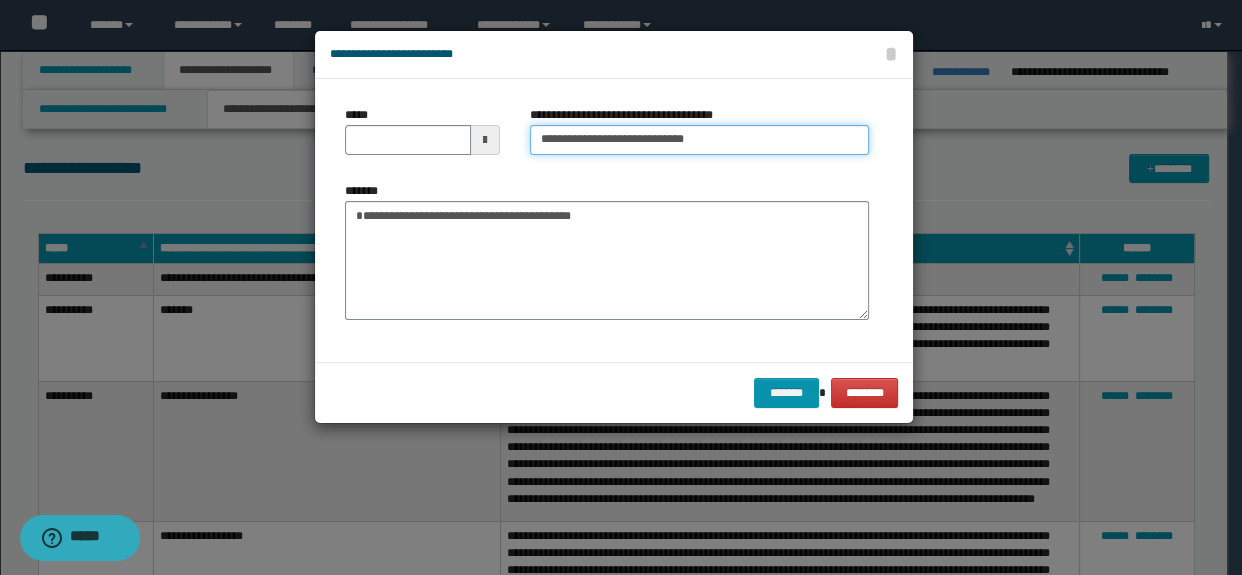 type on "**********" 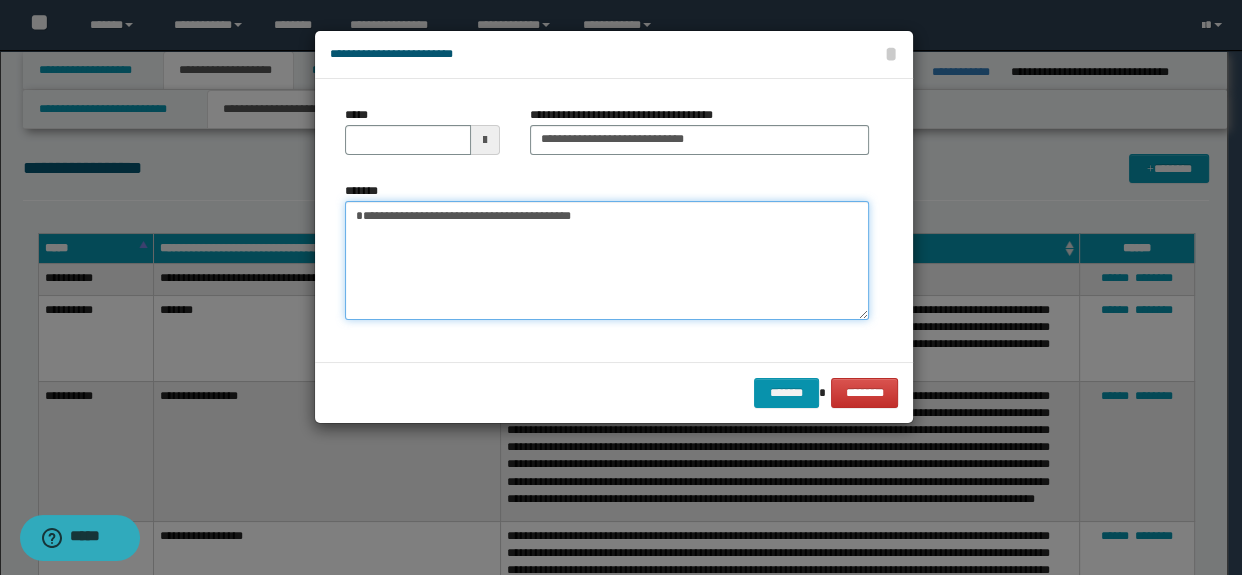 drag, startPoint x: 462, startPoint y: 227, endPoint x: 238, endPoint y: 229, distance: 224.00893 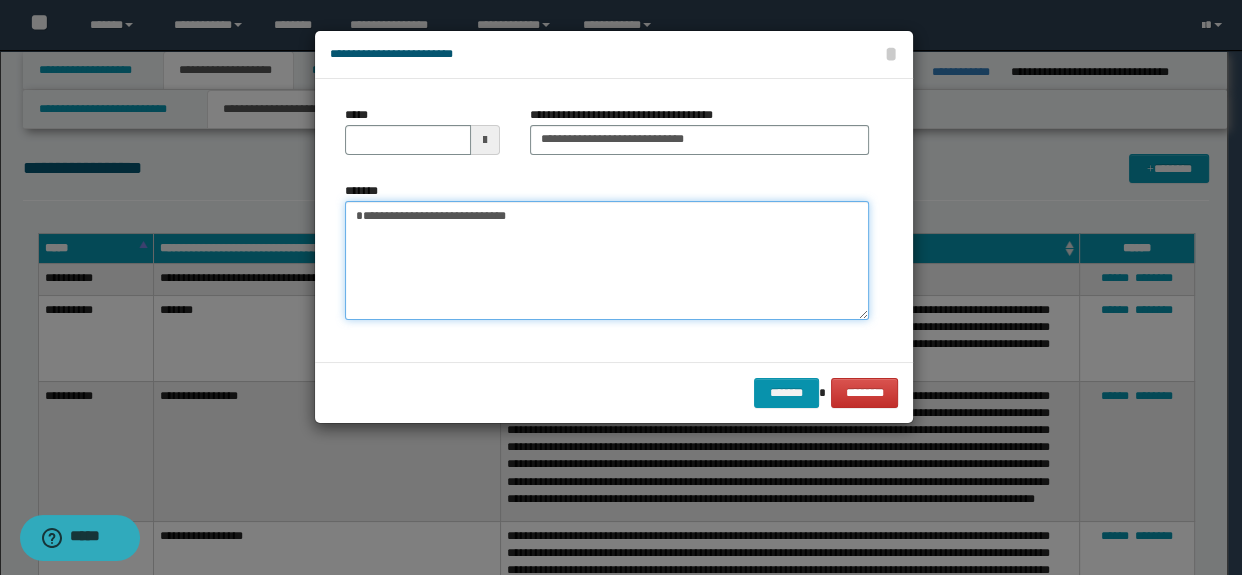 type 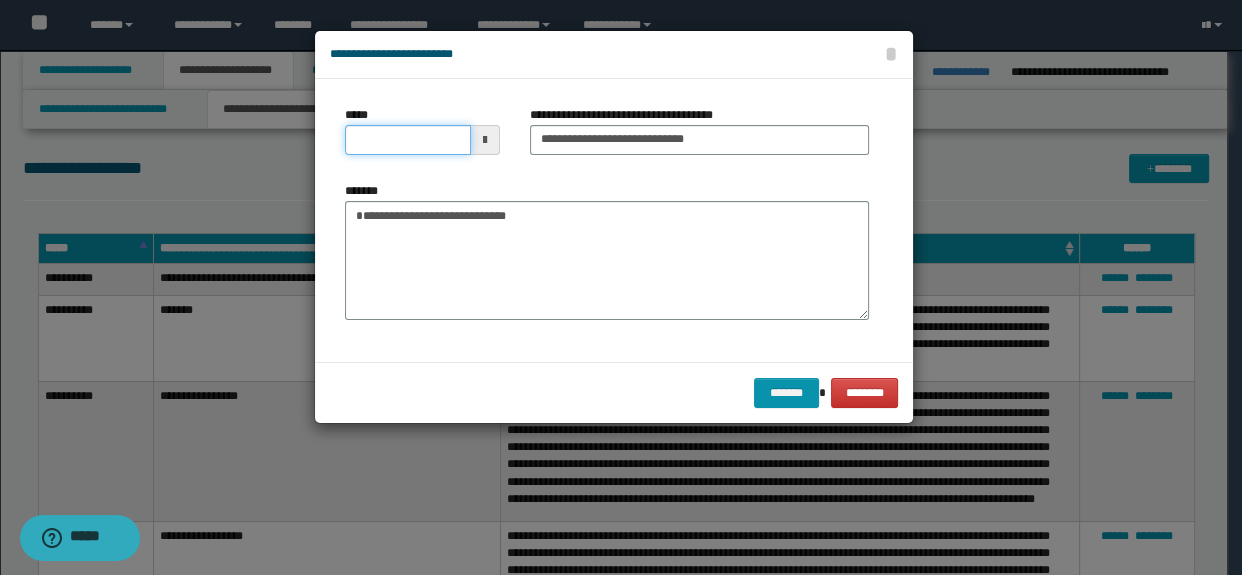 click on "*****" at bounding box center (408, 140) 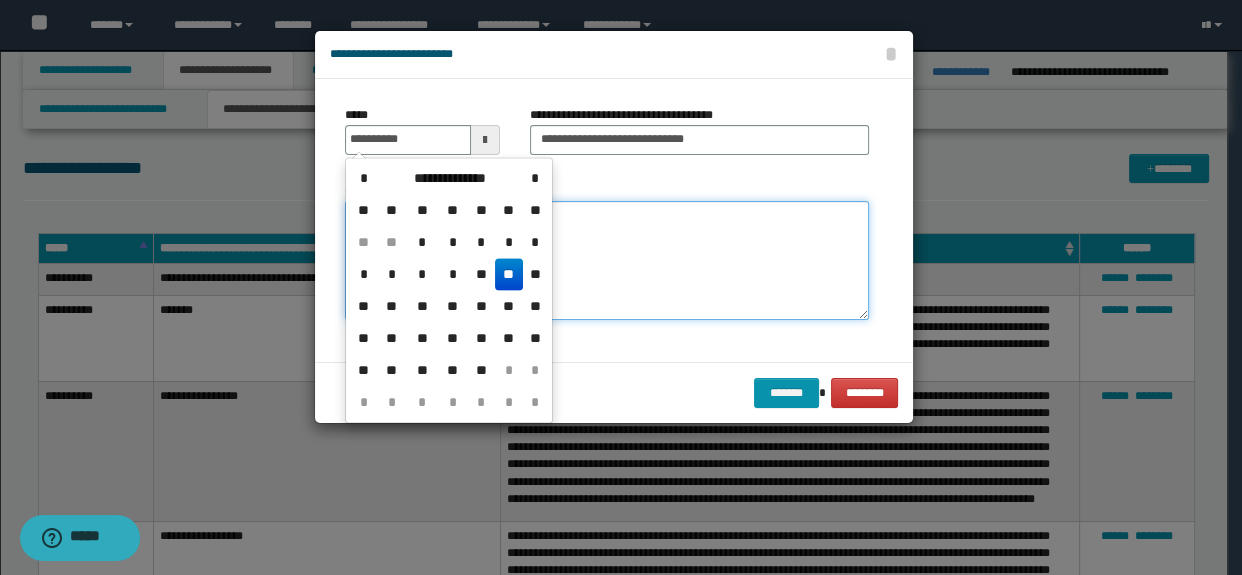 type on "**********" 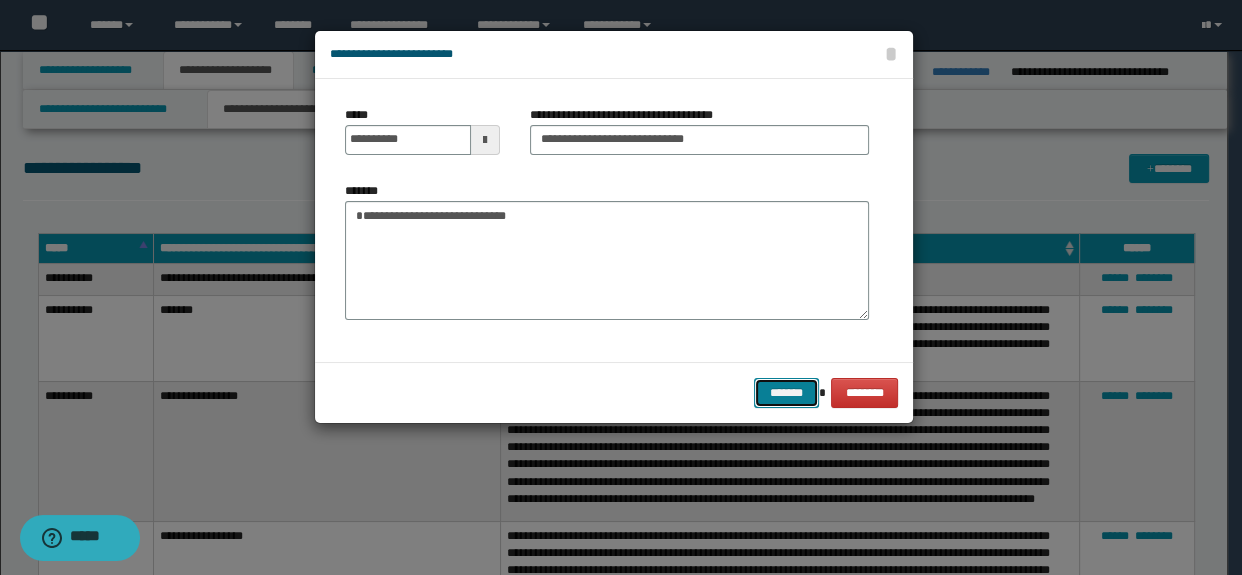 click on "*******" at bounding box center (786, 393) 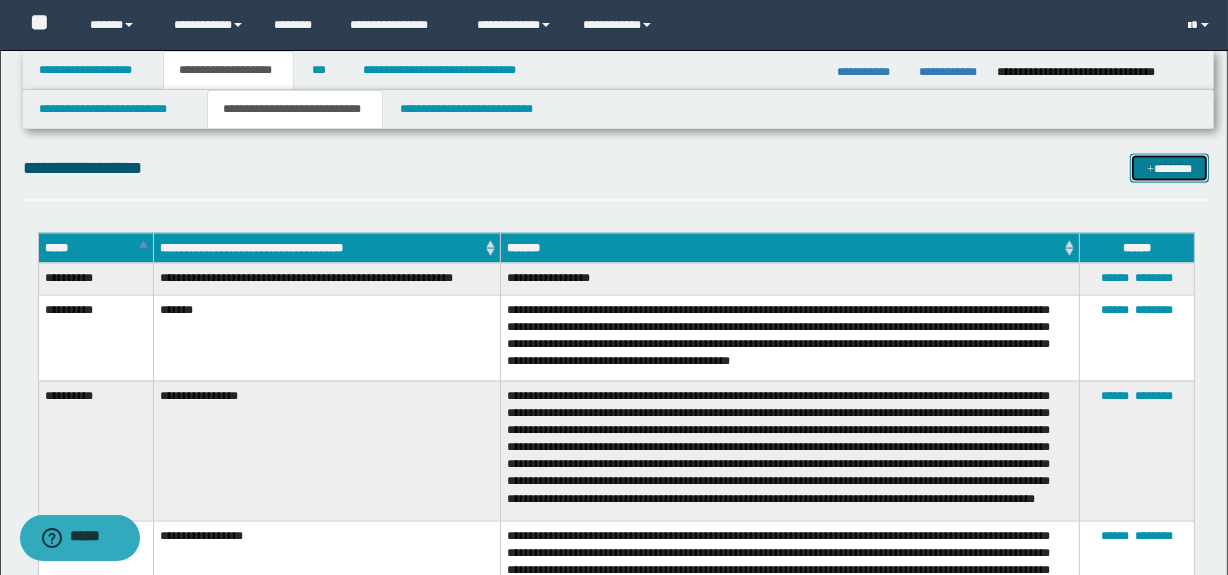 click on "*******" at bounding box center (1170, 169) 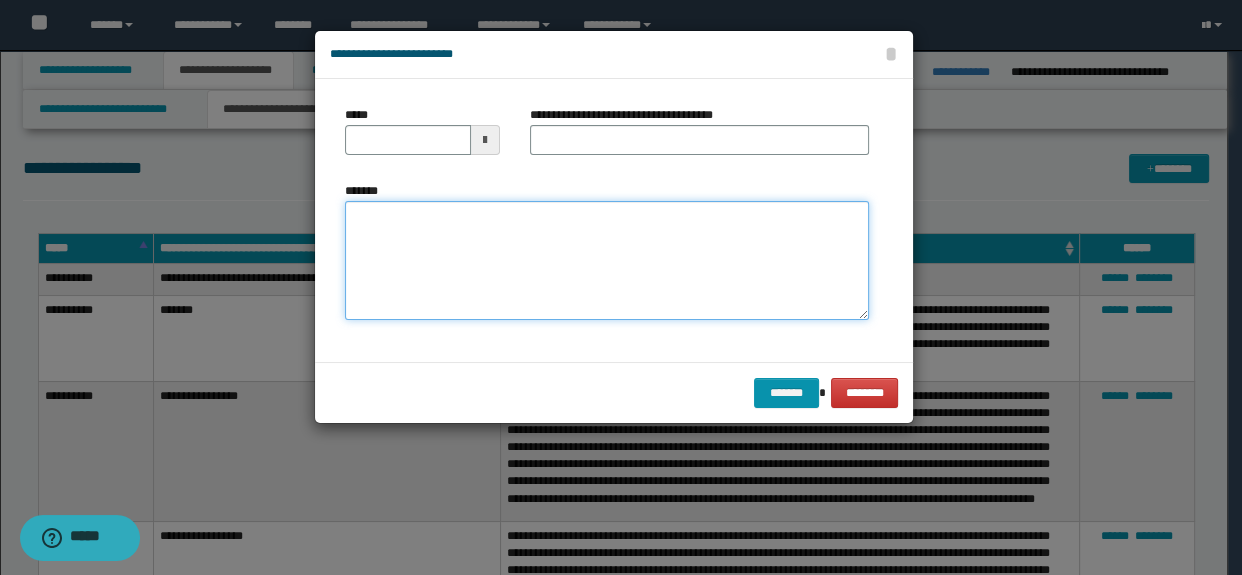 click on "*******" at bounding box center (607, 261) 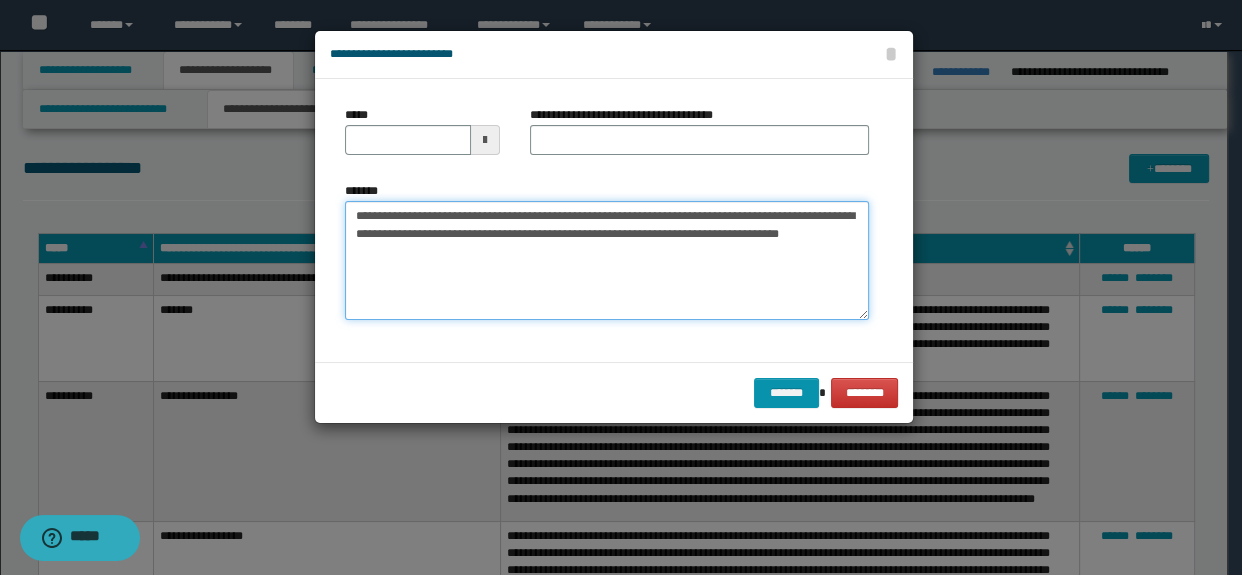 type on "**********" 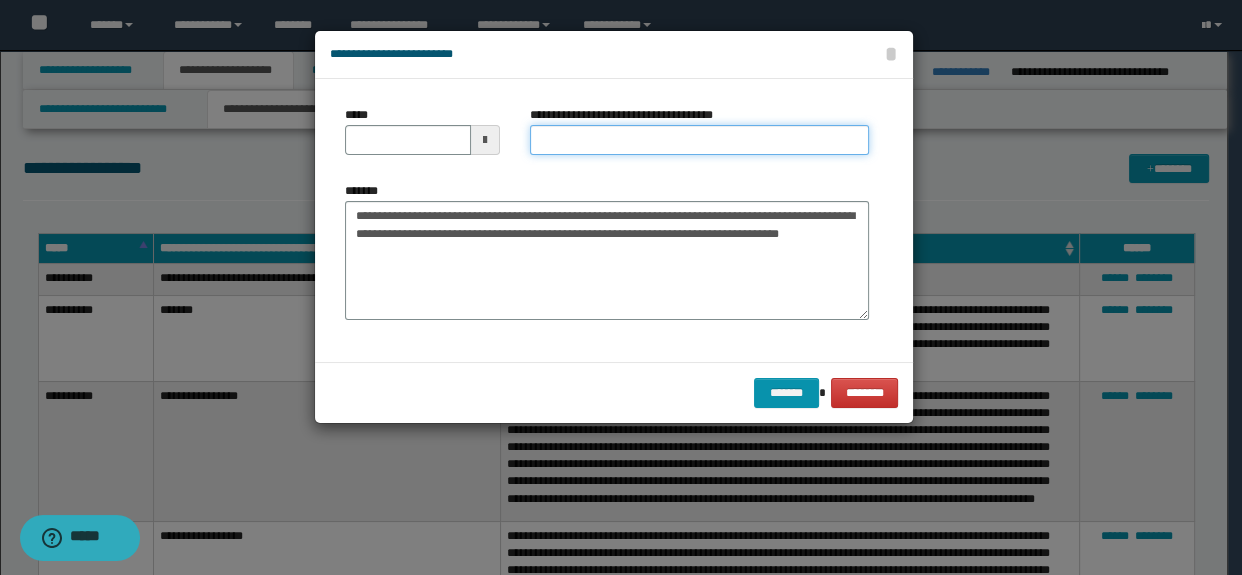 click on "**********" at bounding box center (700, 140) 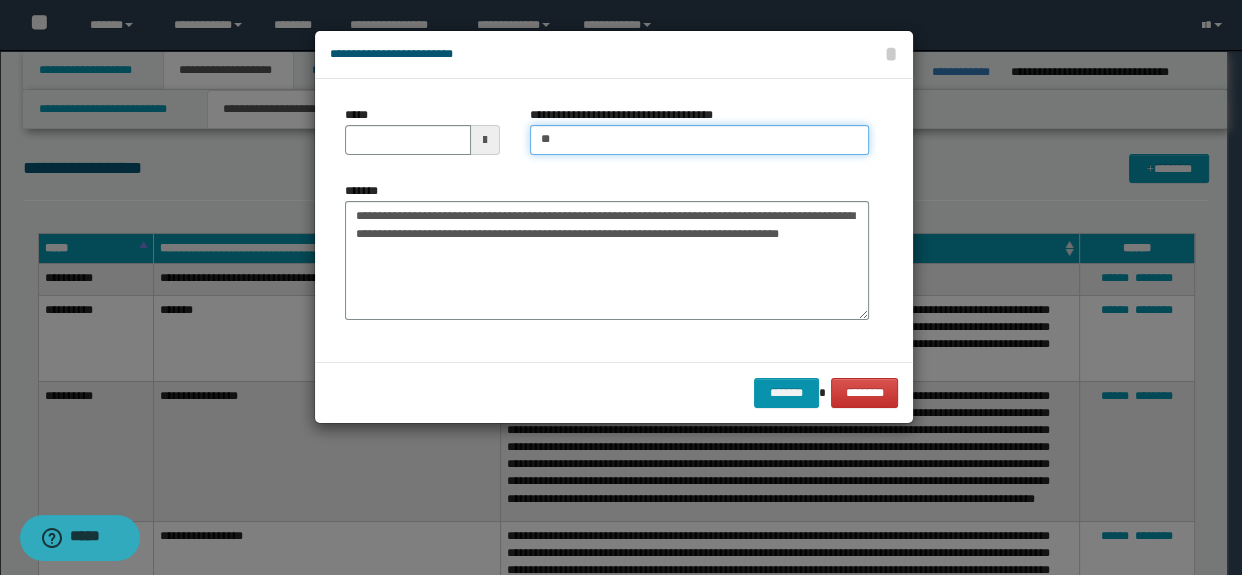 type on "**********" 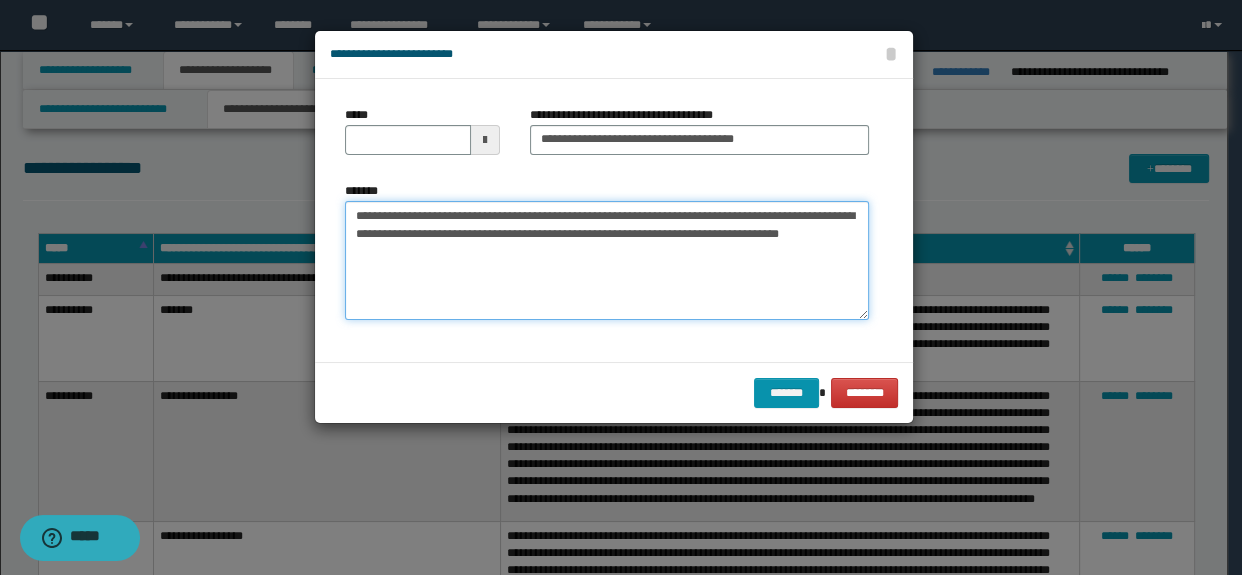 drag, startPoint x: 694, startPoint y: 209, endPoint x: 166, endPoint y: 212, distance: 528.00854 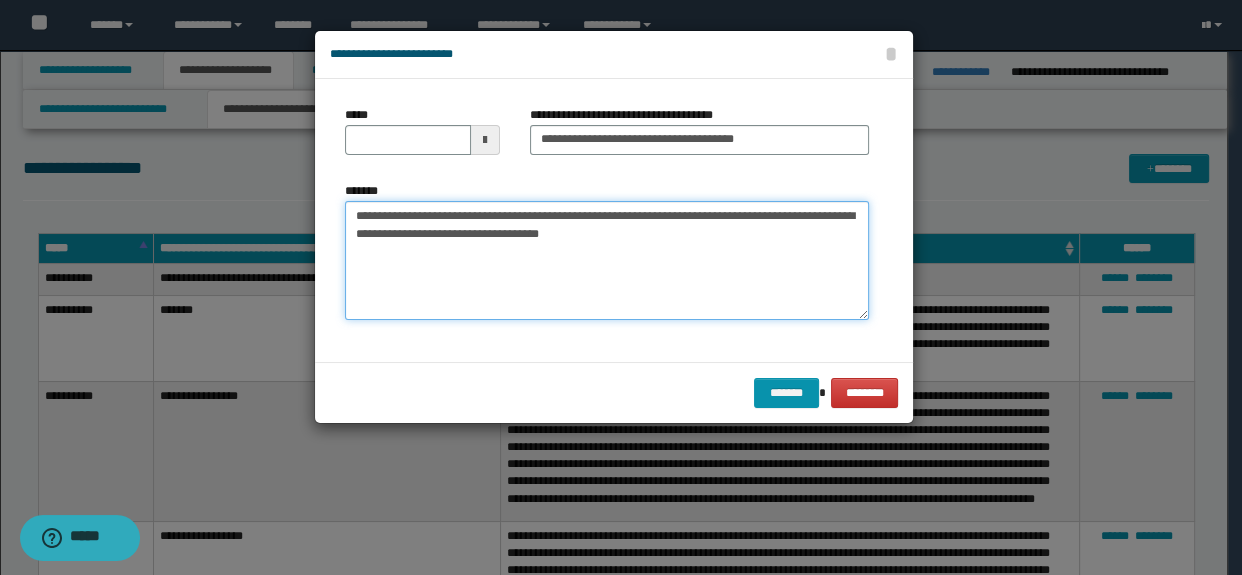 type on "**********" 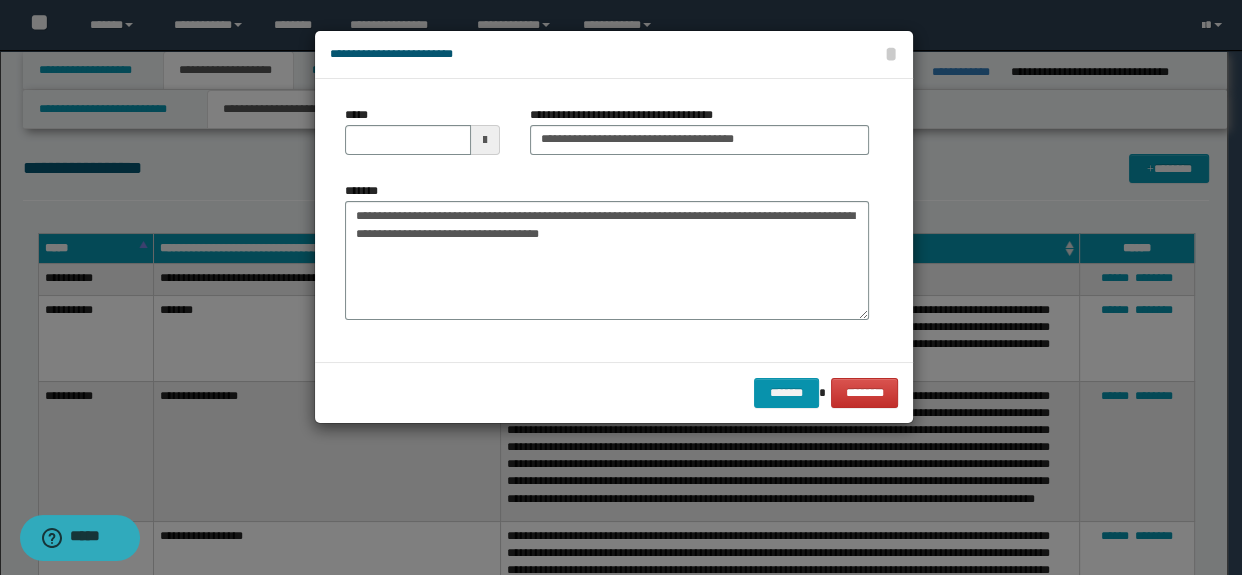 click on "*****" at bounding box center [422, 138] 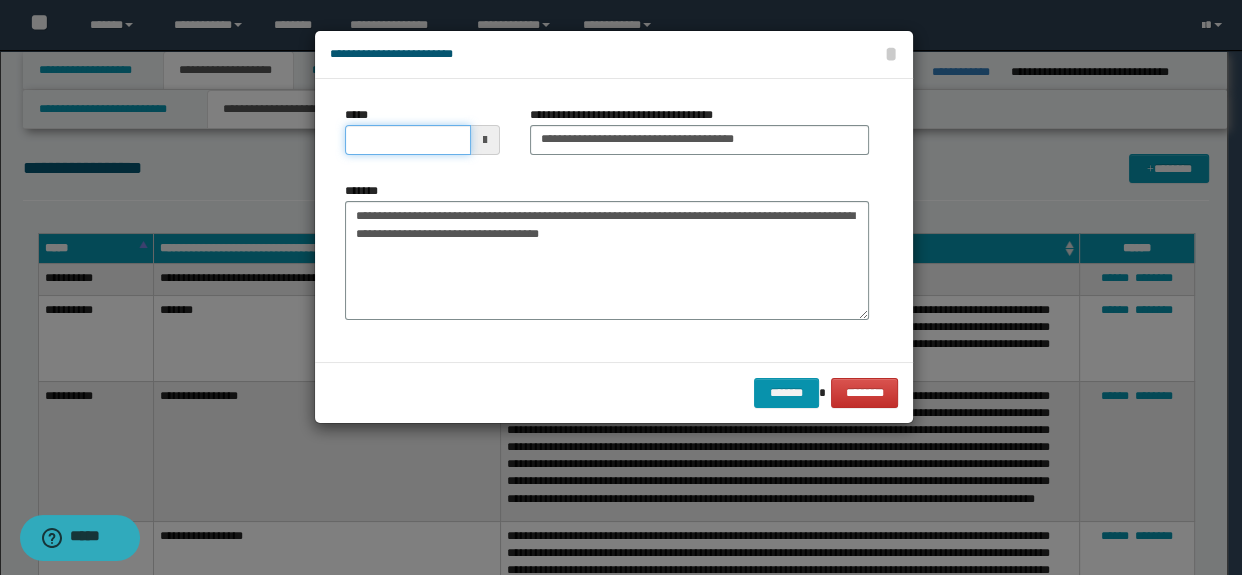 click on "*****" at bounding box center (408, 140) 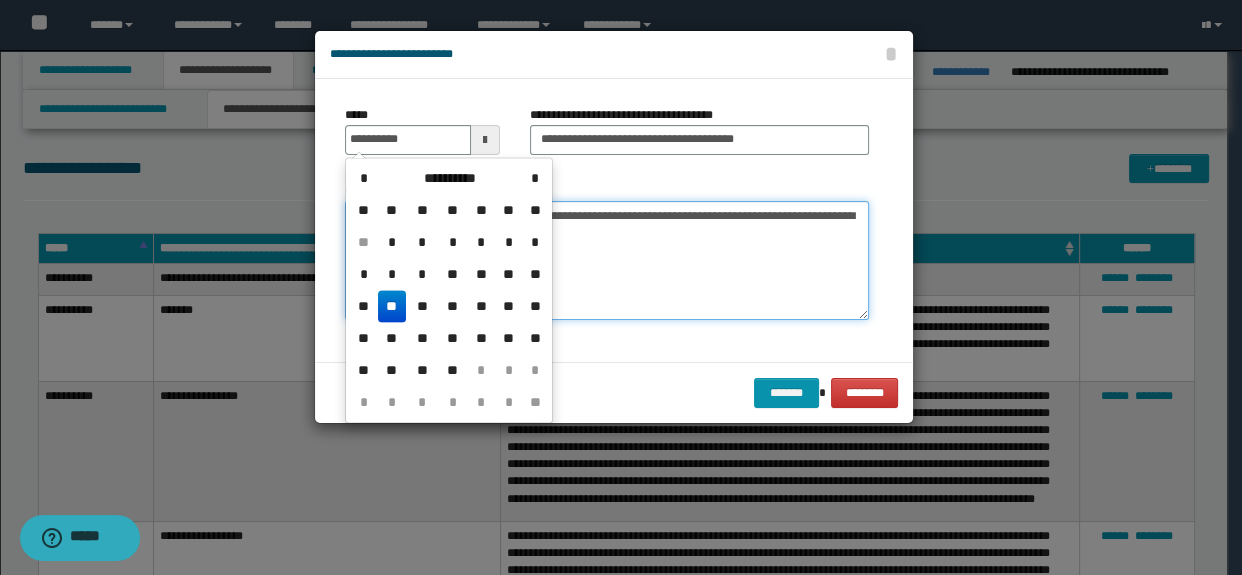 type on "**********" 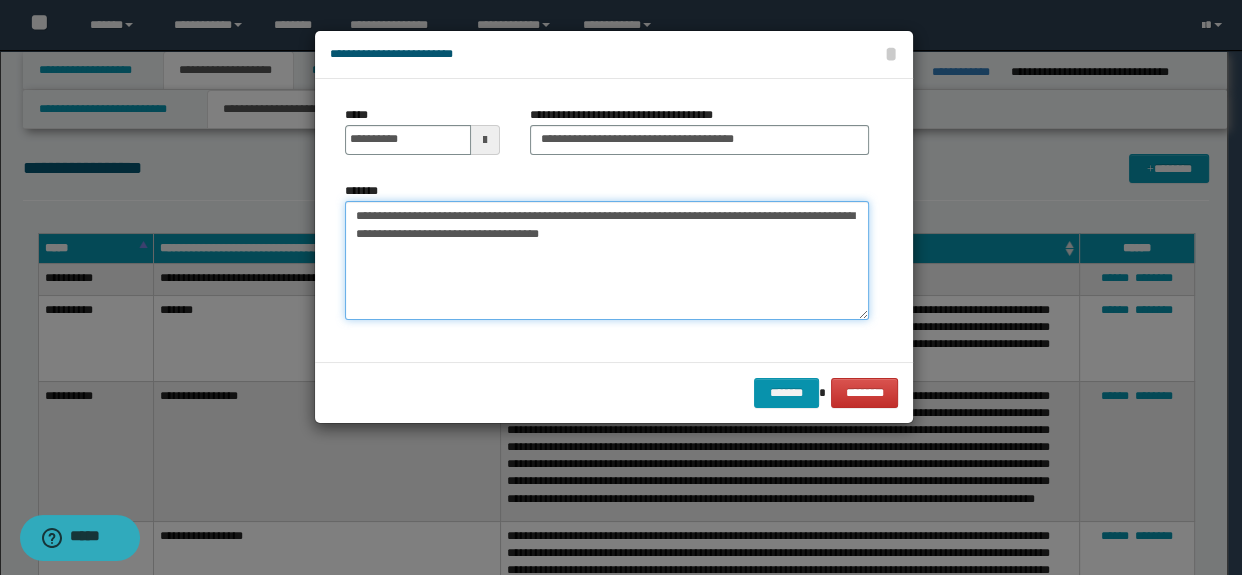 click on "**********" at bounding box center [607, 261] 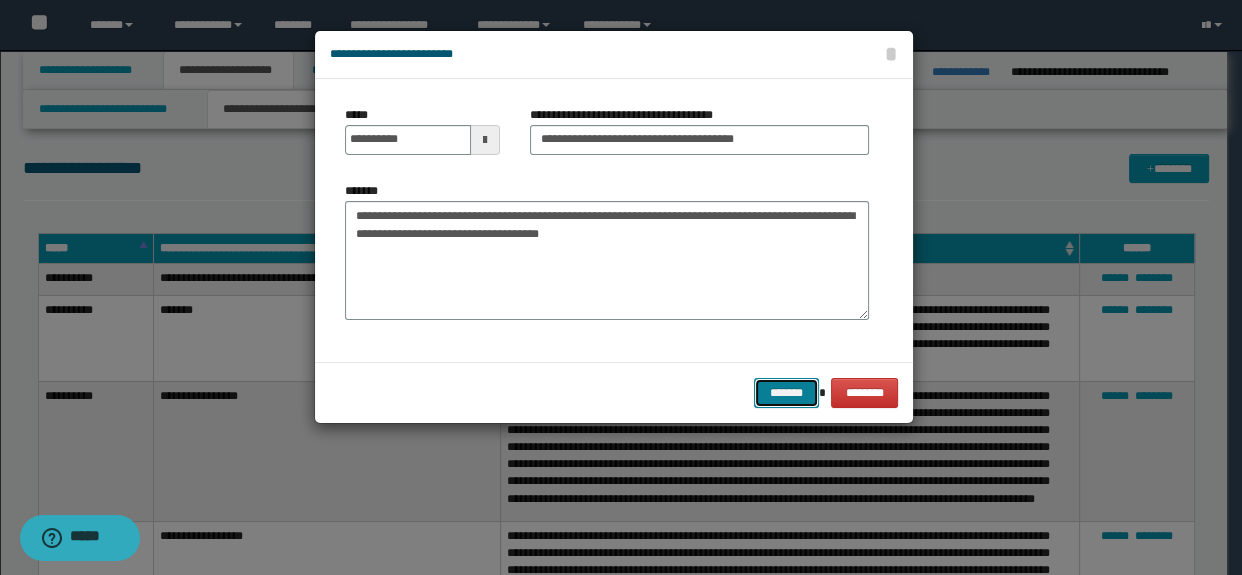 click on "*******" at bounding box center [786, 393] 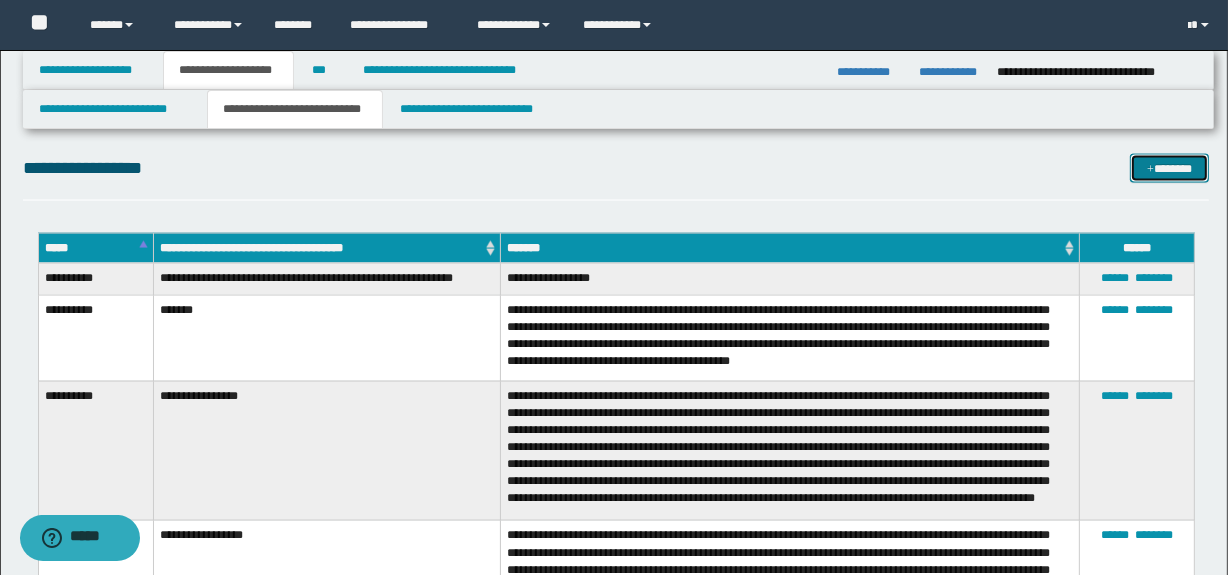 click on "*******" at bounding box center (1170, 169) 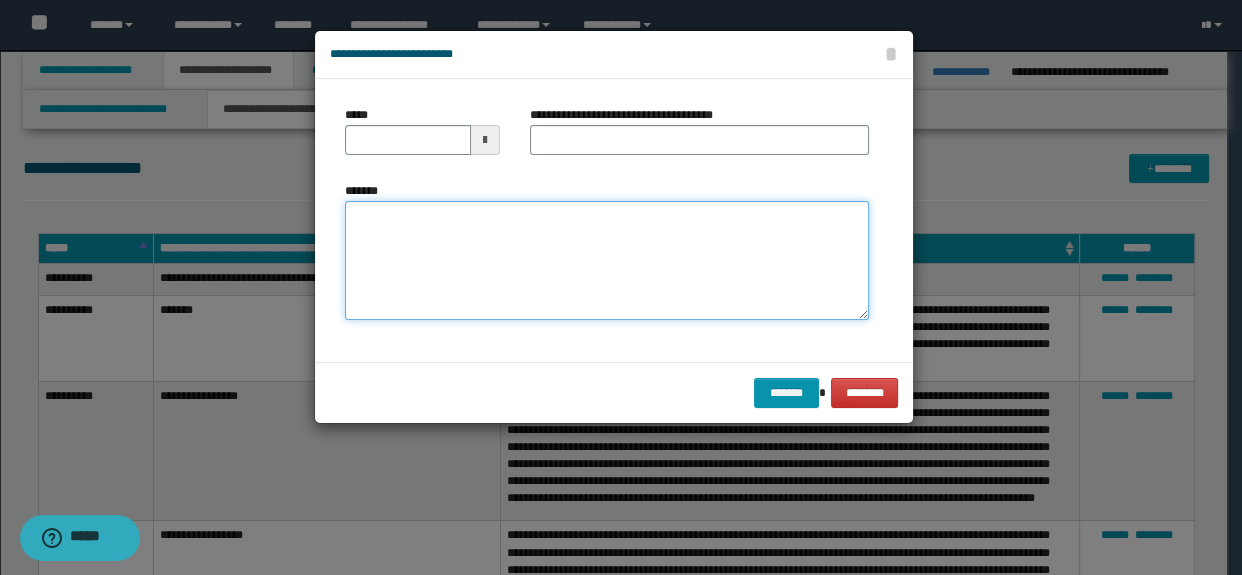 click on "*******" at bounding box center [607, 261] 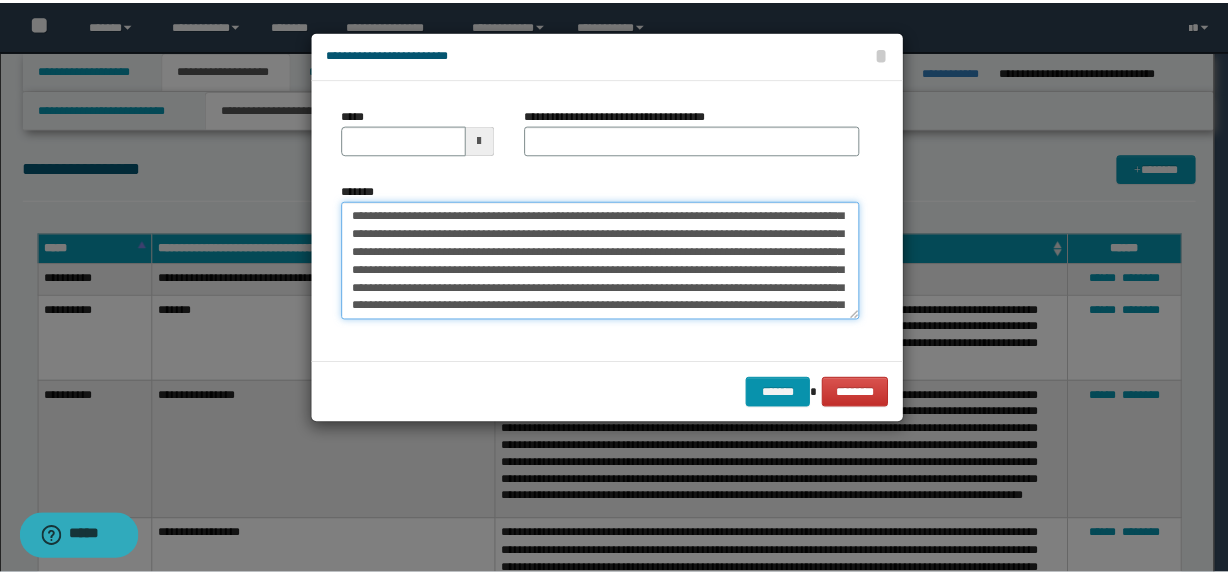 scroll, scrollTop: 0, scrollLeft: 0, axis: both 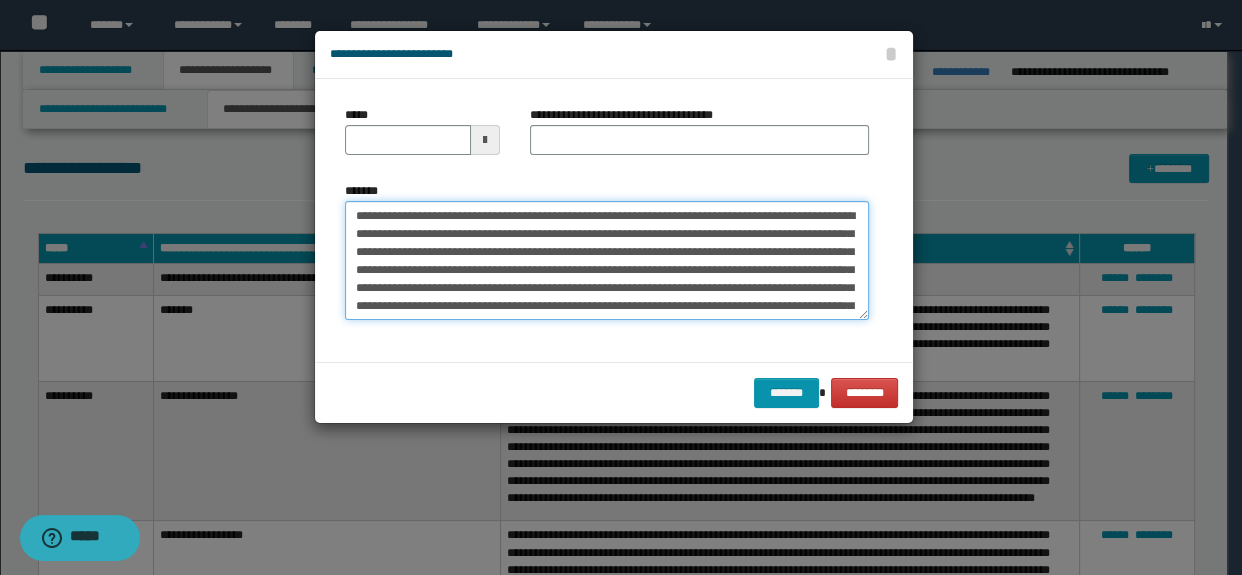 drag, startPoint x: 634, startPoint y: 218, endPoint x: 436, endPoint y: 211, distance: 198.1237 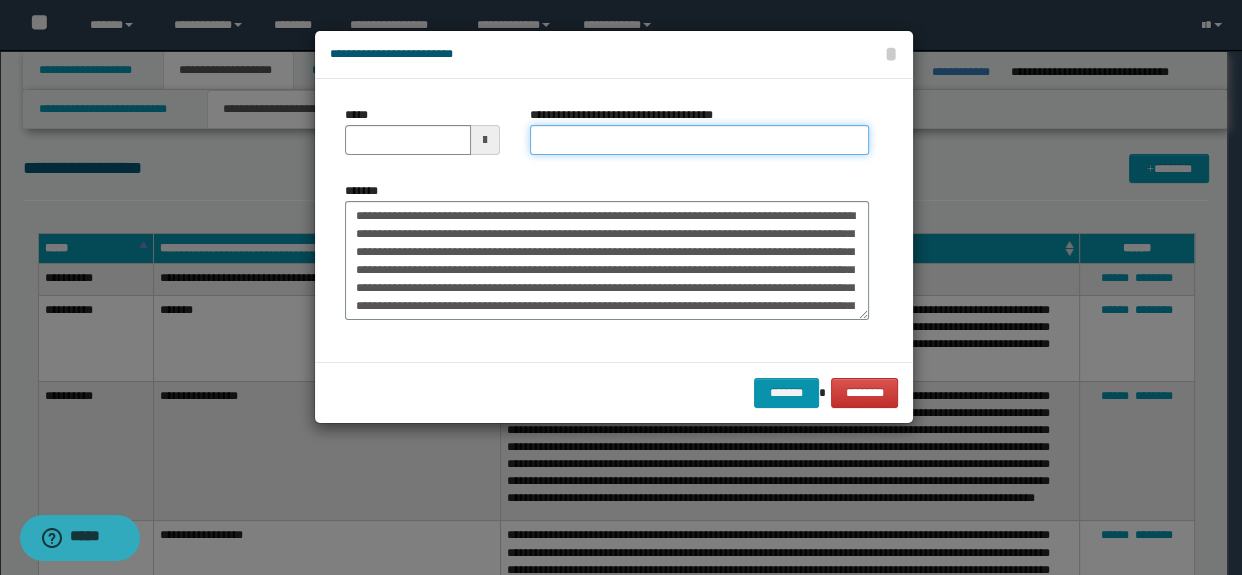 click on "**********" at bounding box center (700, 140) 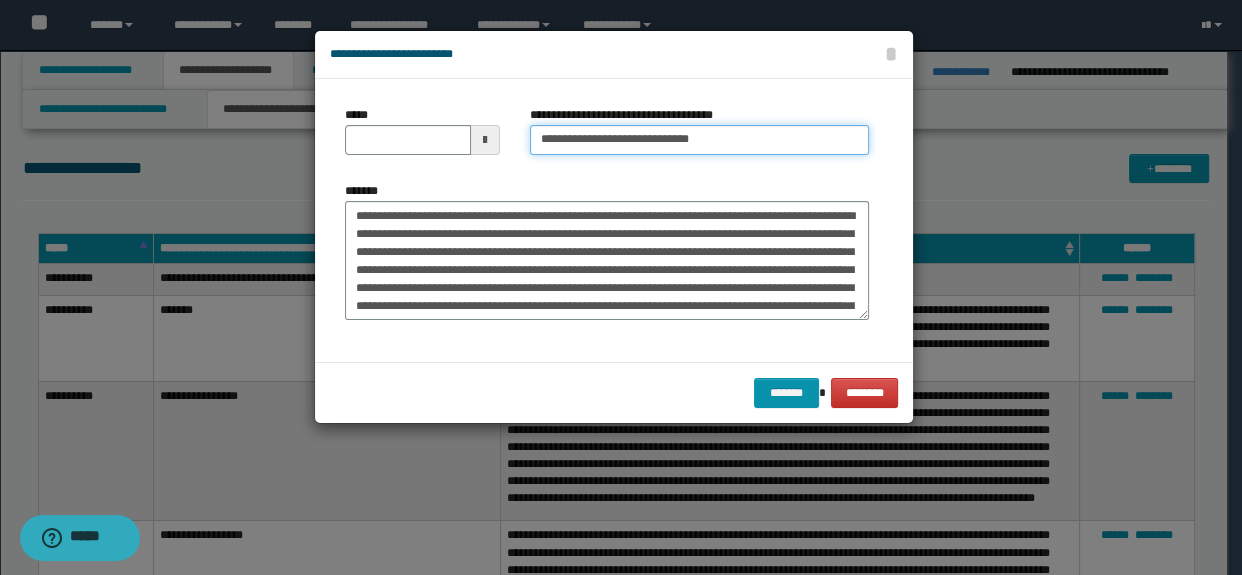 type on "**********" 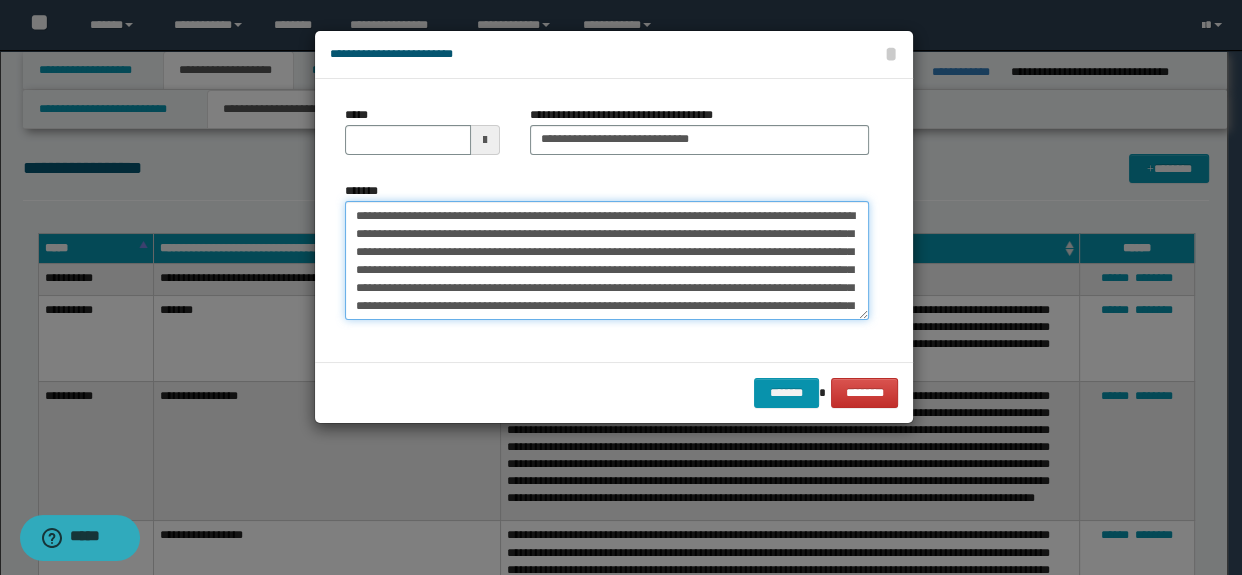 drag, startPoint x: 457, startPoint y: 219, endPoint x: 235, endPoint y: 211, distance: 222.1441 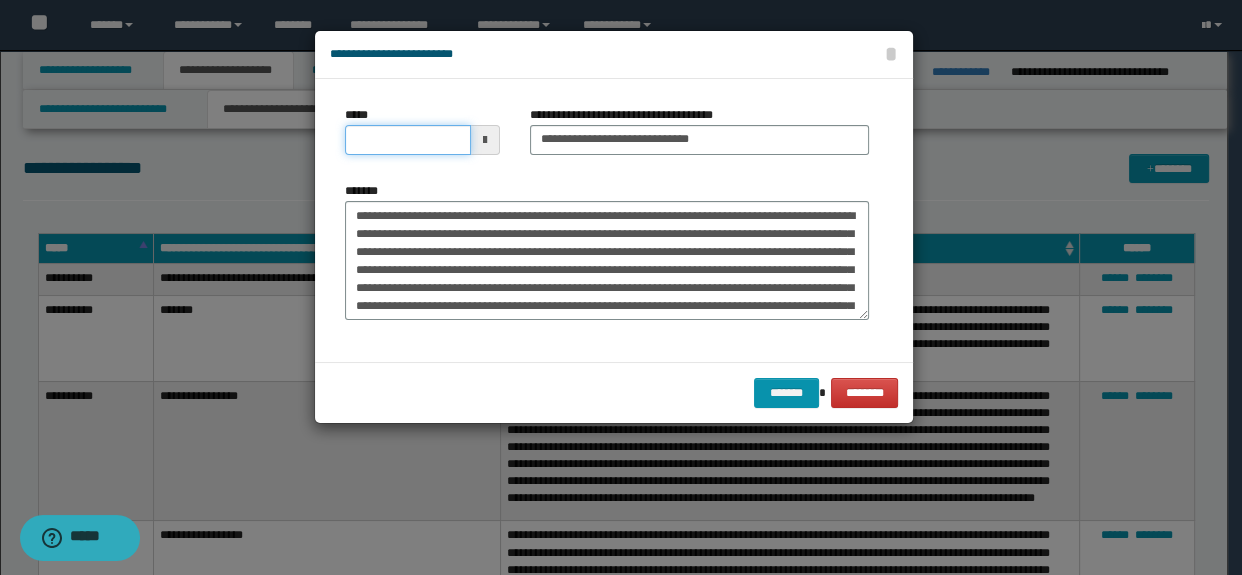 click on "*****" at bounding box center [408, 140] 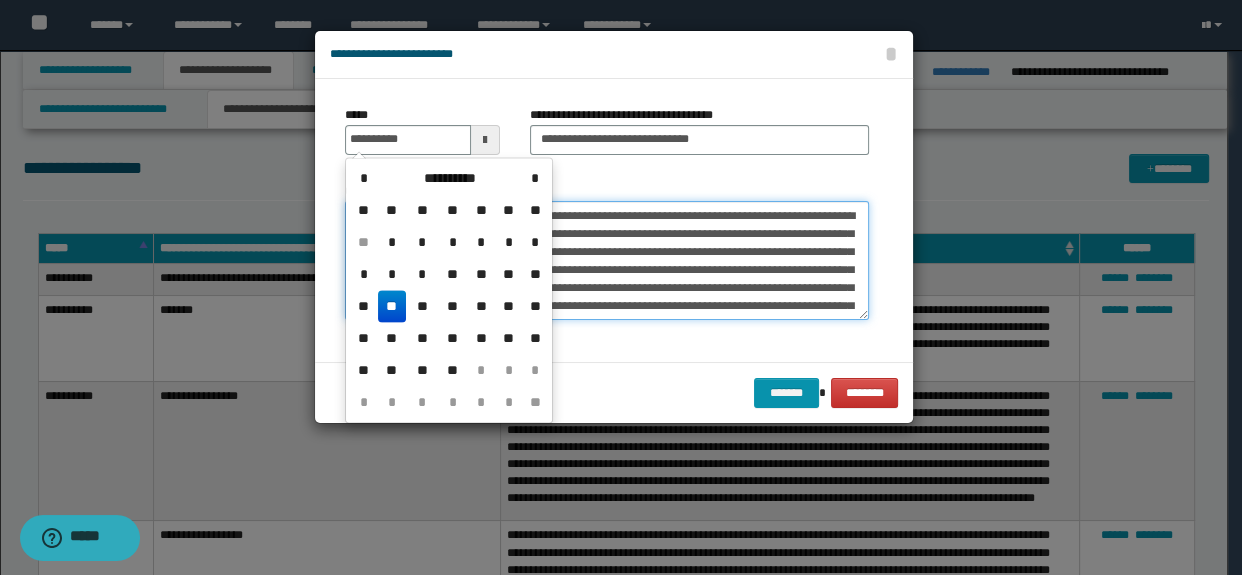 type on "**********" 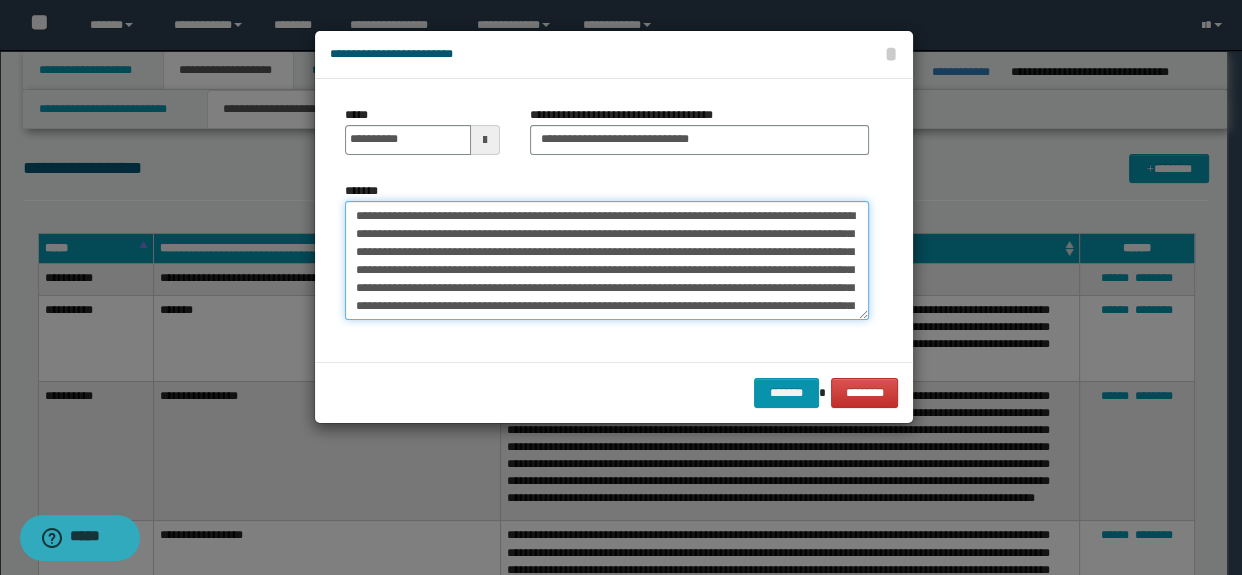 click on "**********" at bounding box center (607, 261) 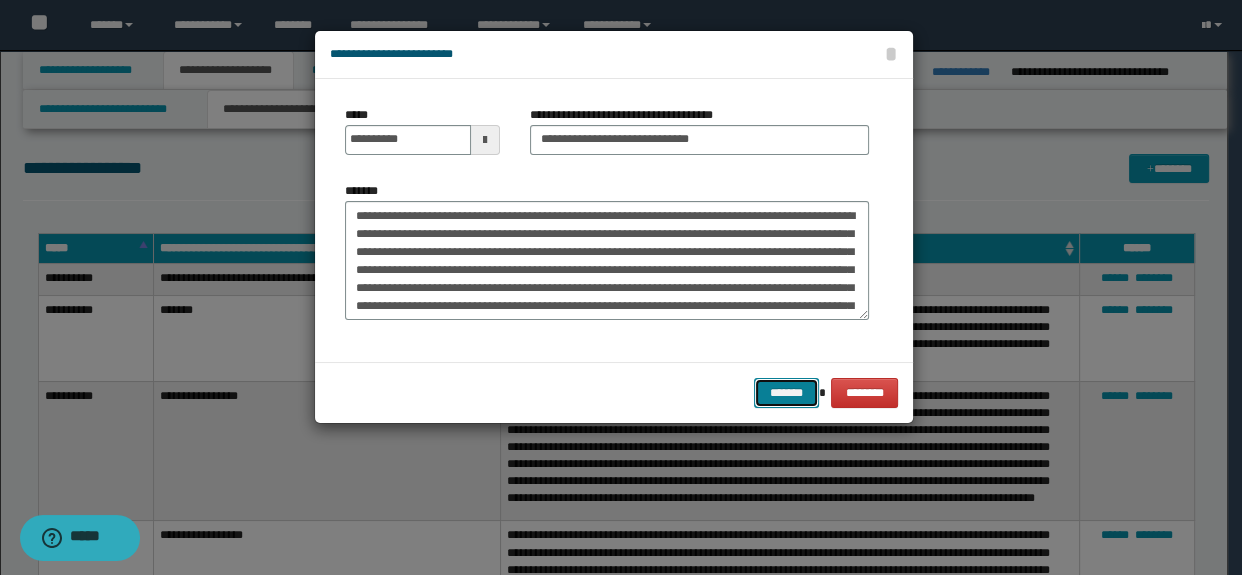 click on "*******" at bounding box center (786, 393) 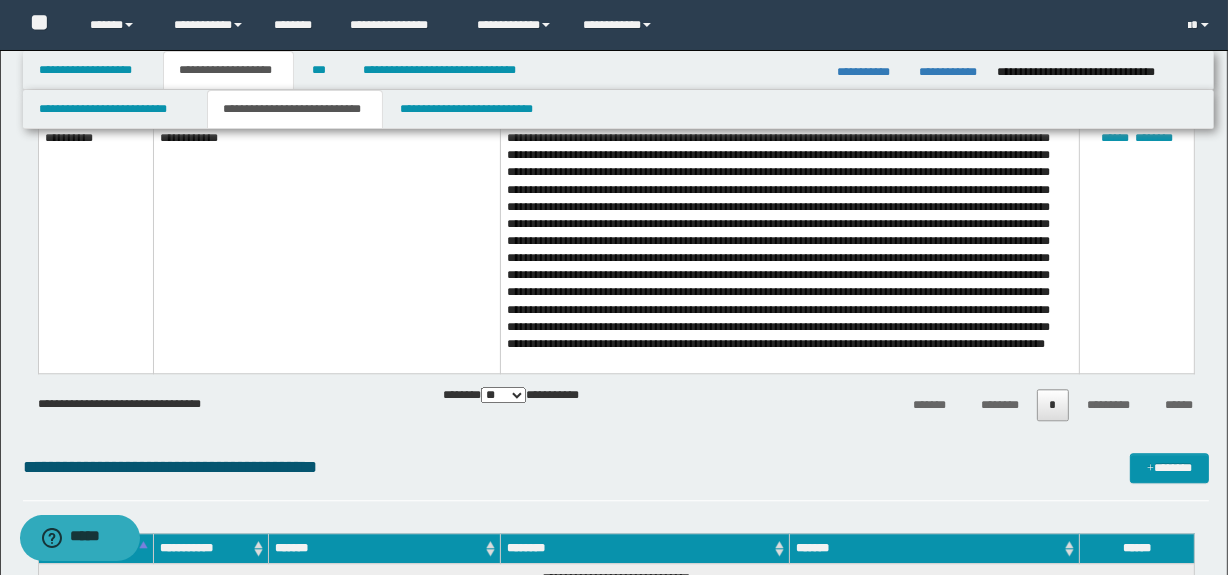 scroll, scrollTop: 4370, scrollLeft: 0, axis: vertical 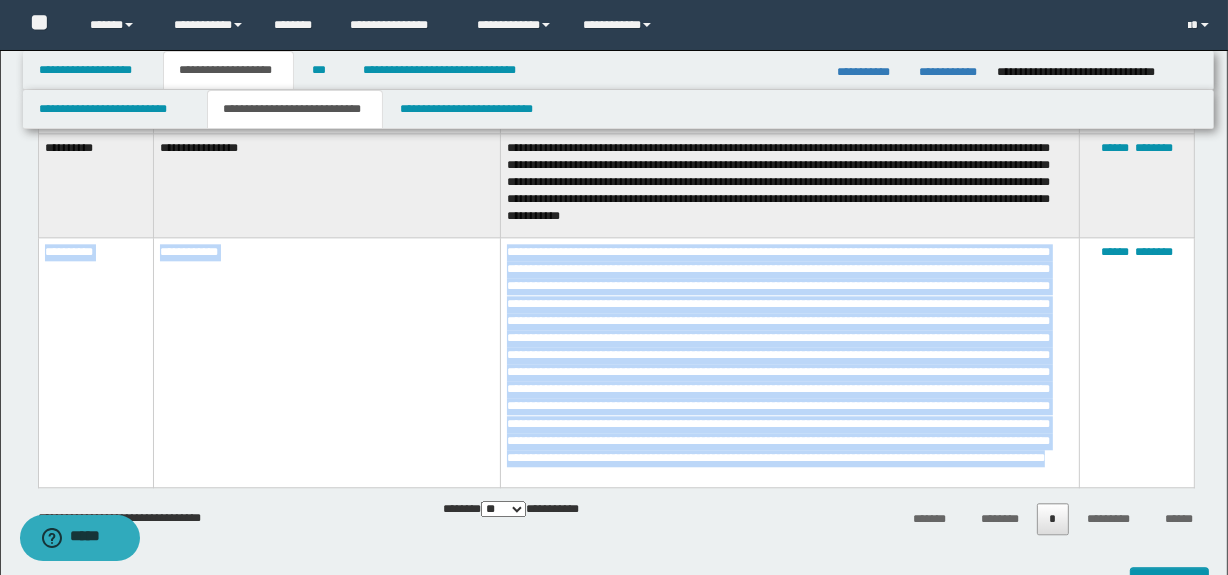 drag, startPoint x: 40, startPoint y: 227, endPoint x: 583, endPoint y: 465, distance: 592.86847 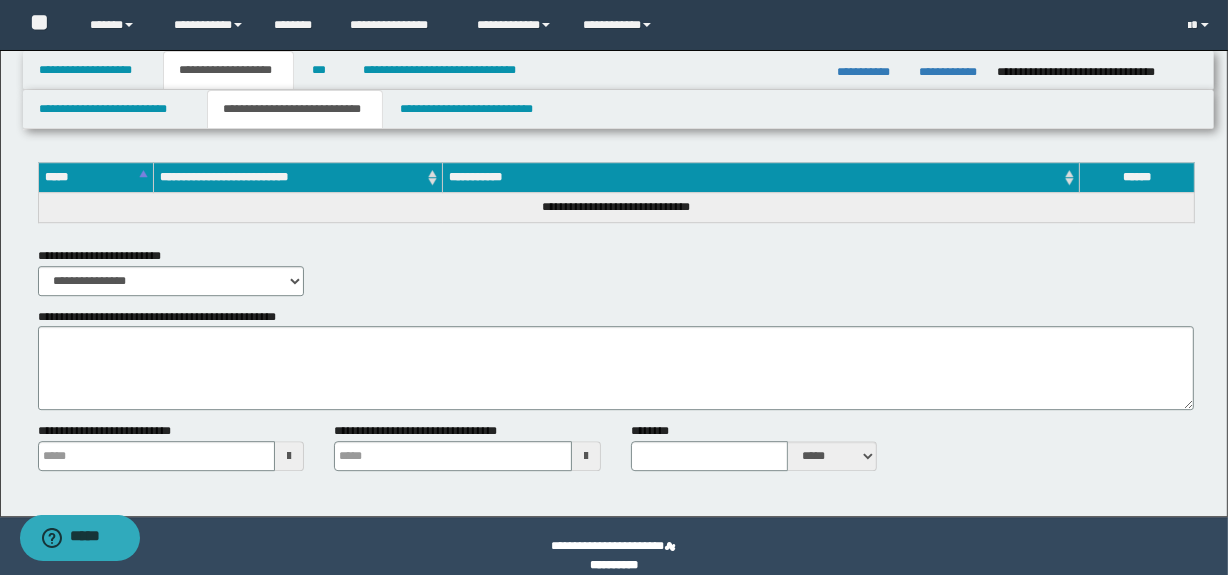 scroll, scrollTop: 5218, scrollLeft: 0, axis: vertical 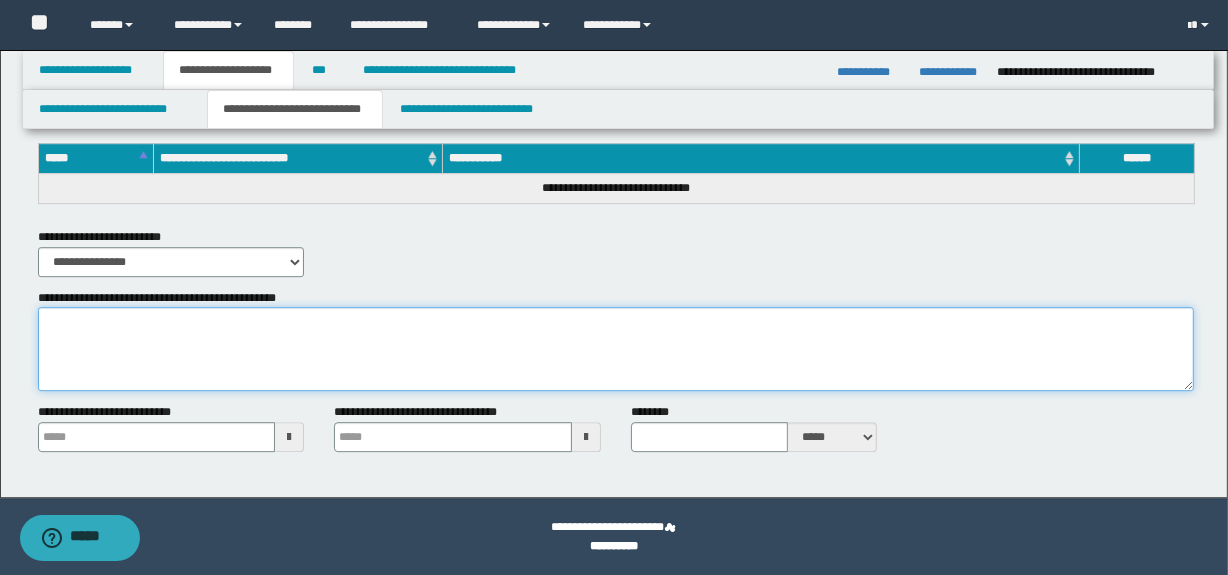 click on "**********" at bounding box center [616, 349] 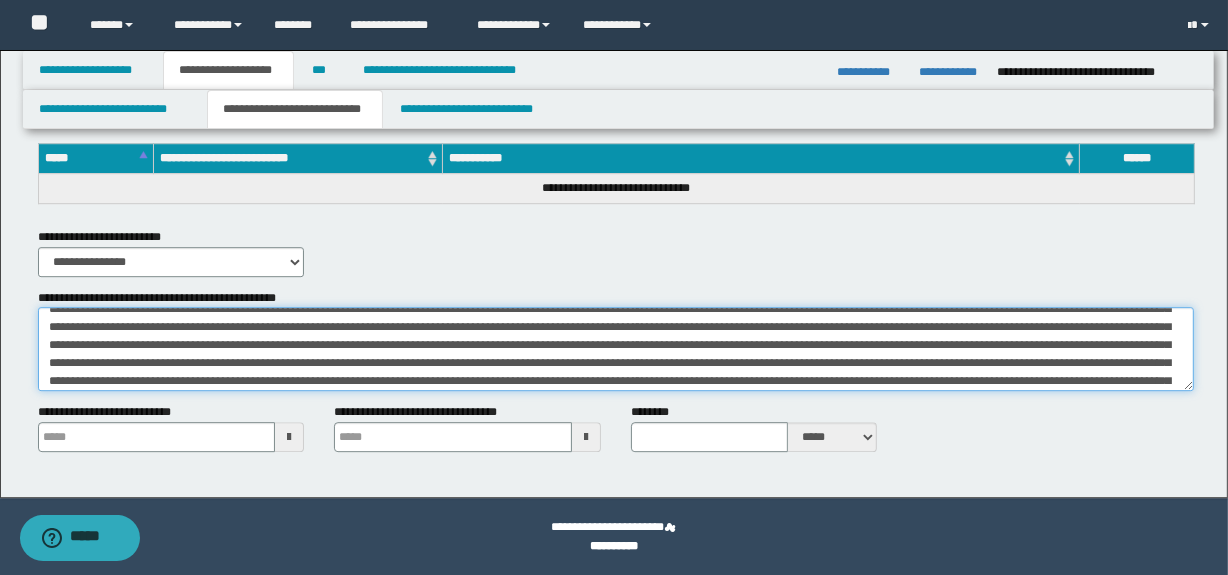 scroll, scrollTop: 0, scrollLeft: 0, axis: both 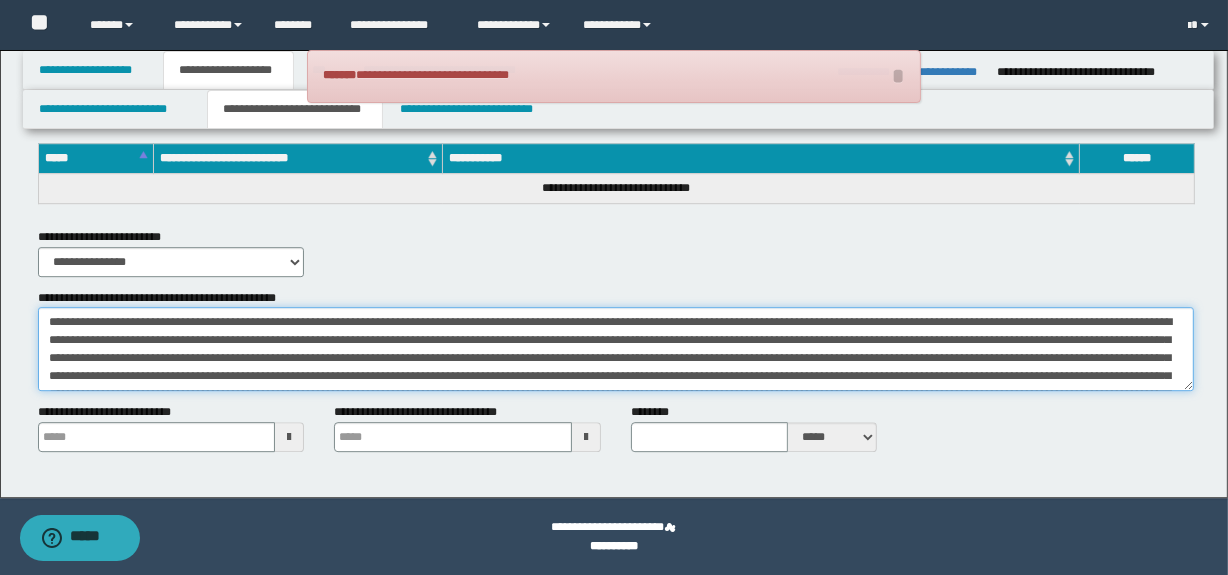 click on "**********" at bounding box center (616, 349) 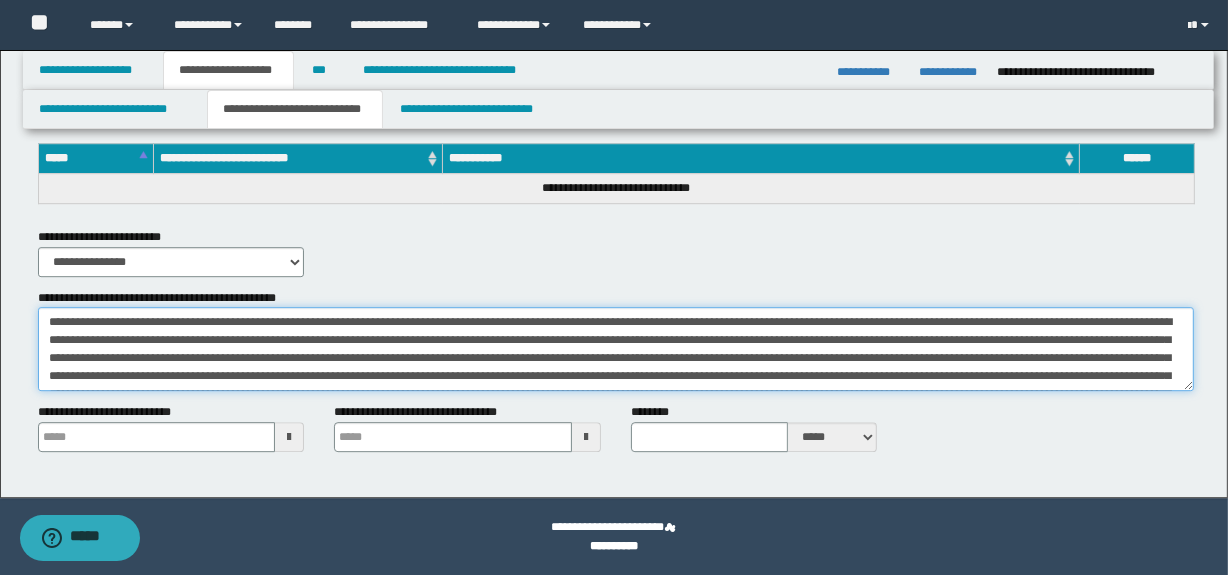 drag, startPoint x: 972, startPoint y: 318, endPoint x: 705, endPoint y: 360, distance: 270.28317 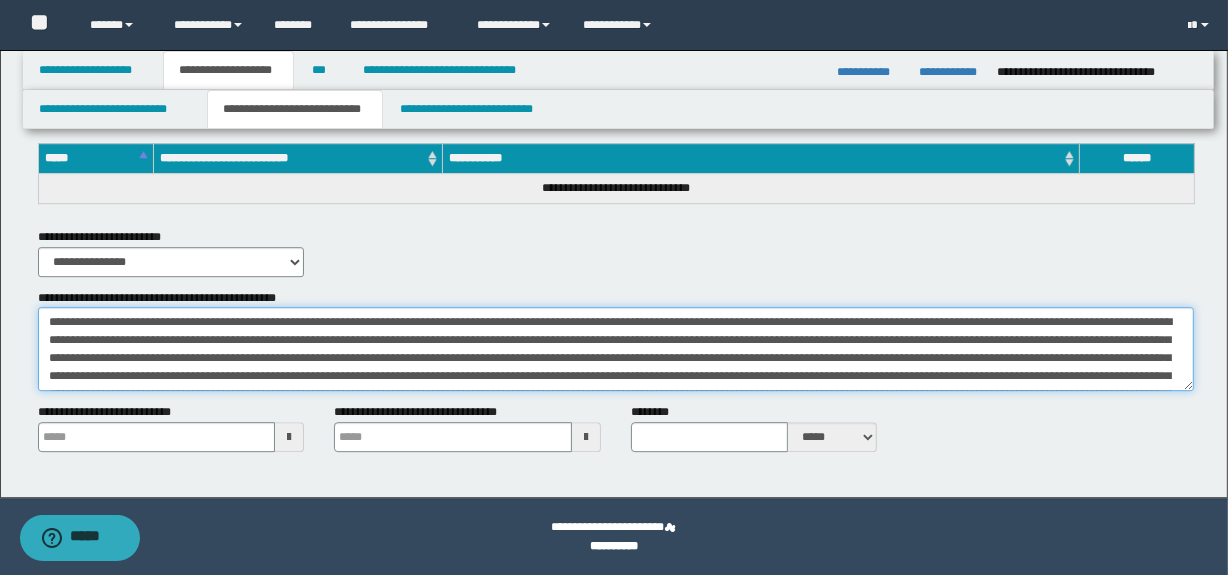 scroll, scrollTop: 71, scrollLeft: 0, axis: vertical 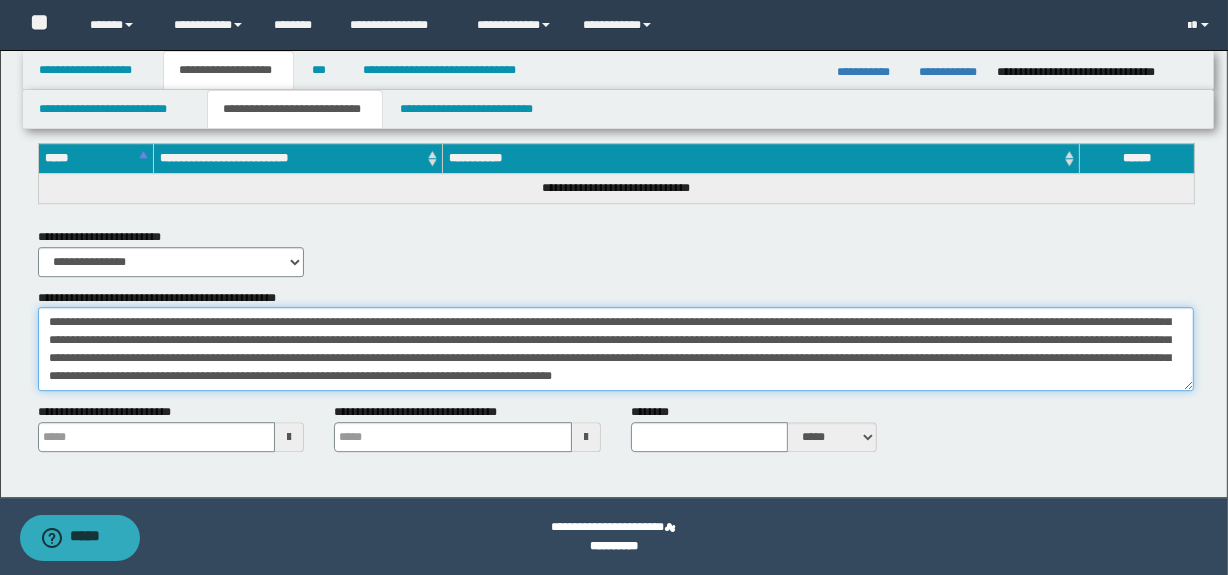 click on "**********" at bounding box center [616, 349] 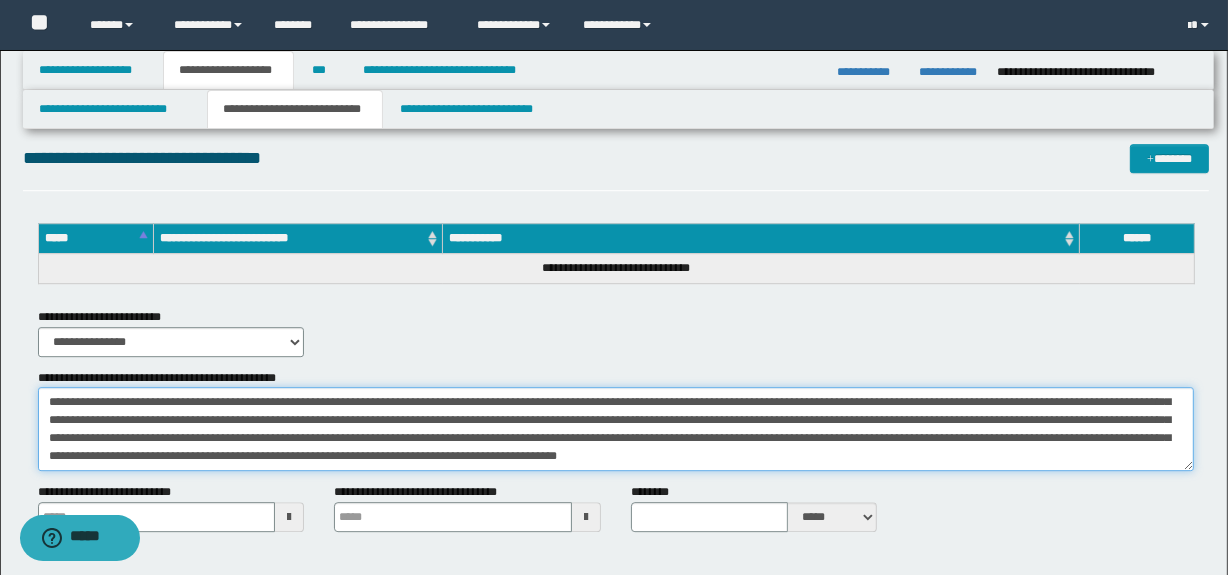 scroll, scrollTop: 5127, scrollLeft: 0, axis: vertical 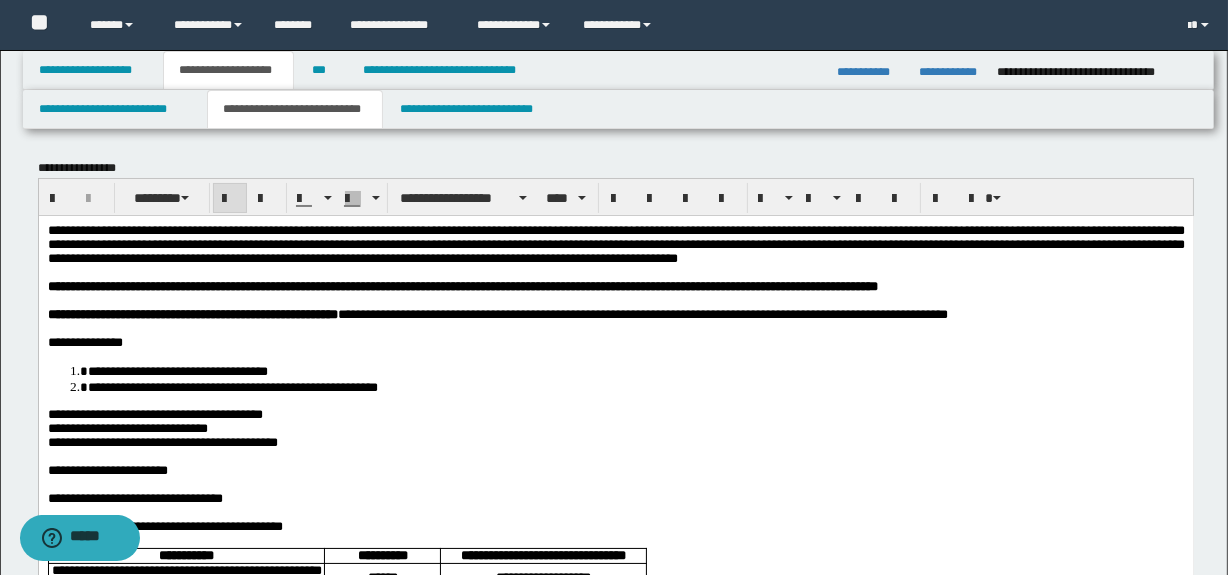 type on "**********" 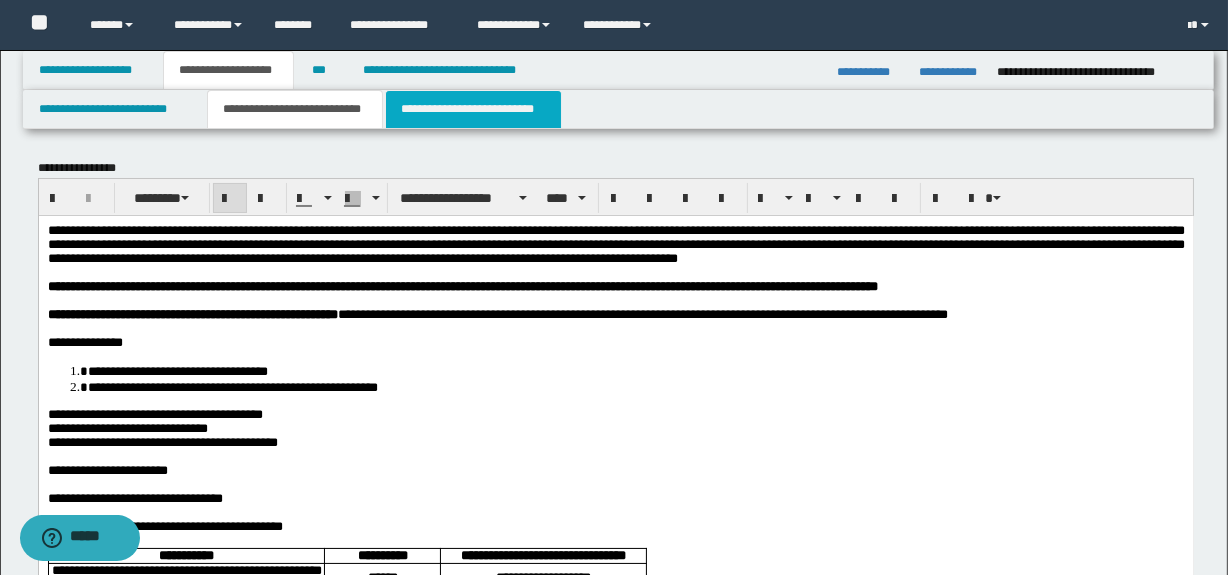 click on "**********" at bounding box center [473, 109] 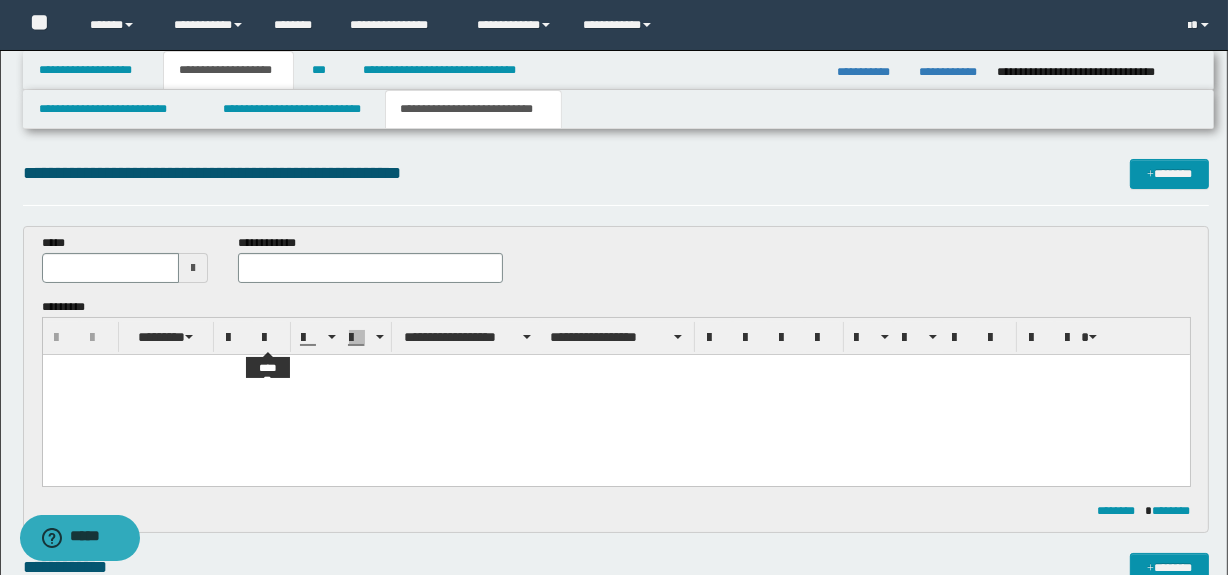 scroll, scrollTop: 0, scrollLeft: 0, axis: both 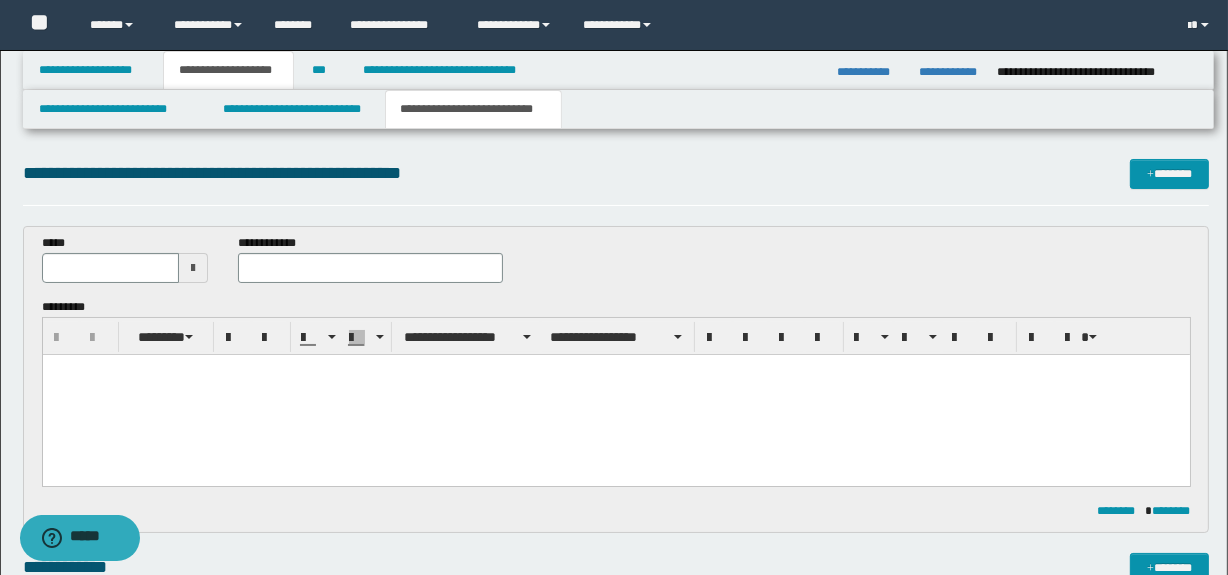 click at bounding box center [615, 370] 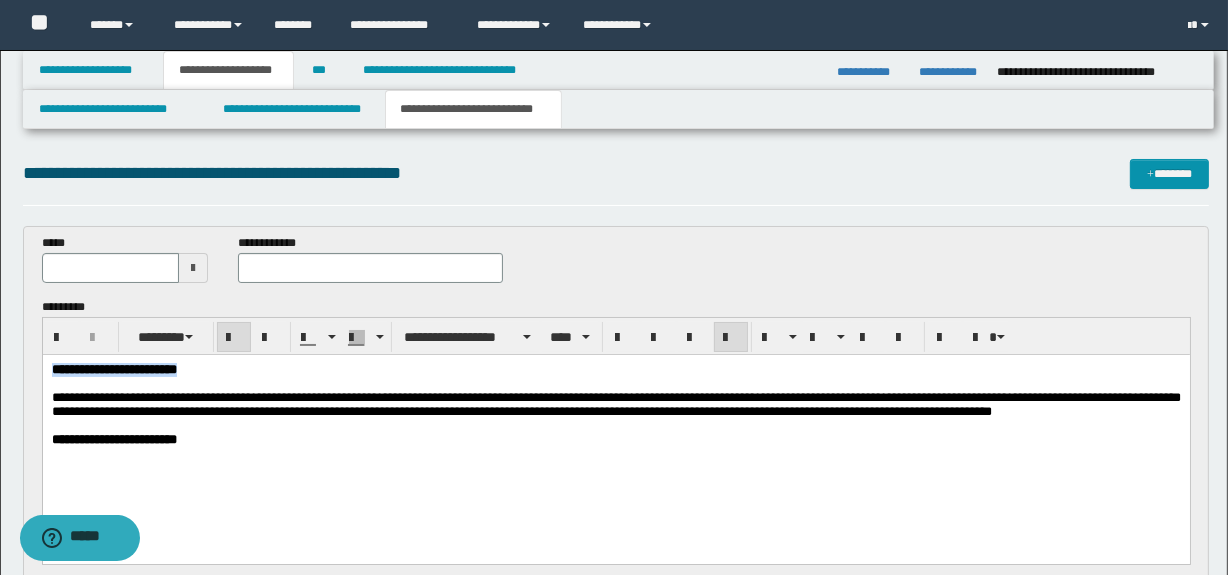 drag, startPoint x: 274, startPoint y: 364, endPoint x: 307, endPoint y: 675, distance: 312.7459 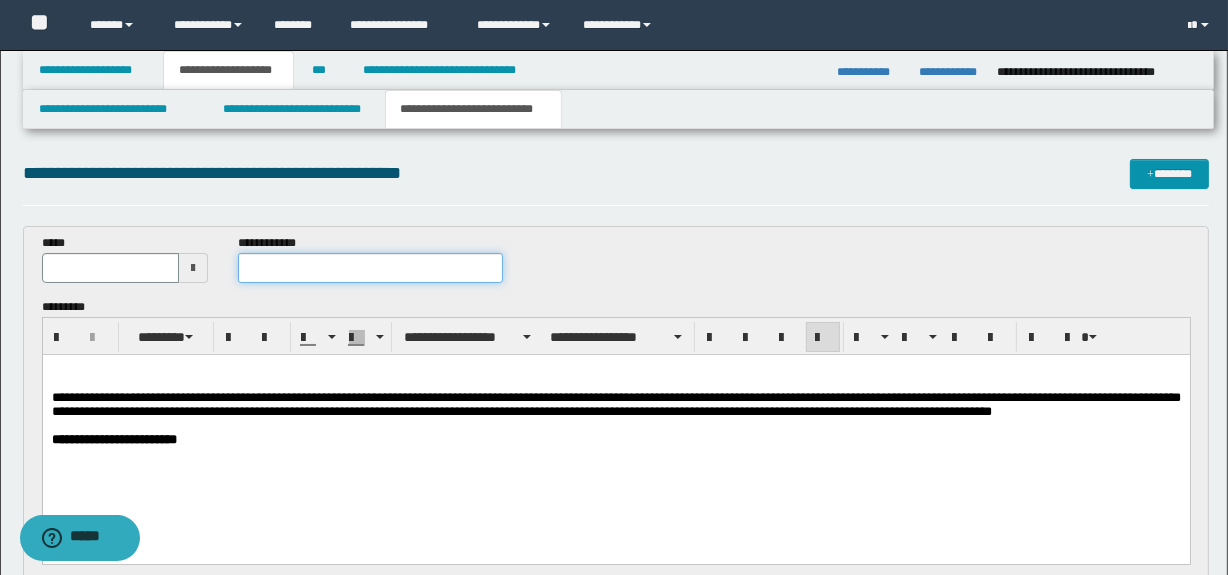 click at bounding box center (370, 268) 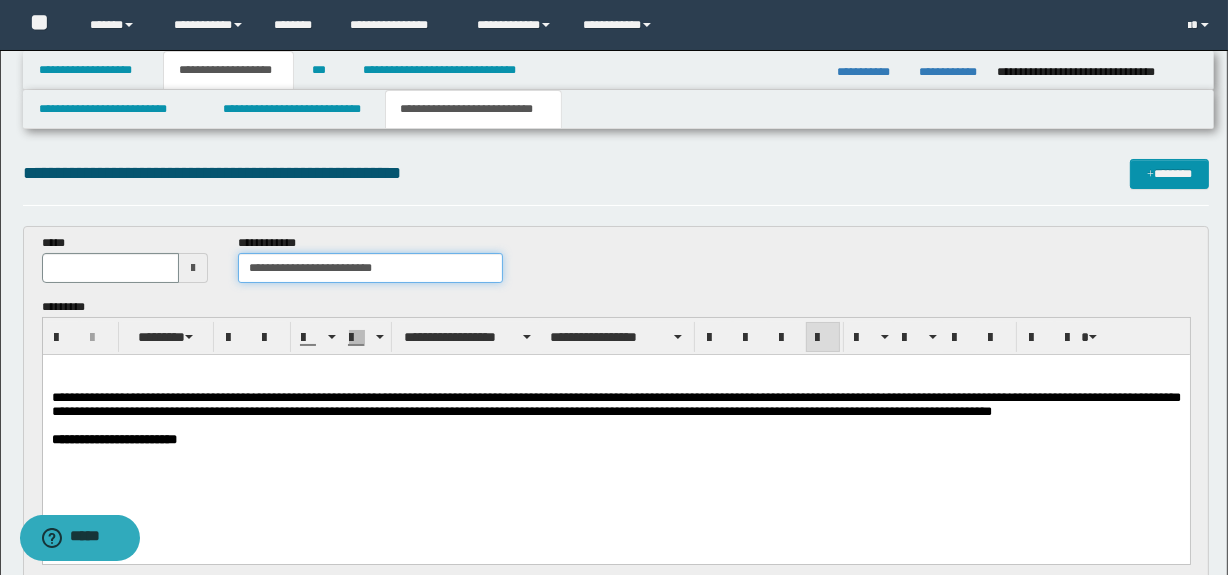 type on "**********" 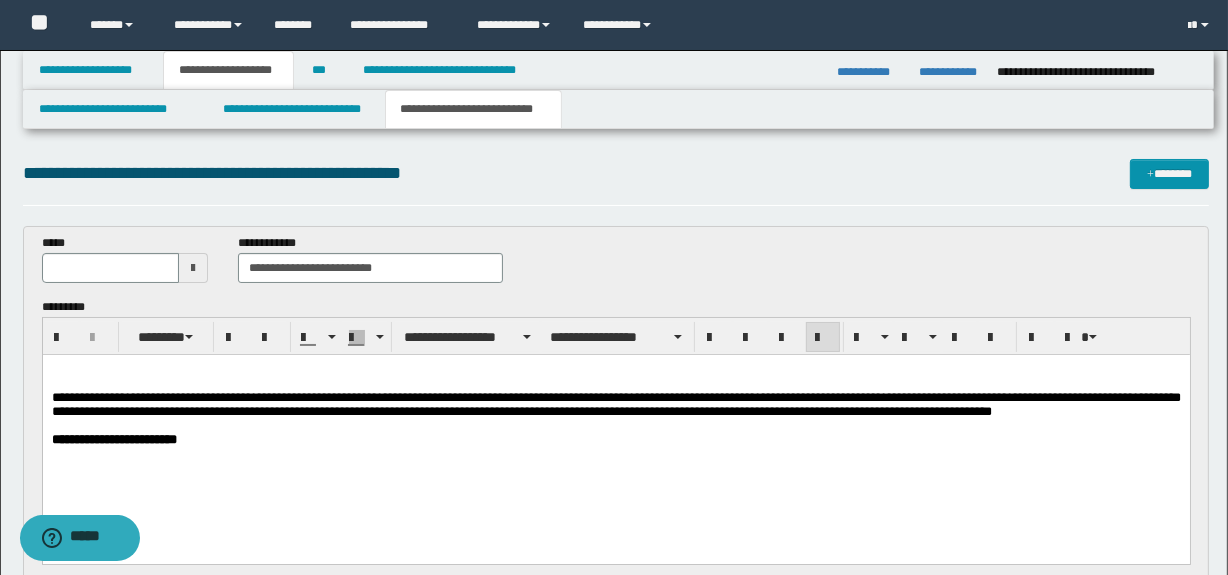 click at bounding box center [193, 268] 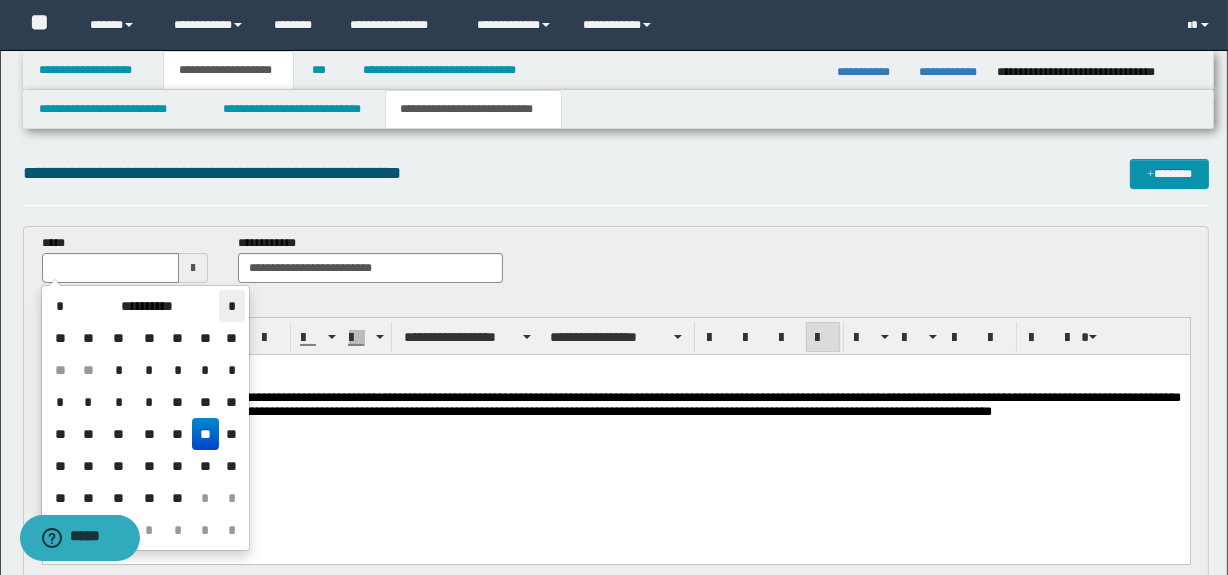 click on "*" at bounding box center [231, 306] 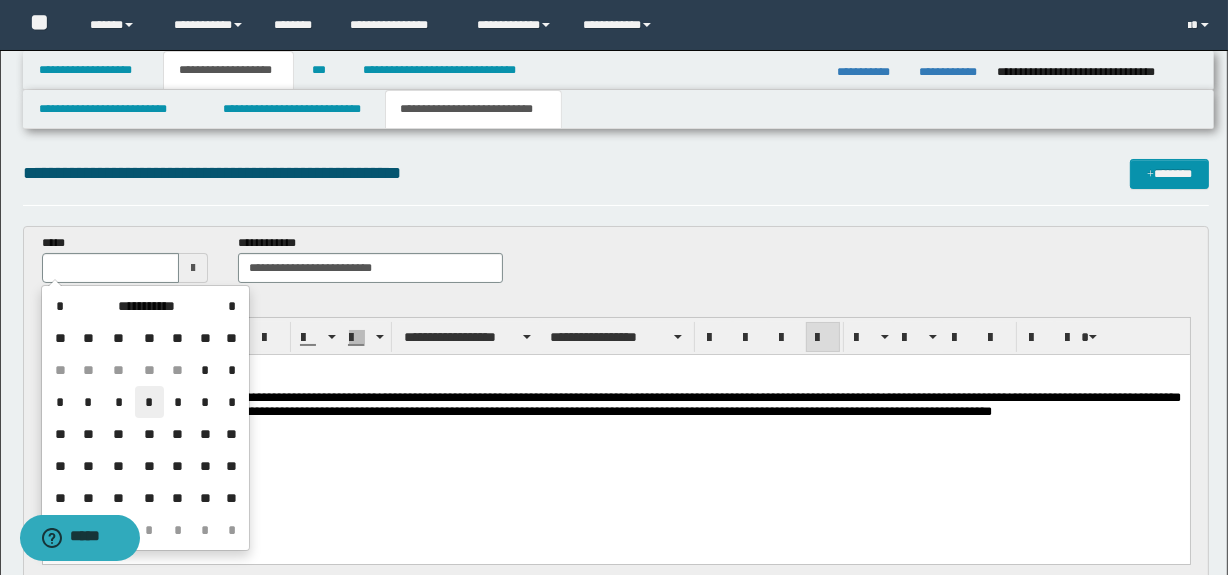 drag, startPoint x: 145, startPoint y: 400, endPoint x: 88, endPoint y: 40, distance: 364.48456 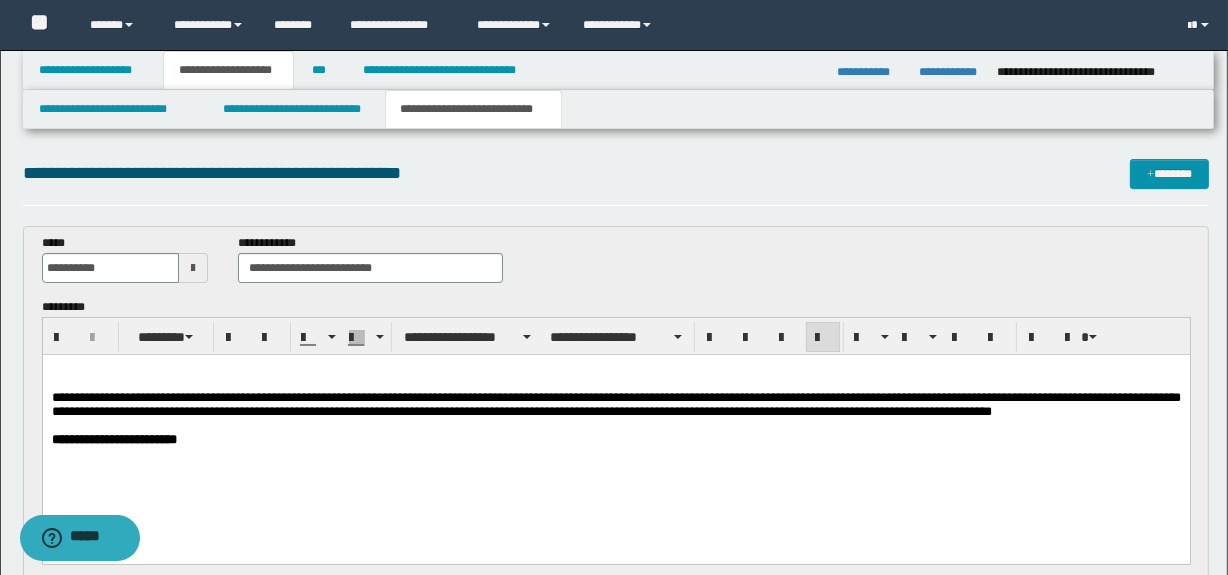 click on "**********" at bounding box center (615, 404) 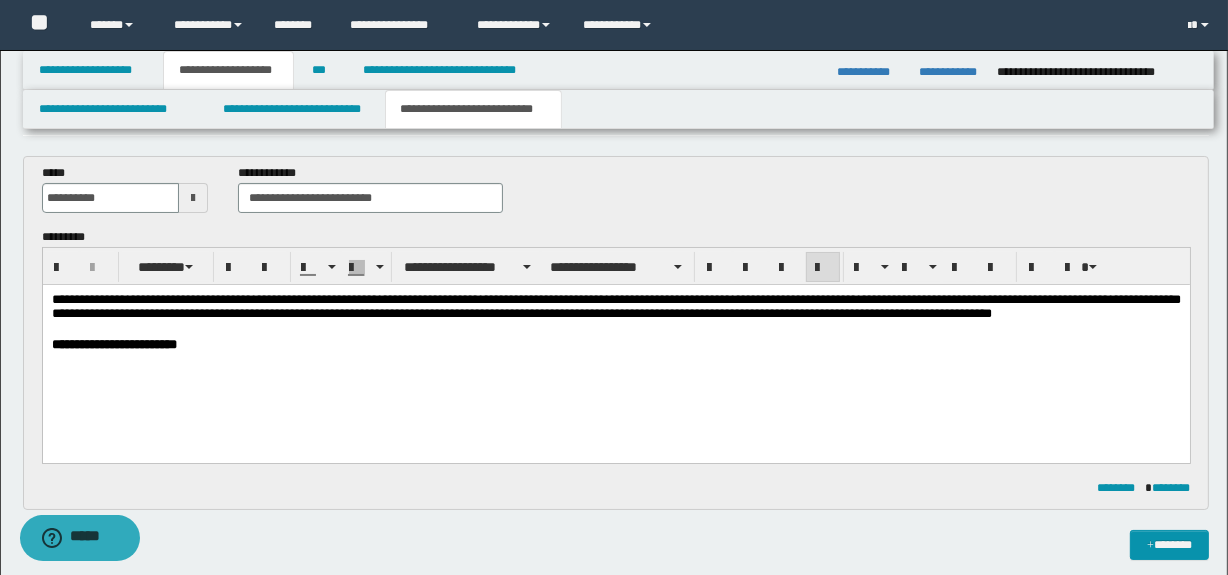 scroll, scrollTop: 90, scrollLeft: 0, axis: vertical 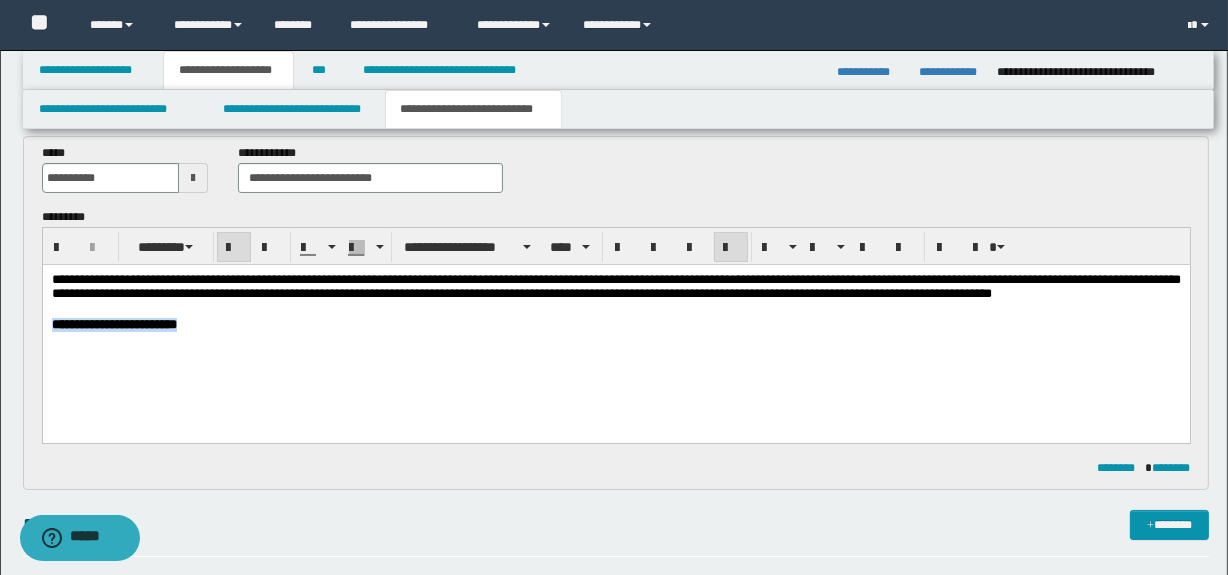 drag, startPoint x: 266, startPoint y: 333, endPoint x: 77, endPoint y: 595, distance: 323.05573 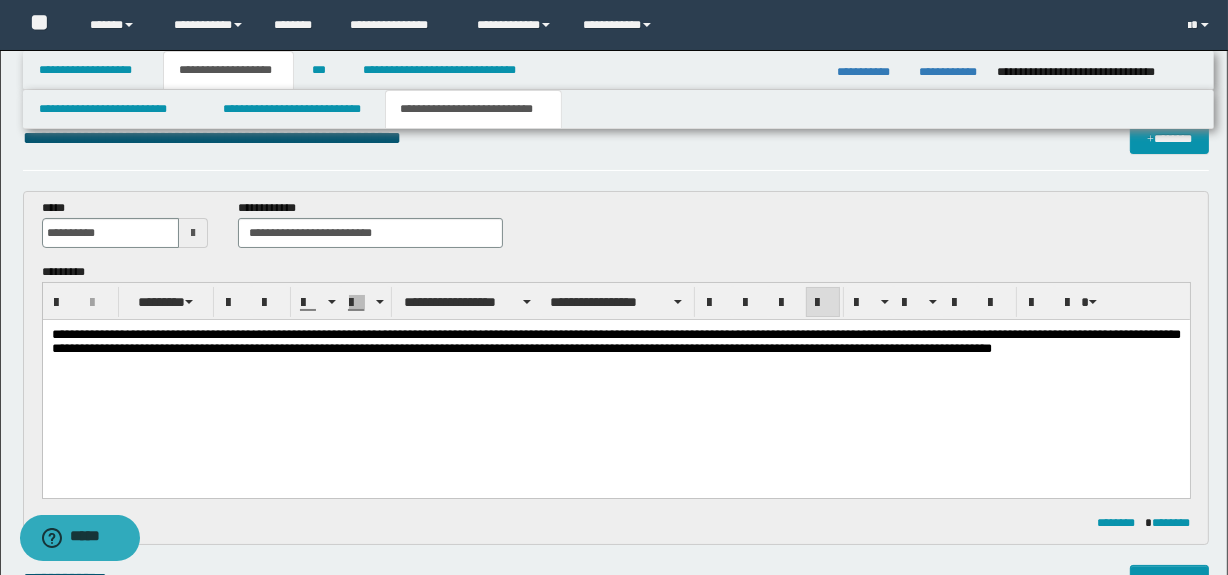 scroll, scrollTop: 0, scrollLeft: 0, axis: both 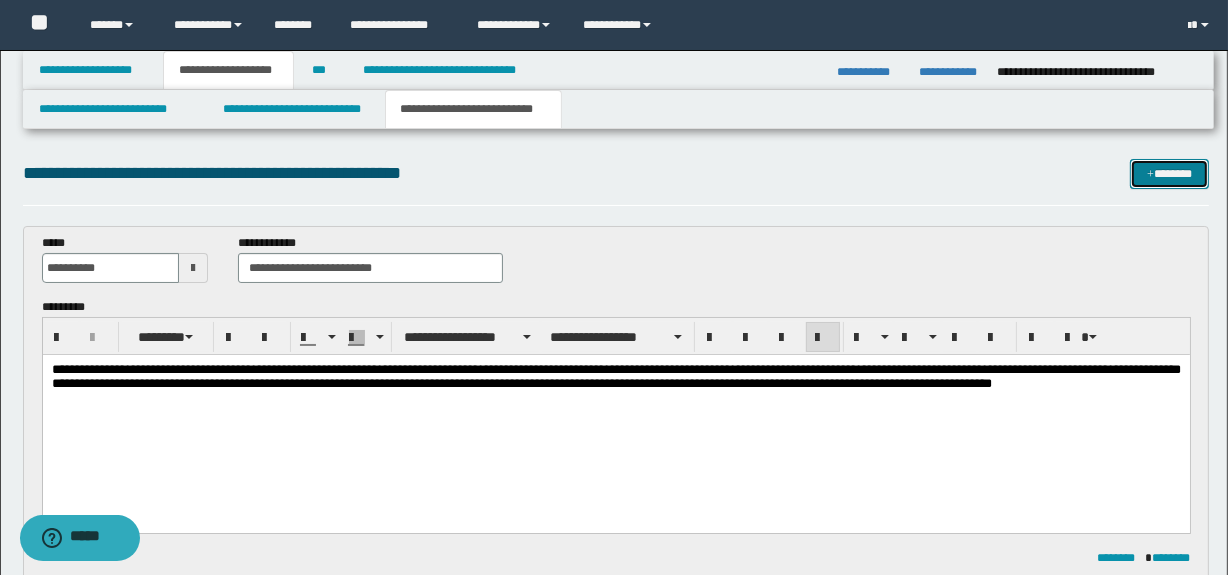 click on "*******" at bounding box center [1170, 174] 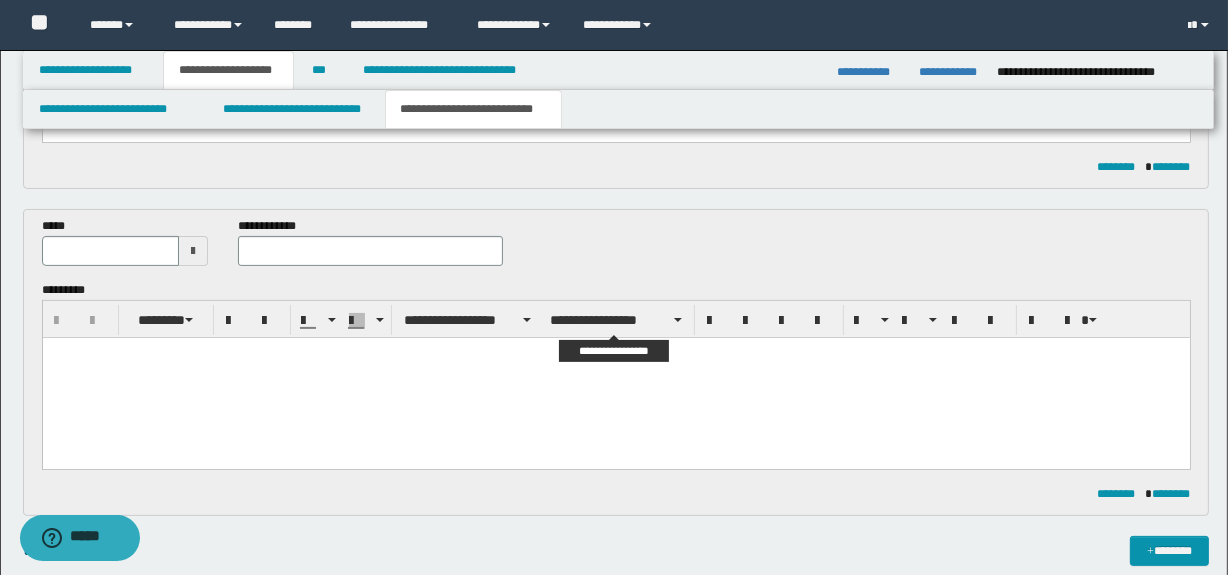 scroll, scrollTop: 375, scrollLeft: 0, axis: vertical 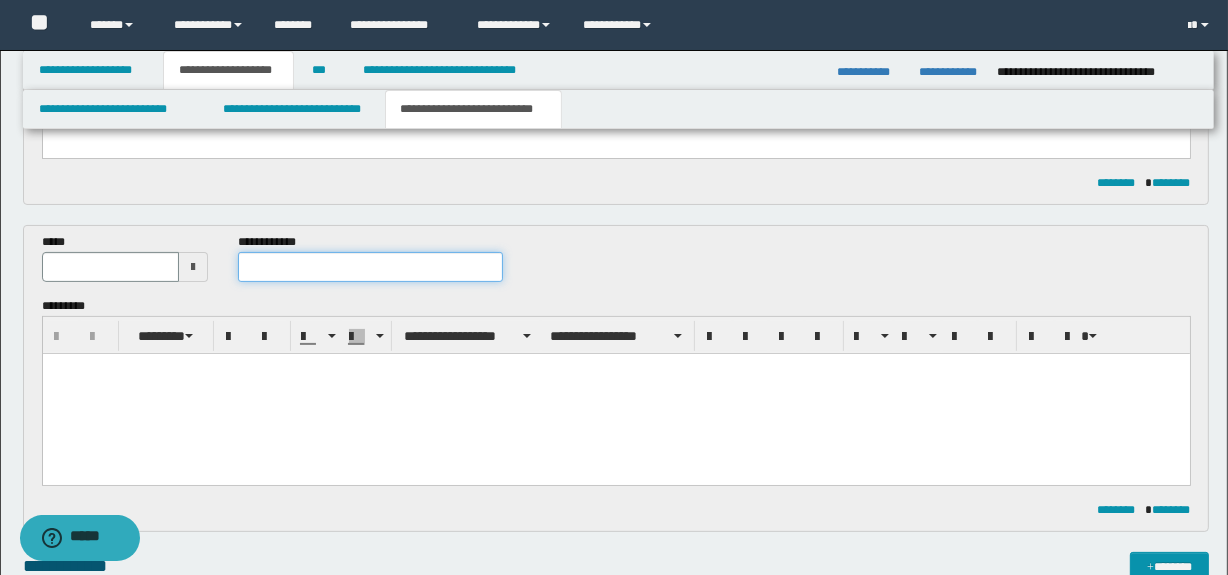 drag, startPoint x: 366, startPoint y: 275, endPoint x: 249, endPoint y: 268, distance: 117.20921 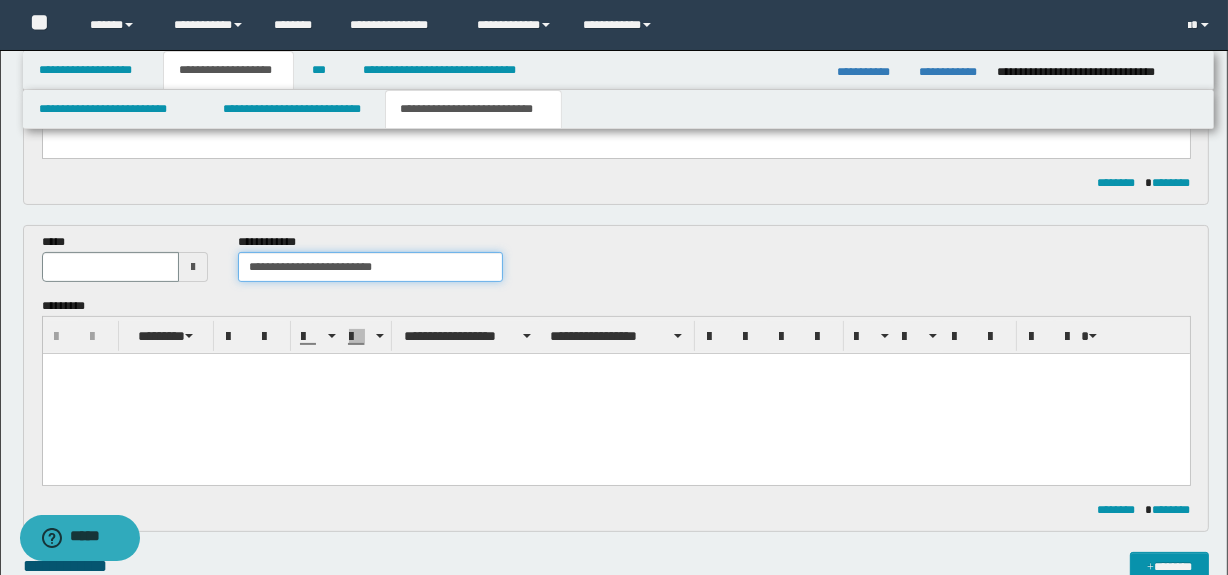 type on "**********" 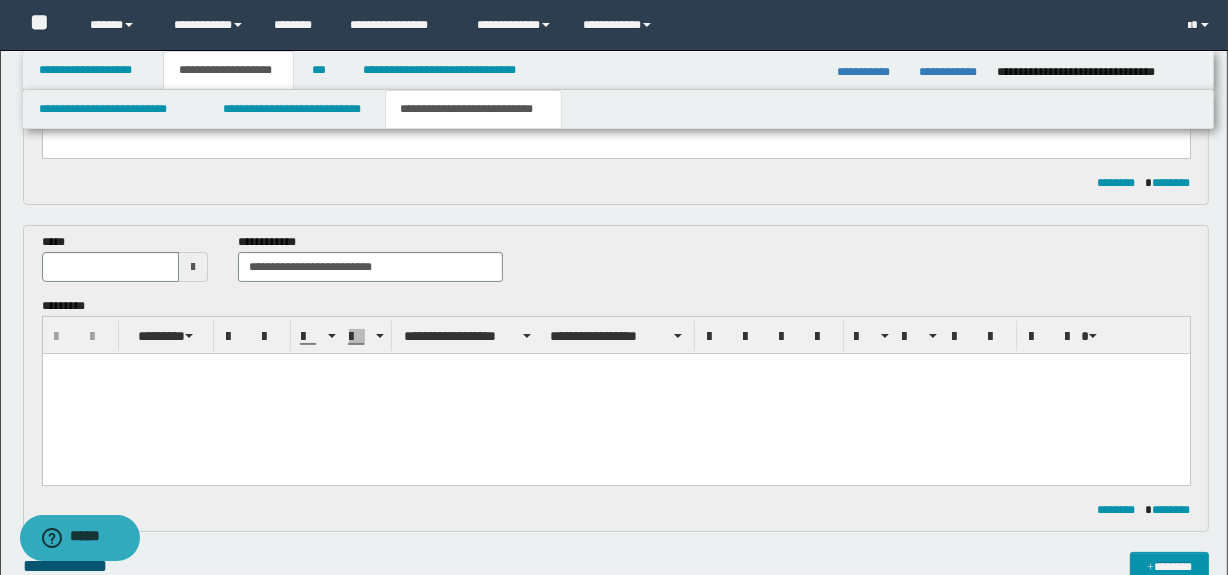 click at bounding box center [193, 267] 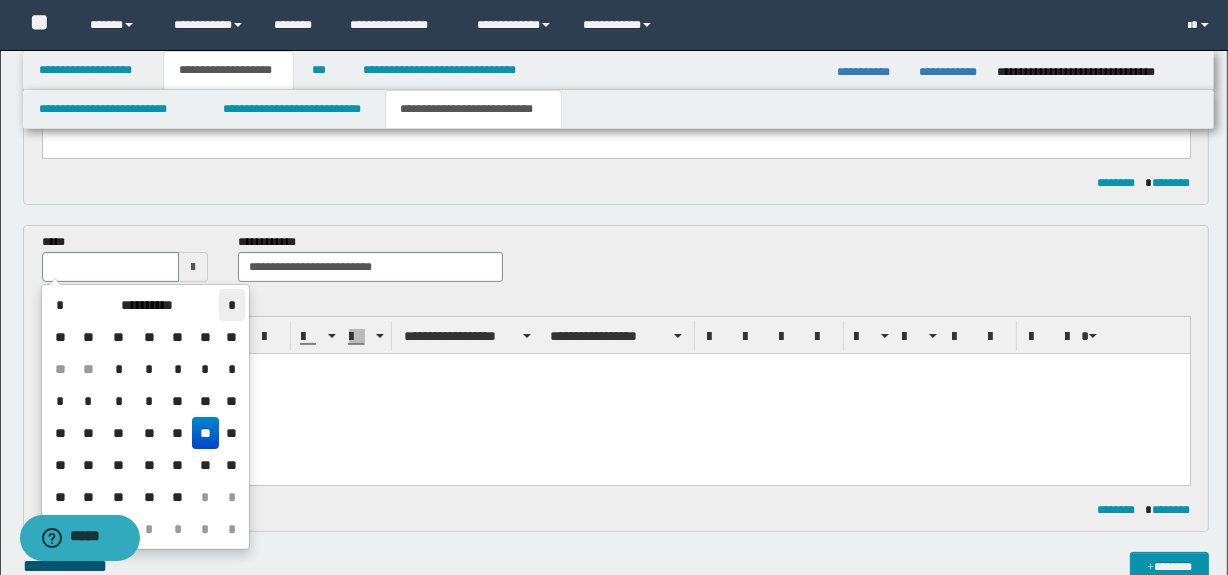 click on "*" at bounding box center (231, 305) 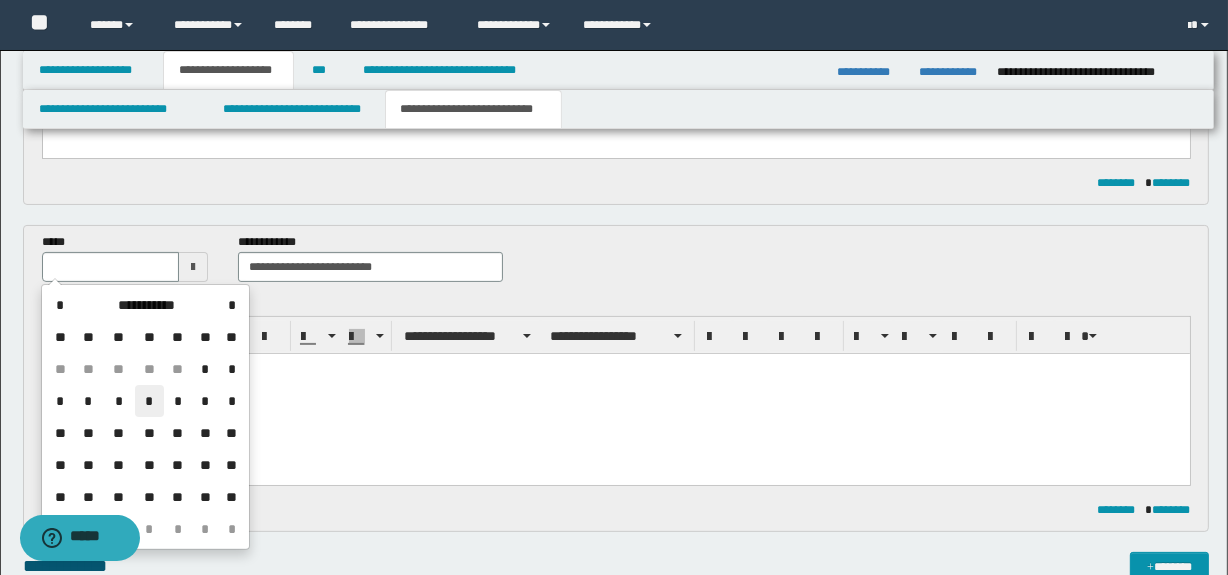click on "*" at bounding box center (149, 401) 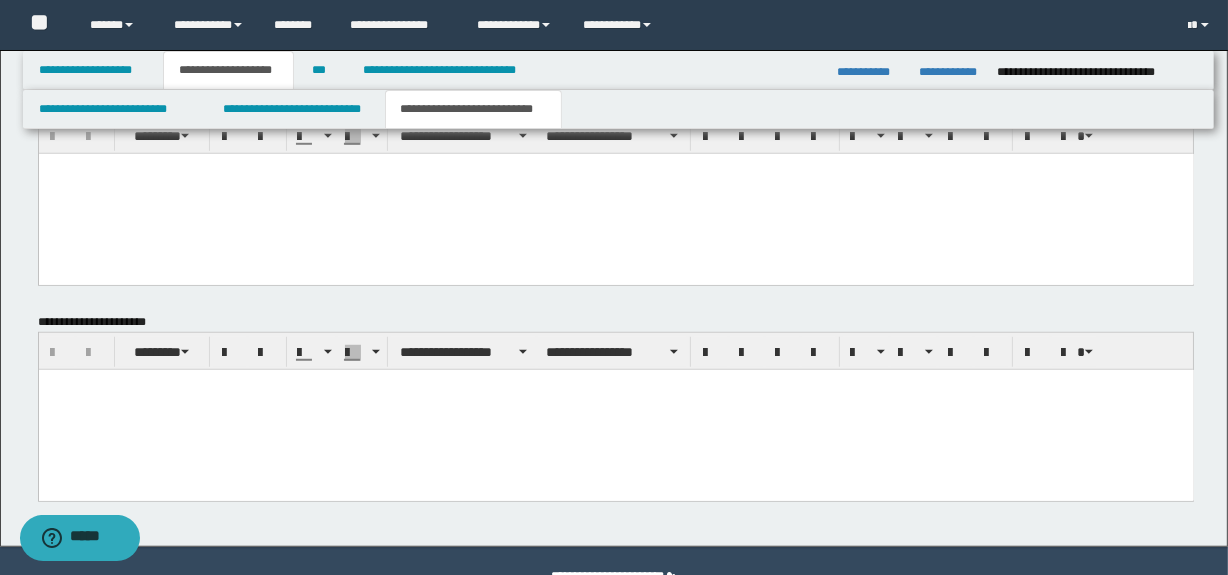 scroll, scrollTop: 1310, scrollLeft: 0, axis: vertical 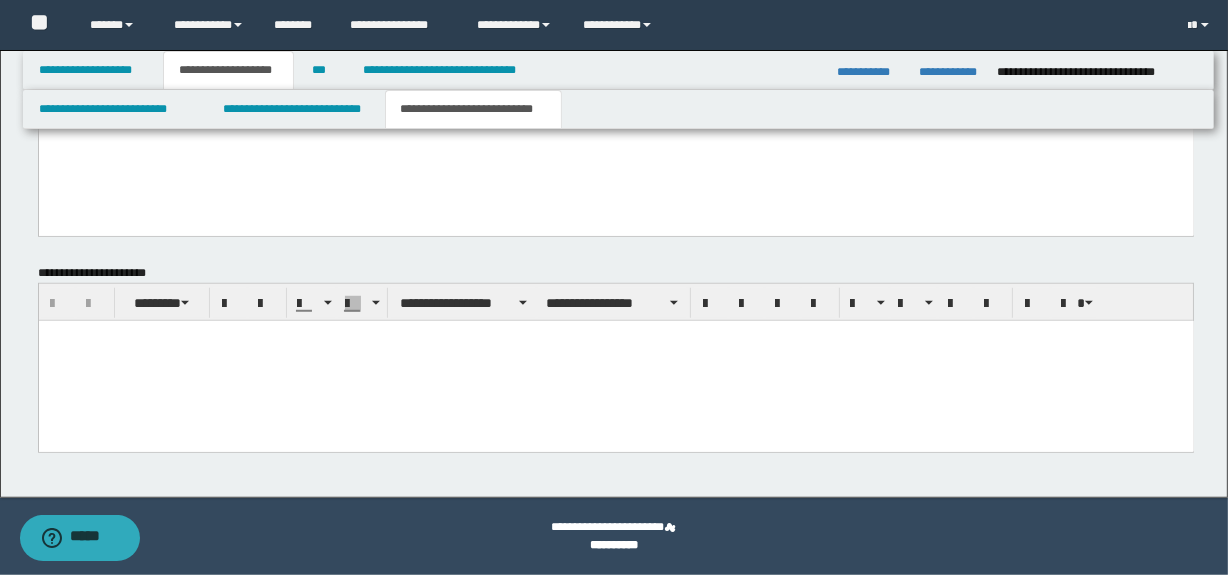 click at bounding box center [615, 360] 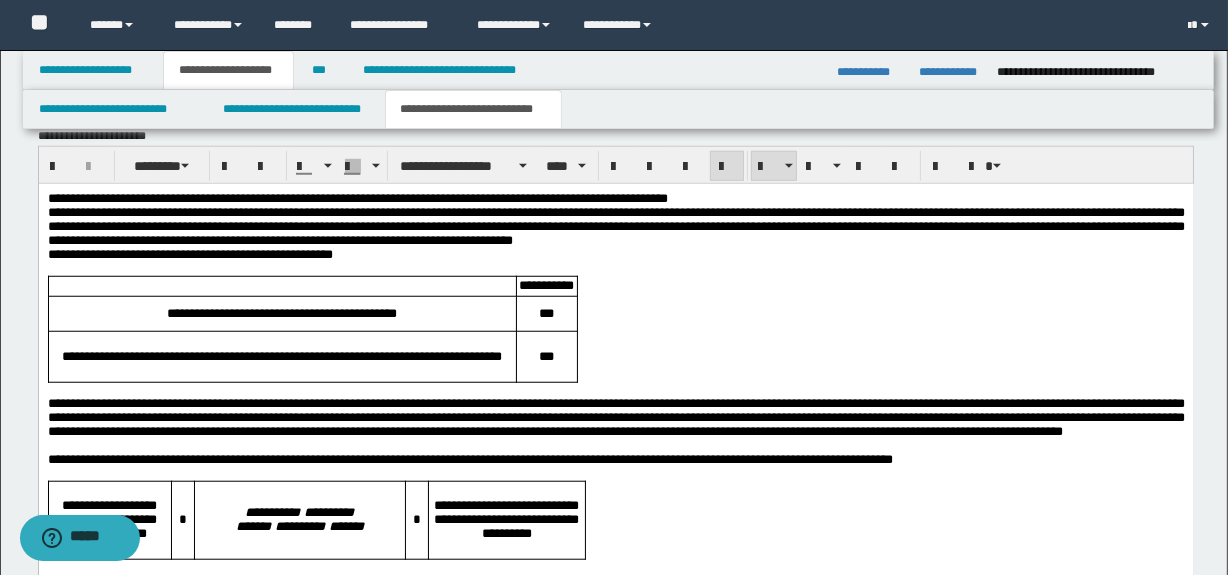 scroll, scrollTop: 1491, scrollLeft: 0, axis: vertical 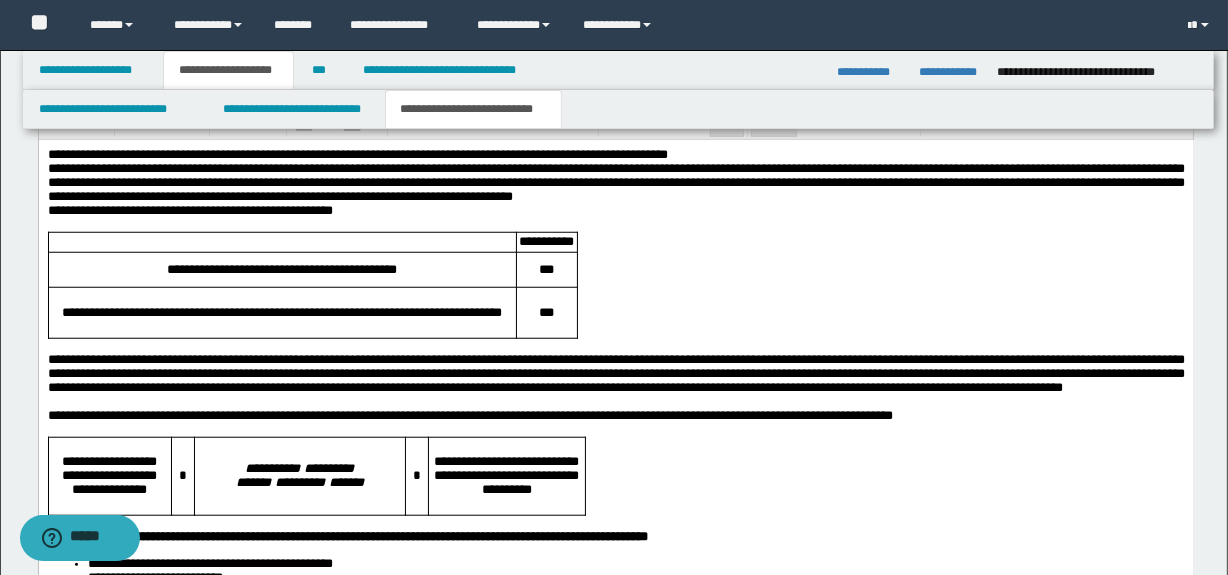 click on "**********" at bounding box center (615, 154) 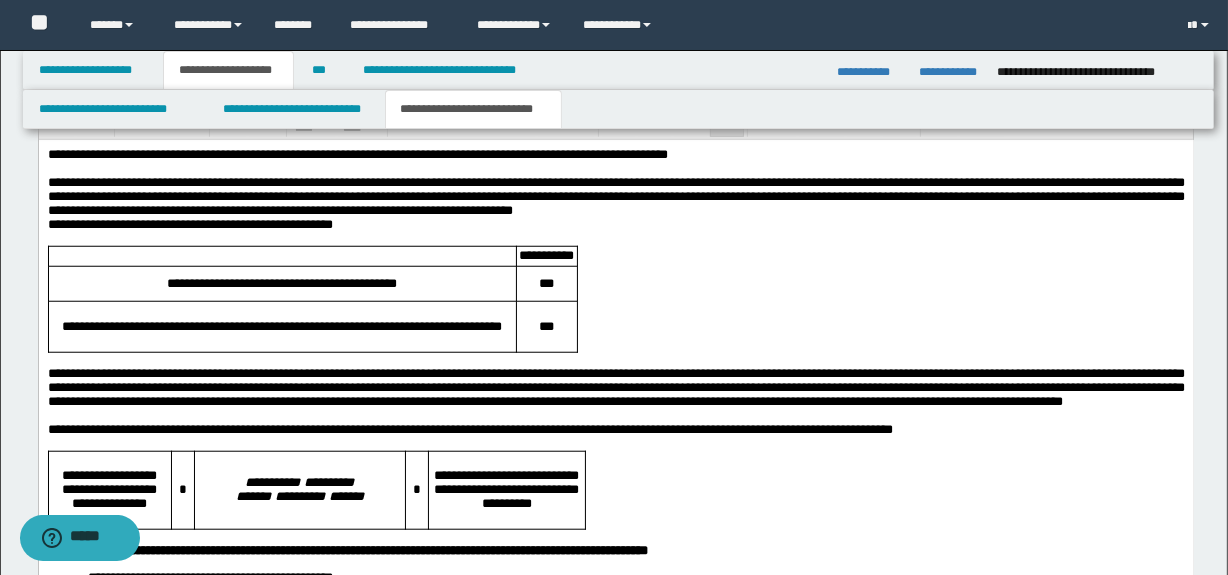 click on "**********" at bounding box center [615, 196] 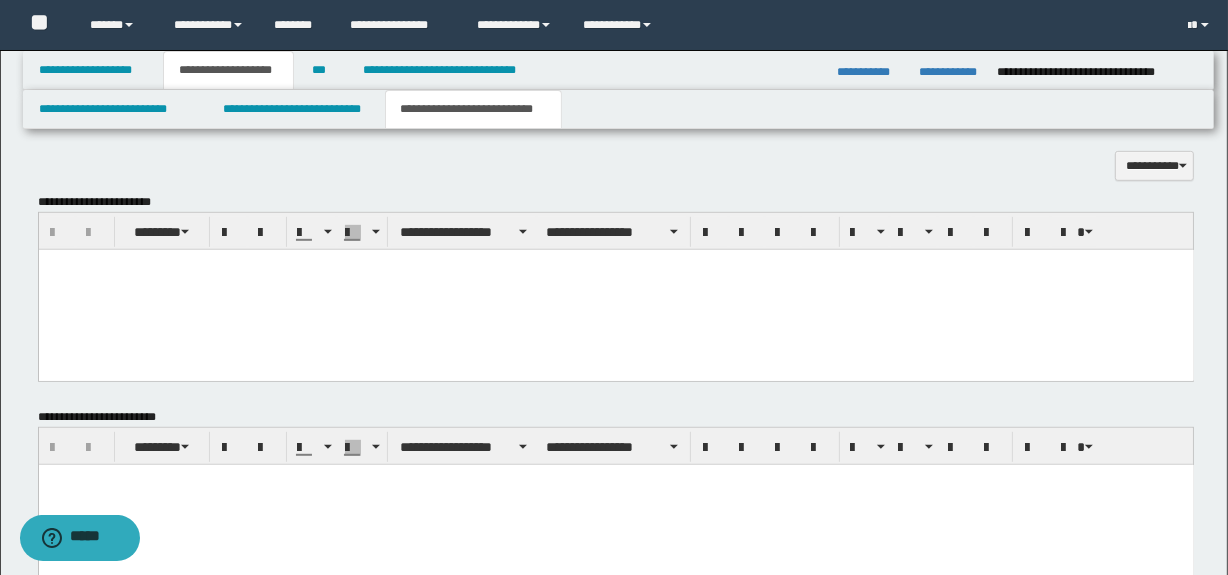 scroll, scrollTop: 946, scrollLeft: 0, axis: vertical 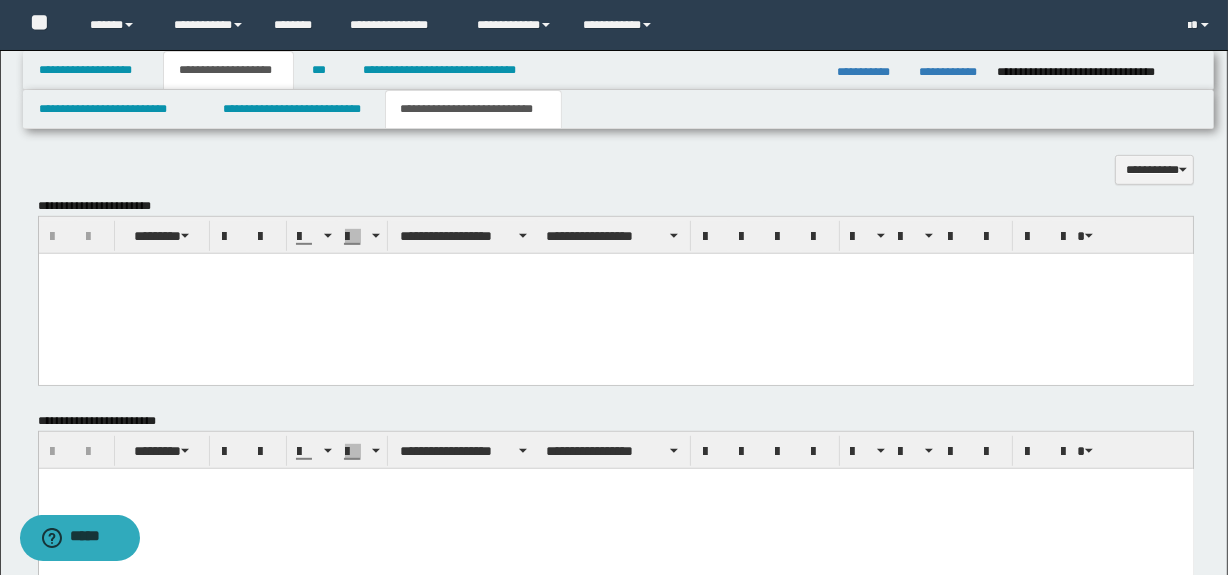 click at bounding box center (615, 293) 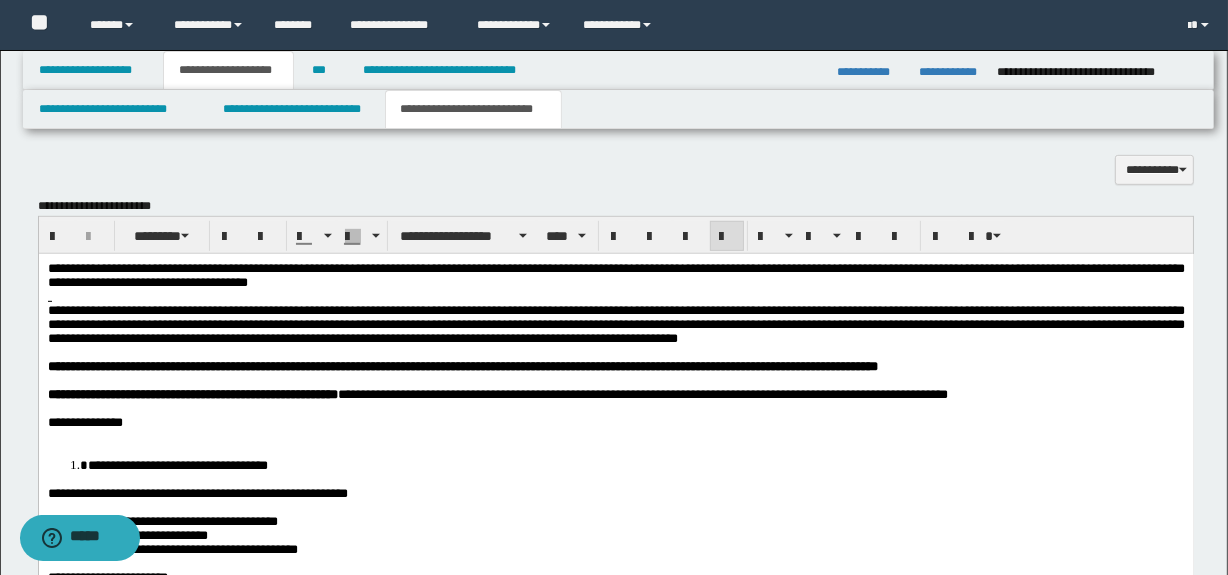 click at bounding box center [615, 296] 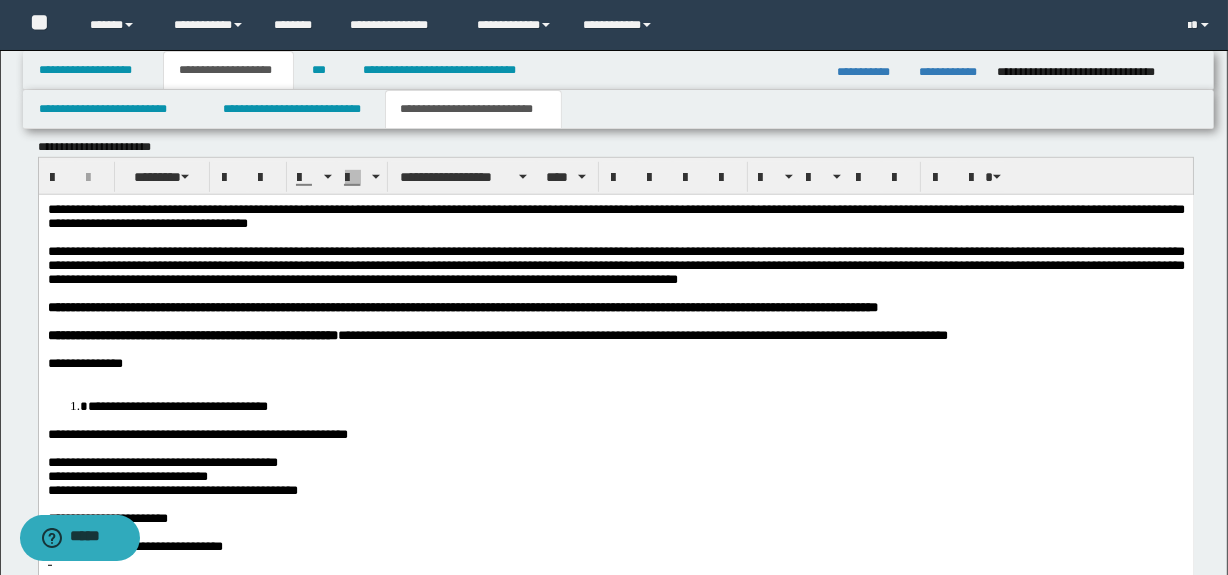 scroll, scrollTop: 1007, scrollLeft: 0, axis: vertical 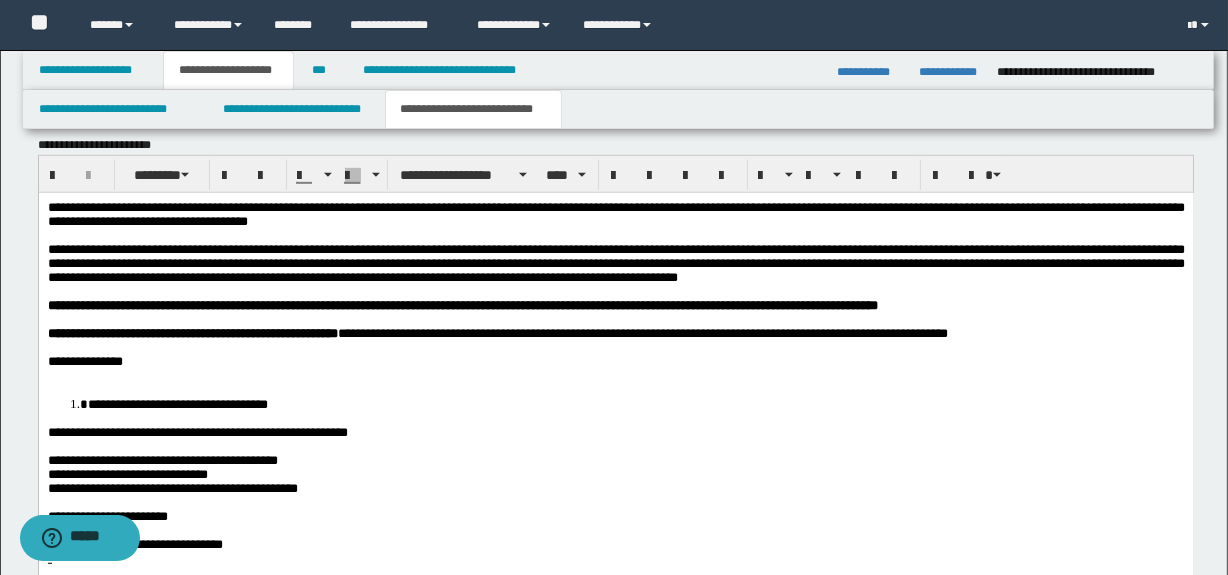 click at bounding box center (615, 375) 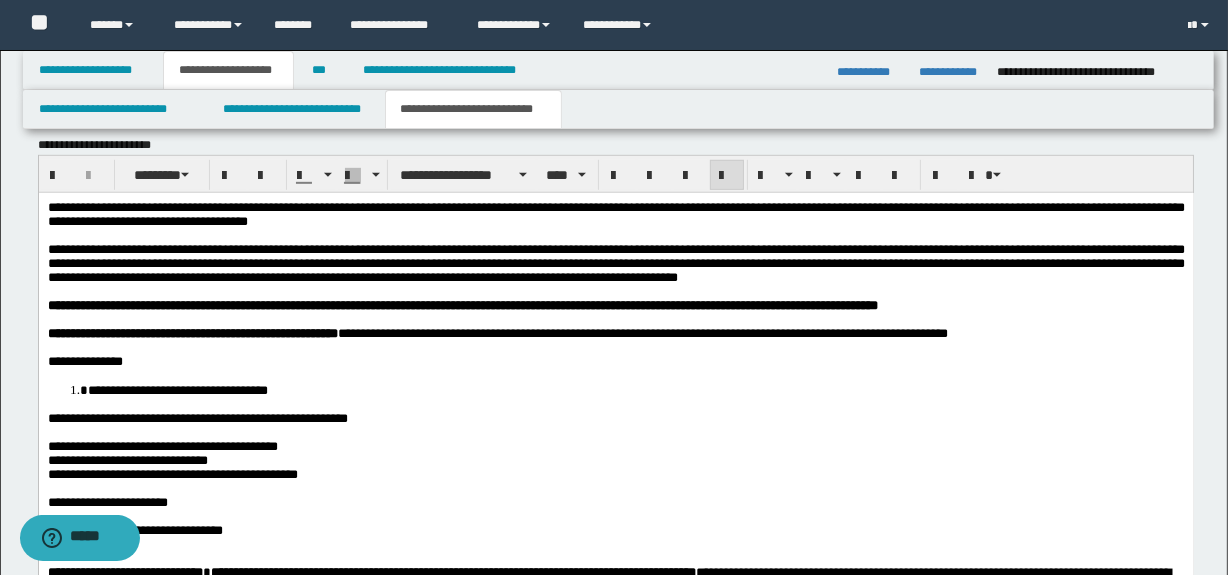 click on "**********" at bounding box center [615, 623] 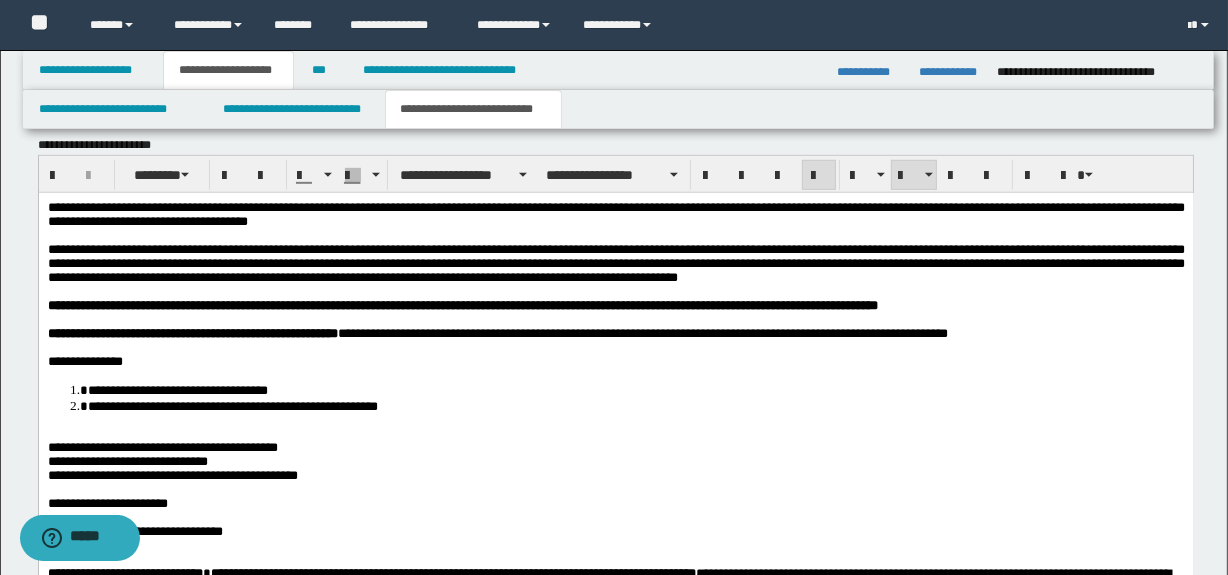click on "**********" at bounding box center (615, 624) 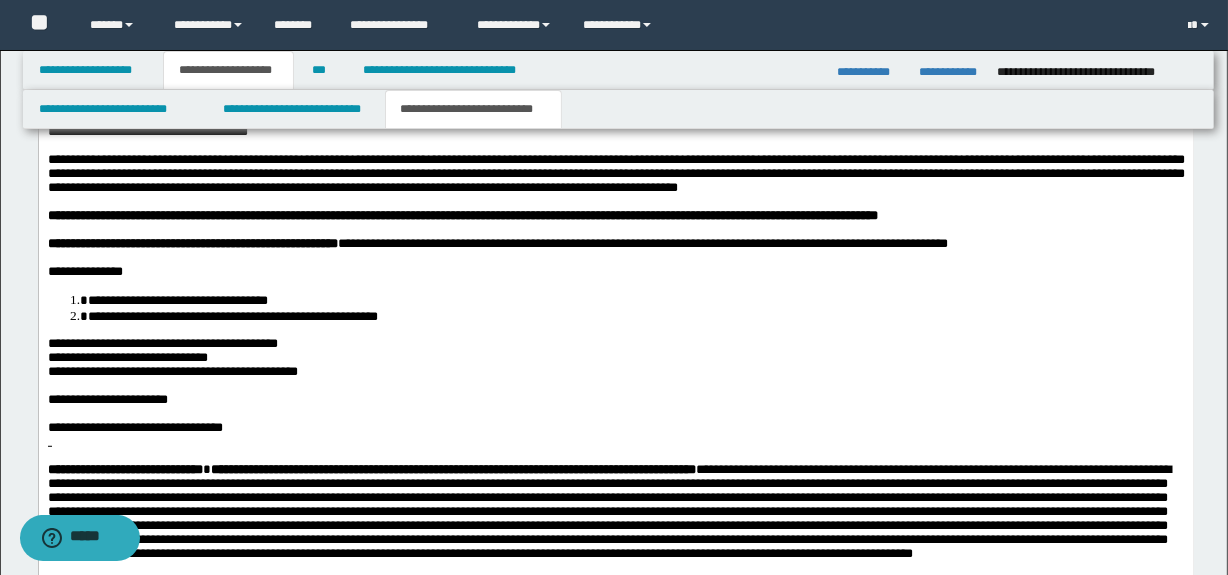 scroll, scrollTop: 1098, scrollLeft: 0, axis: vertical 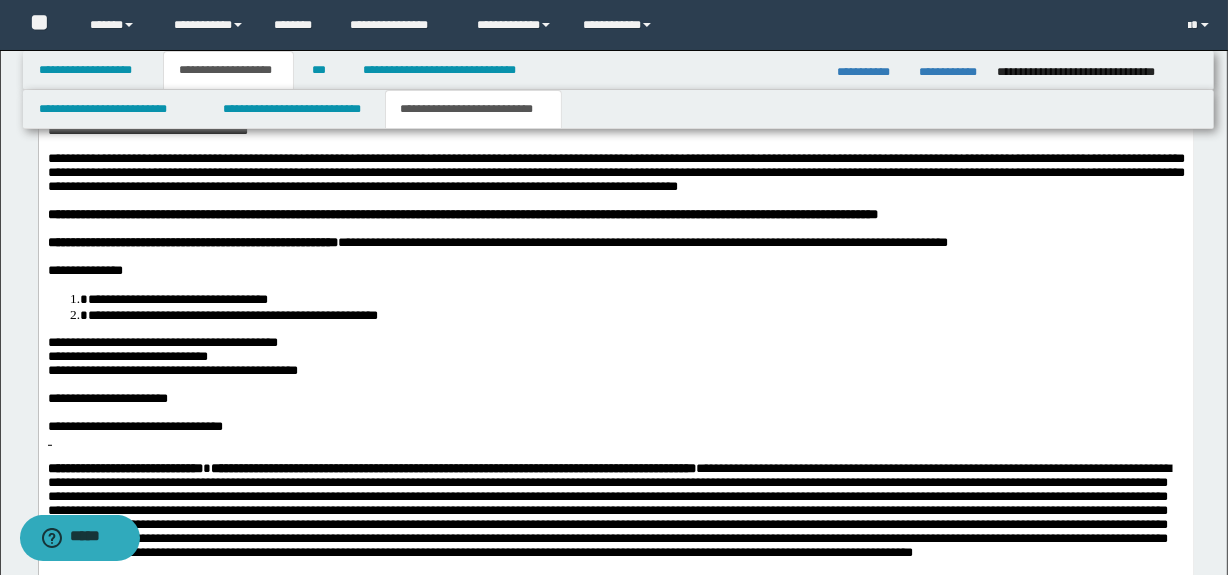 click on "**********" at bounding box center [162, 341] 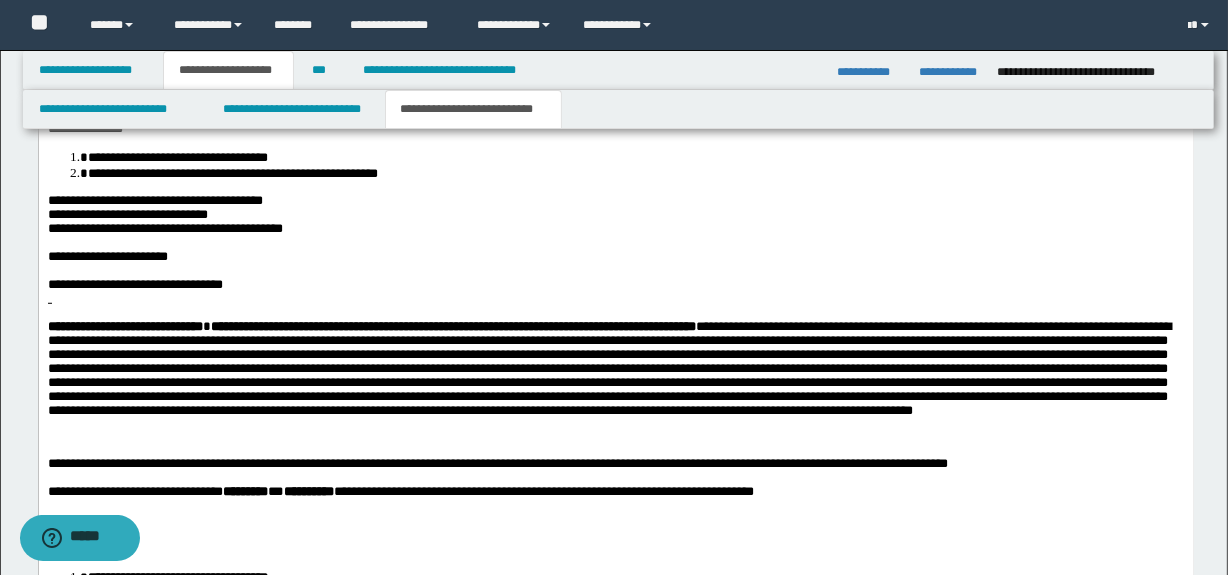 scroll, scrollTop: 1249, scrollLeft: 0, axis: vertical 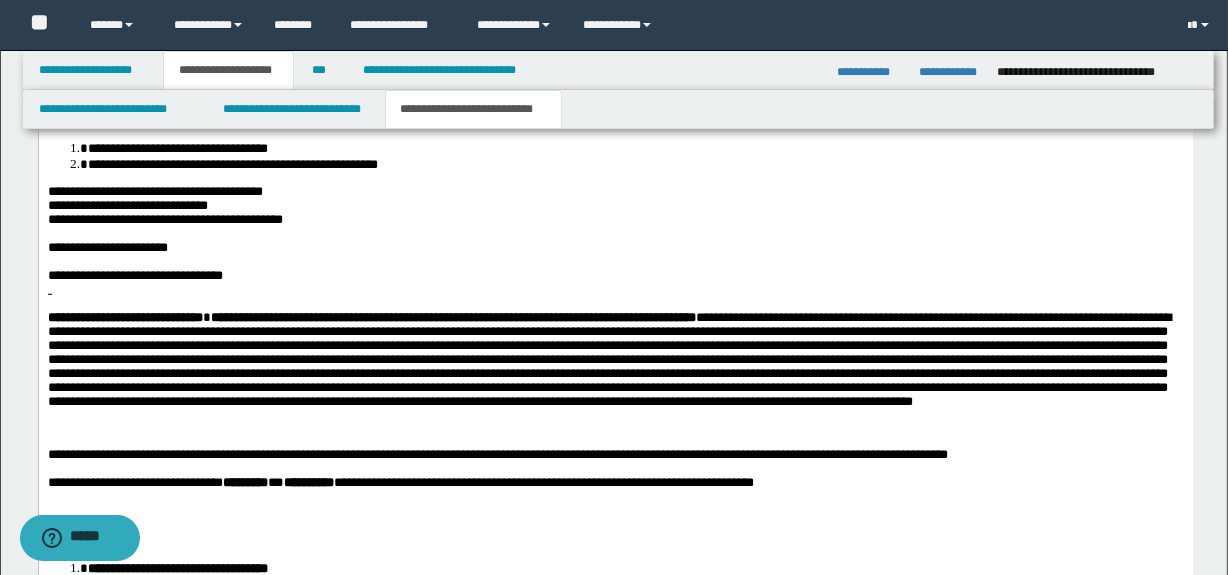 click at bounding box center [615, 290] 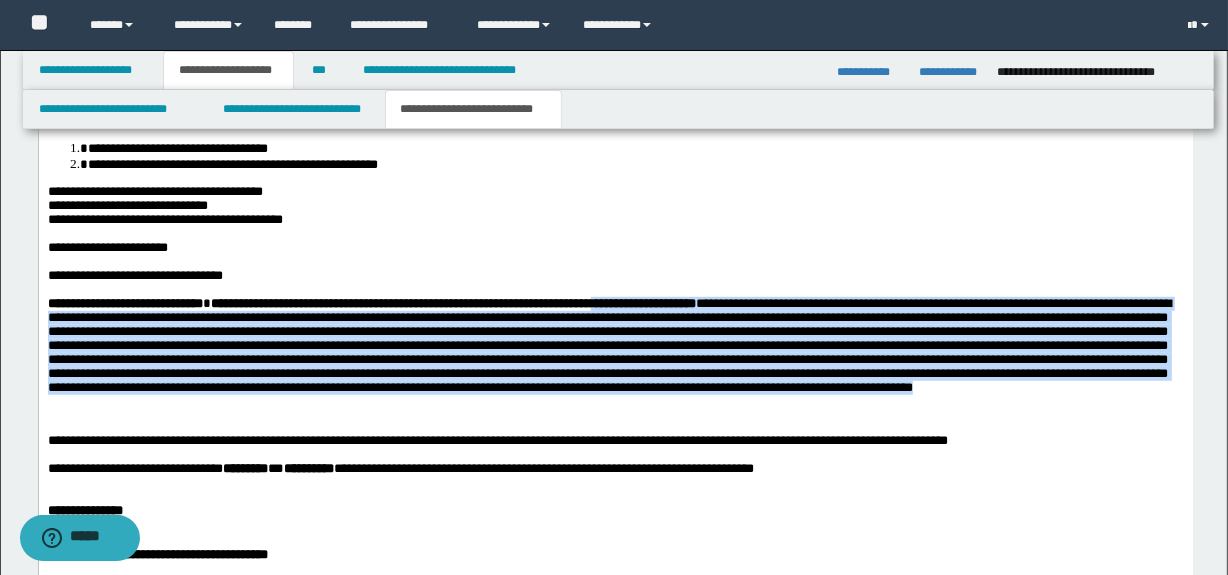 drag, startPoint x: 712, startPoint y: 418, endPoint x: 689, endPoint y: 329, distance: 91.92388 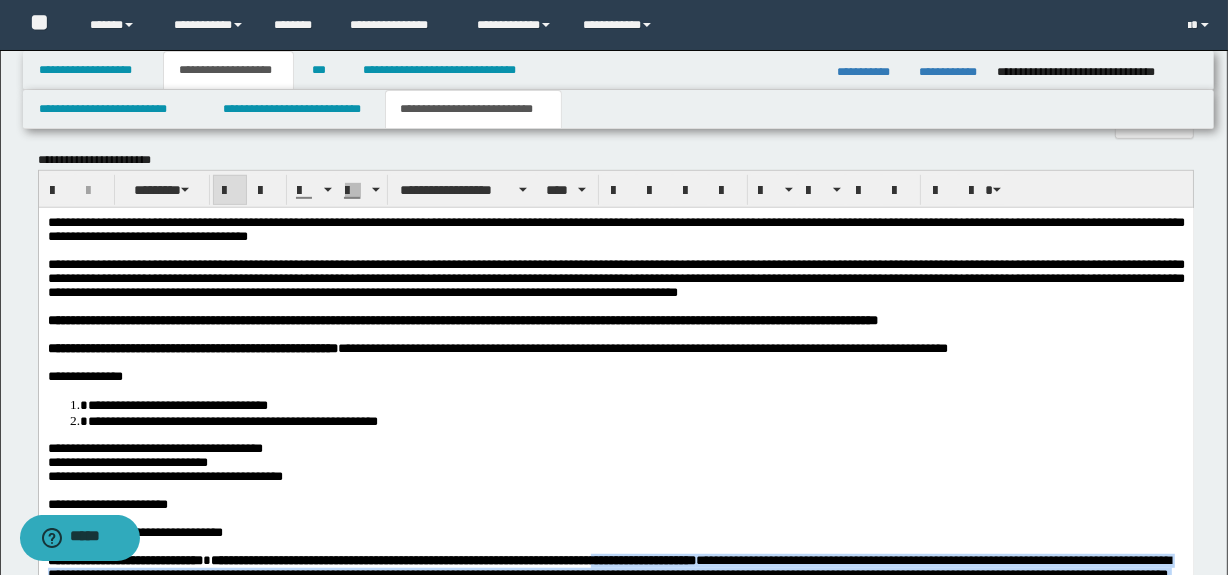 scroll, scrollTop: 976, scrollLeft: 0, axis: vertical 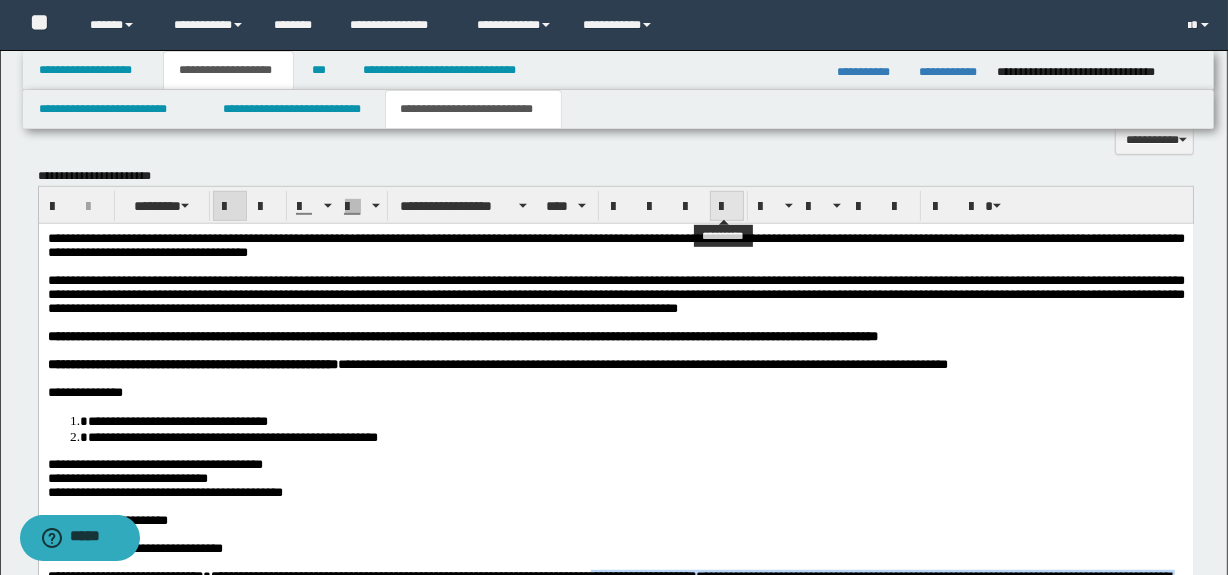 click at bounding box center (727, 206) 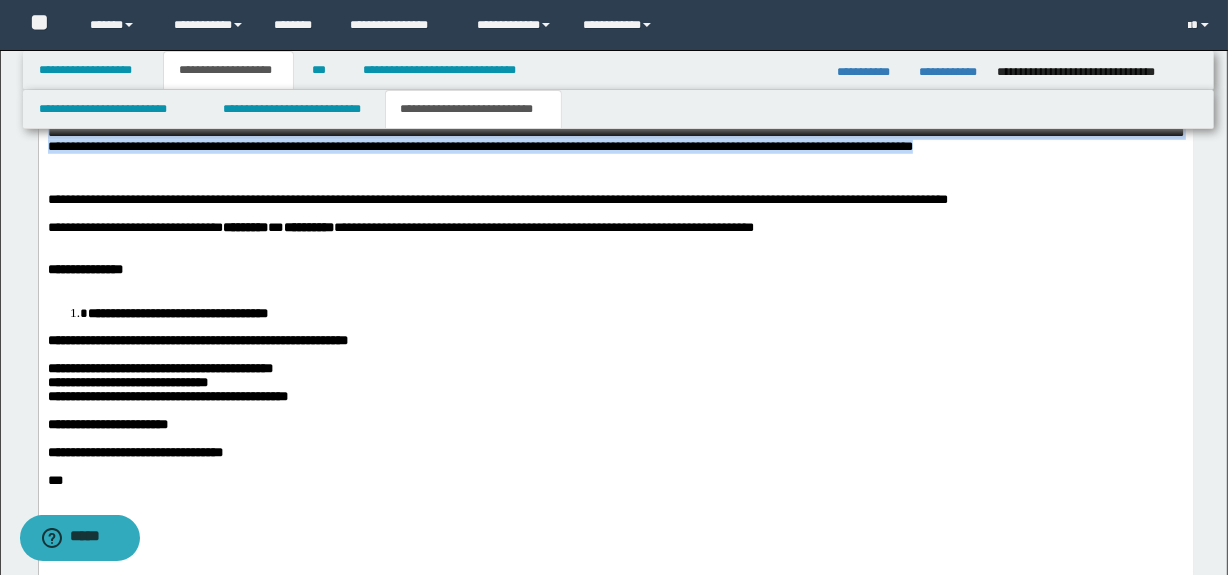 drag, startPoint x: 1240, startPoint y: 229, endPoint x: 677, endPoint y: 582, distance: 664.51337 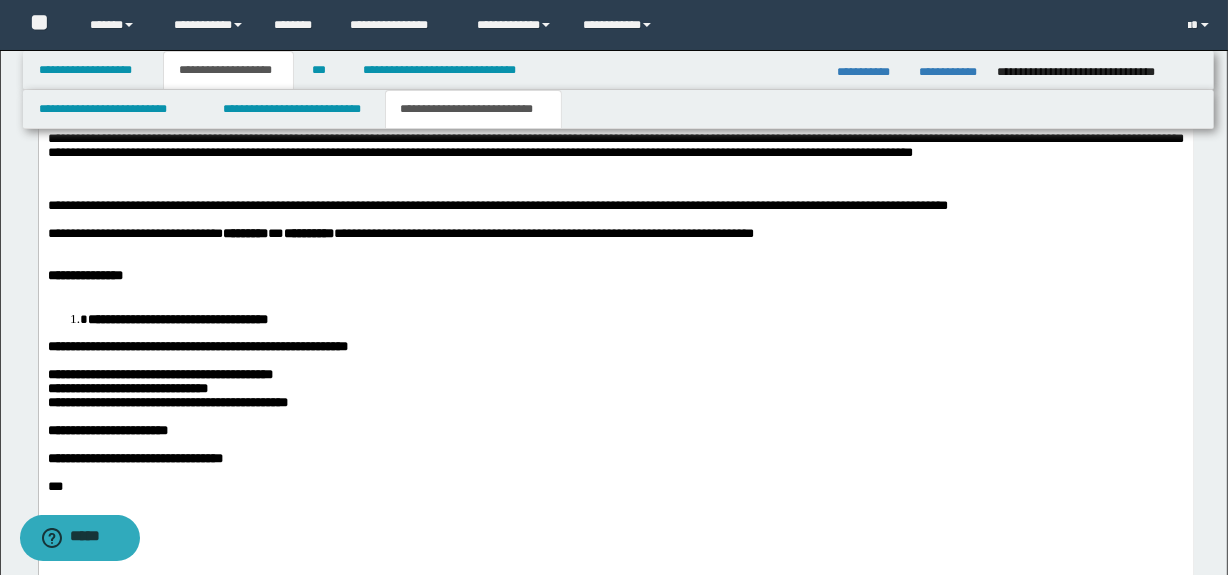 click at bounding box center (615, 248) 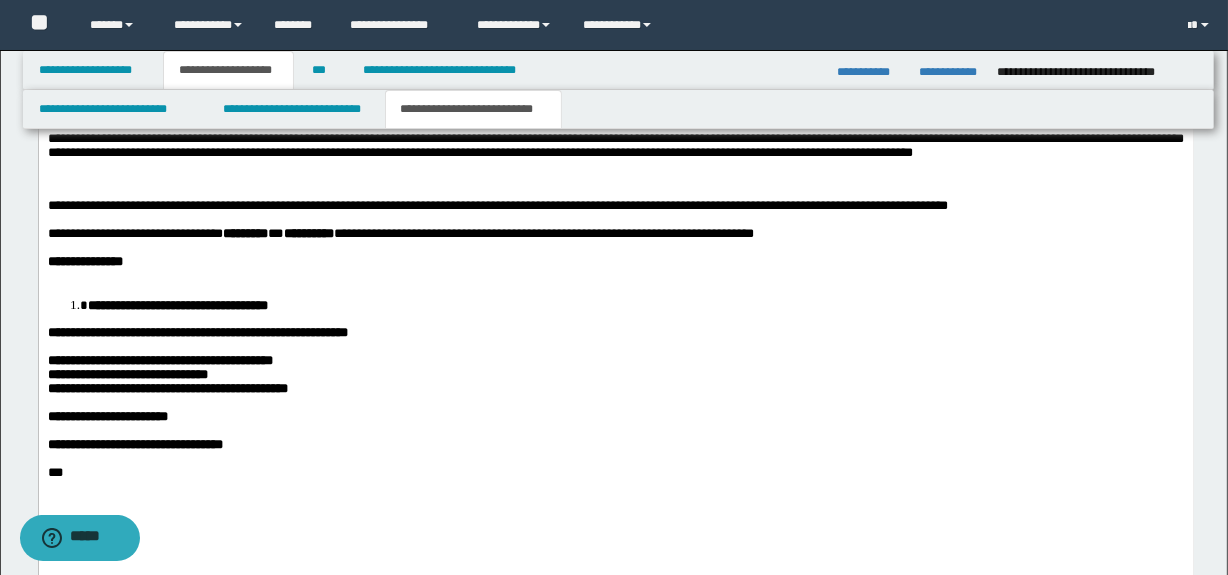 click at bounding box center [615, 276] 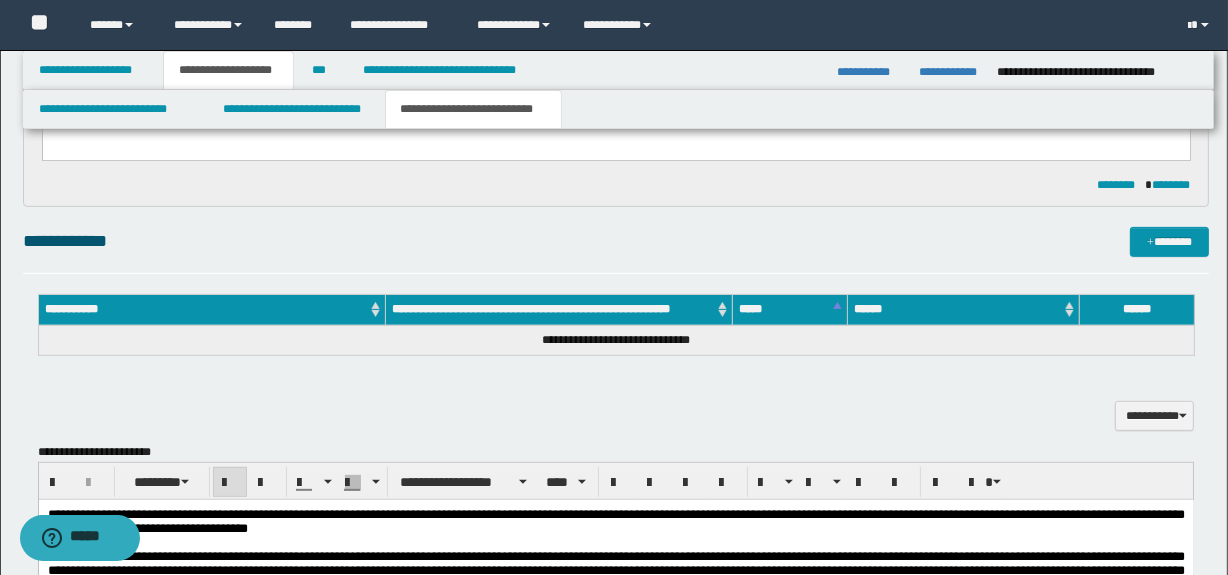 scroll, scrollTop: 697, scrollLeft: 0, axis: vertical 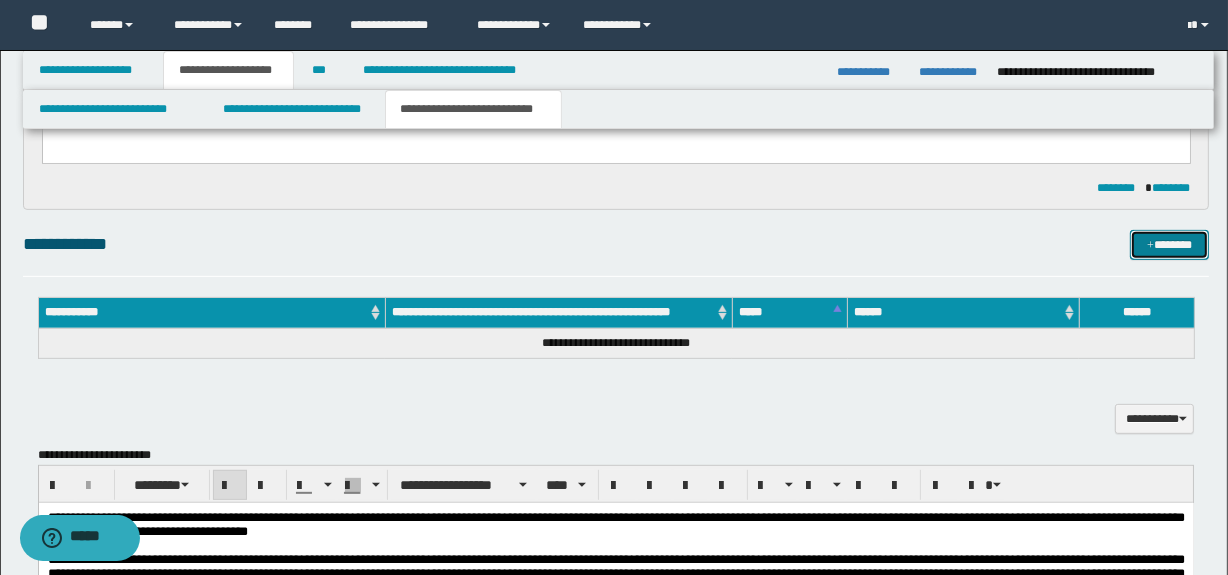 click on "*******" at bounding box center [1170, 245] 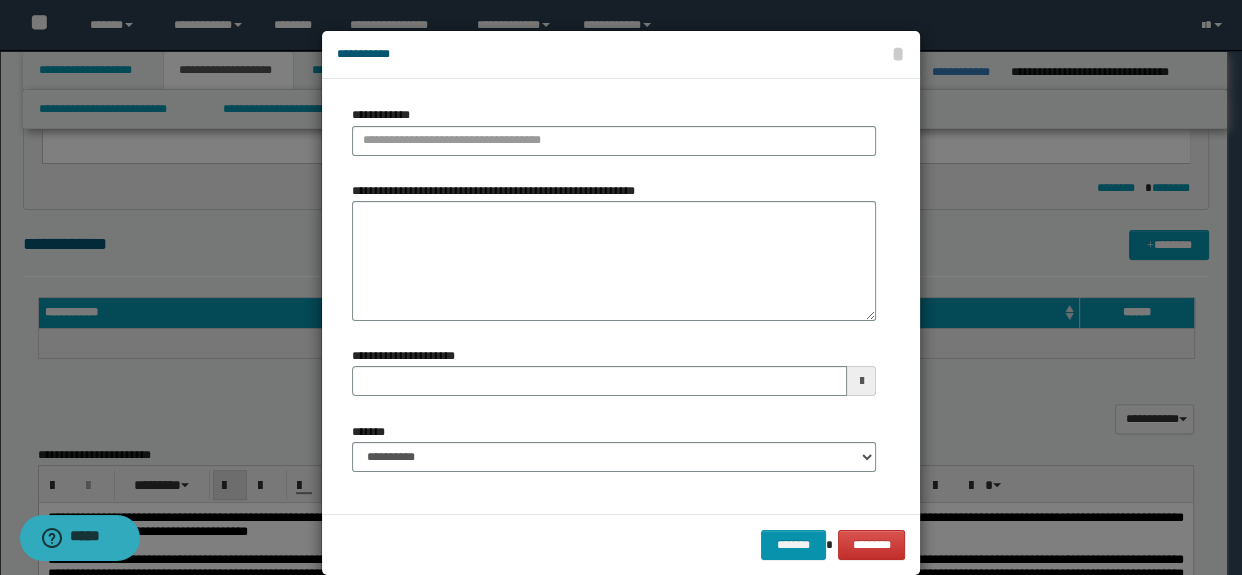 click on "**********" at bounding box center [614, 130] 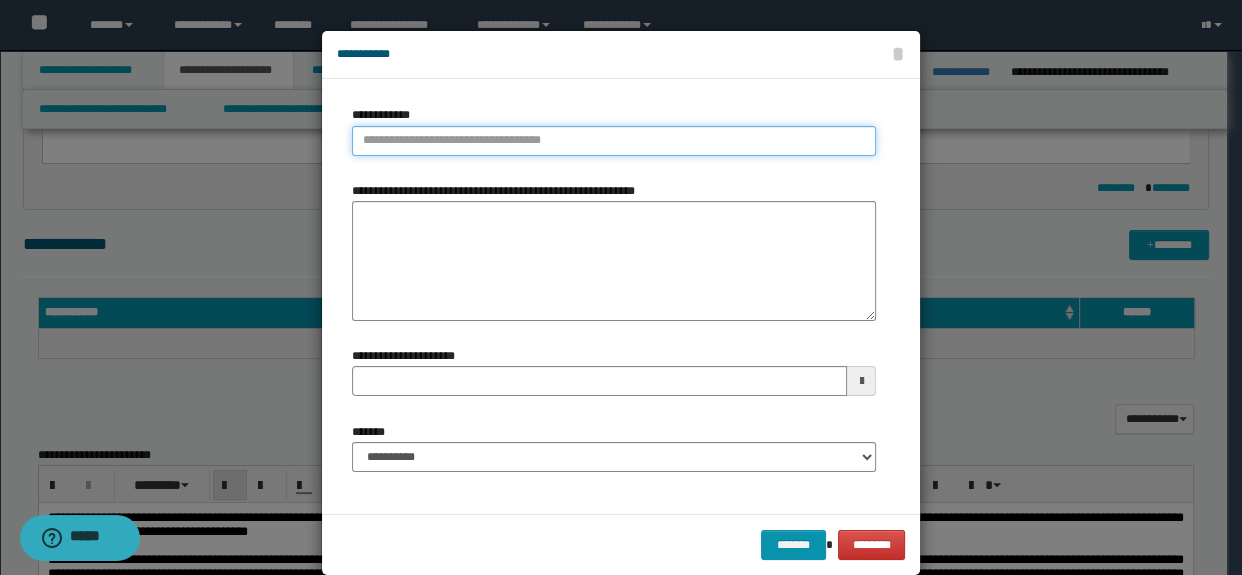 click on "**********" at bounding box center [614, 141] 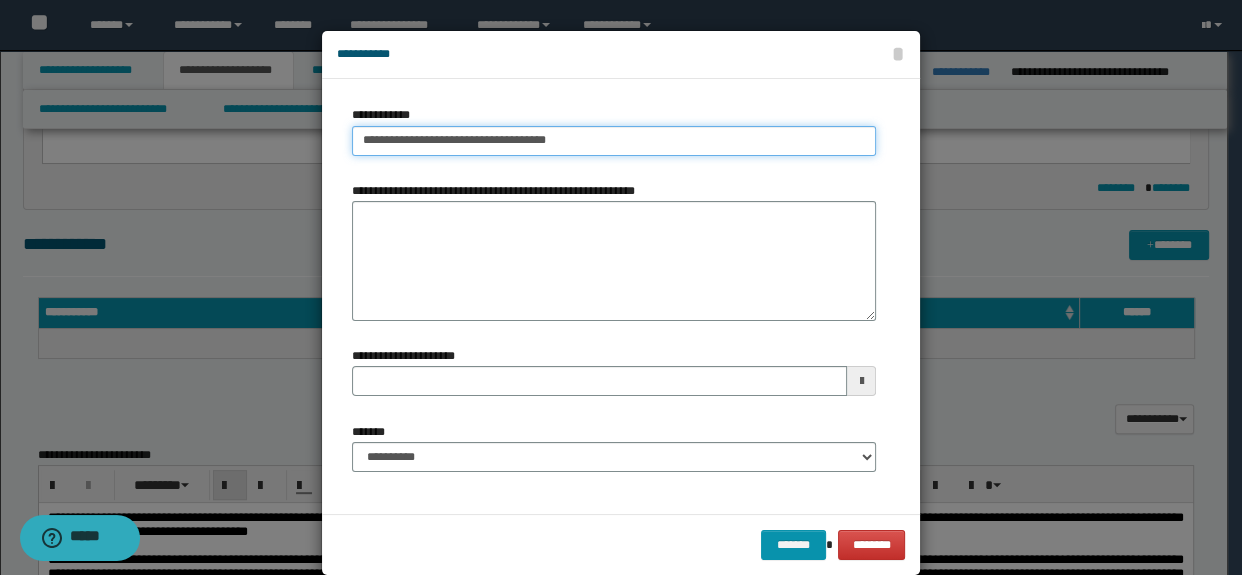 type on "**********" 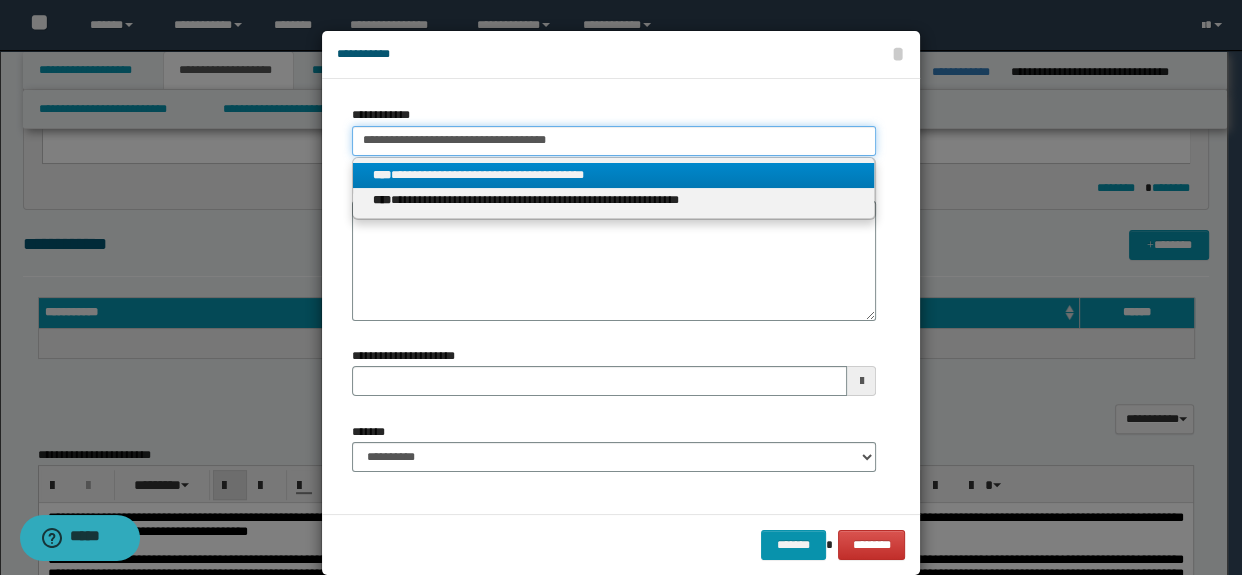 type on "**********" 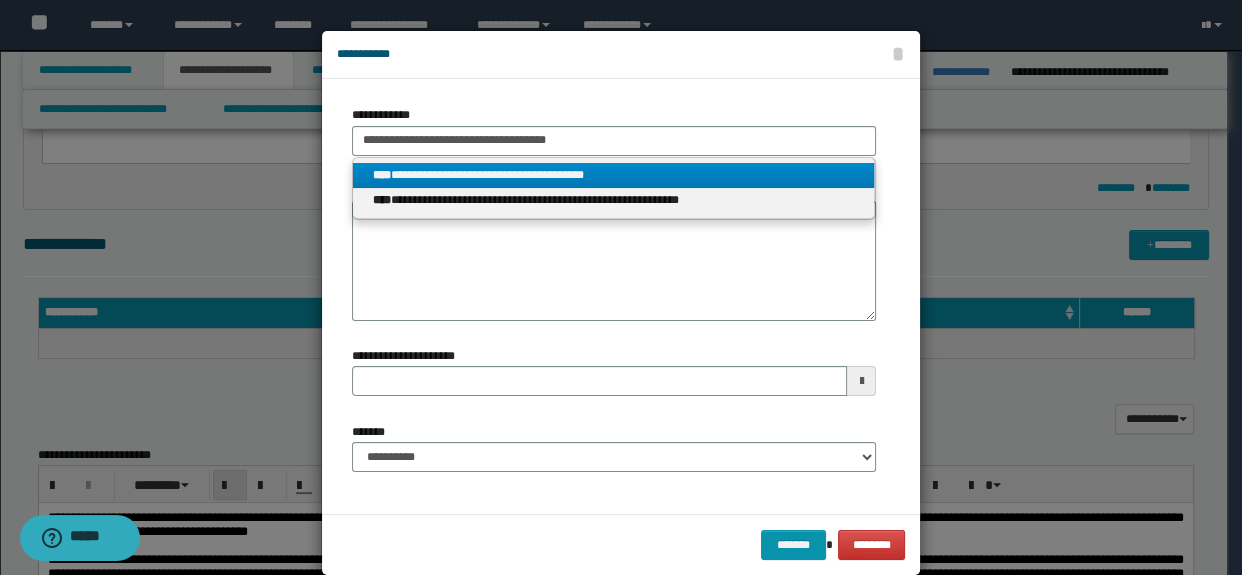 click on "**********" at bounding box center [614, 175] 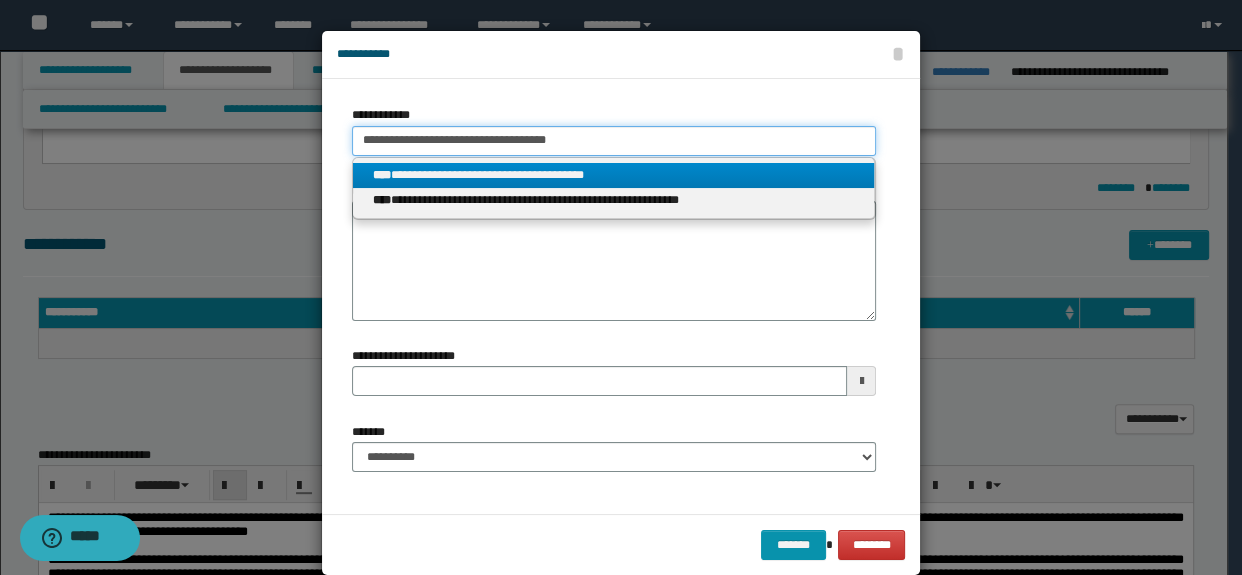 type 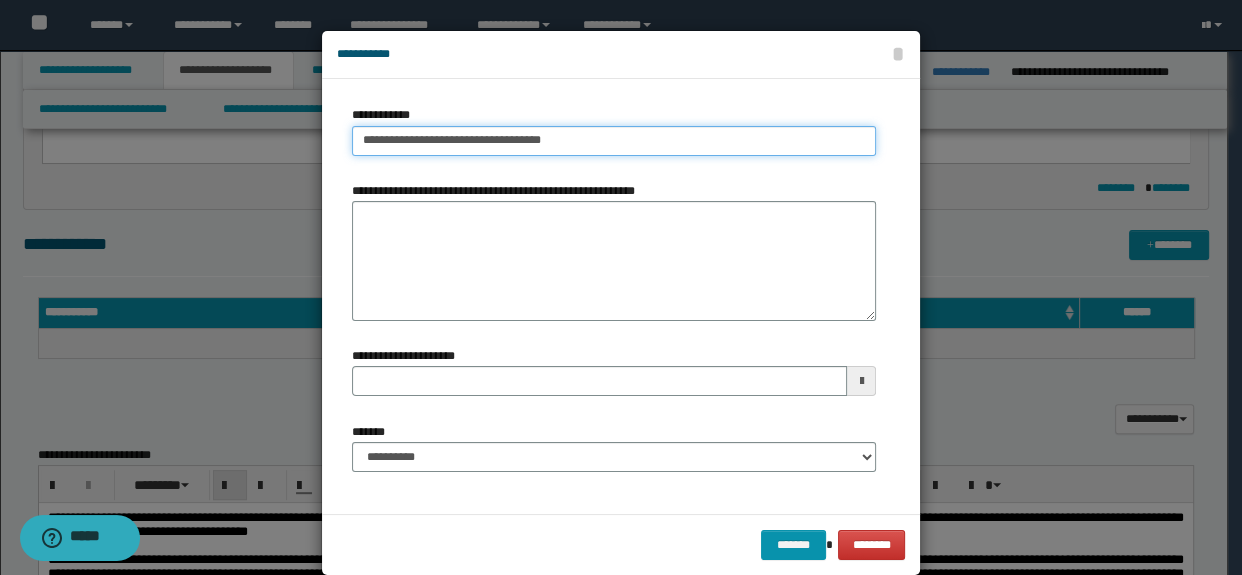 type 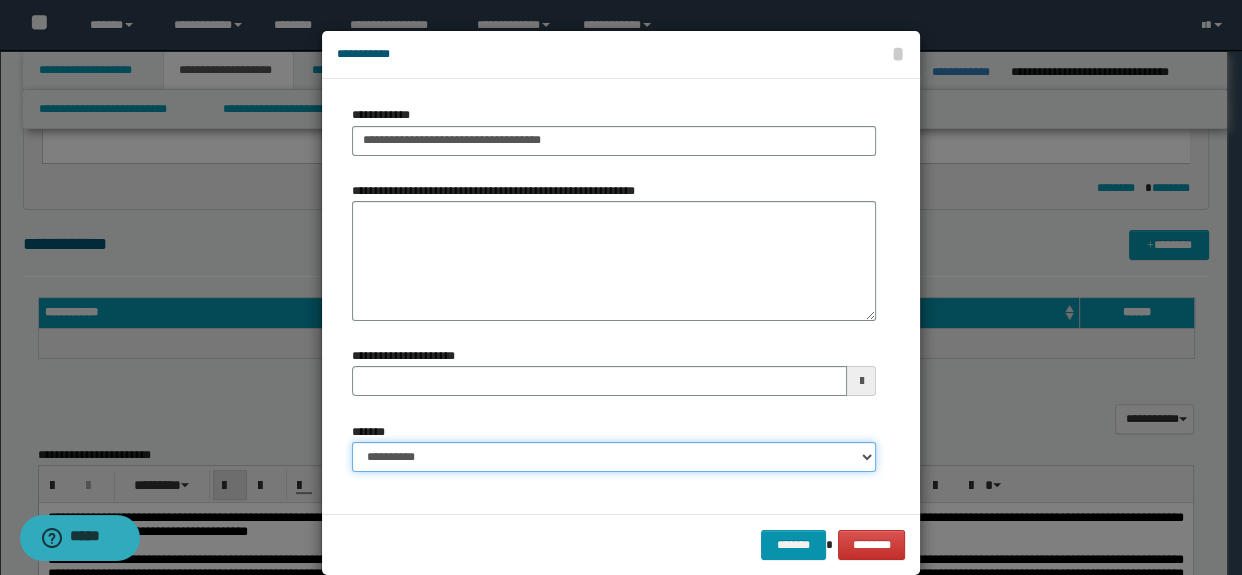 click on "**********" at bounding box center [614, 457] 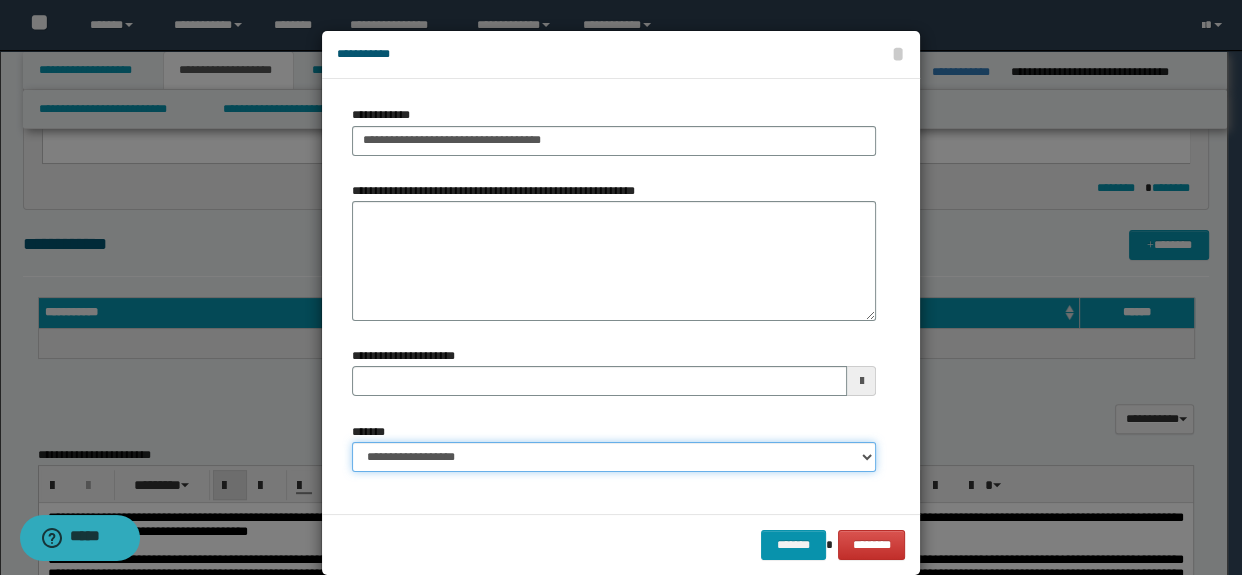 click on "**********" at bounding box center [614, 457] 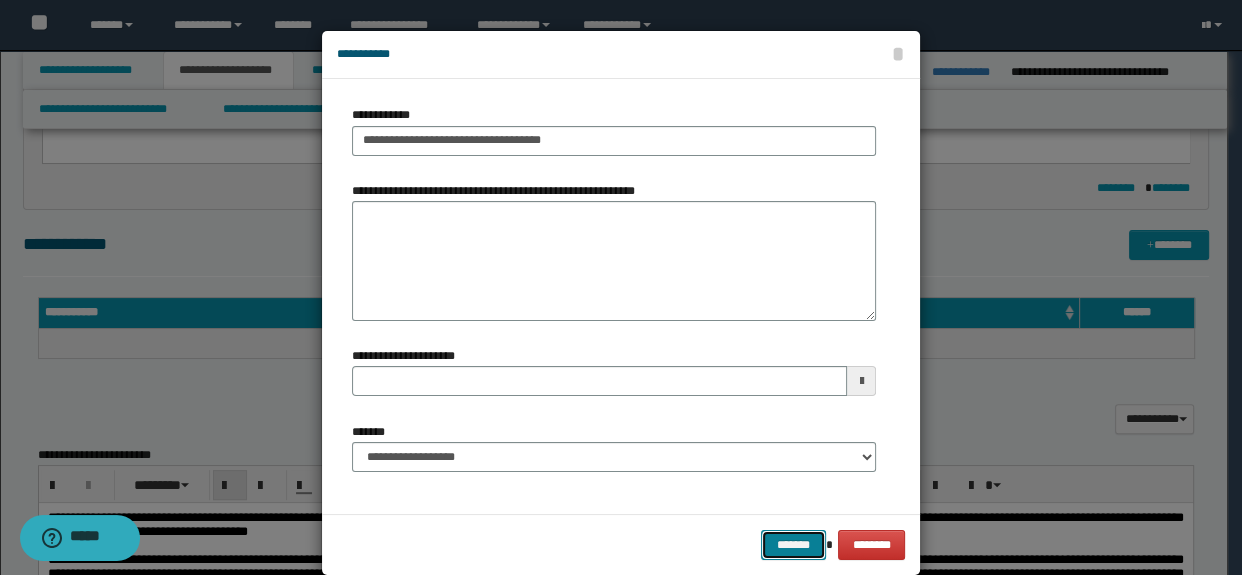 click on "*******" at bounding box center (793, 545) 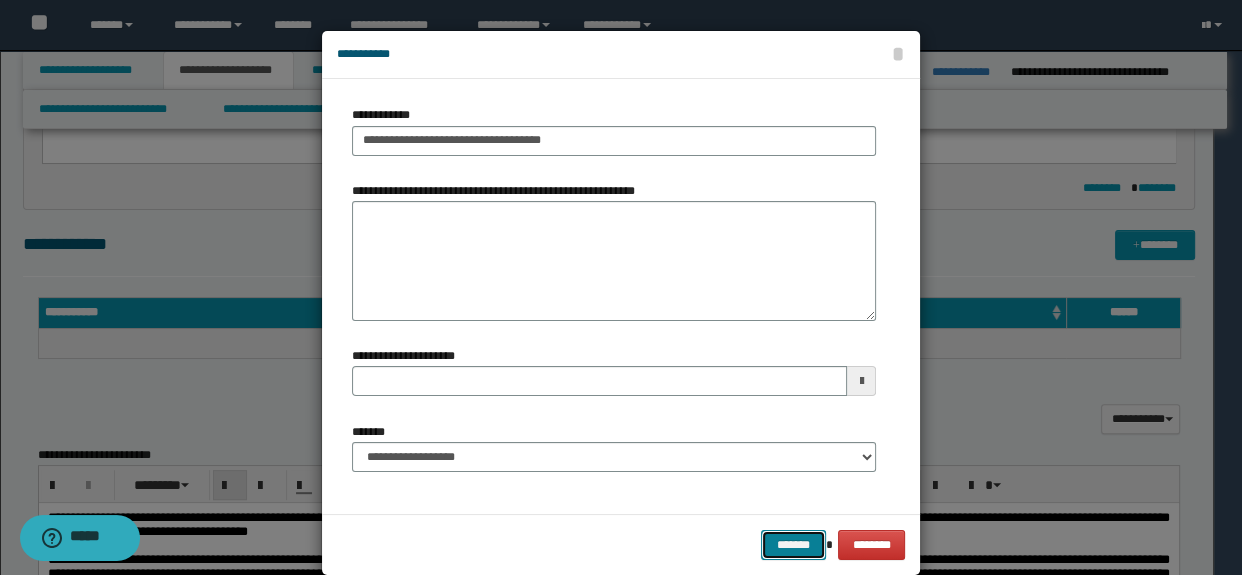 type 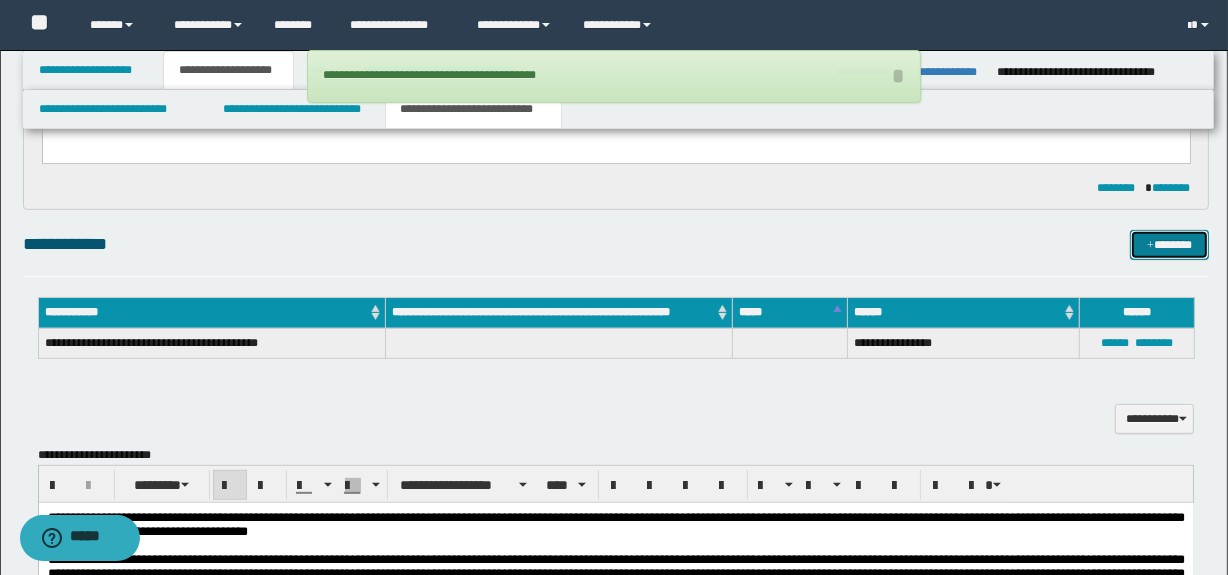 drag, startPoint x: 1148, startPoint y: 252, endPoint x: 1119, endPoint y: 254, distance: 29.068884 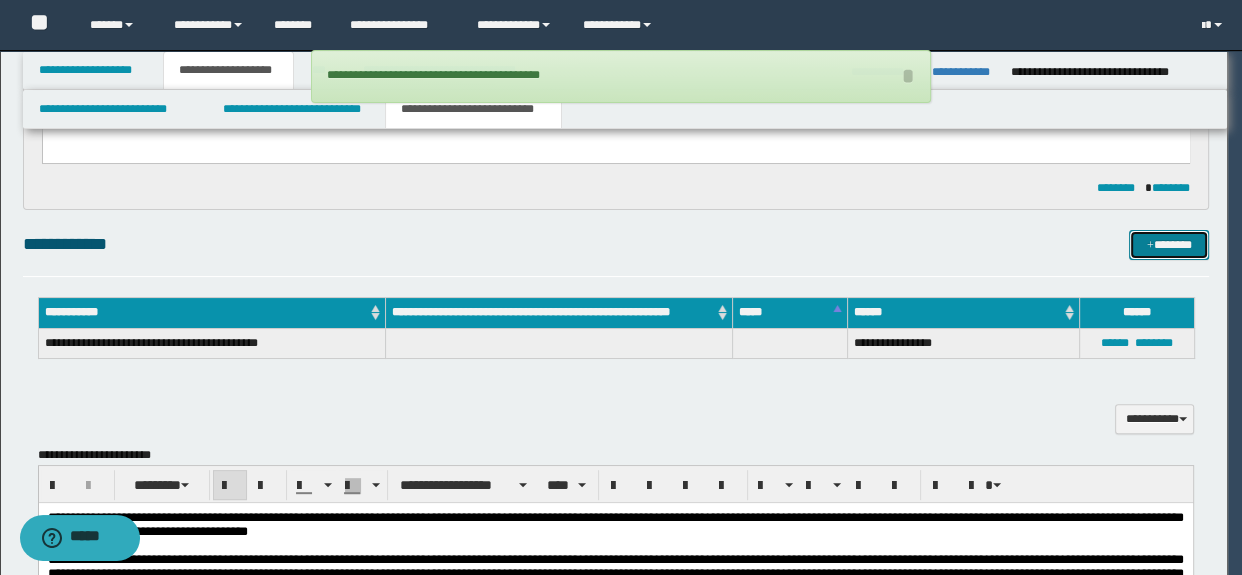 type 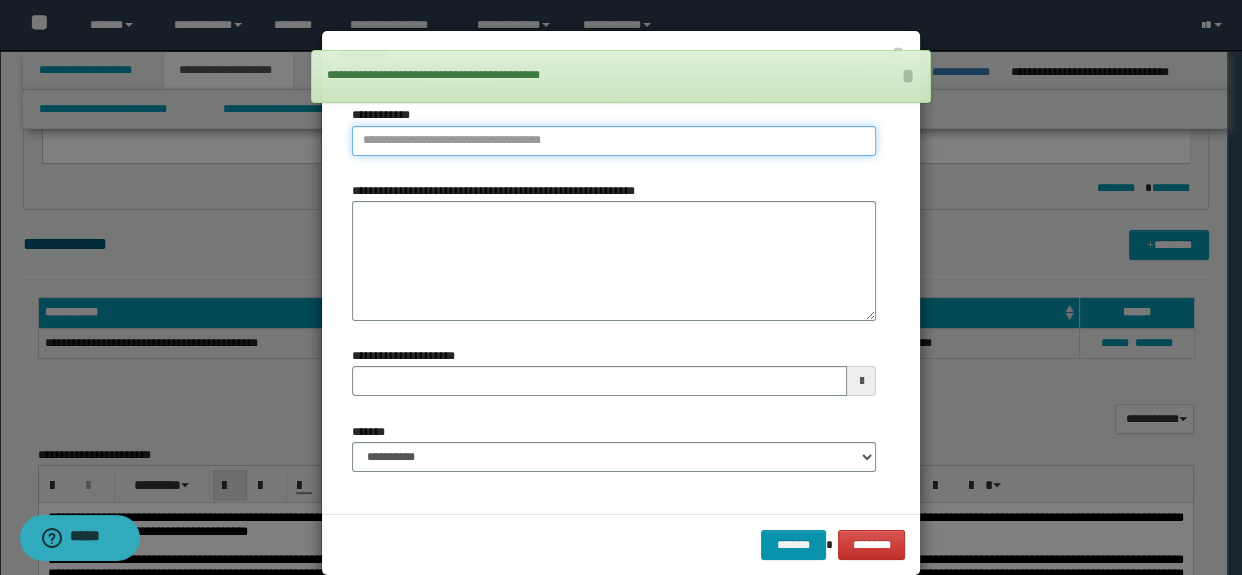 type on "**********" 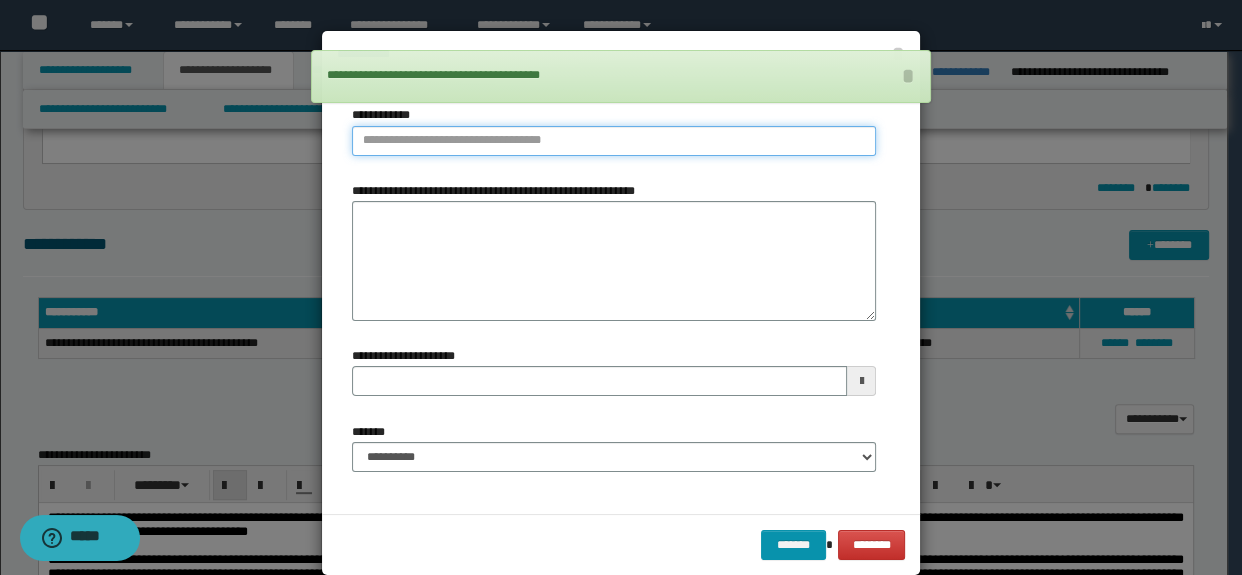 click on "**********" at bounding box center [614, 141] 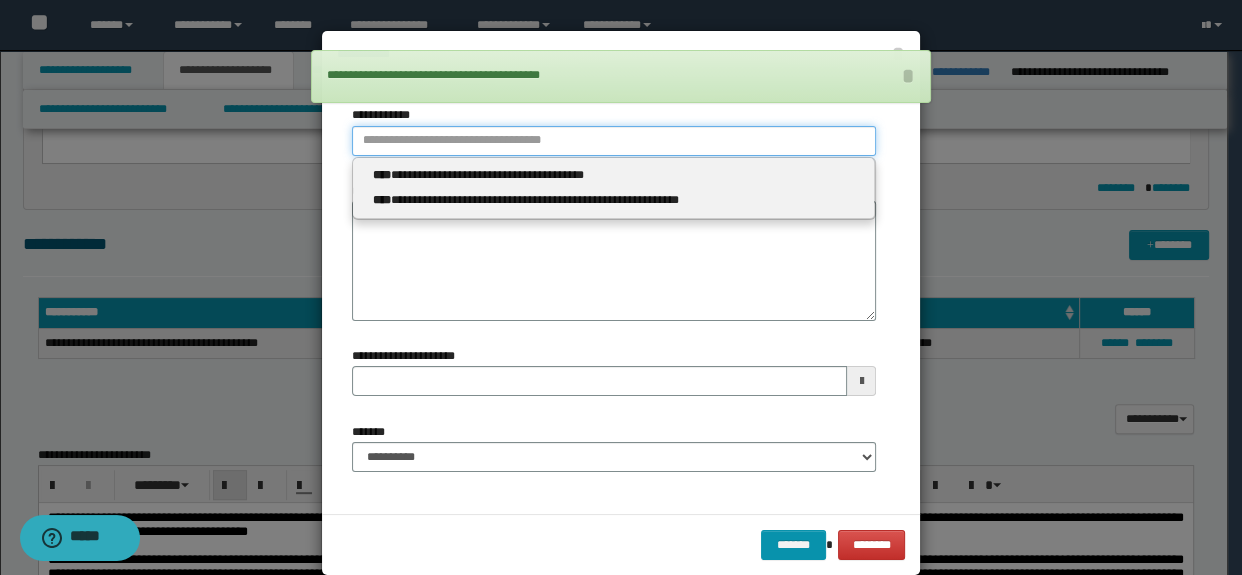 paste on "**********" 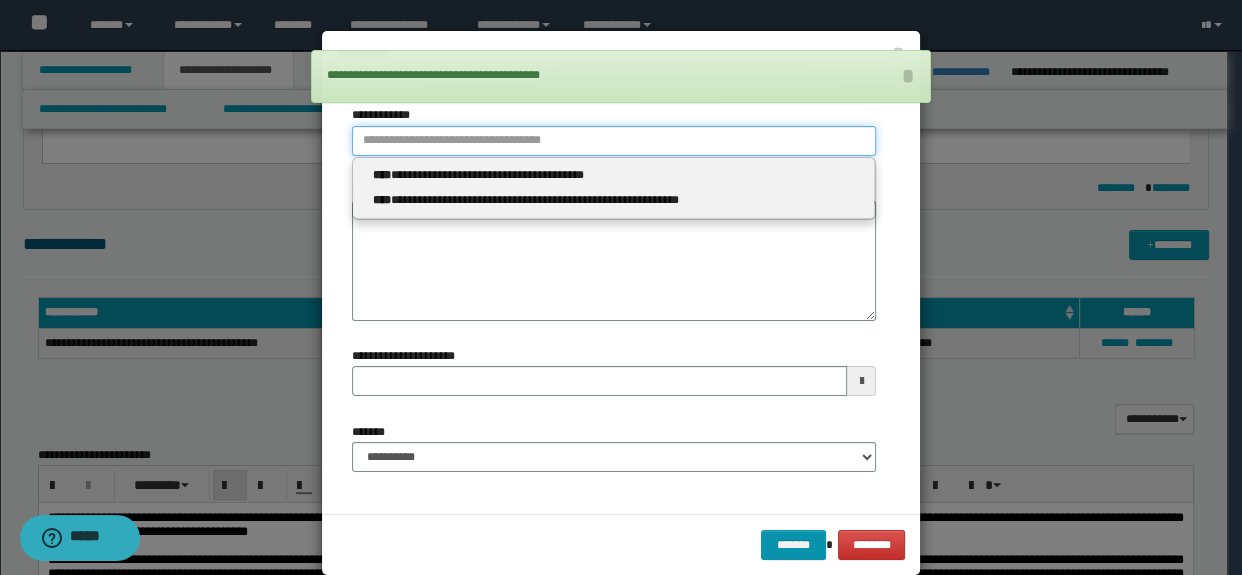 type on "**********" 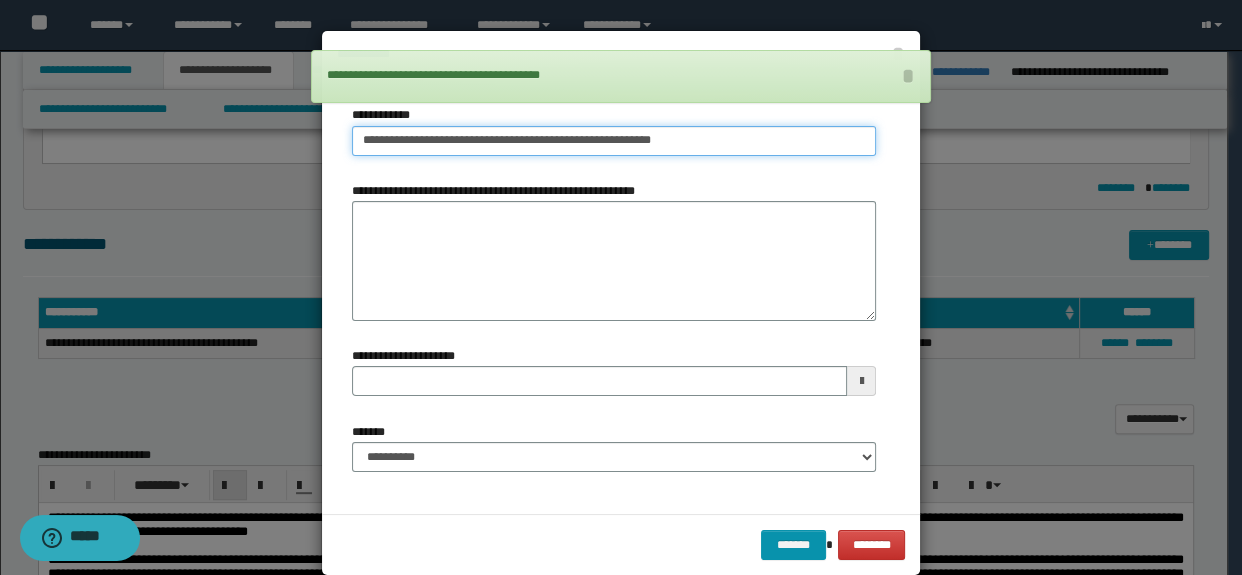 type on "**********" 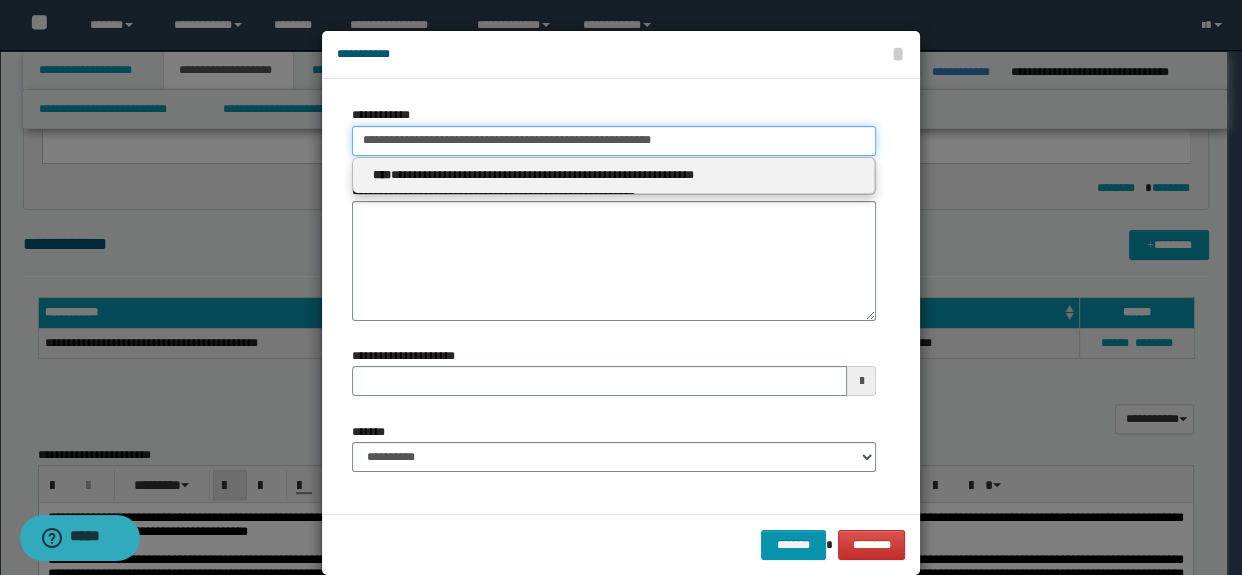 type on "**********" 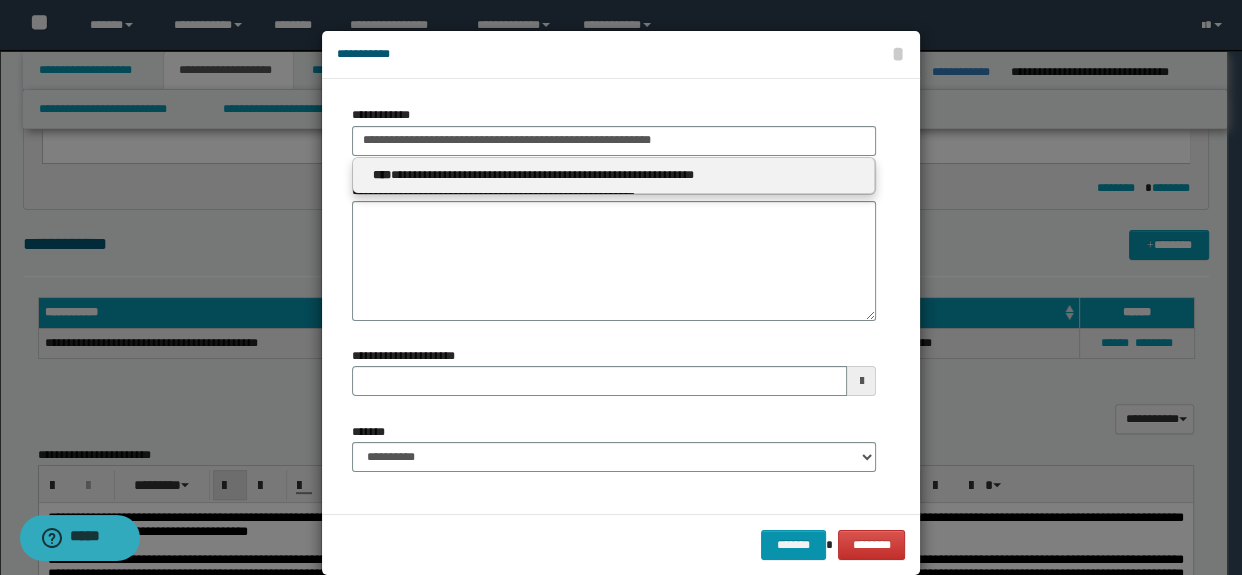 click on "**********" at bounding box center [614, 176] 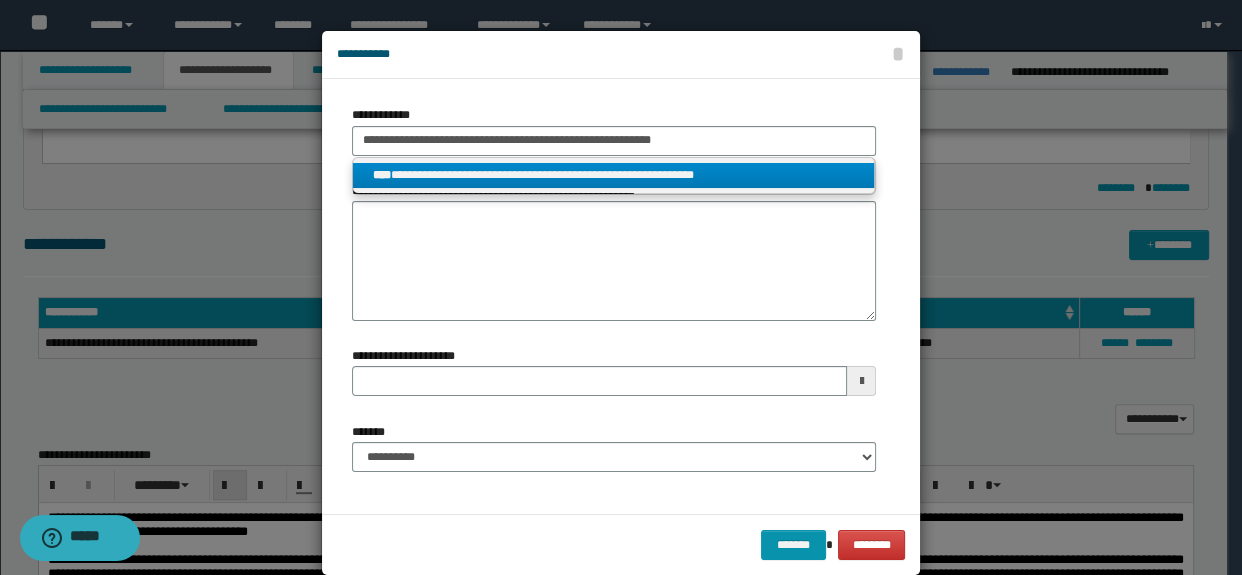 click on "**********" at bounding box center [614, 175] 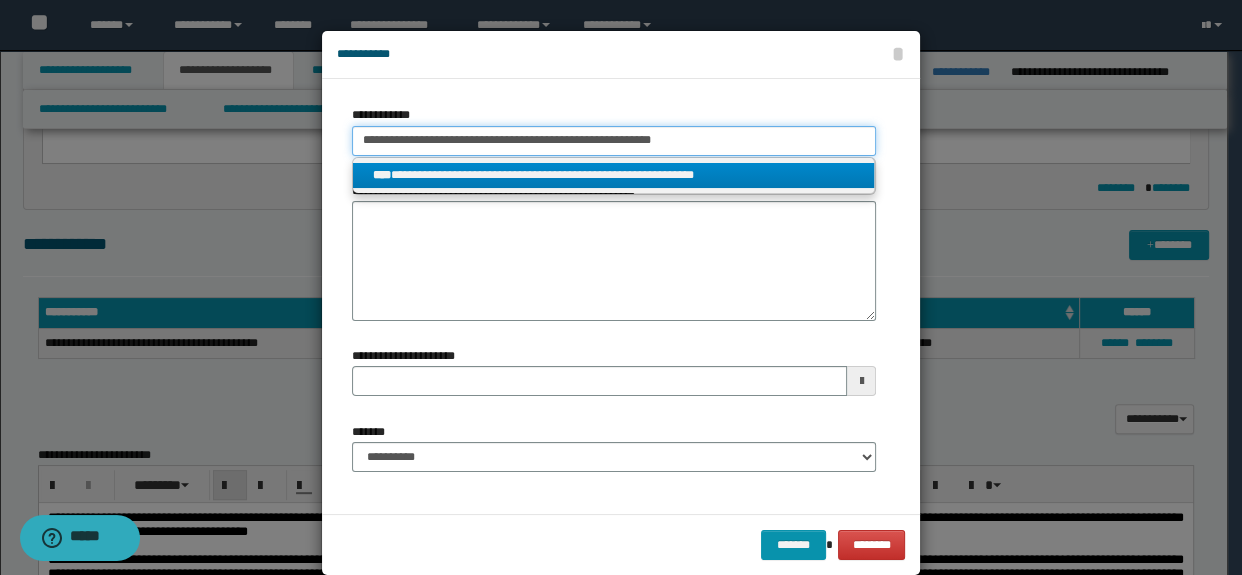 type 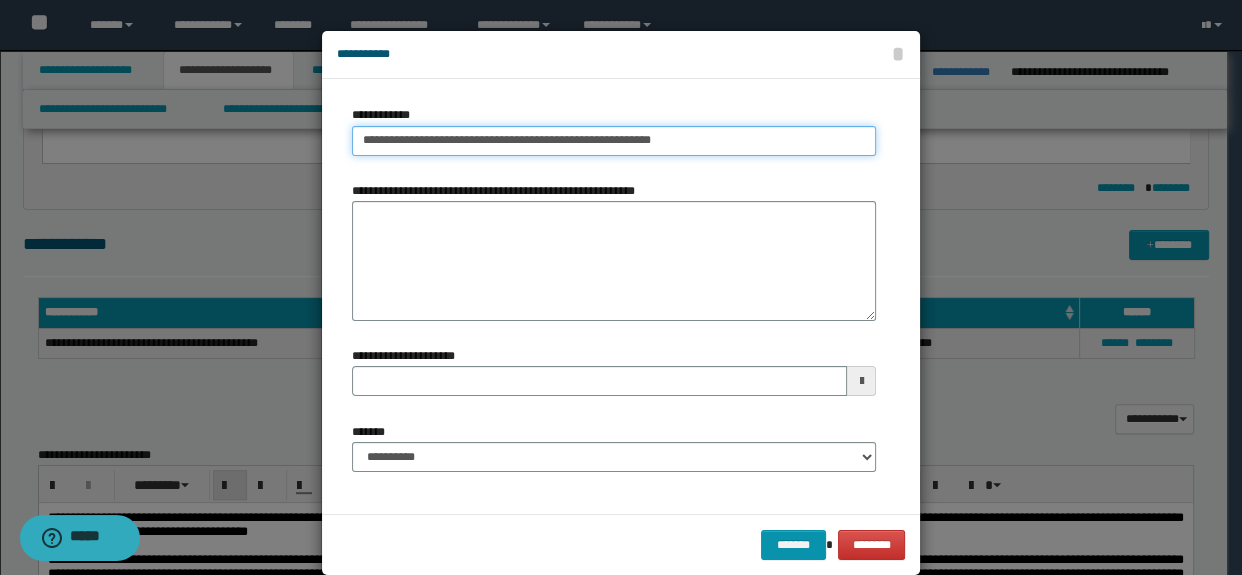 type 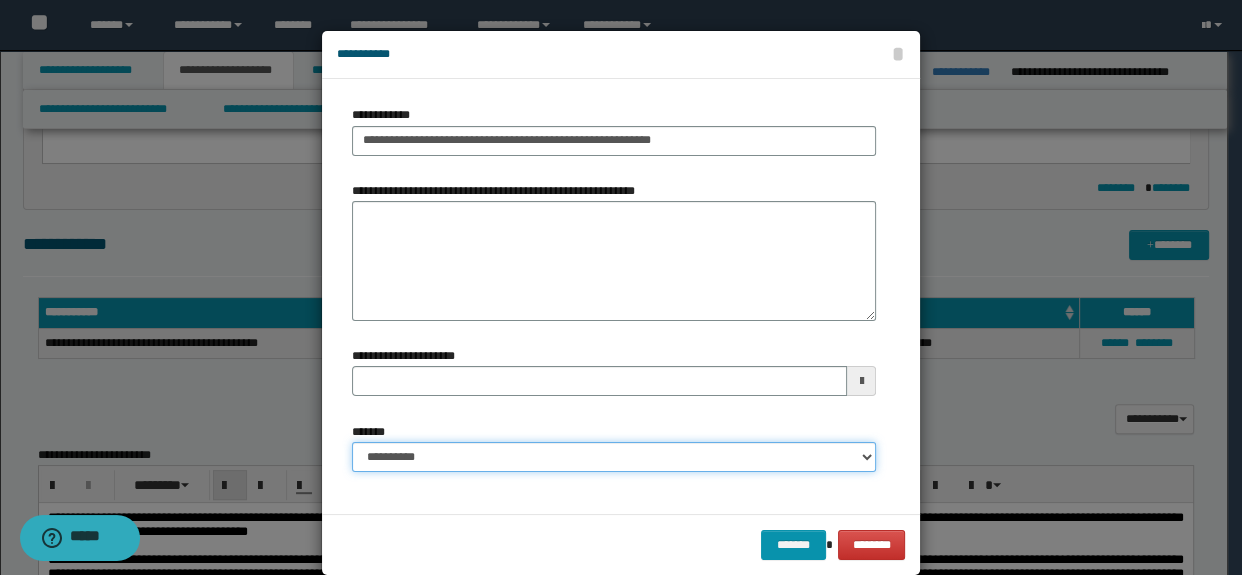 click on "**********" at bounding box center (614, 457) 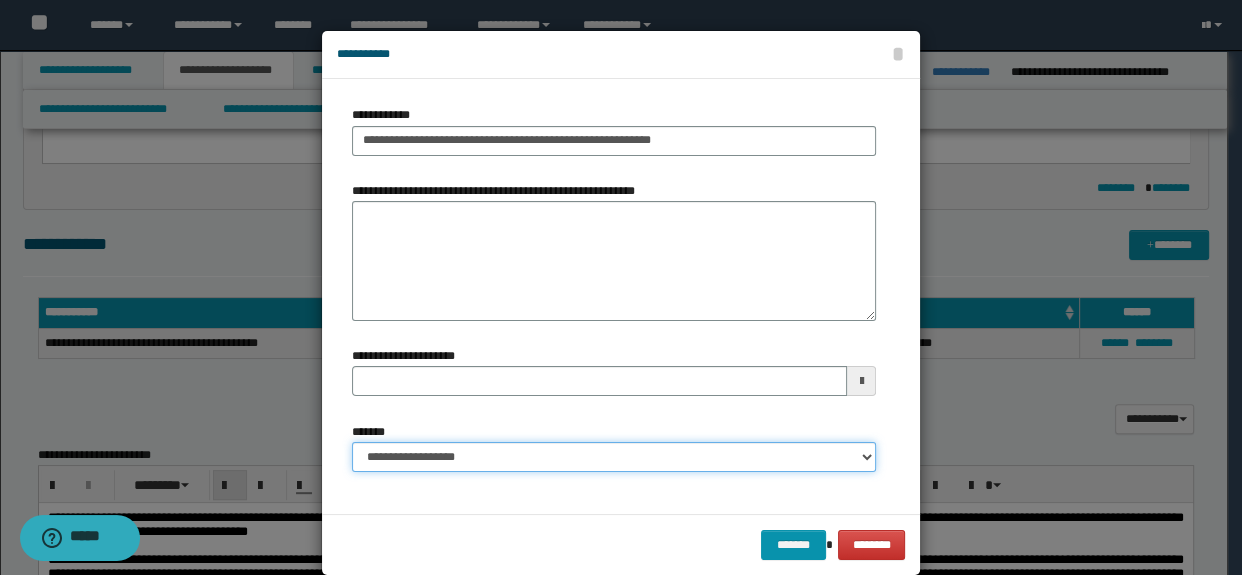click on "**********" at bounding box center (614, 457) 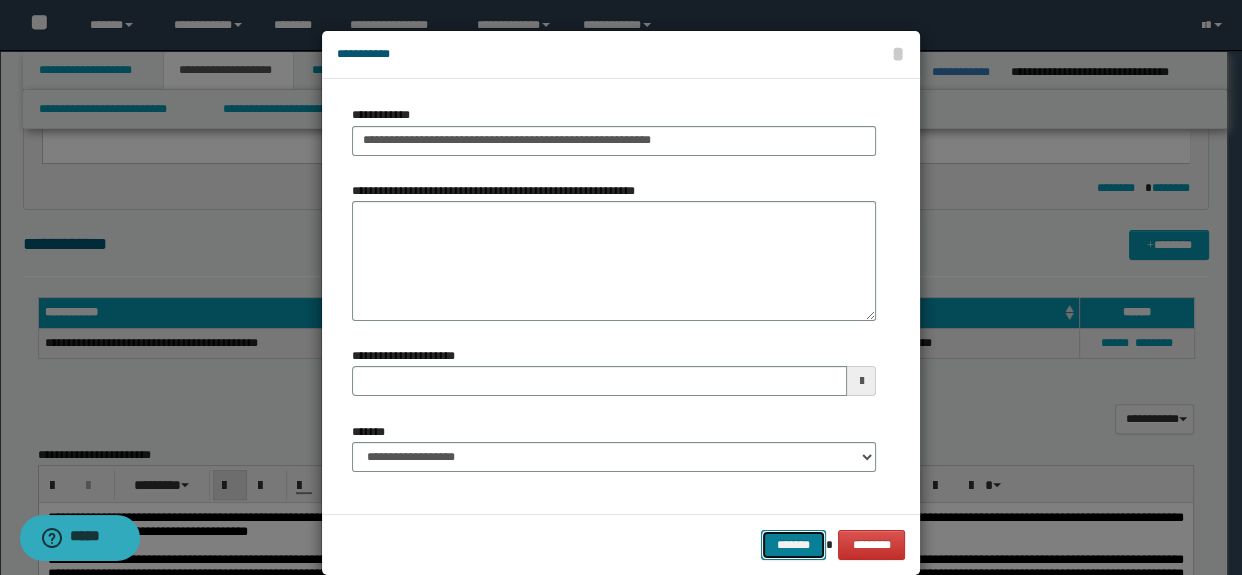 click on "*******" at bounding box center [793, 545] 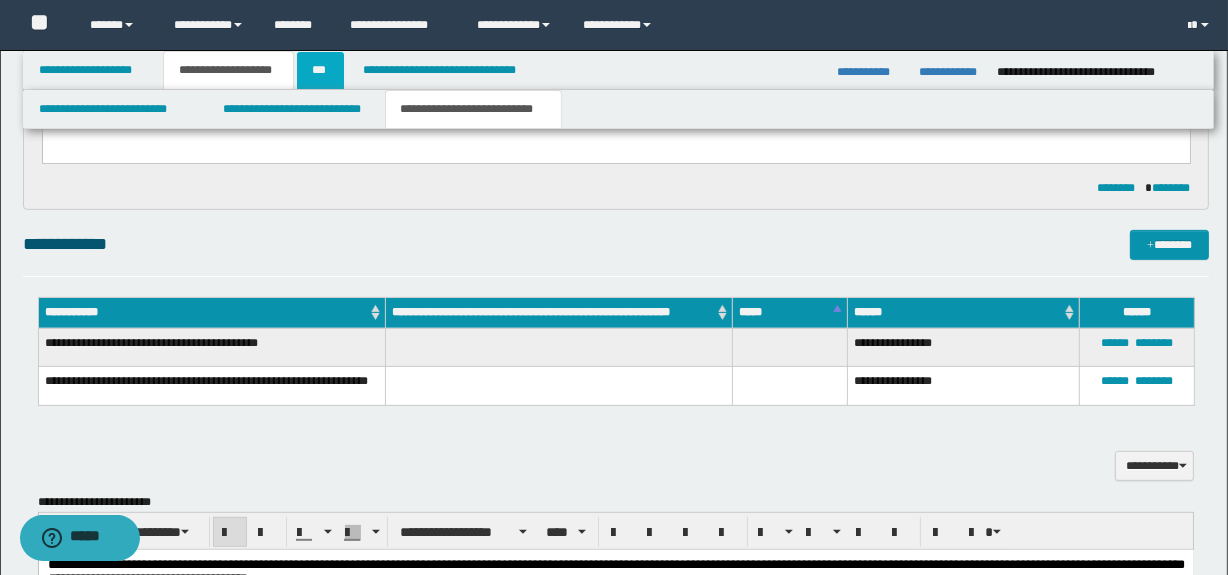 click on "***" at bounding box center (320, 70) 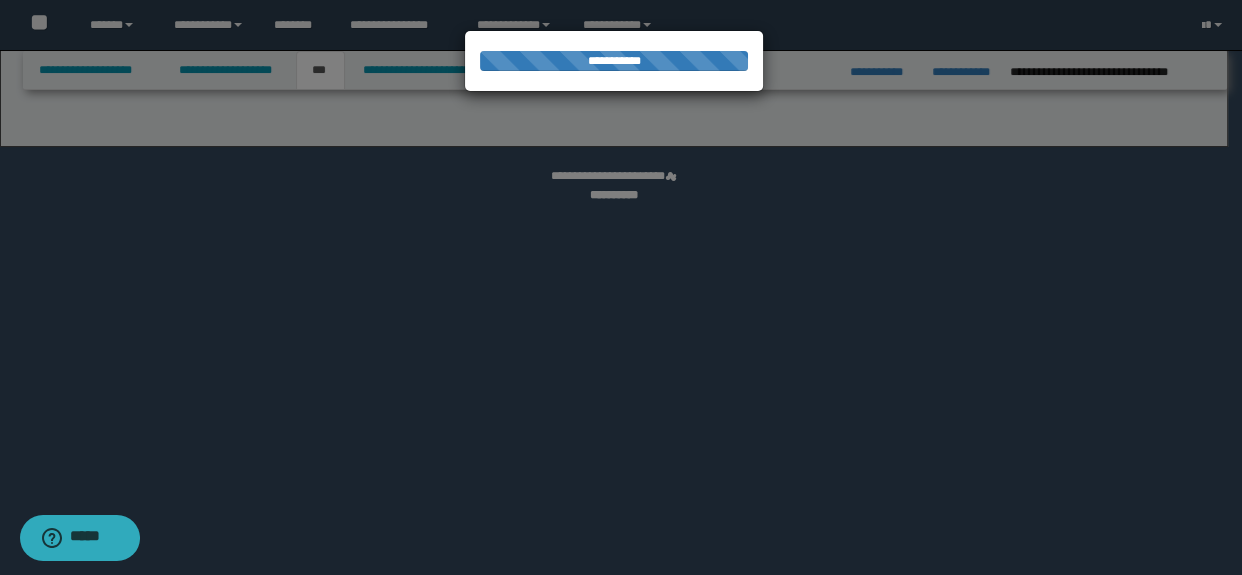 select on "*" 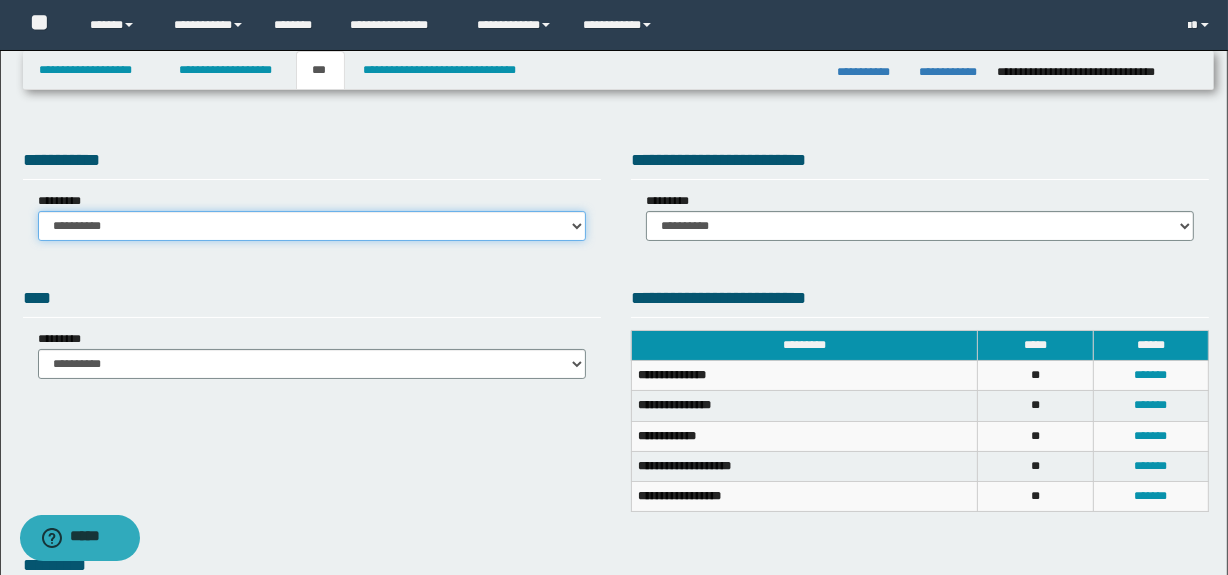 drag, startPoint x: 131, startPoint y: 222, endPoint x: 153, endPoint y: 239, distance: 27.802877 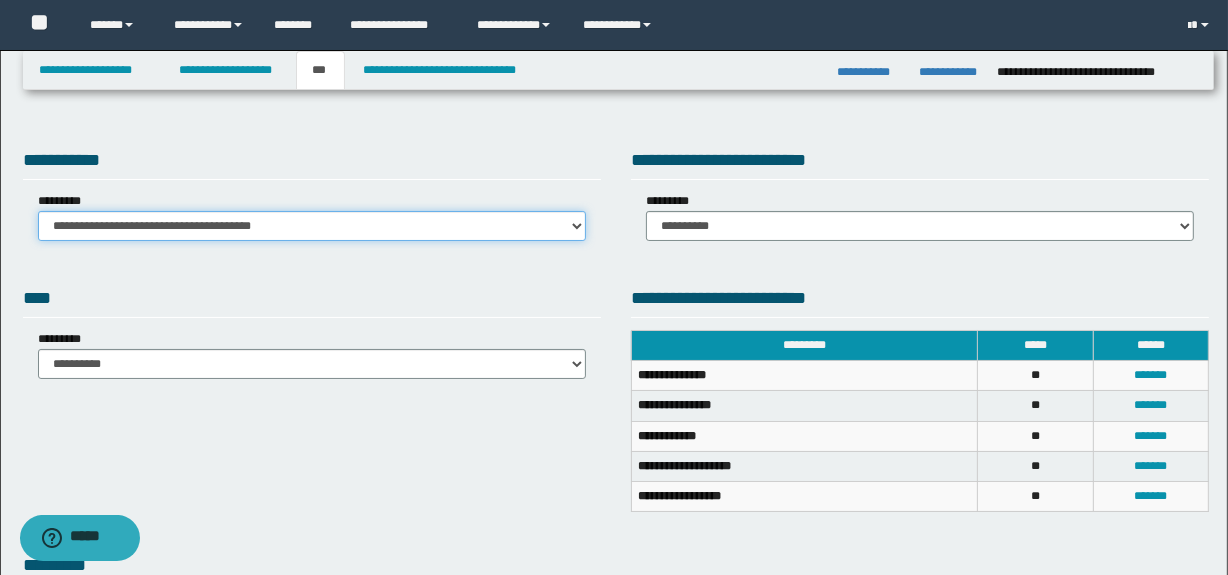 click on "**********" at bounding box center (312, 226) 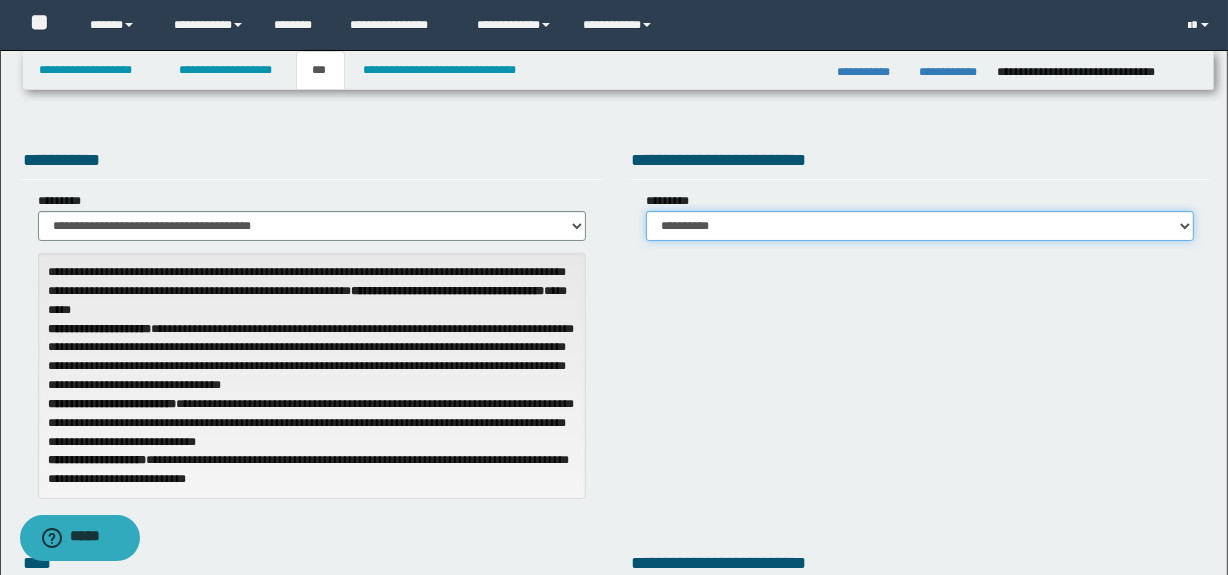 click on "**********" at bounding box center [920, 226] 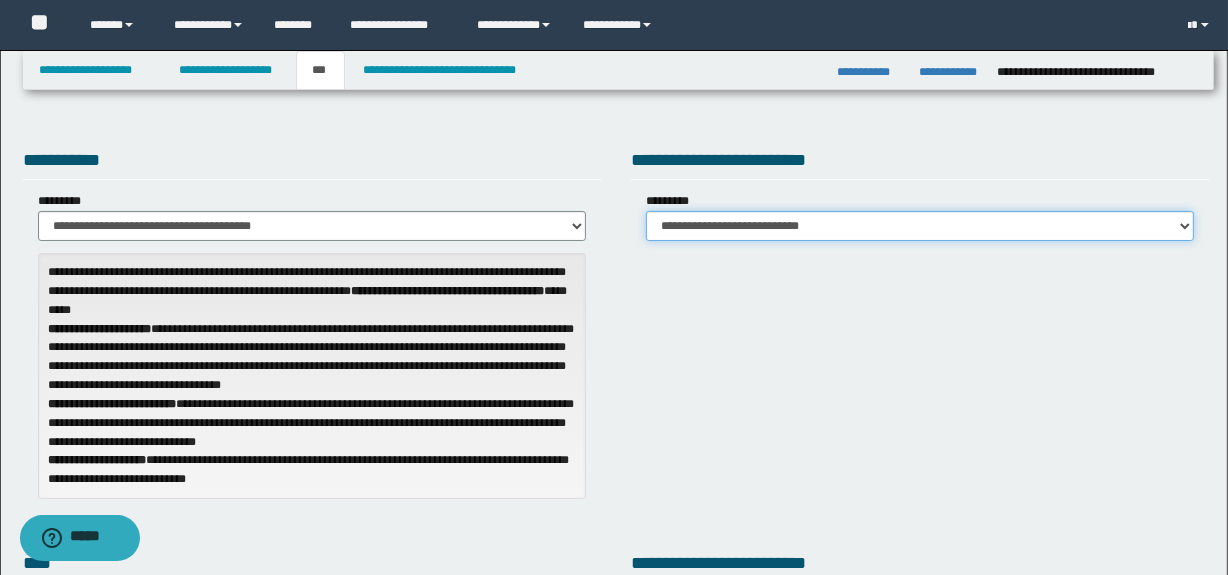 click on "**********" at bounding box center [920, 226] 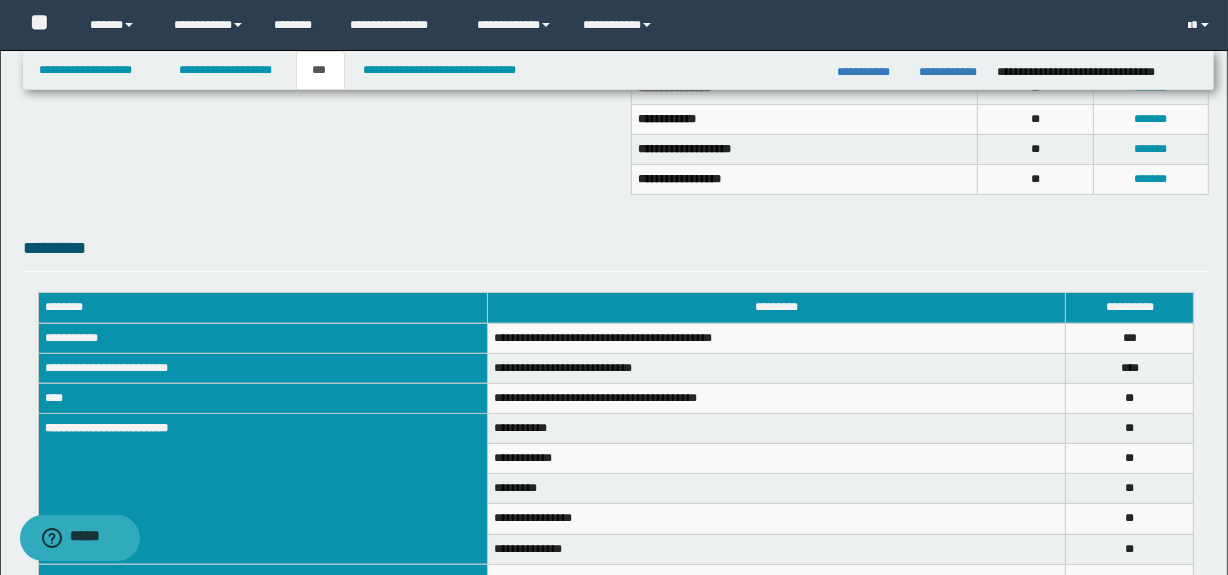 scroll, scrollTop: 566, scrollLeft: 0, axis: vertical 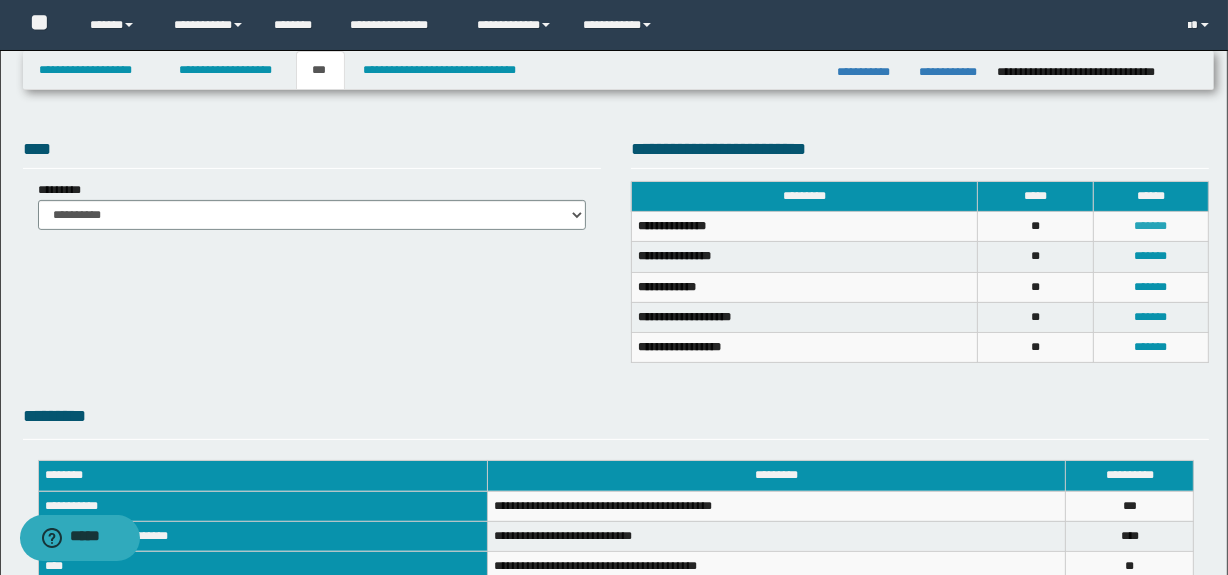 click on "*******" at bounding box center [1151, 226] 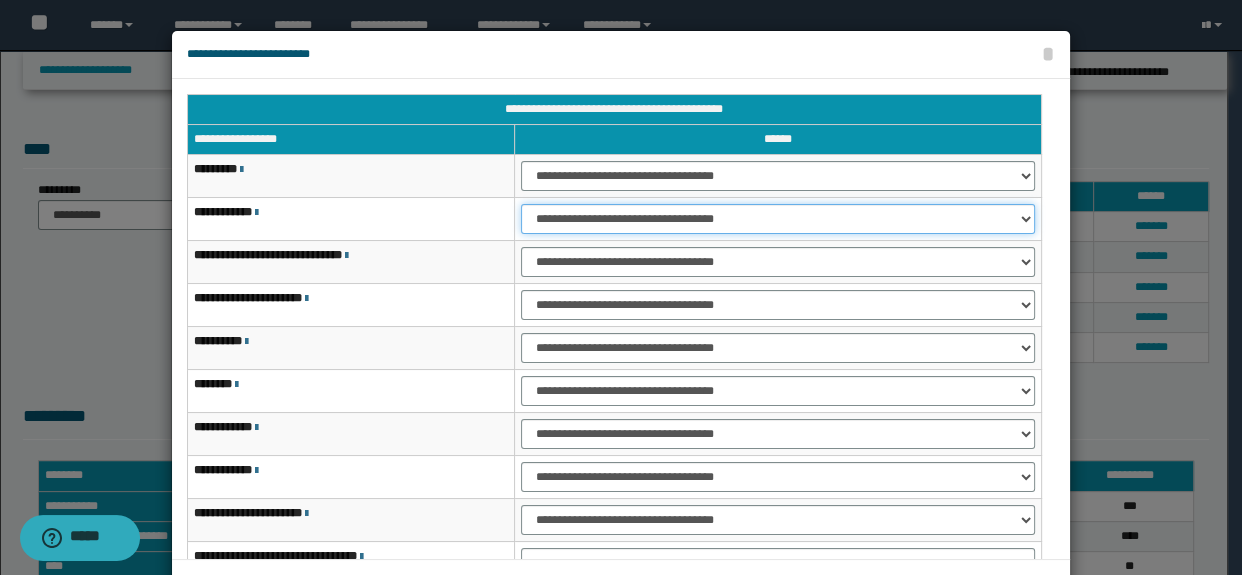 click on "**********" at bounding box center (777, 219) 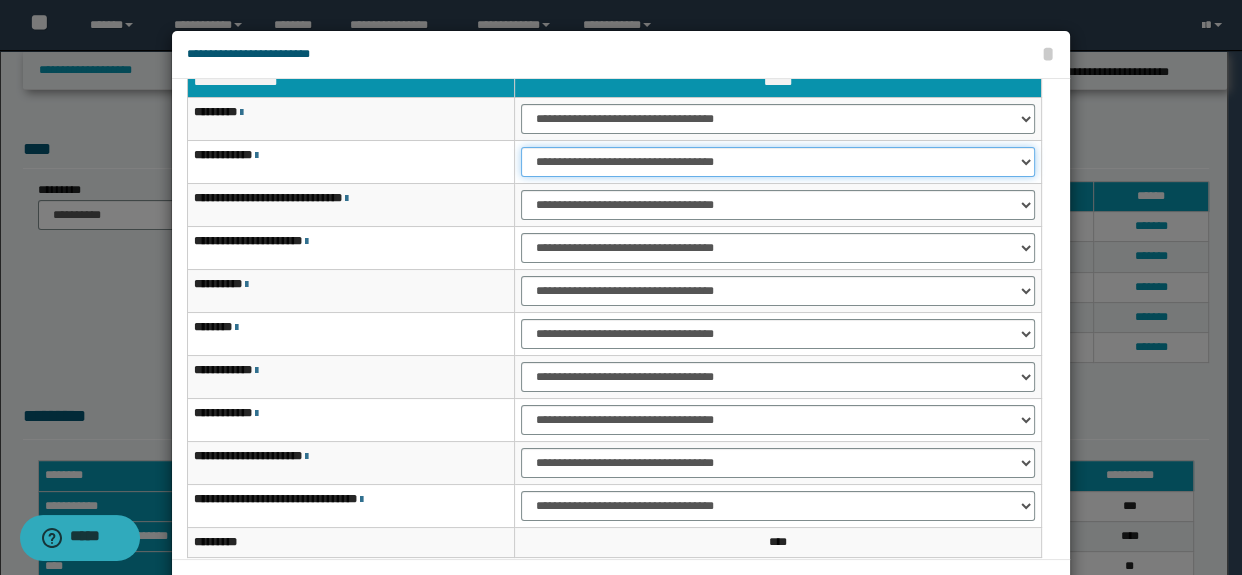 scroll, scrollTop: 120, scrollLeft: 0, axis: vertical 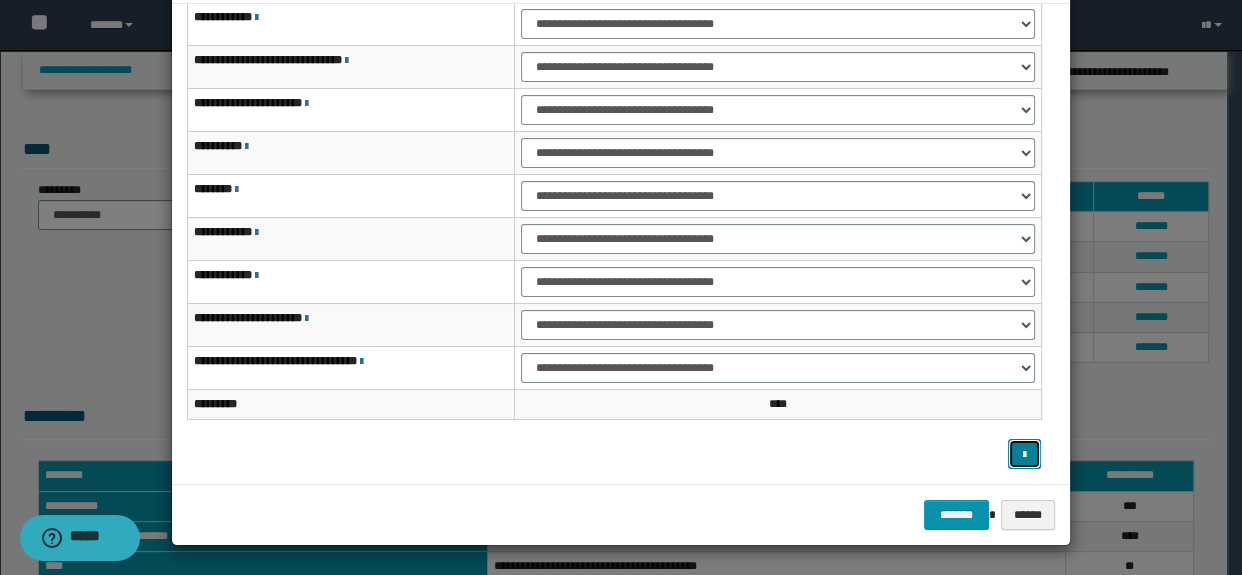 drag, startPoint x: 1016, startPoint y: 457, endPoint x: 997, endPoint y: 452, distance: 19.646883 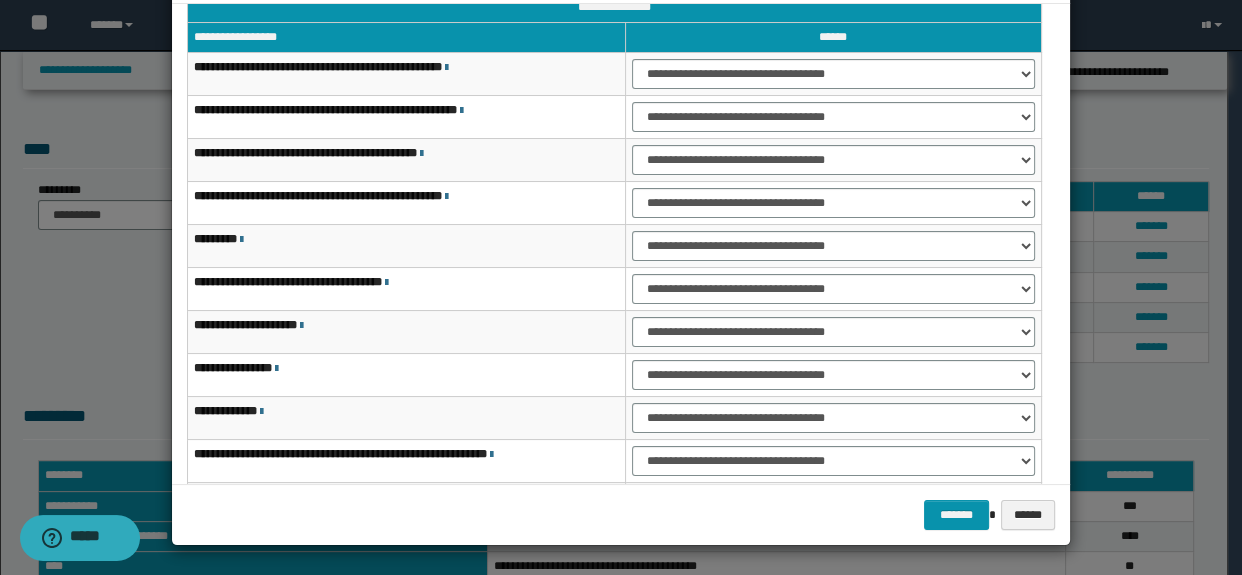 scroll, scrollTop: 0, scrollLeft: 0, axis: both 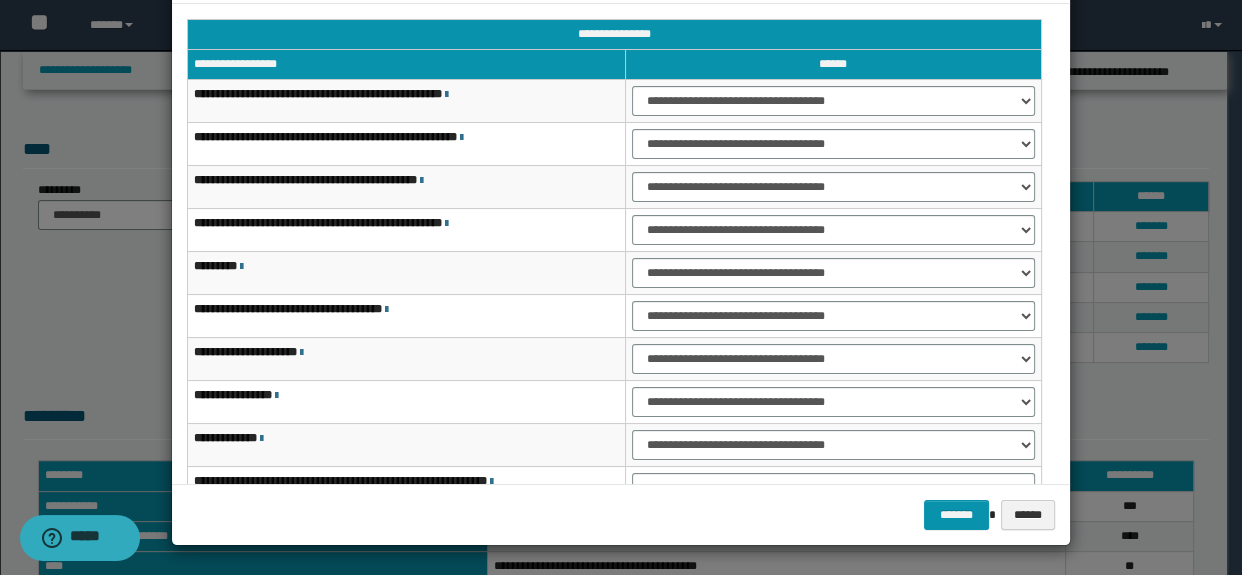 type 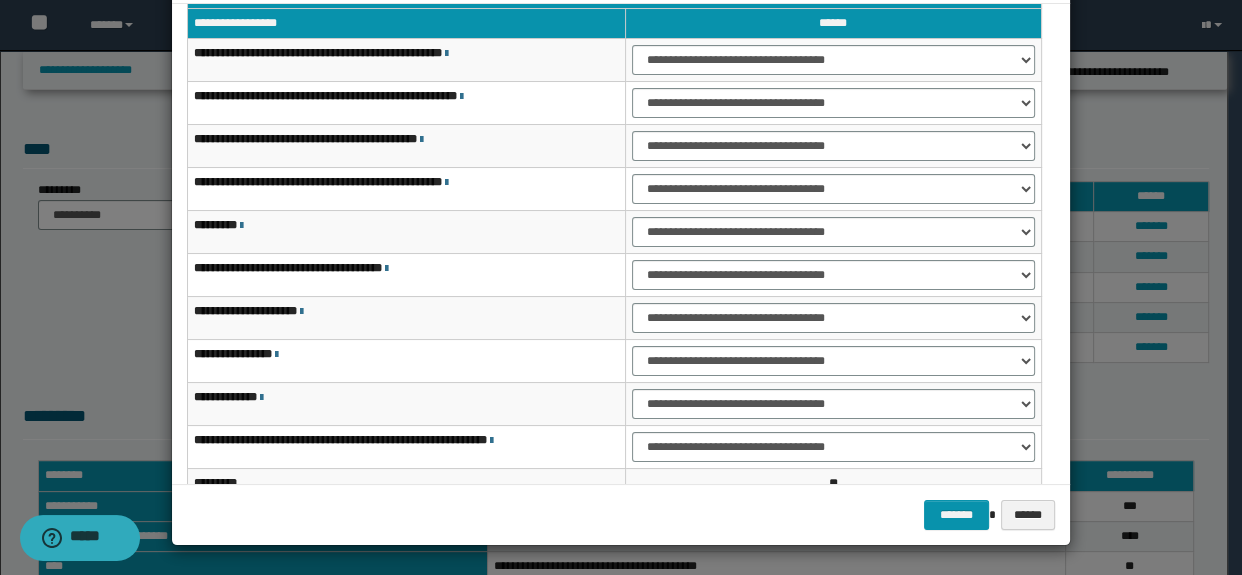 scroll, scrollTop: 120, scrollLeft: 0, axis: vertical 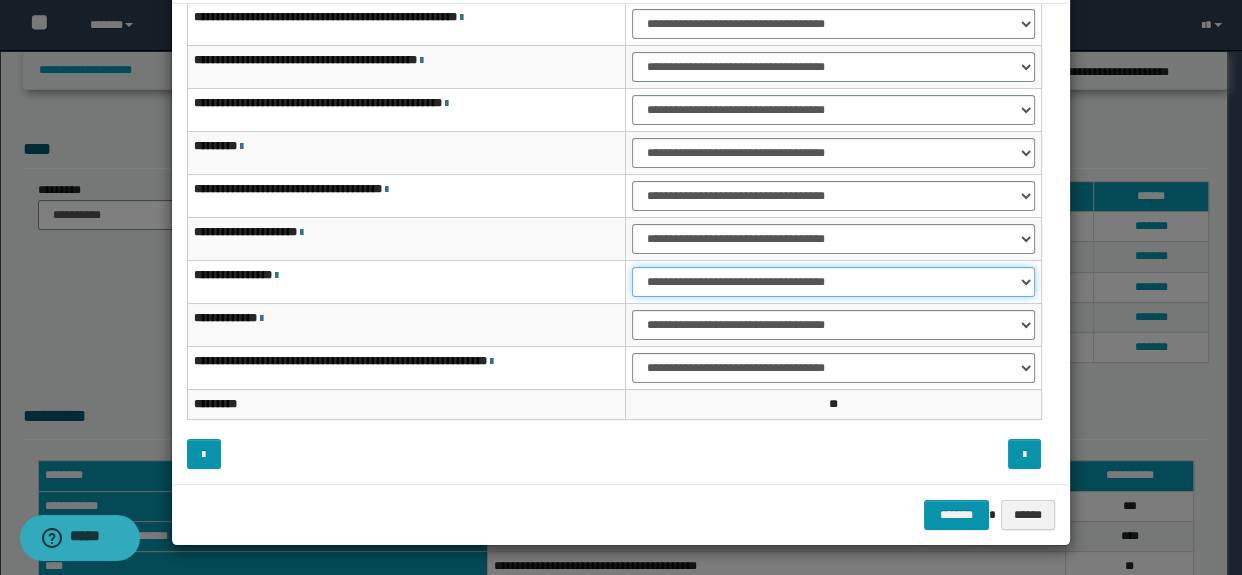 click on "**********" at bounding box center [833, 282] 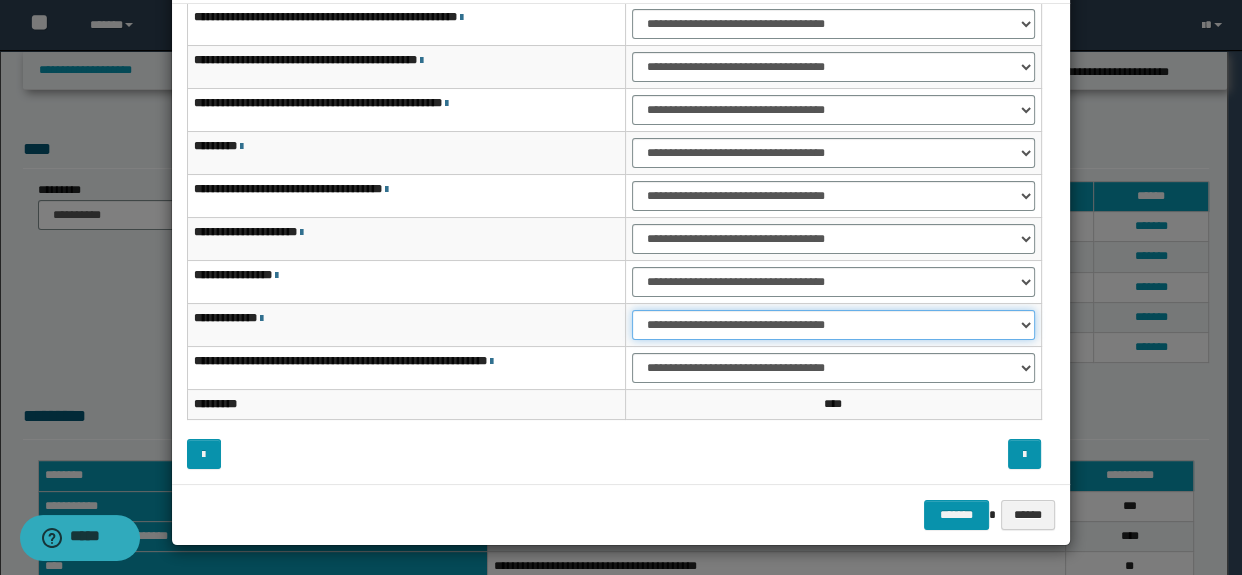 drag, startPoint x: 654, startPoint y: 319, endPoint x: 664, endPoint y: 338, distance: 21.470911 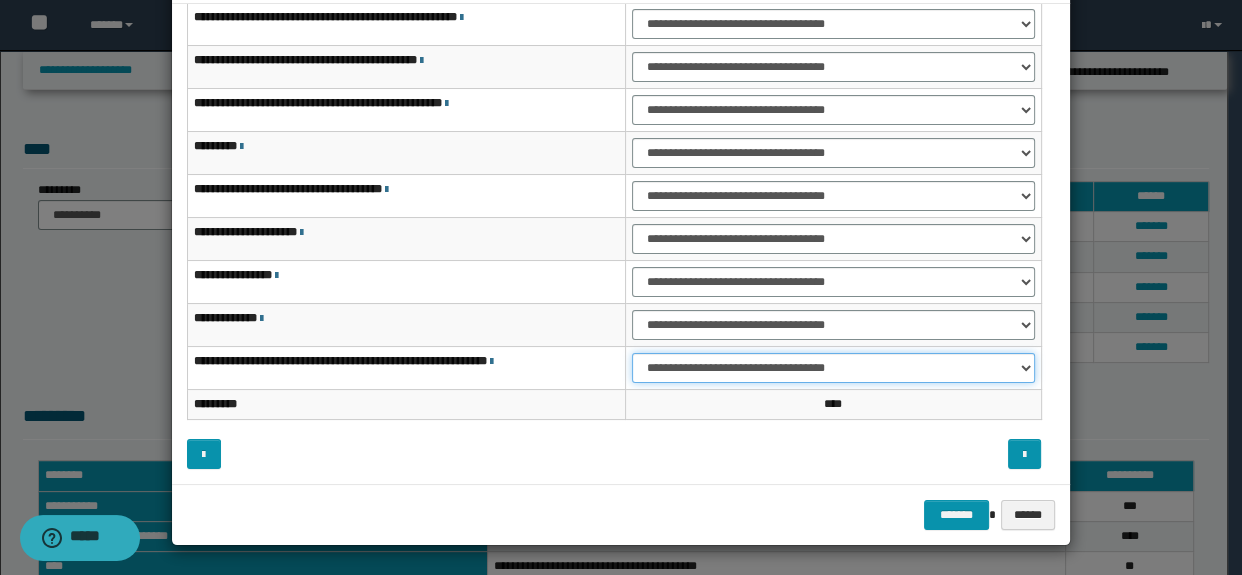 click on "**********" at bounding box center [833, 368] 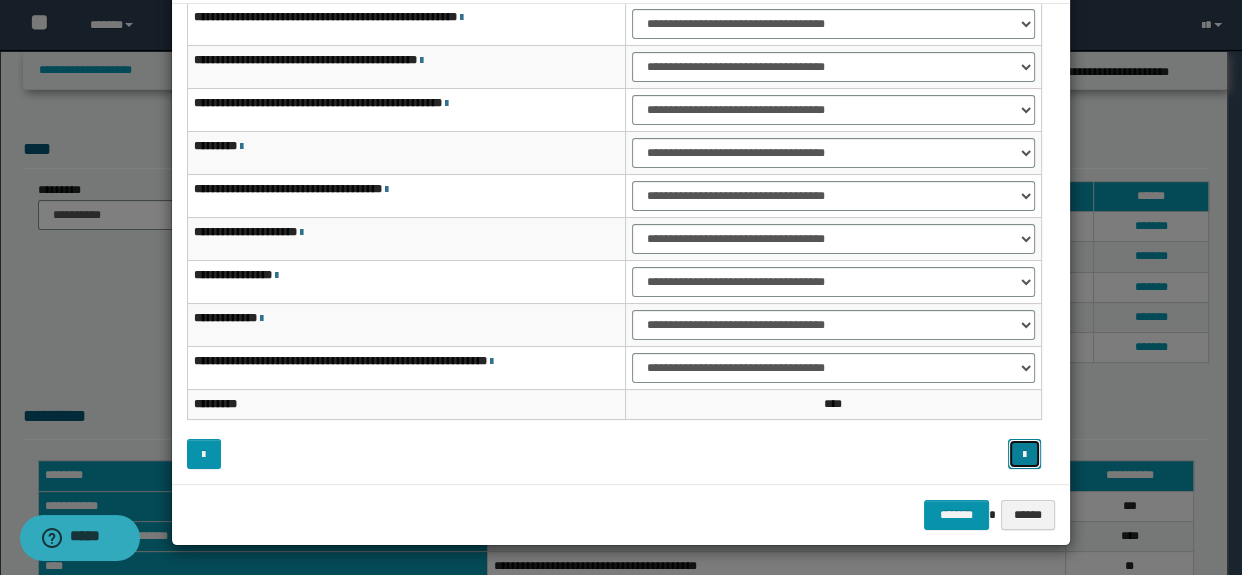 click at bounding box center (1024, 455) 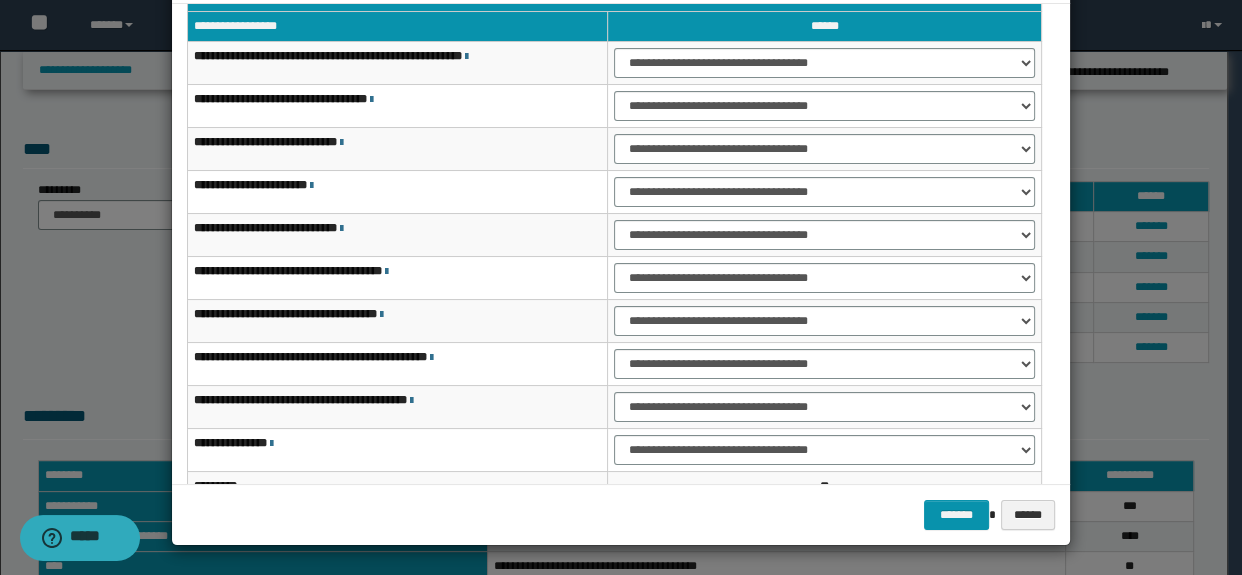 scroll, scrollTop: 29, scrollLeft: 0, axis: vertical 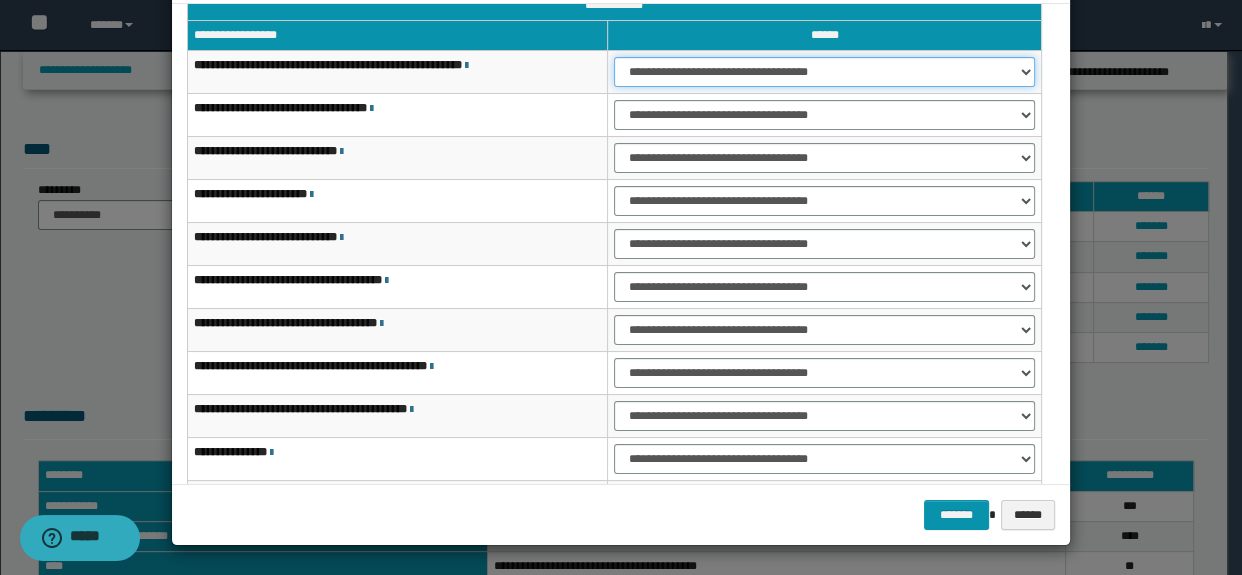 click on "**********" at bounding box center [824, 72] 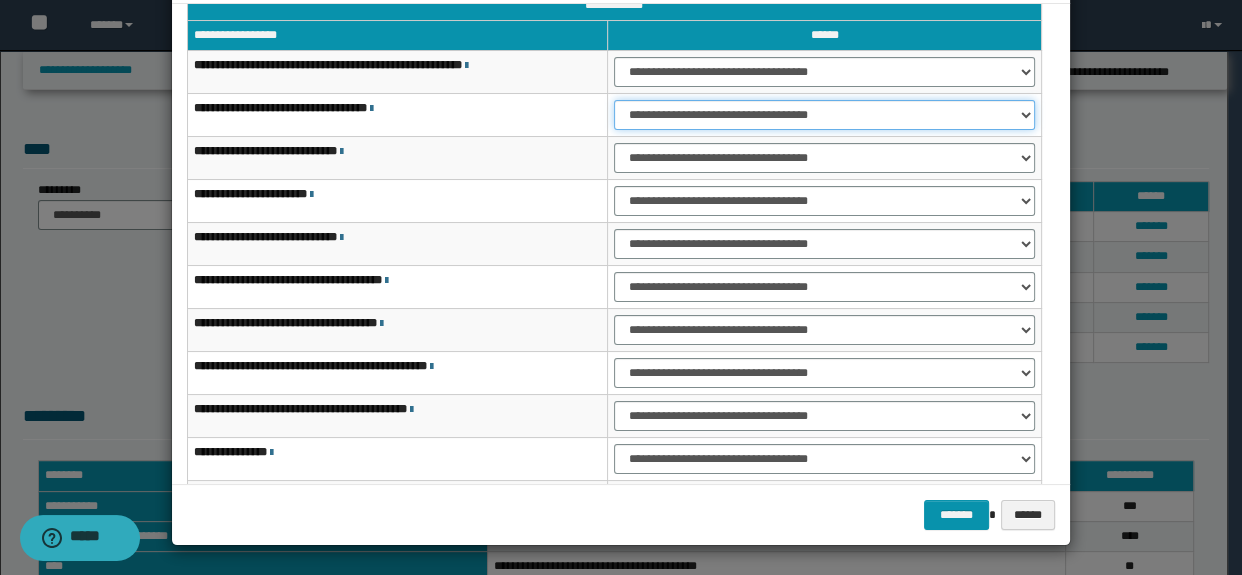 drag, startPoint x: 644, startPoint y: 113, endPoint x: 650, endPoint y: 128, distance: 16.155495 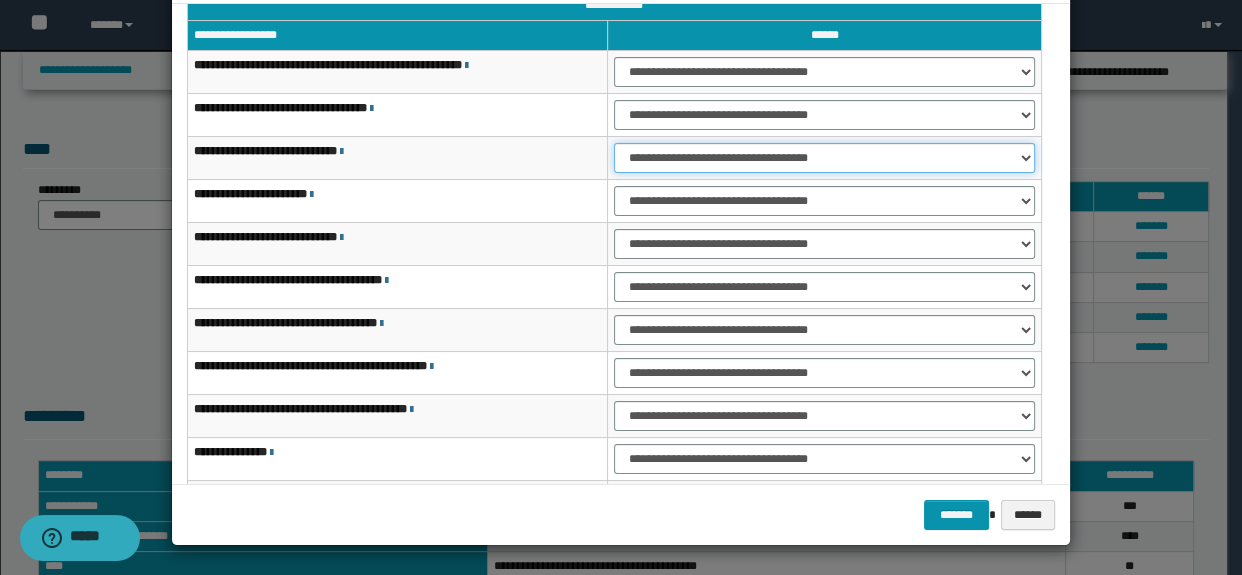 click on "**********" at bounding box center [824, 158] 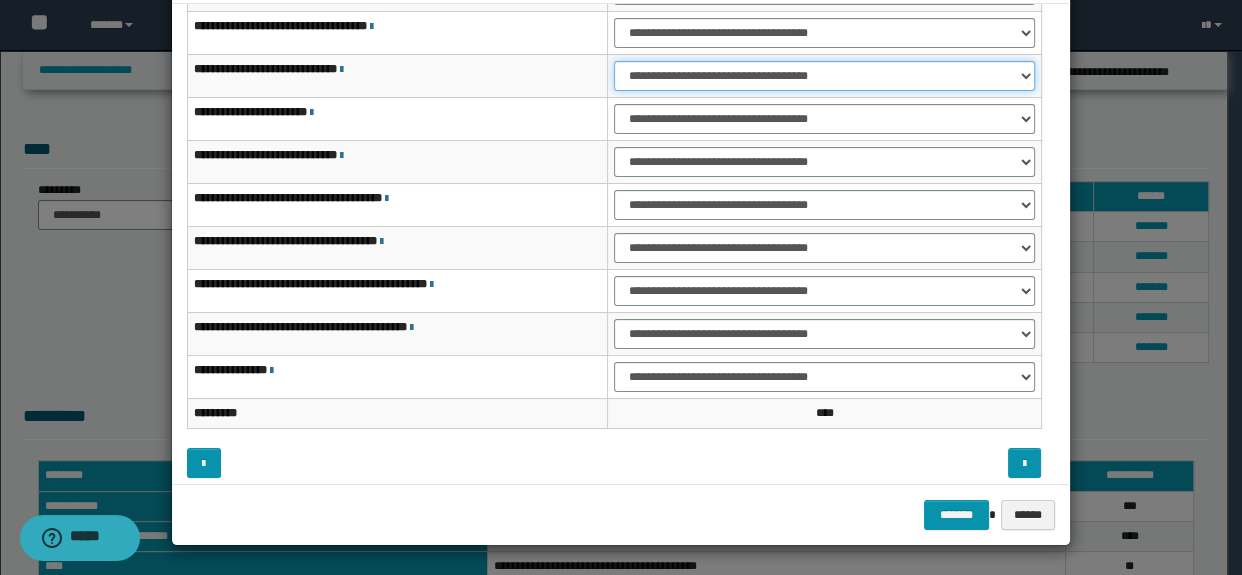 scroll, scrollTop: 120, scrollLeft: 0, axis: vertical 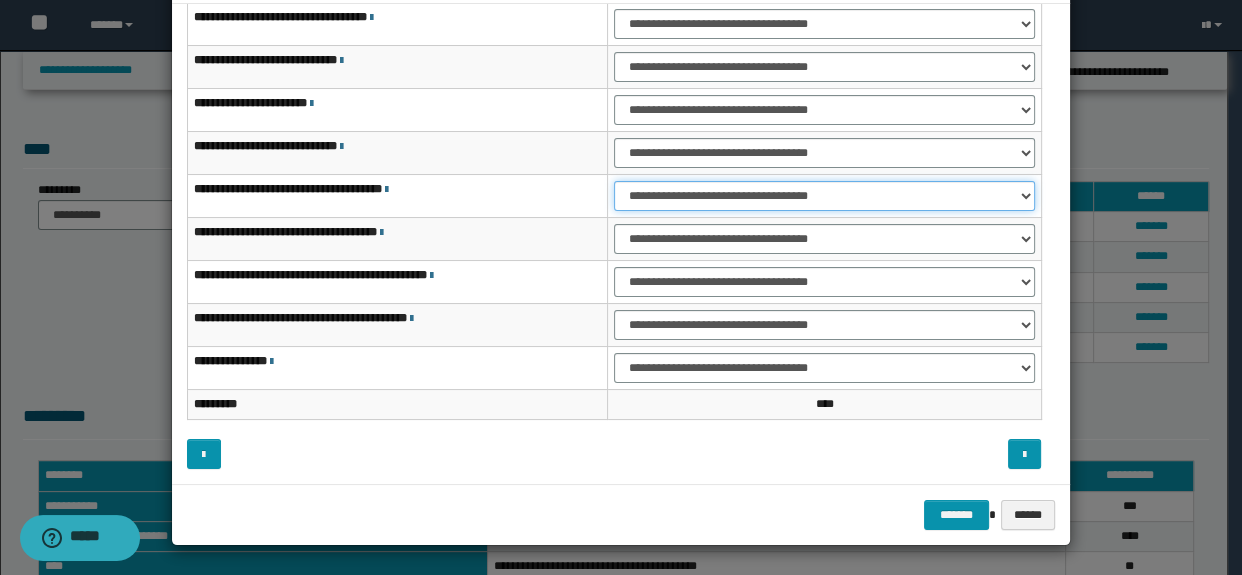 click on "**********" at bounding box center [824, 196] 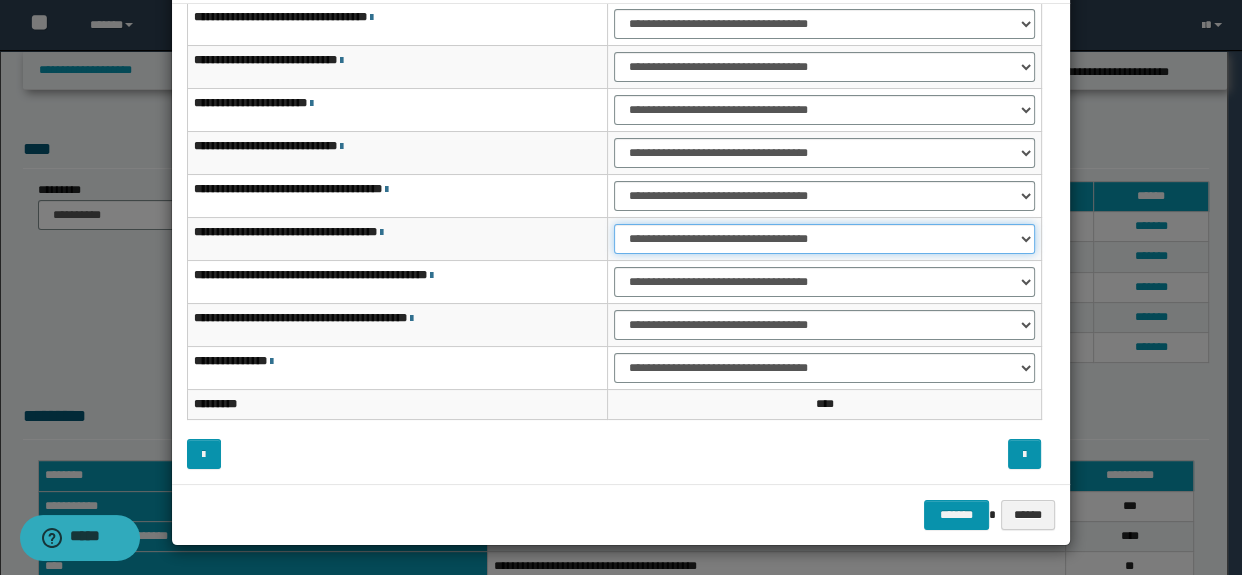 click on "**********" at bounding box center (824, 239) 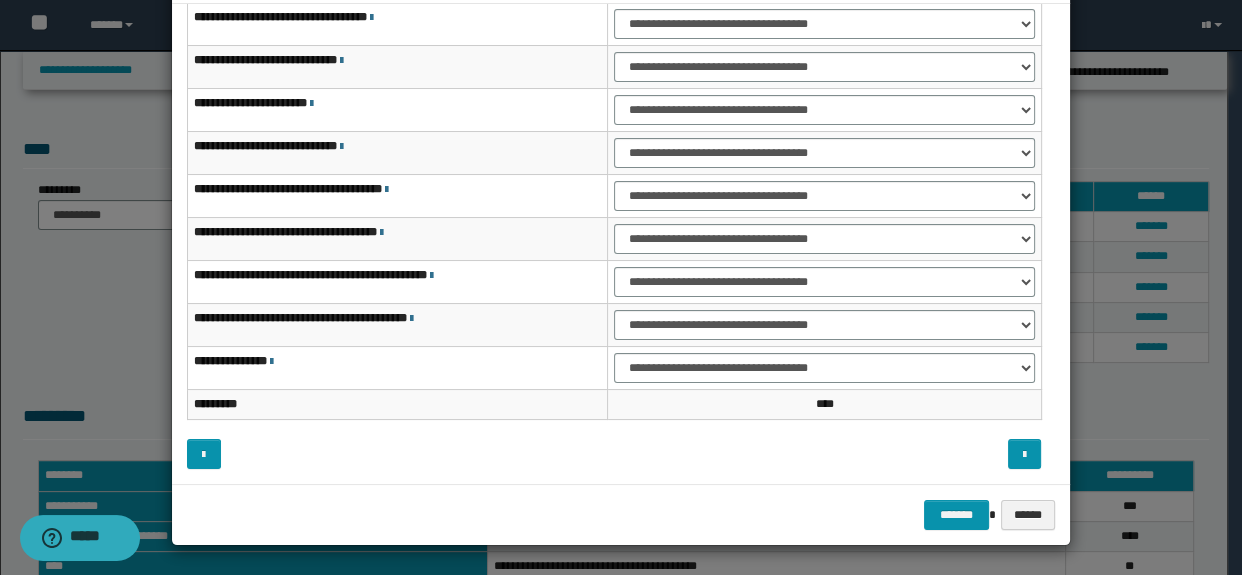 click on "**********" at bounding box center [824, 282] 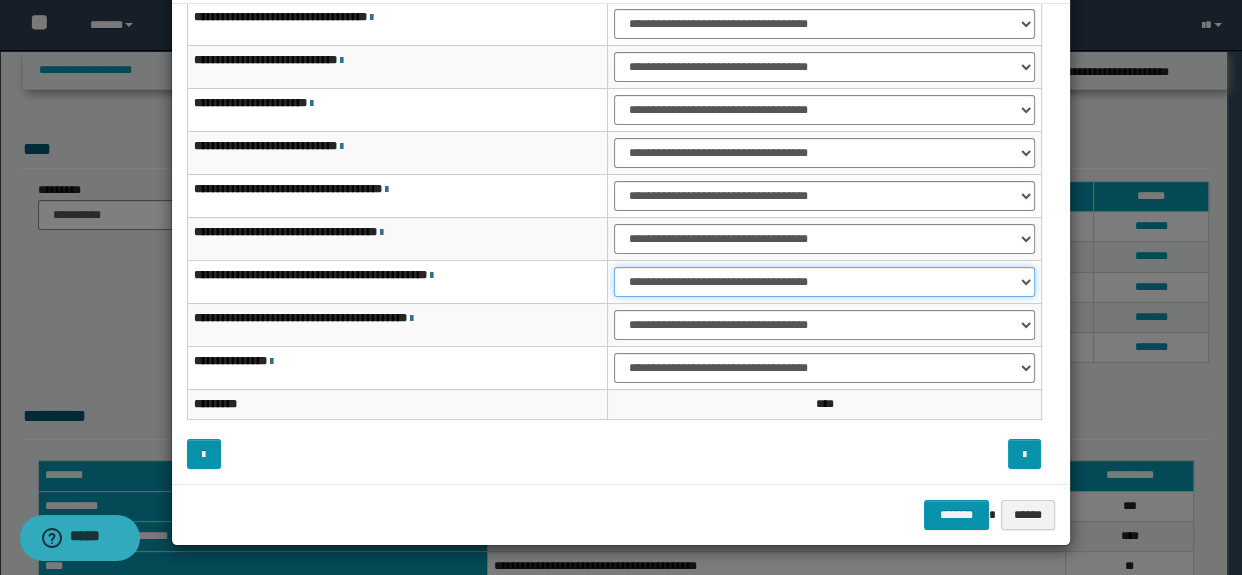 click on "**********" at bounding box center [824, 282] 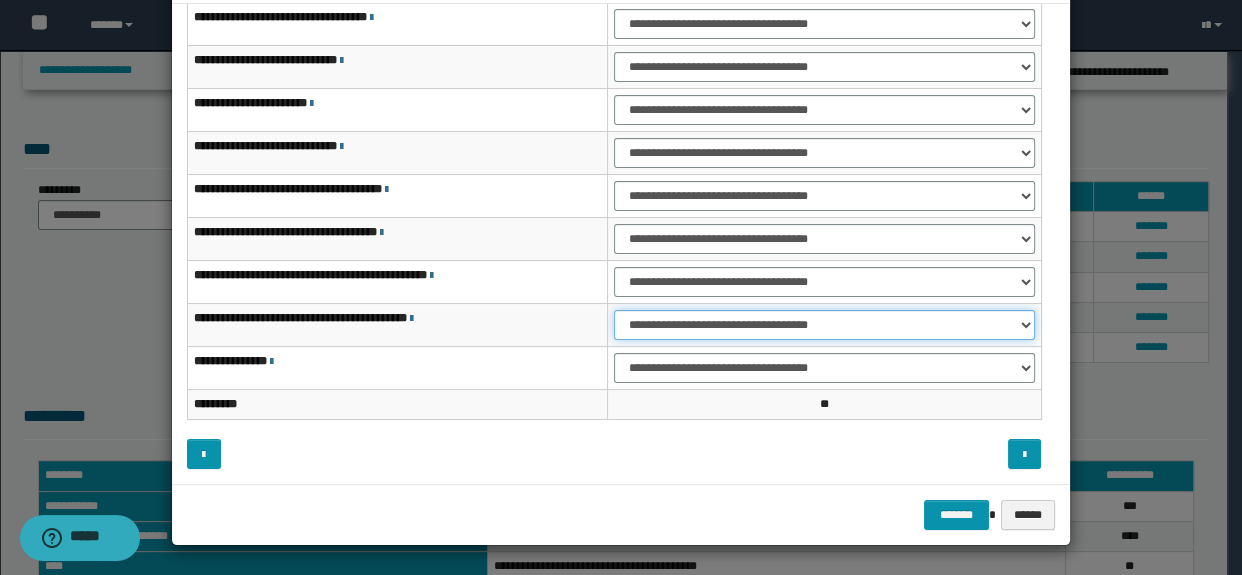 click on "**********" at bounding box center (824, 325) 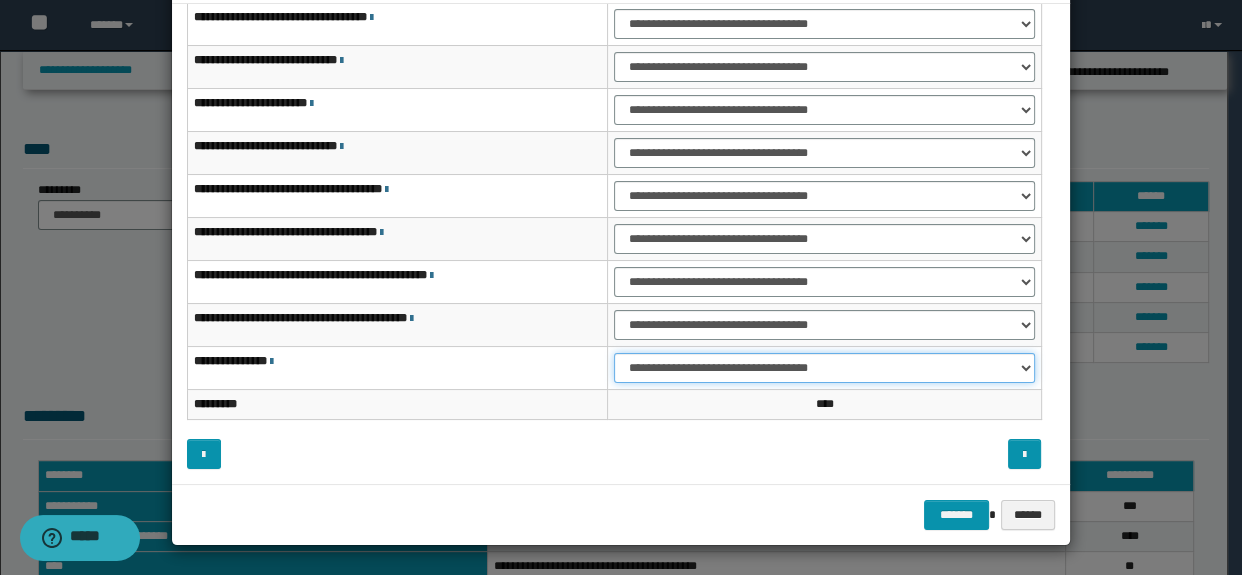 click on "**********" at bounding box center (824, 368) 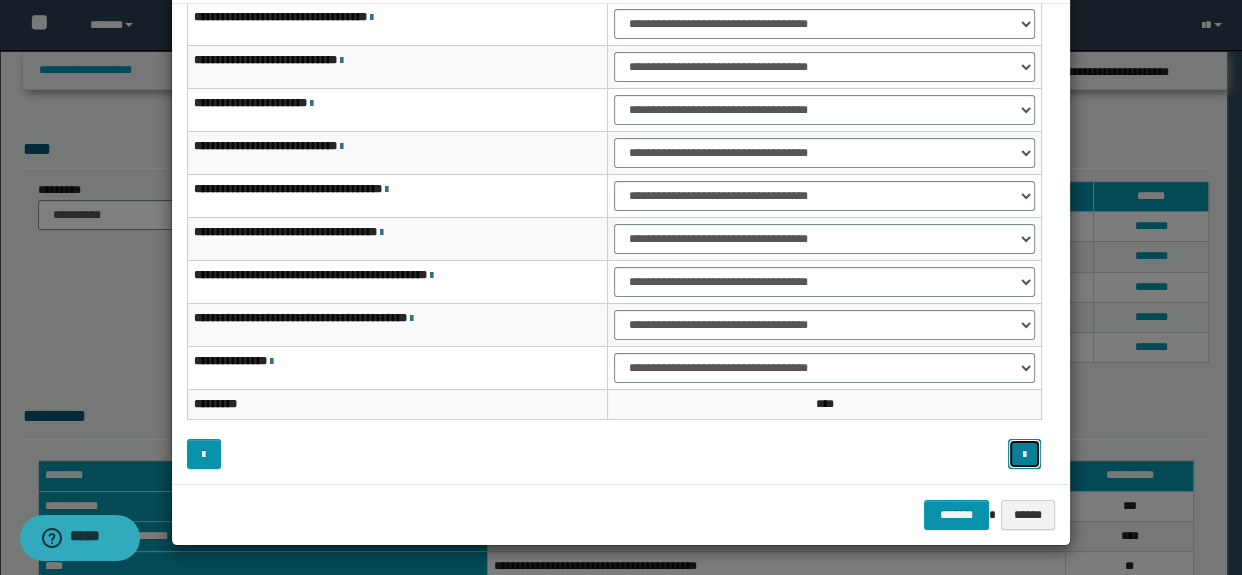 click at bounding box center (1025, 454) 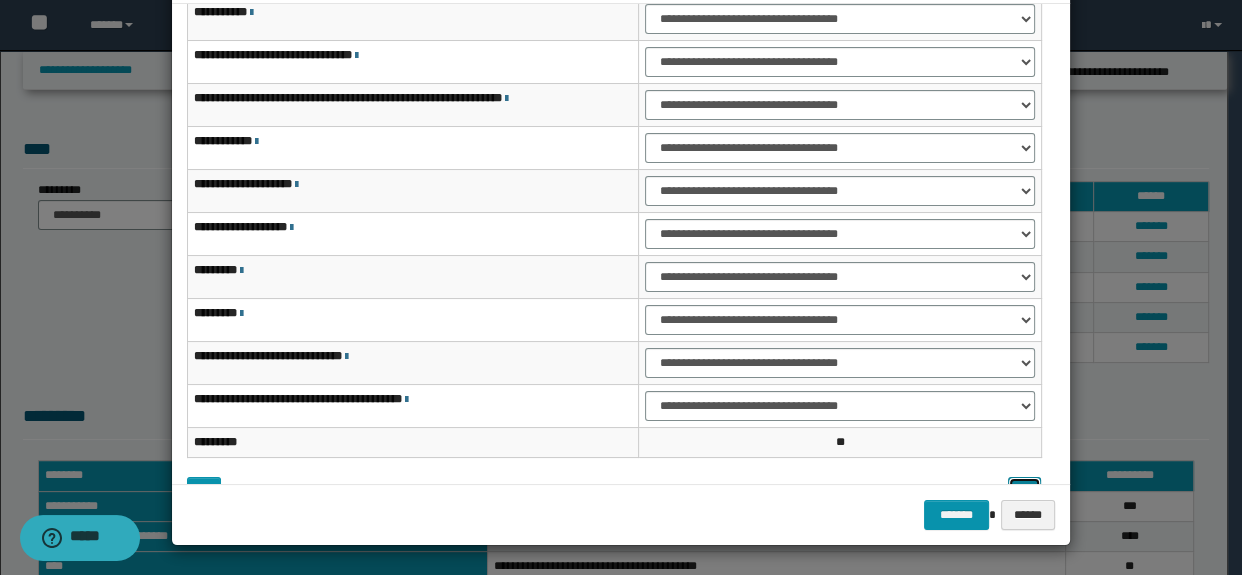 scroll, scrollTop: 29, scrollLeft: 0, axis: vertical 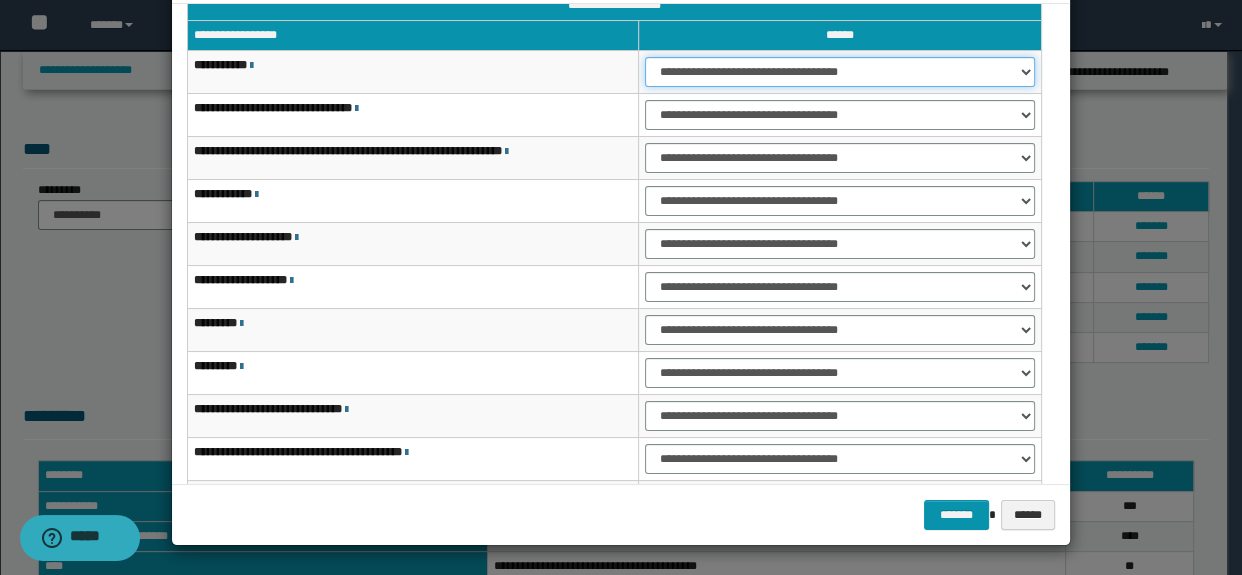 click on "**********" at bounding box center [839, 72] 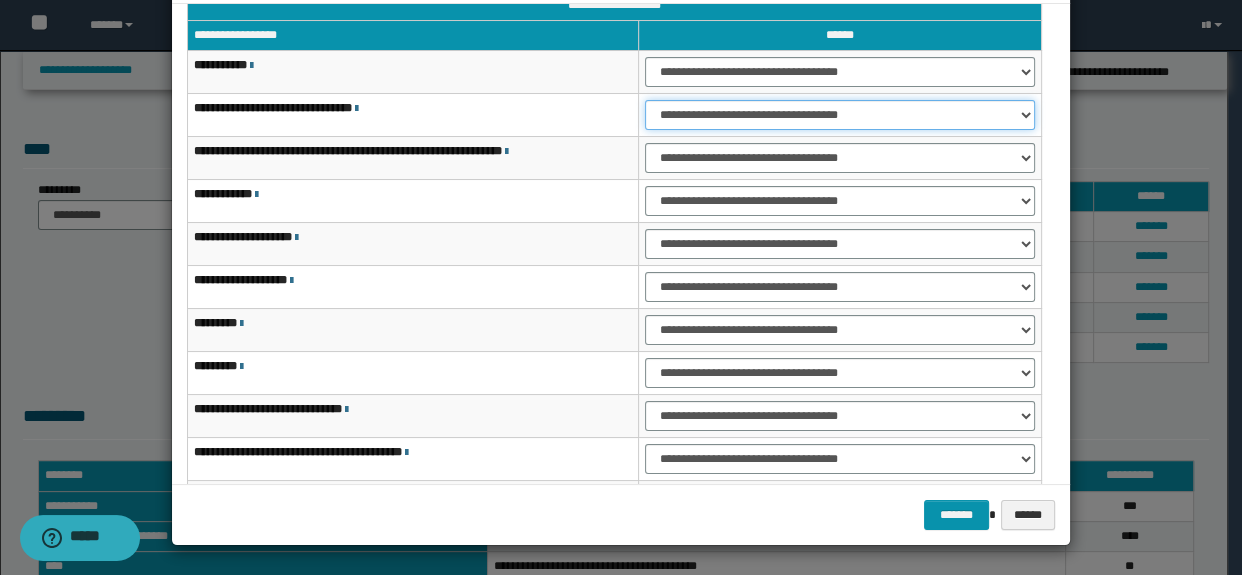 drag, startPoint x: 670, startPoint y: 112, endPoint x: 670, endPoint y: 127, distance: 15 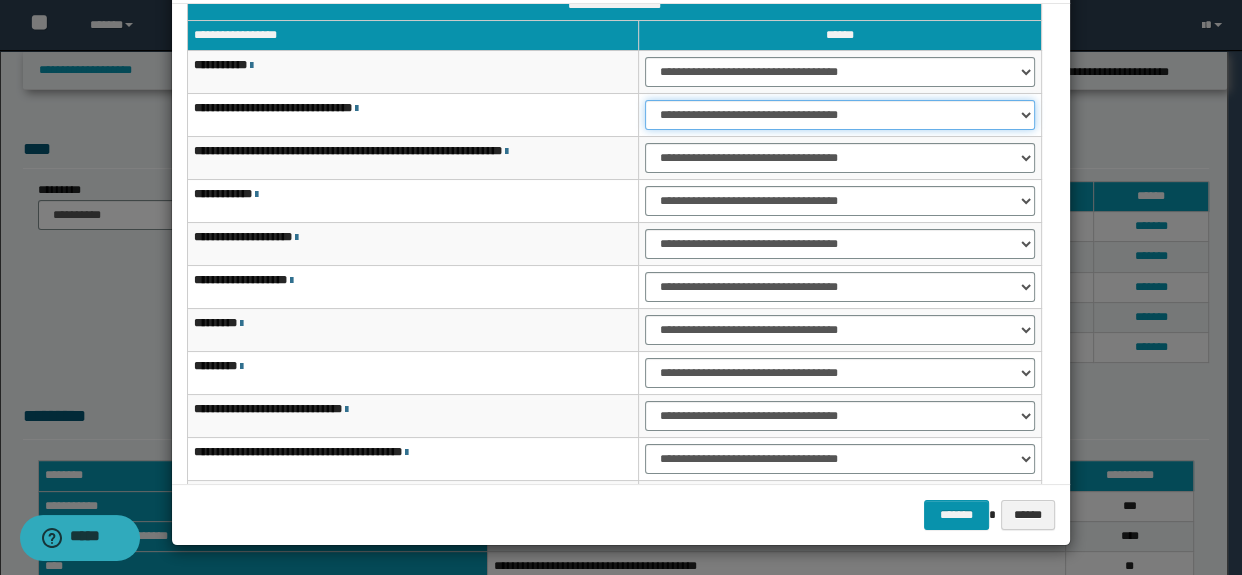 select on "***" 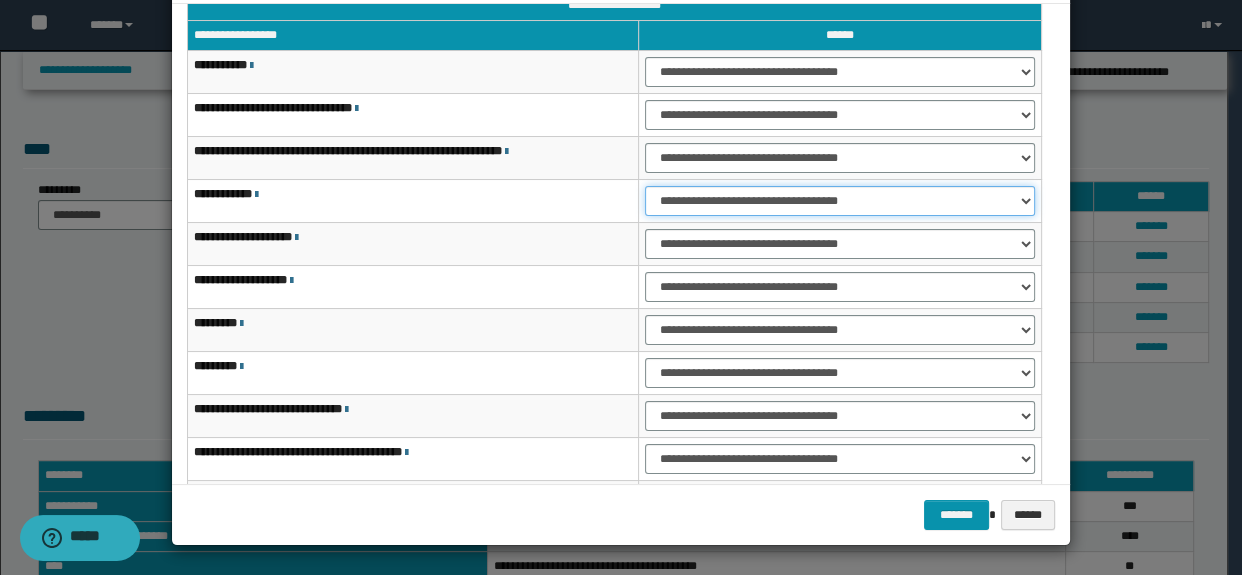 drag, startPoint x: 650, startPoint y: 199, endPoint x: 654, endPoint y: 209, distance: 10.770329 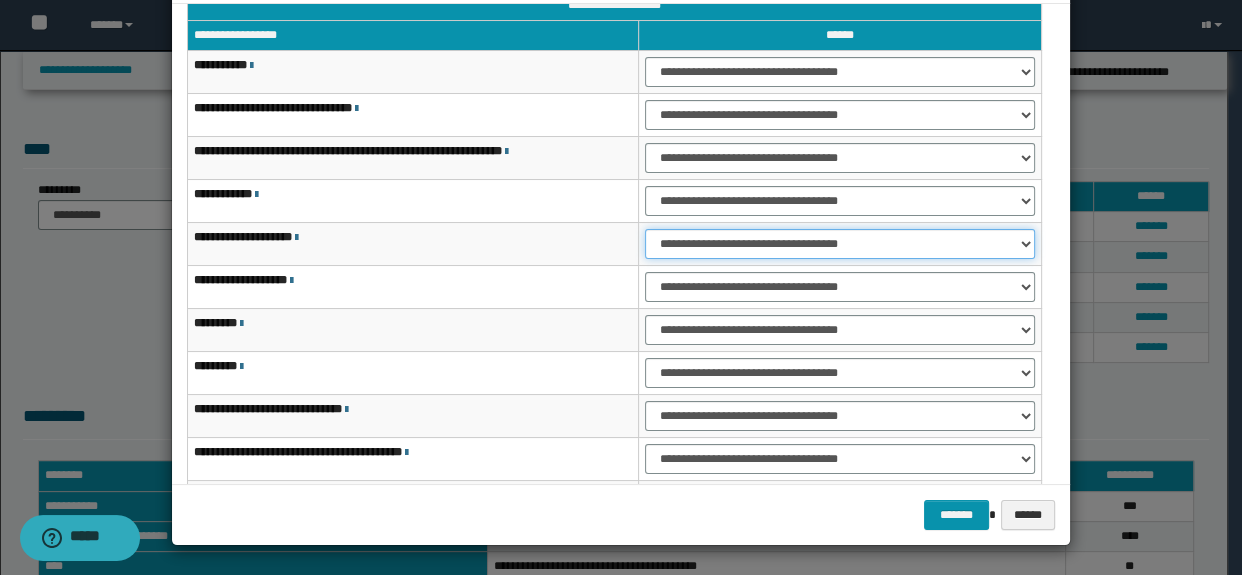 click on "**********" at bounding box center (839, 244) 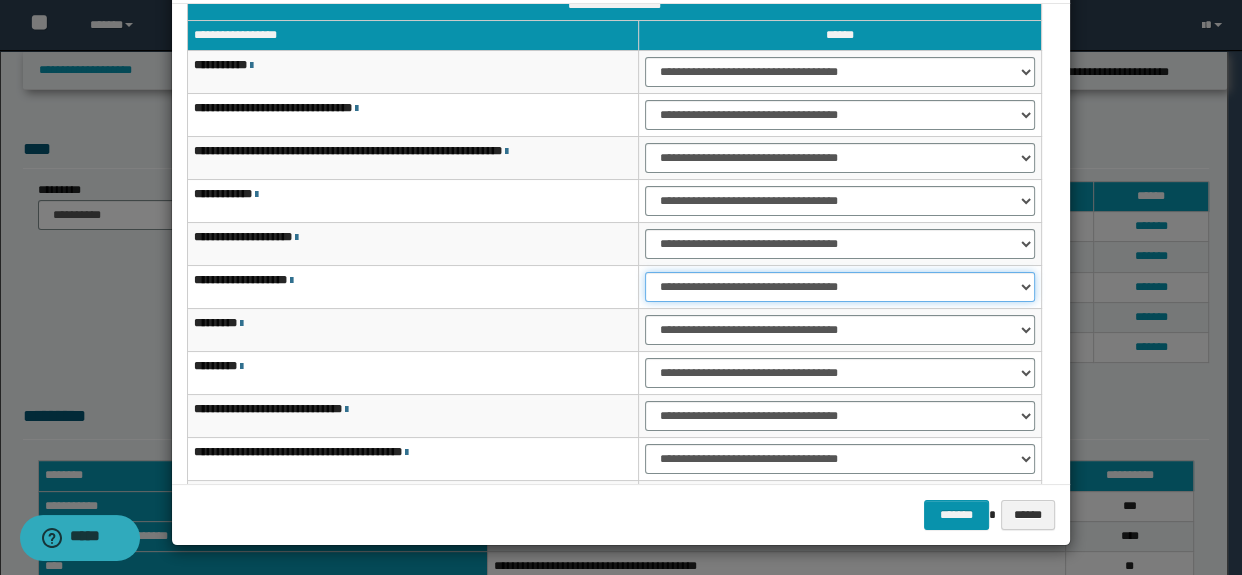 drag, startPoint x: 680, startPoint y: 279, endPoint x: 680, endPoint y: 295, distance: 16 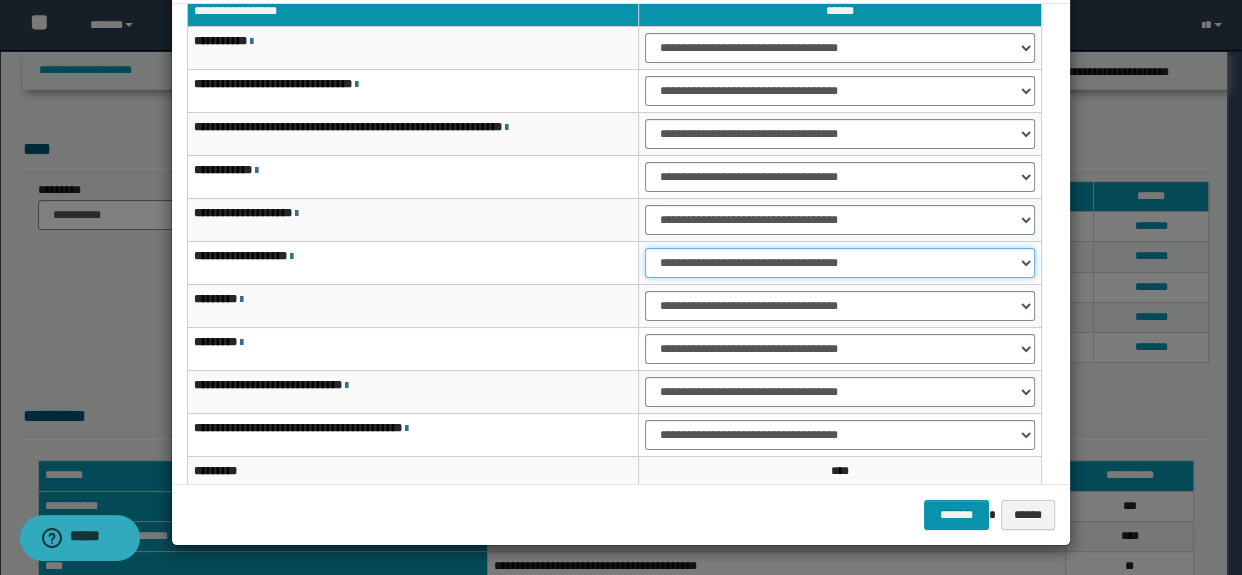 scroll, scrollTop: 120, scrollLeft: 0, axis: vertical 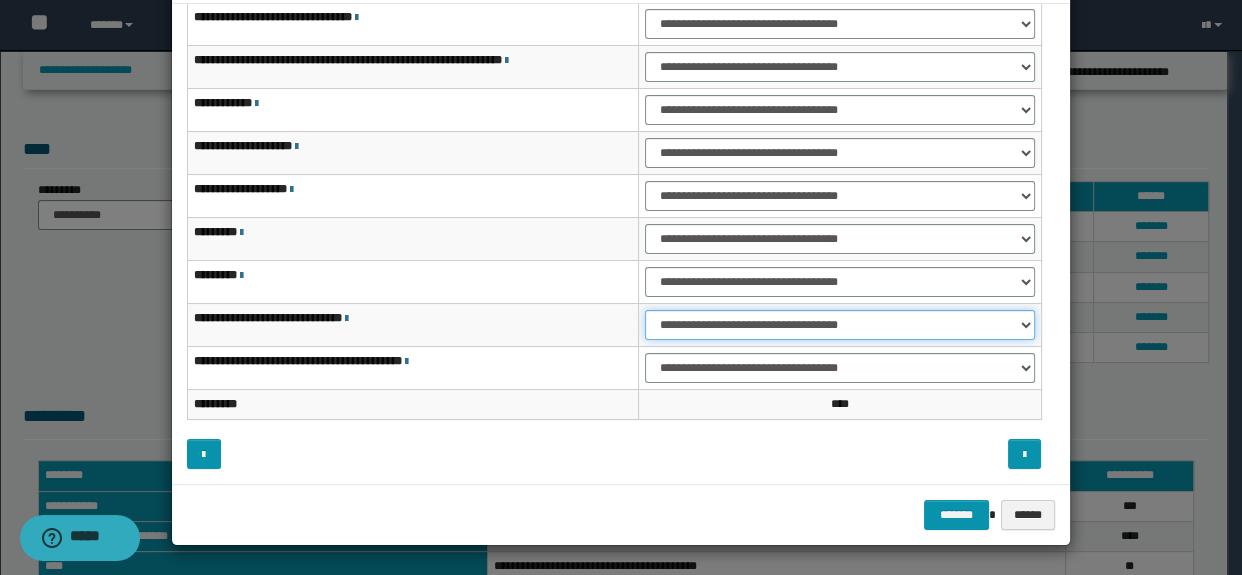 drag, startPoint x: 646, startPoint y: 322, endPoint x: 656, endPoint y: 333, distance: 14.866069 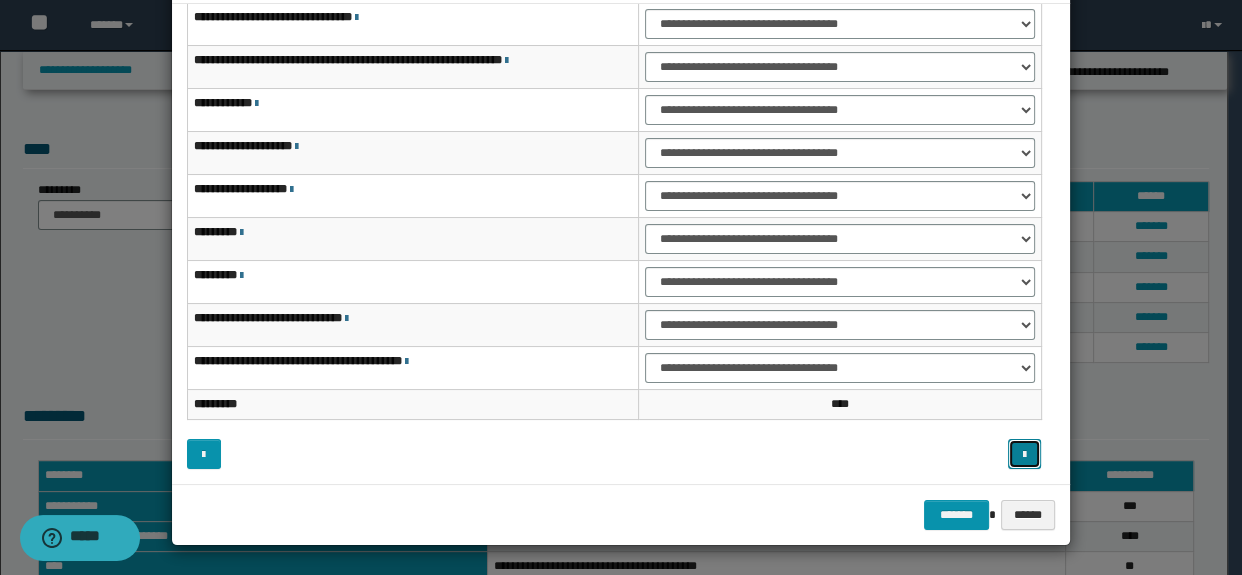click at bounding box center [1024, 455] 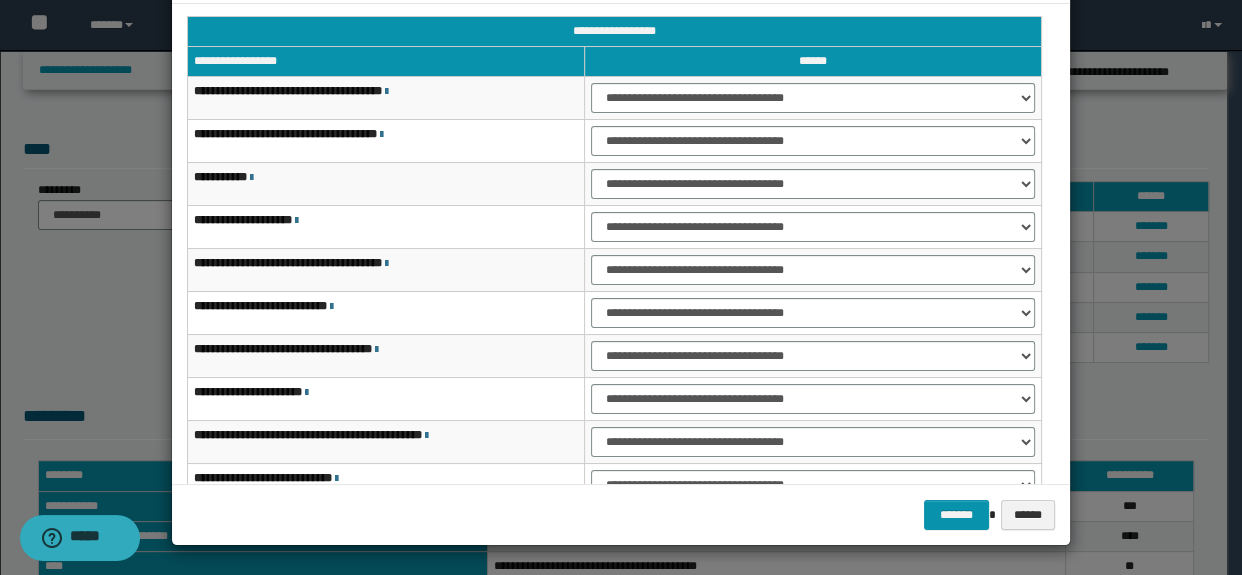 scroll, scrollTop: 0, scrollLeft: 0, axis: both 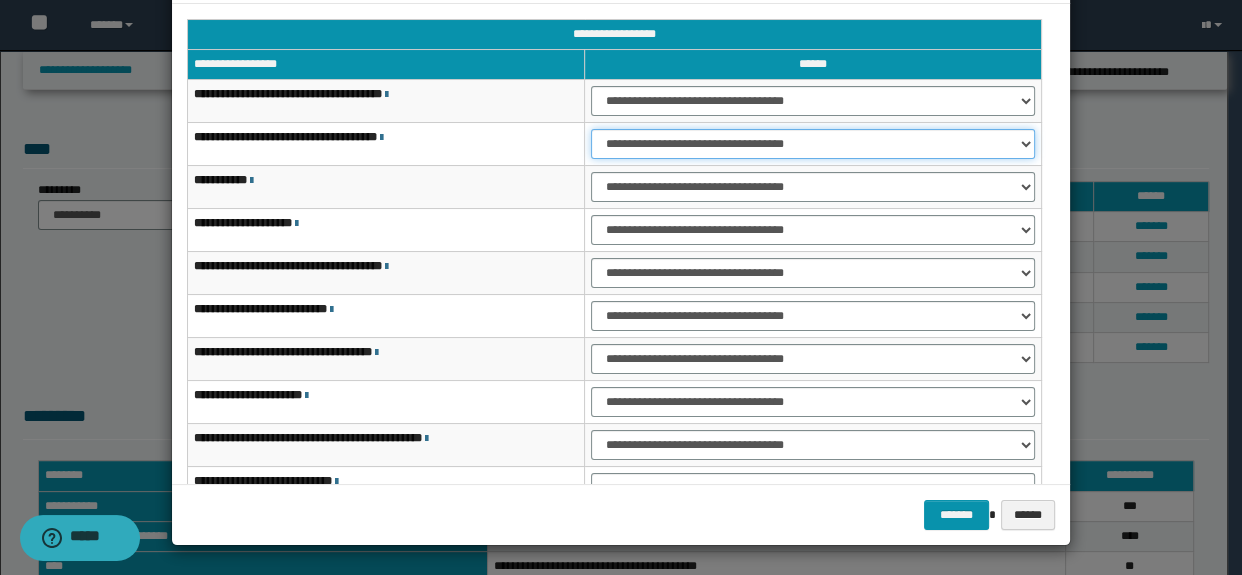 click on "**********" at bounding box center (813, 144) 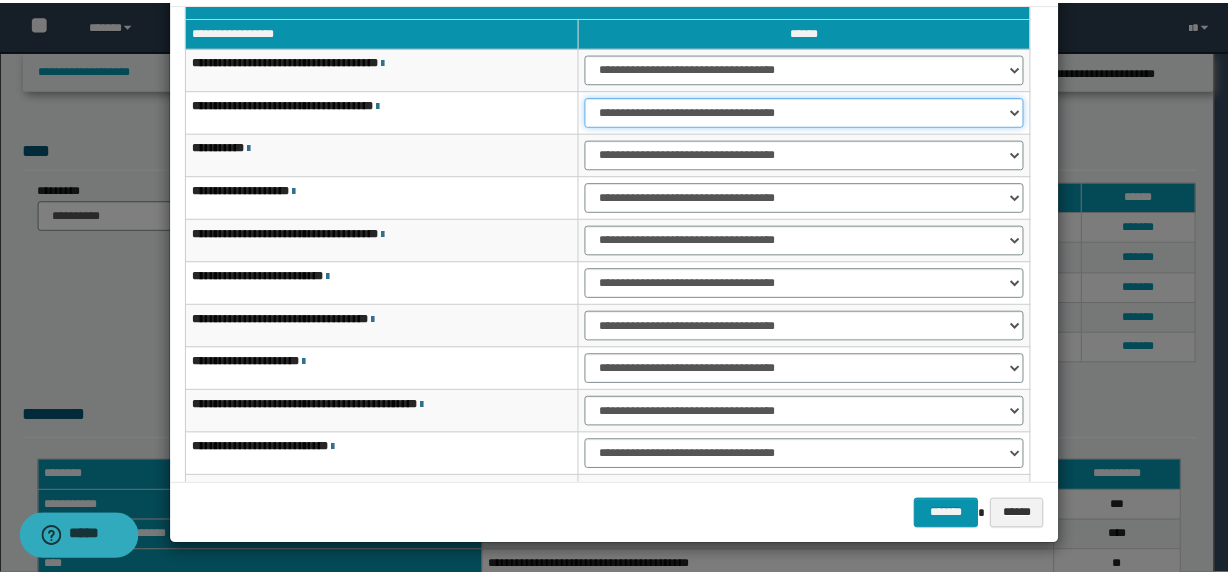 scroll, scrollTop: 90, scrollLeft: 0, axis: vertical 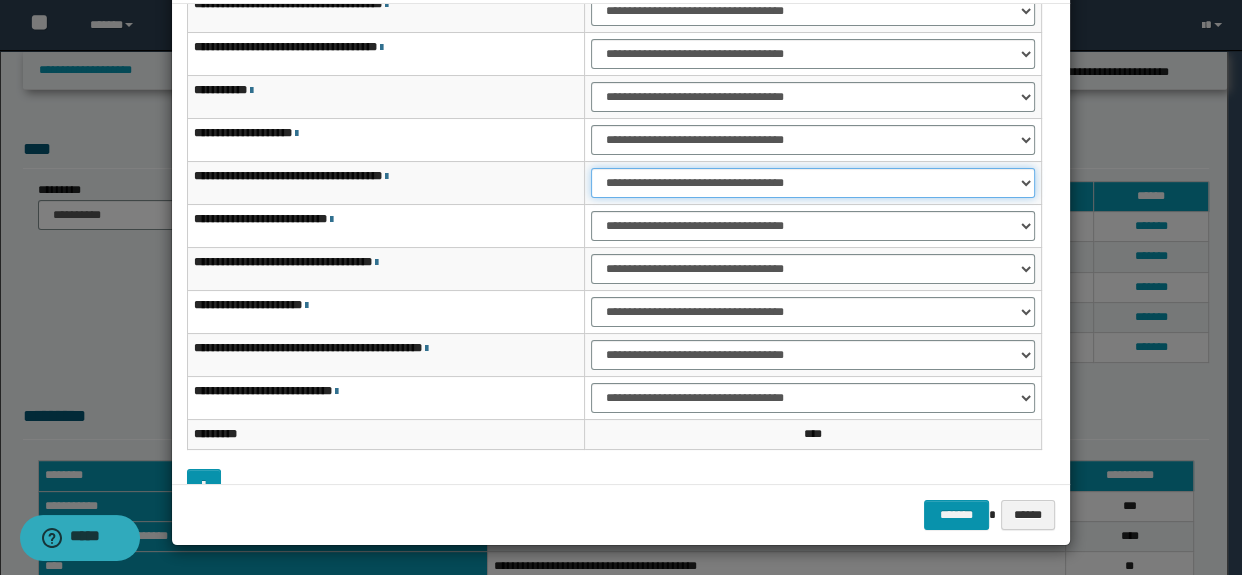click on "**********" at bounding box center (813, 183) 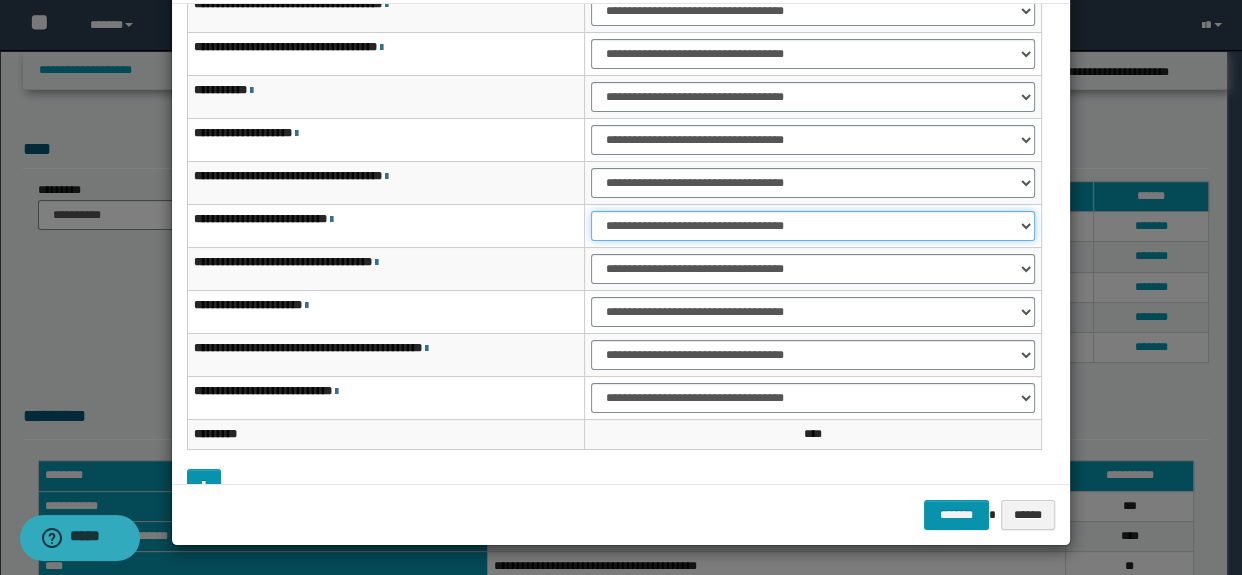 click on "**********" at bounding box center (813, 226) 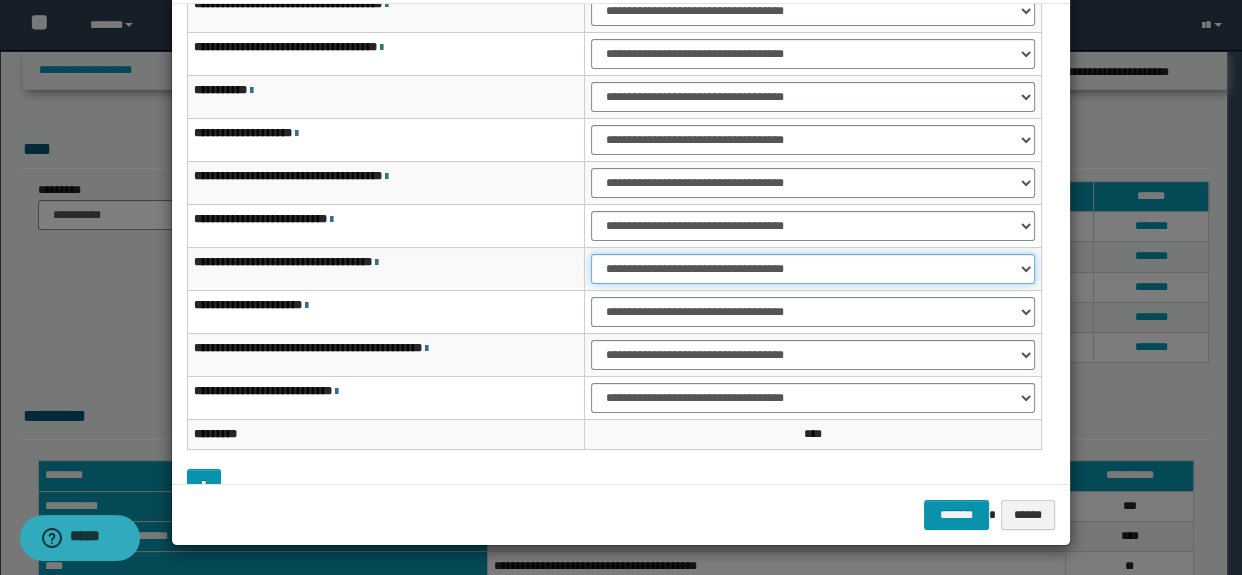 drag, startPoint x: 608, startPoint y: 260, endPoint x: 614, endPoint y: 280, distance: 20.880613 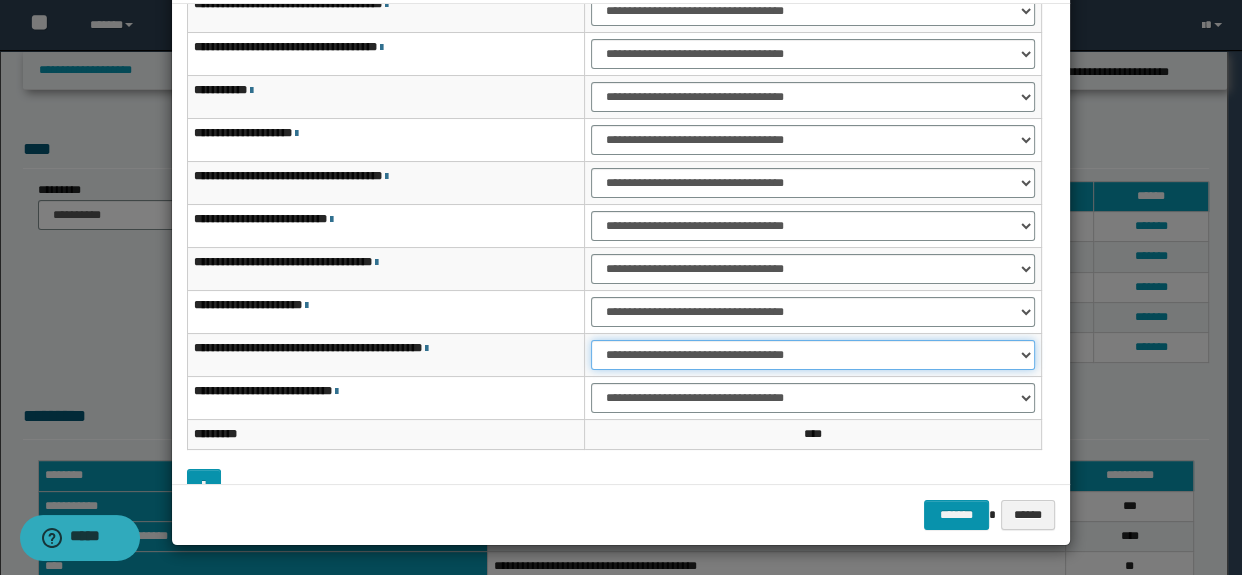 click on "**********" at bounding box center (813, 355) 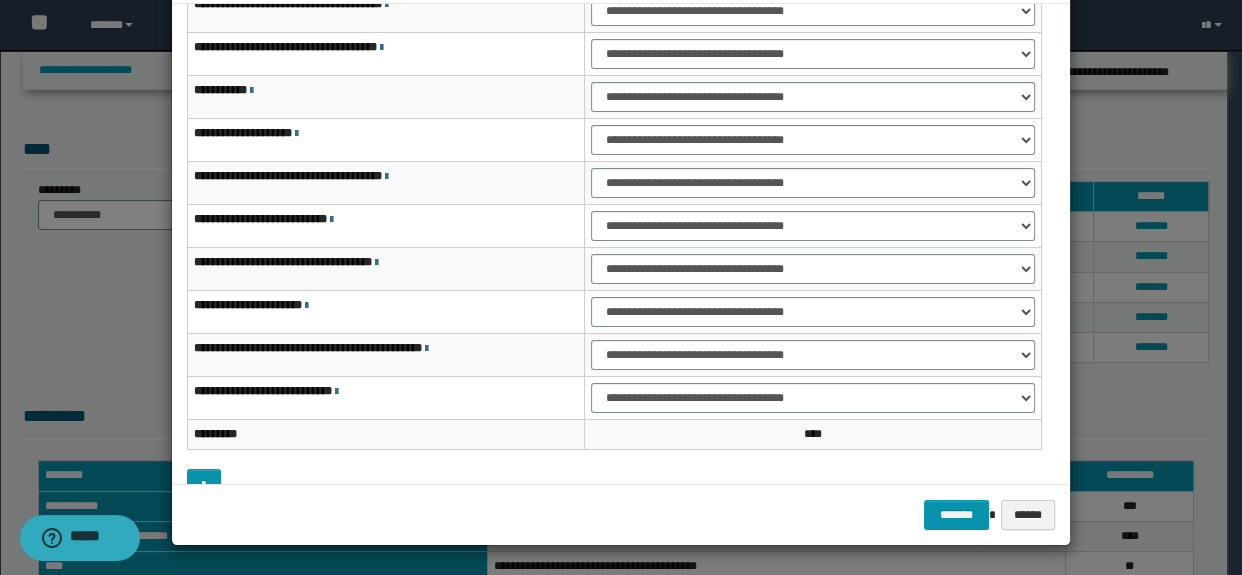 click on "*******
******" at bounding box center [621, 514] 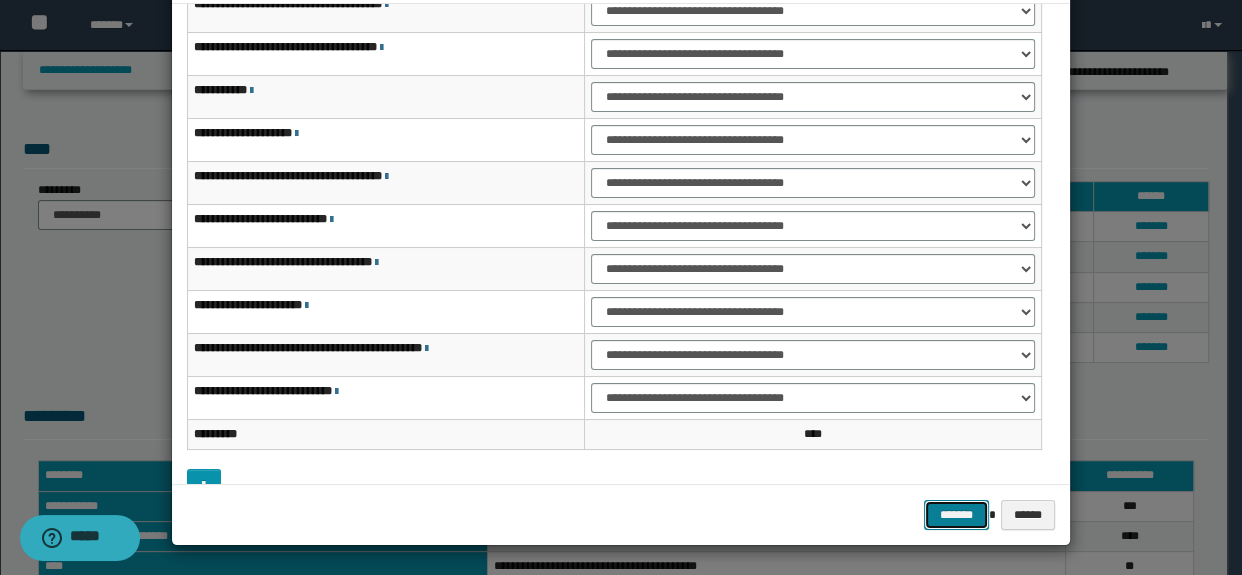 click on "*******" at bounding box center (956, 515) 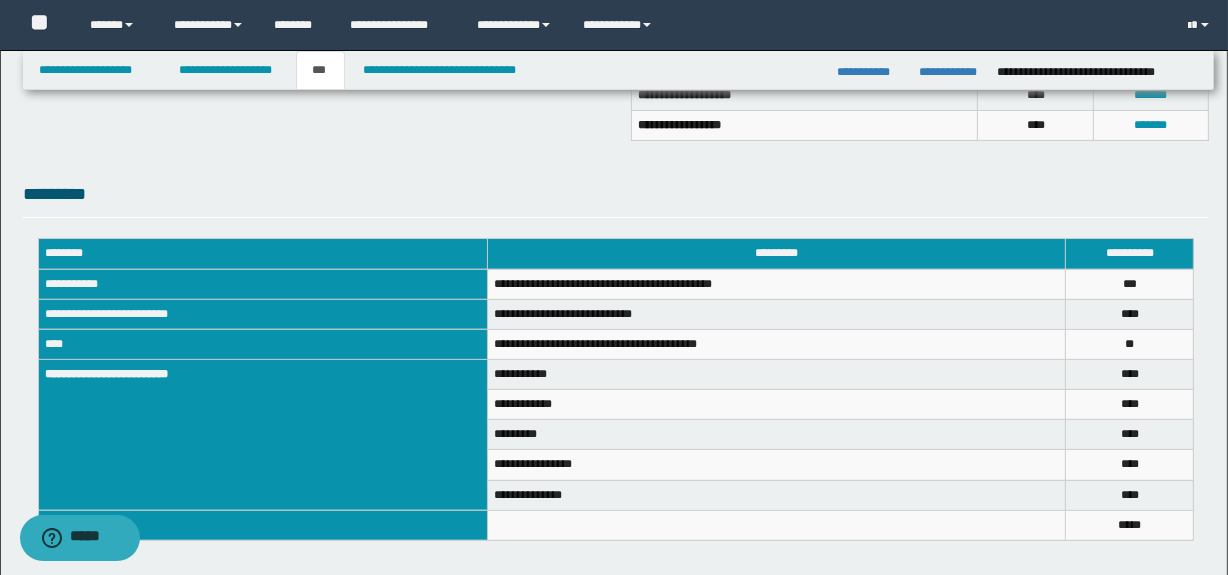 scroll, scrollTop: 729, scrollLeft: 0, axis: vertical 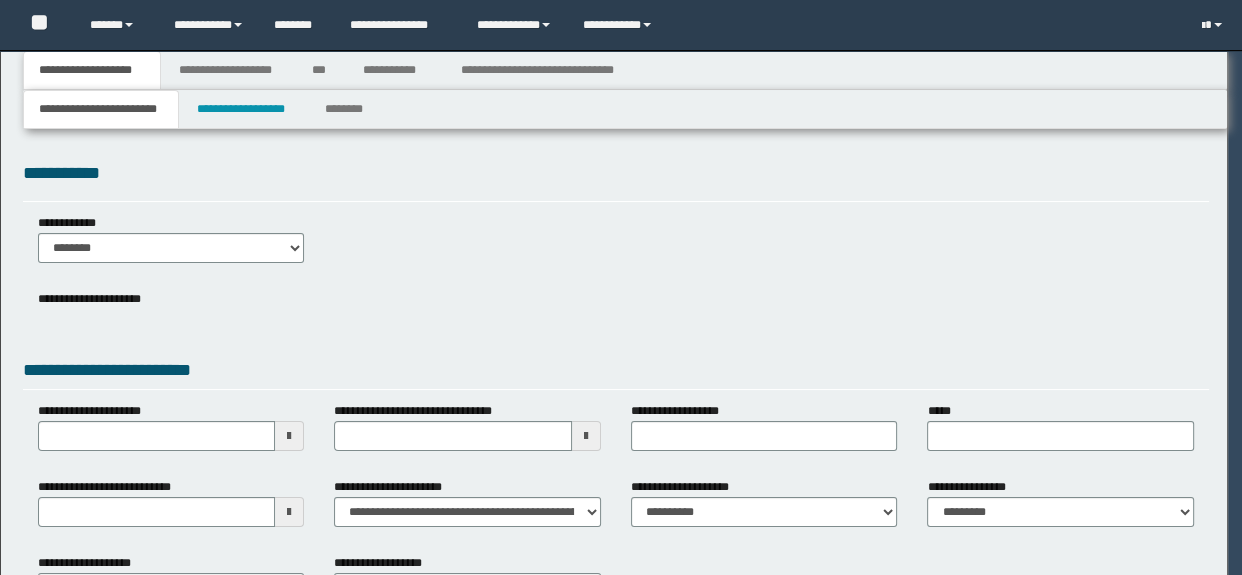 select on "*" 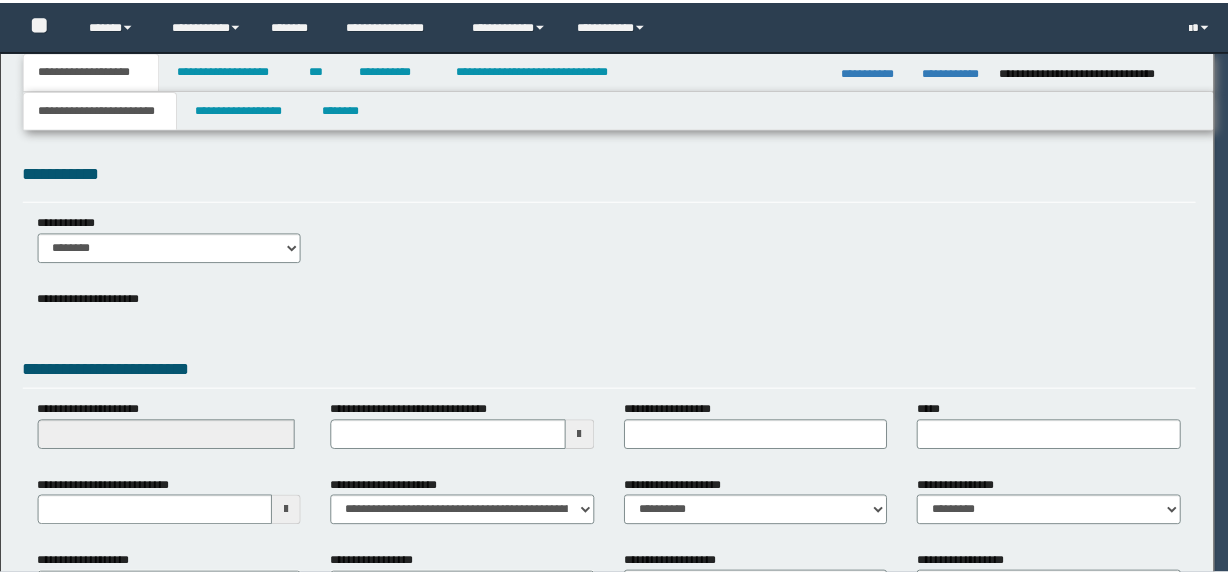 scroll, scrollTop: 0, scrollLeft: 0, axis: both 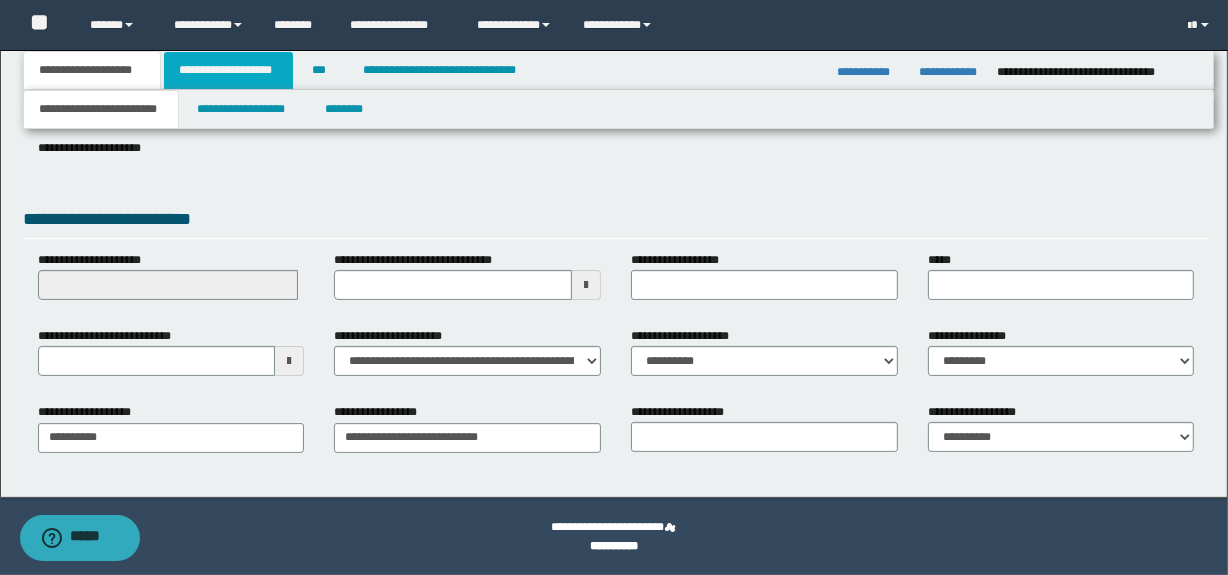 click on "**********" at bounding box center [228, 70] 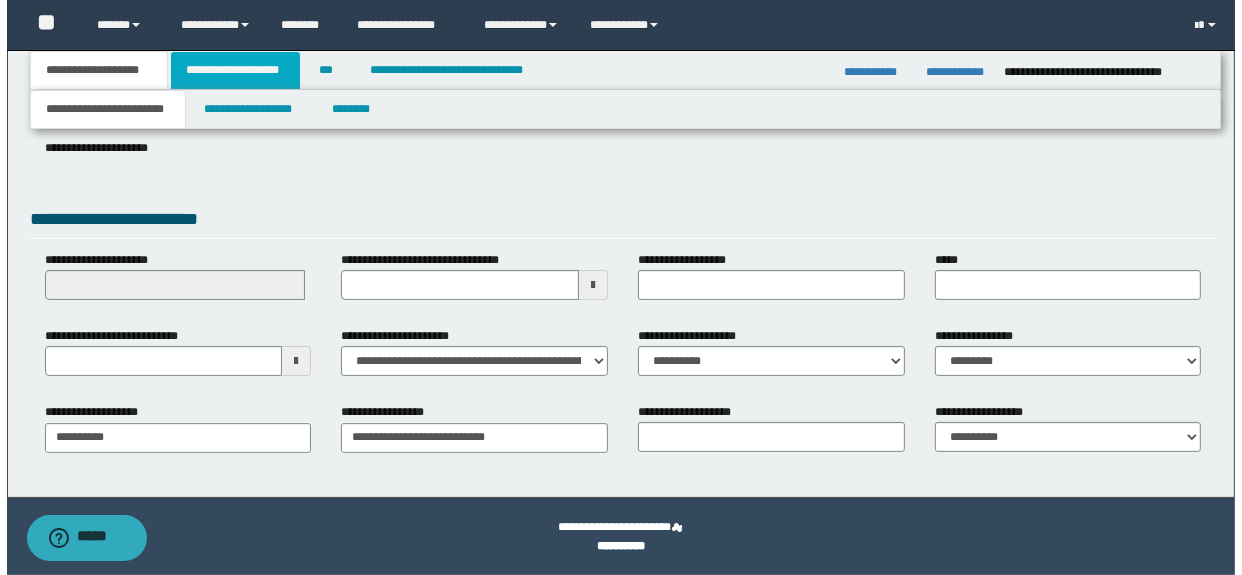 scroll, scrollTop: 0, scrollLeft: 0, axis: both 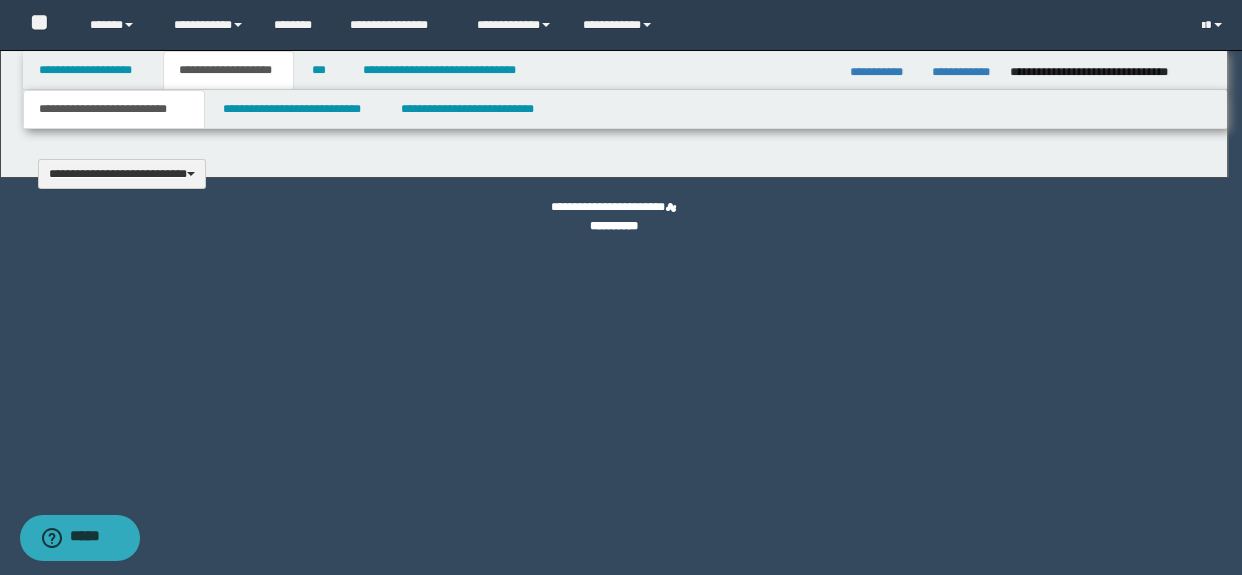 type 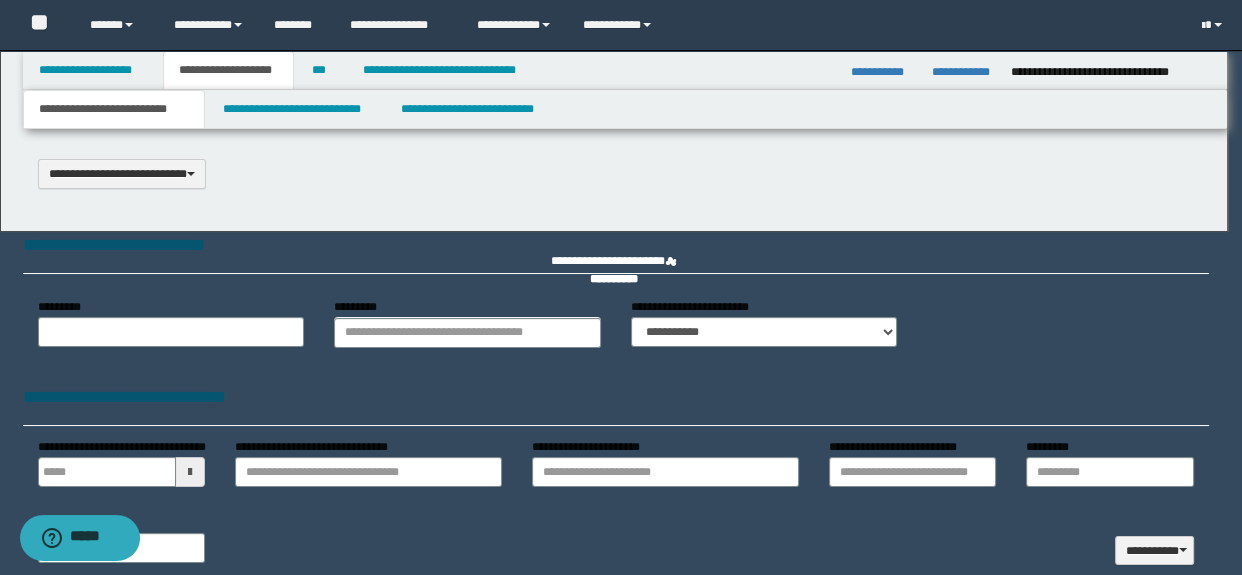 scroll, scrollTop: 0, scrollLeft: 0, axis: both 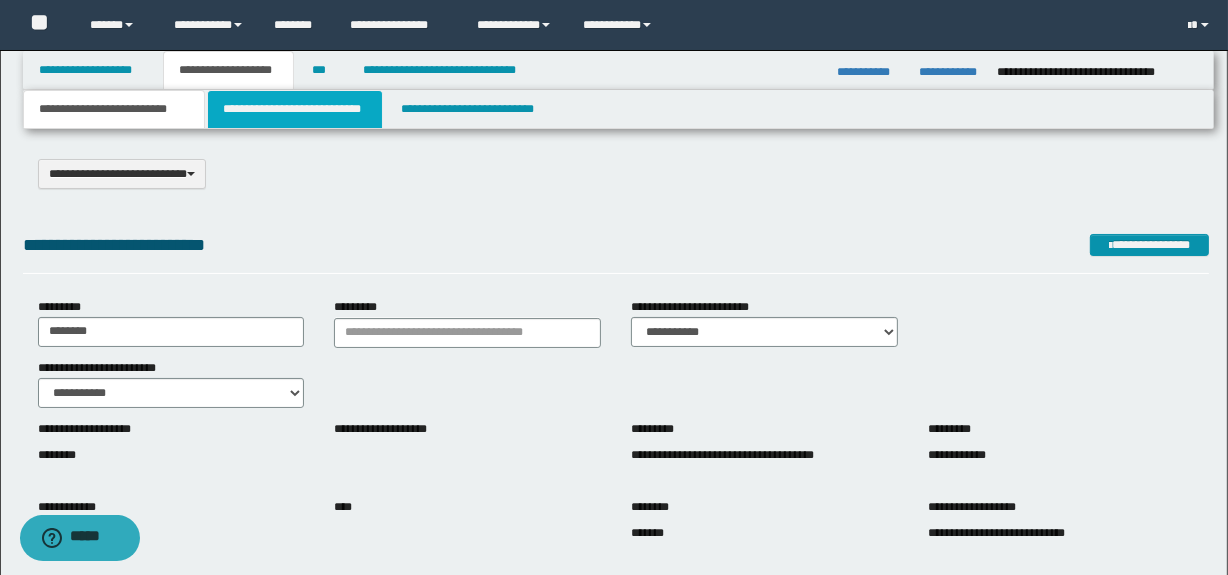 click on "**********" at bounding box center (294, 109) 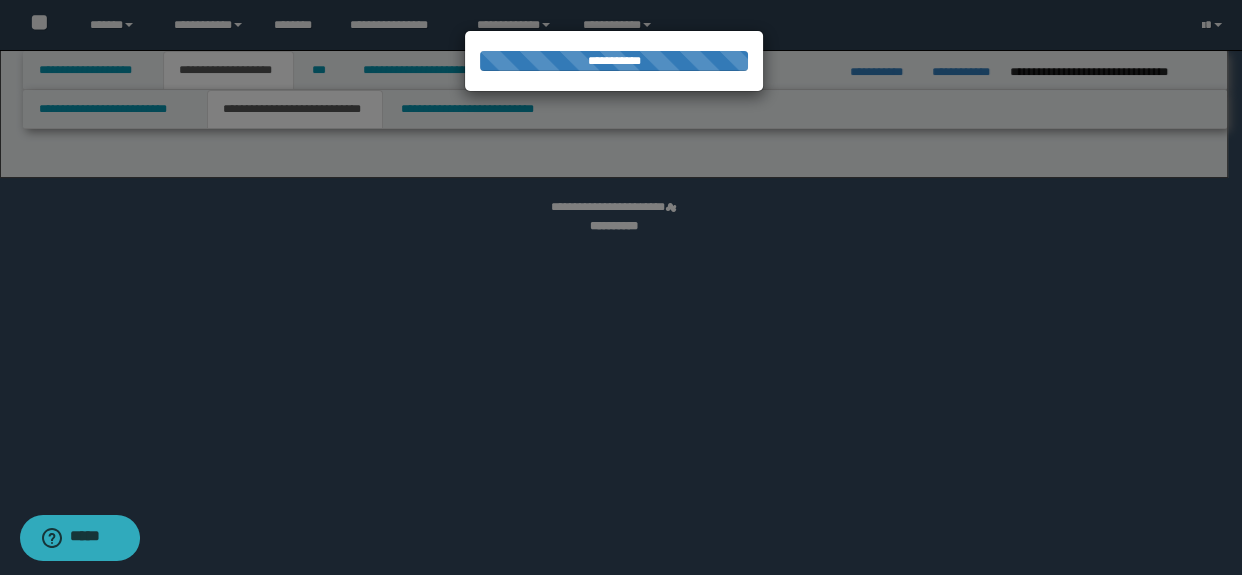 select on "*" 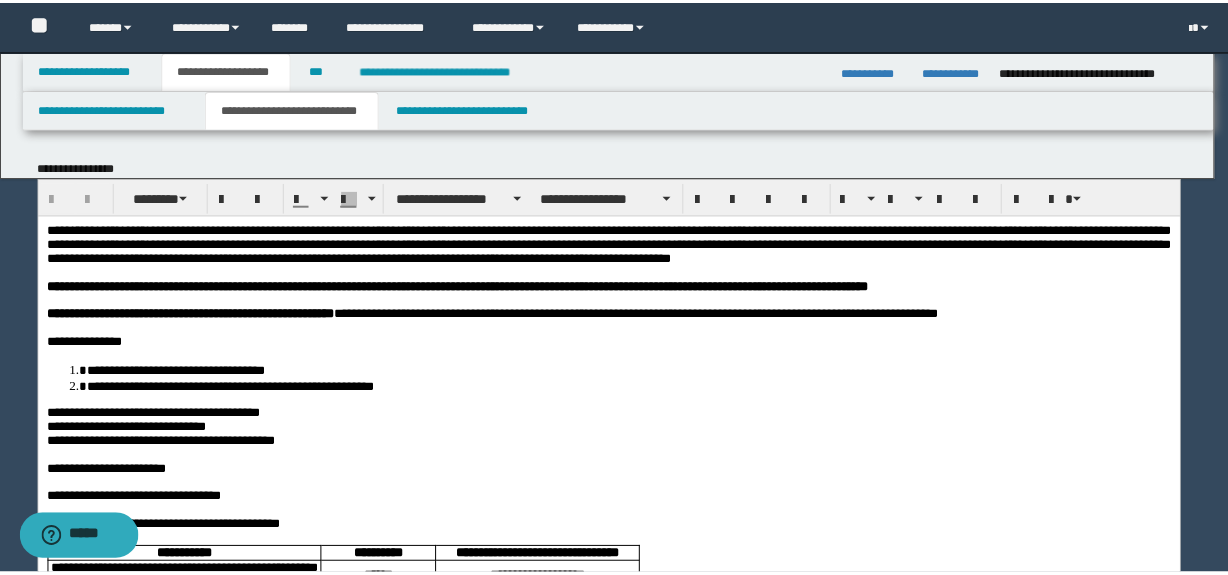 scroll, scrollTop: 0, scrollLeft: 0, axis: both 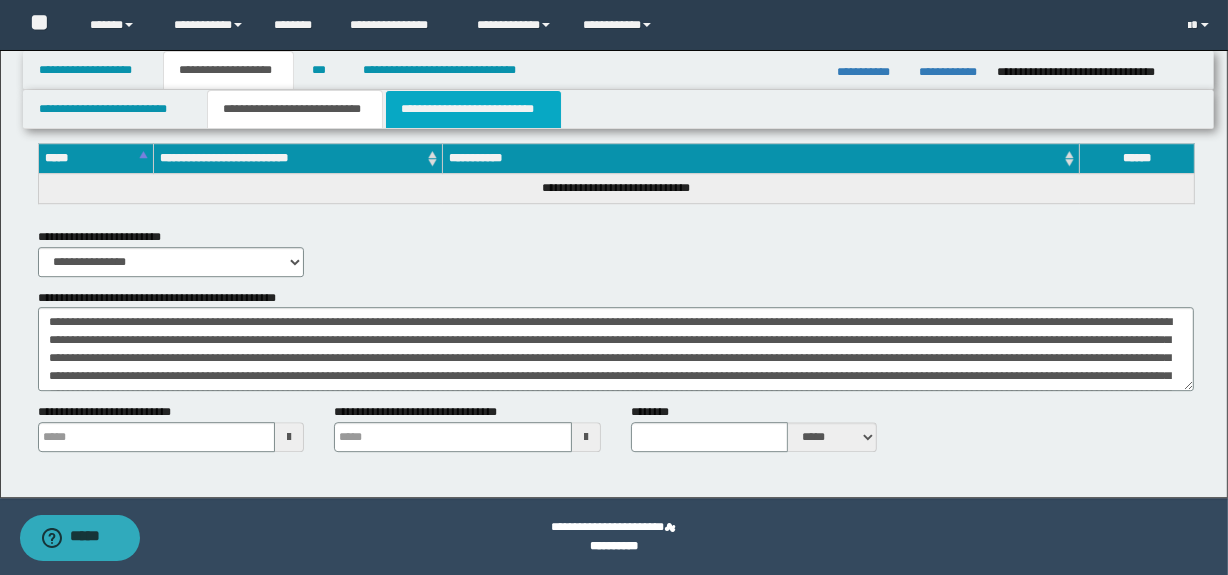 click on "**********" at bounding box center [473, 109] 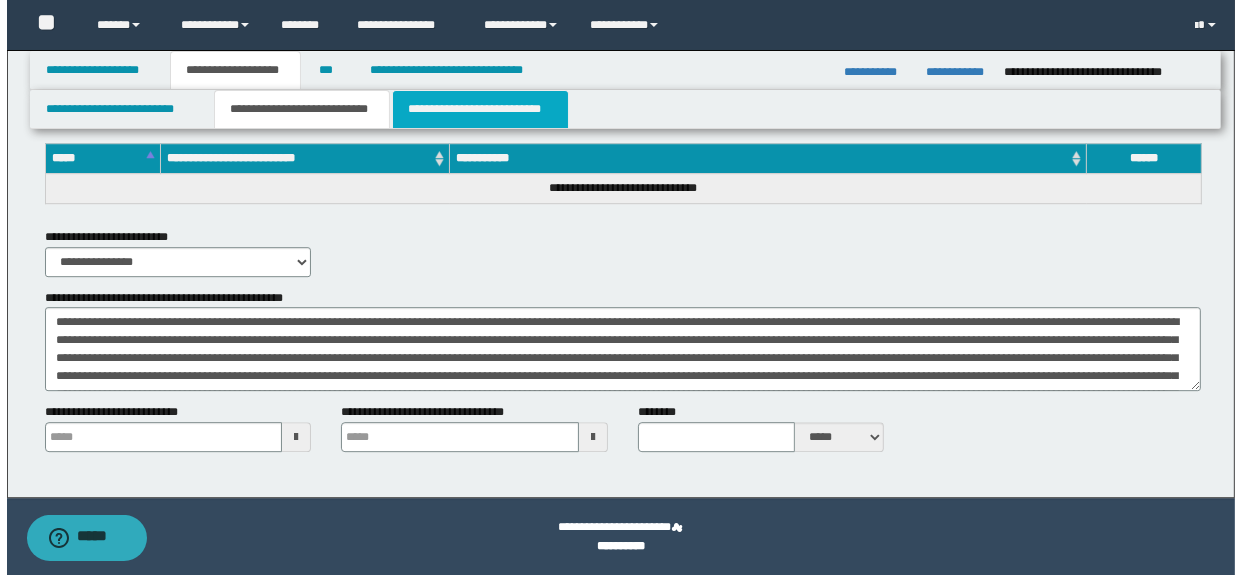 scroll, scrollTop: 0, scrollLeft: 0, axis: both 